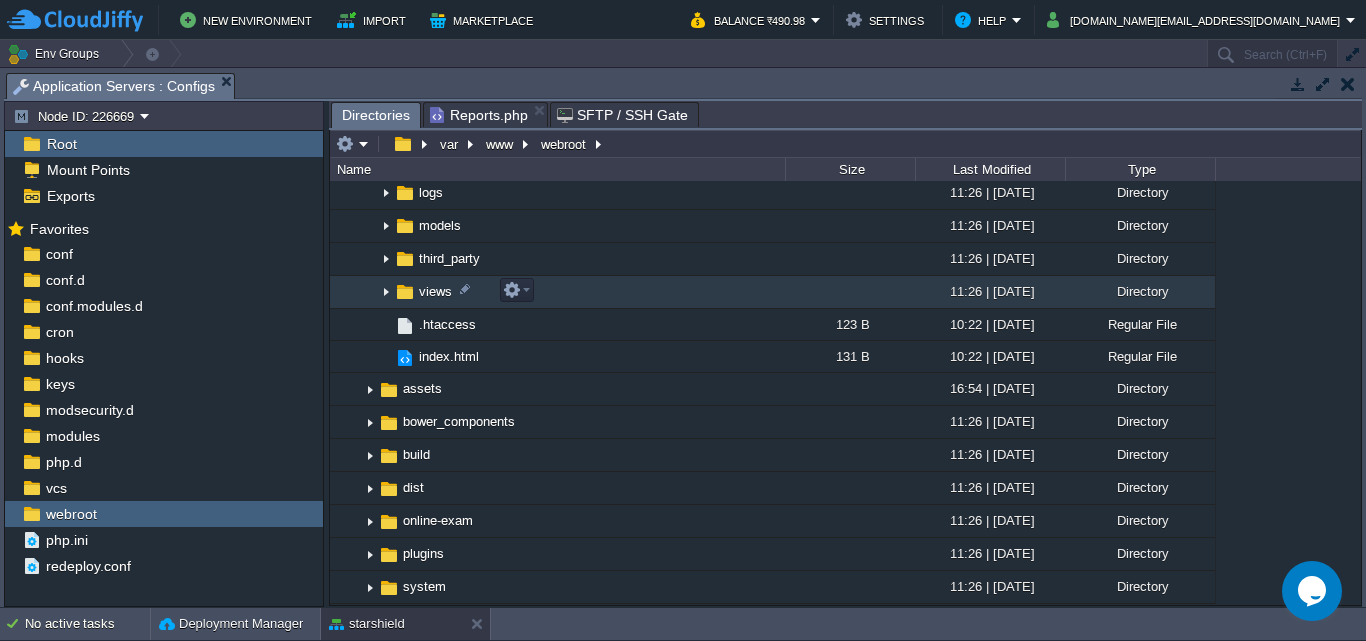 click at bounding box center (386, 292) 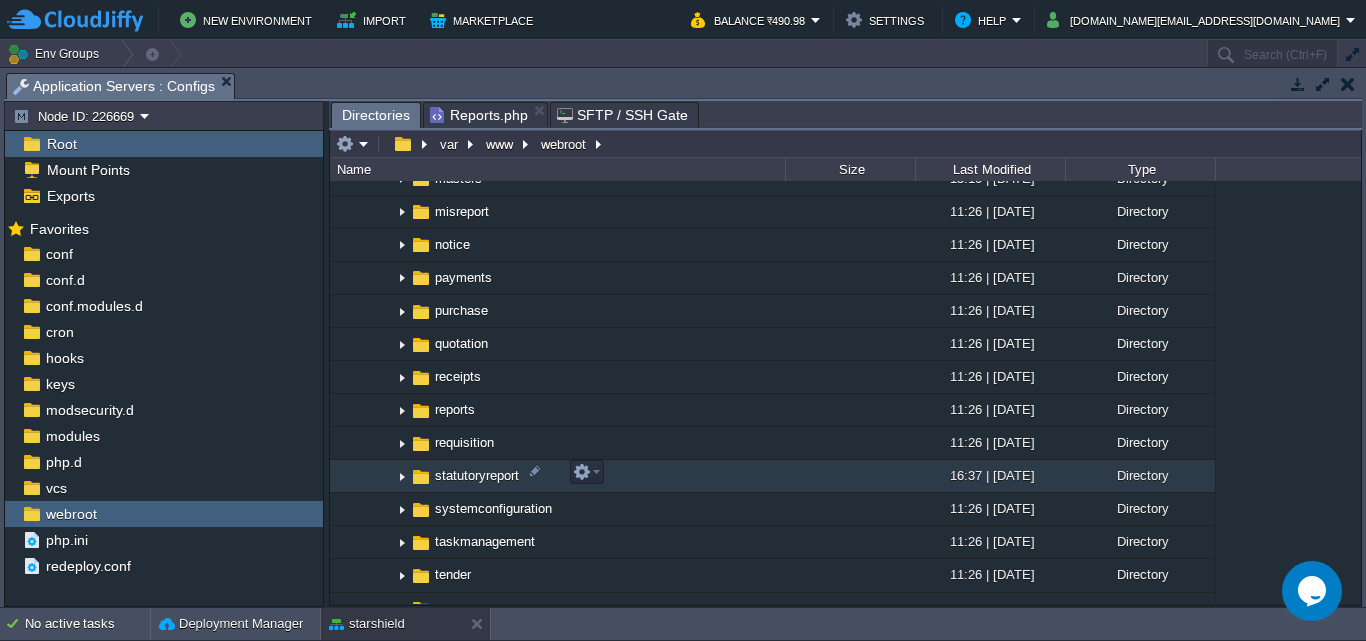 scroll, scrollTop: 1000, scrollLeft: 0, axis: vertical 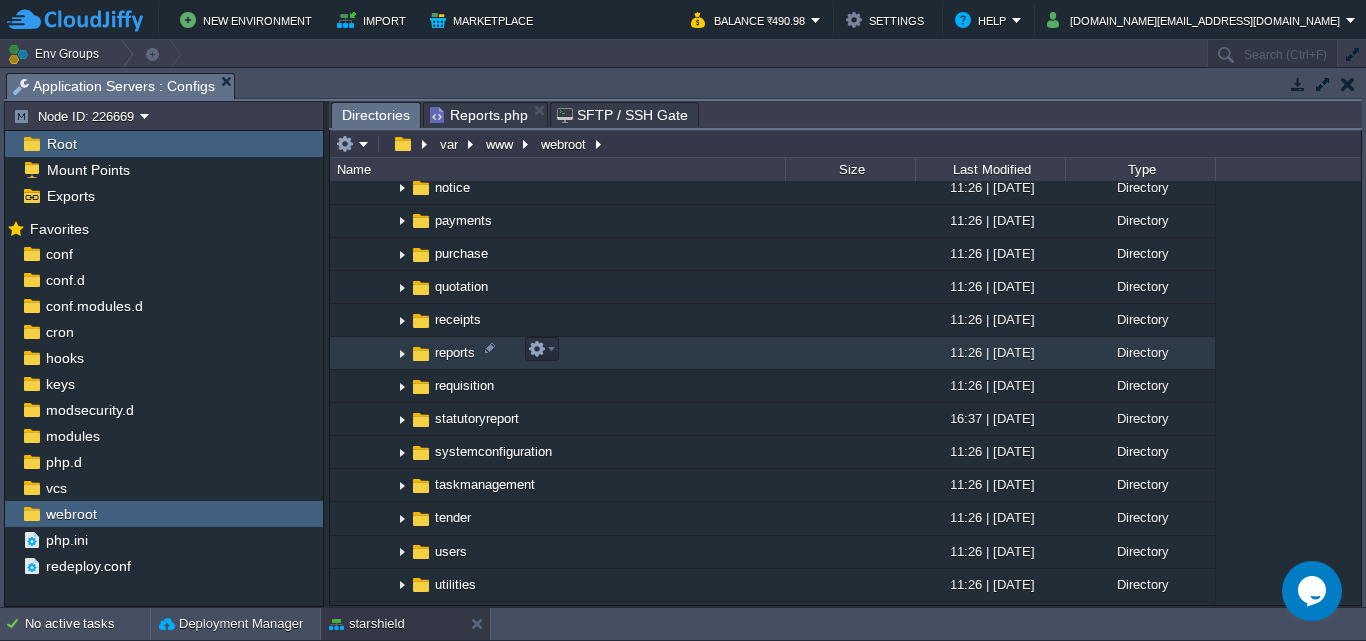 click at bounding box center (402, 353) 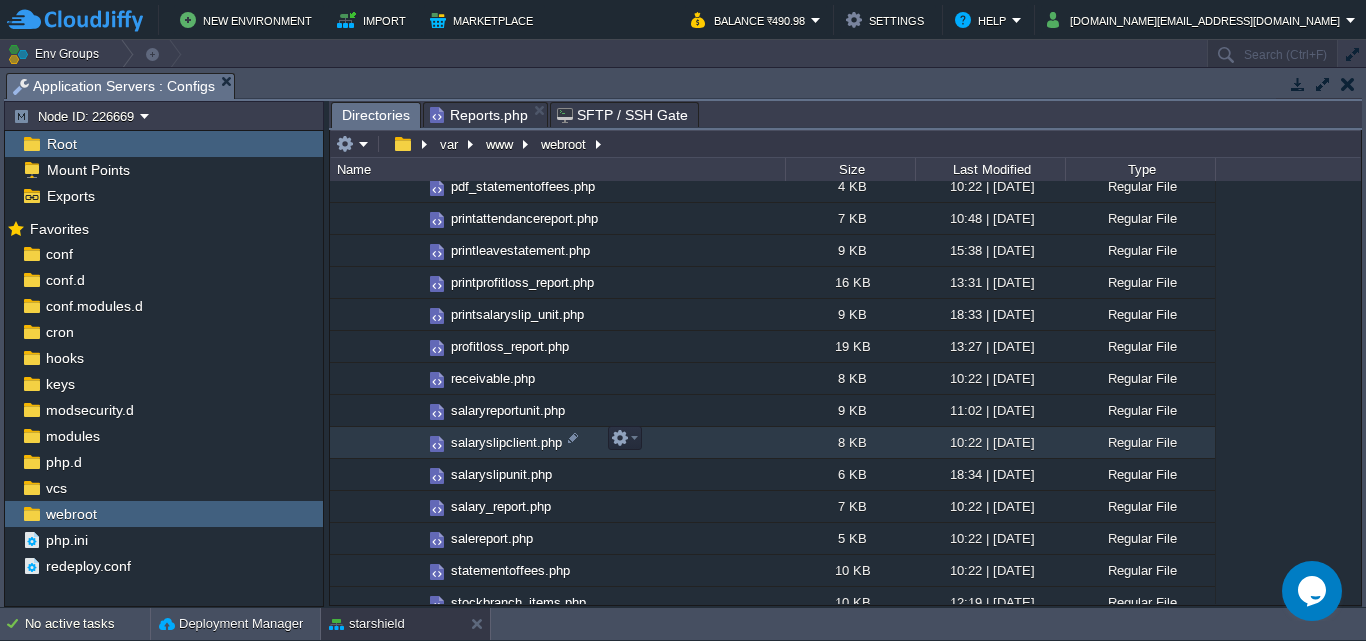 scroll, scrollTop: 2000, scrollLeft: 0, axis: vertical 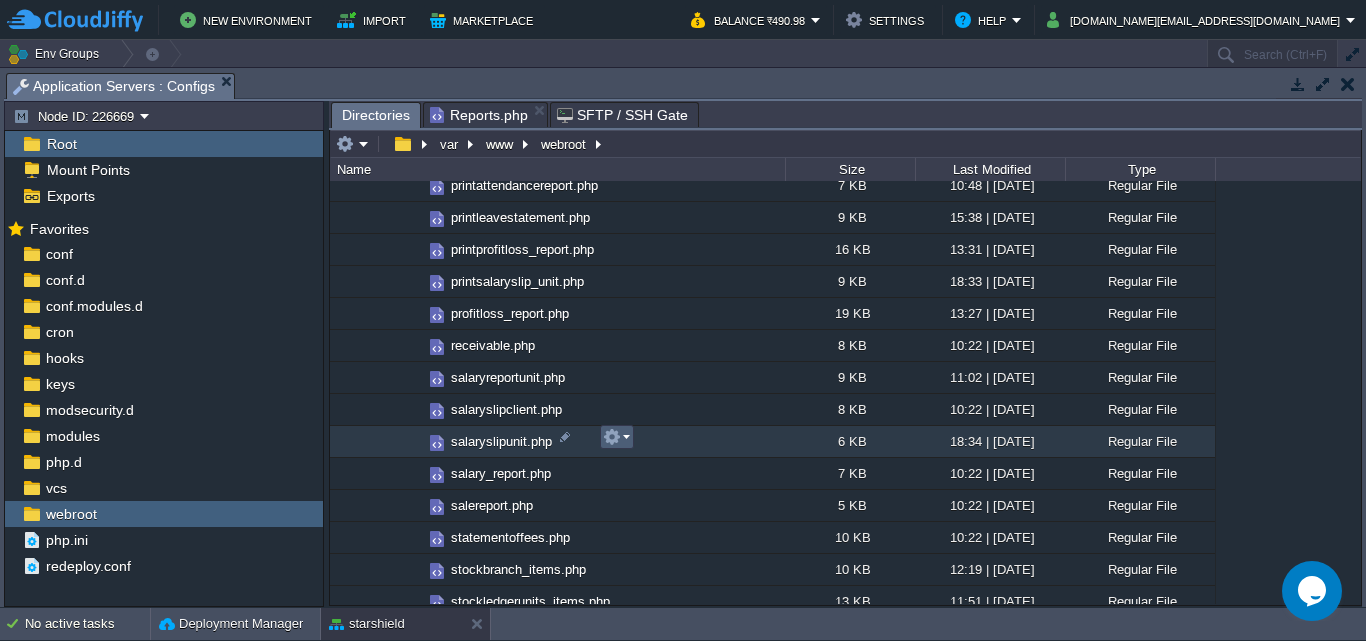 click at bounding box center (616, 437) 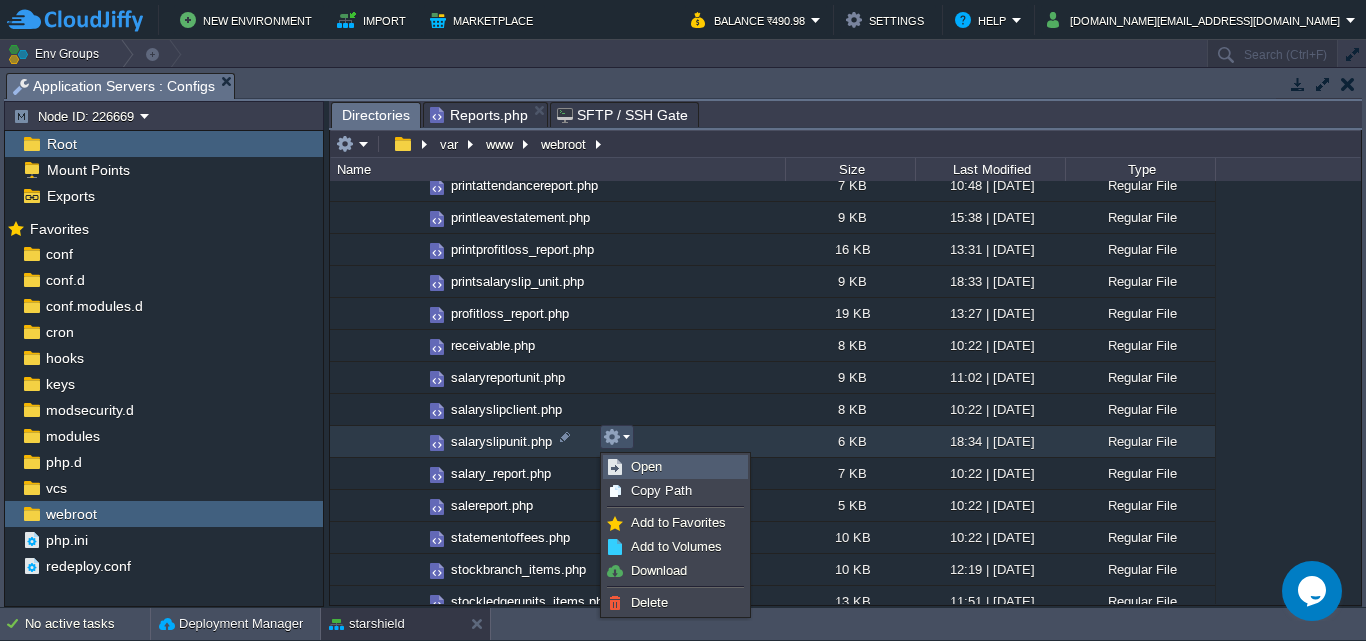 click on "Open" at bounding box center [646, 466] 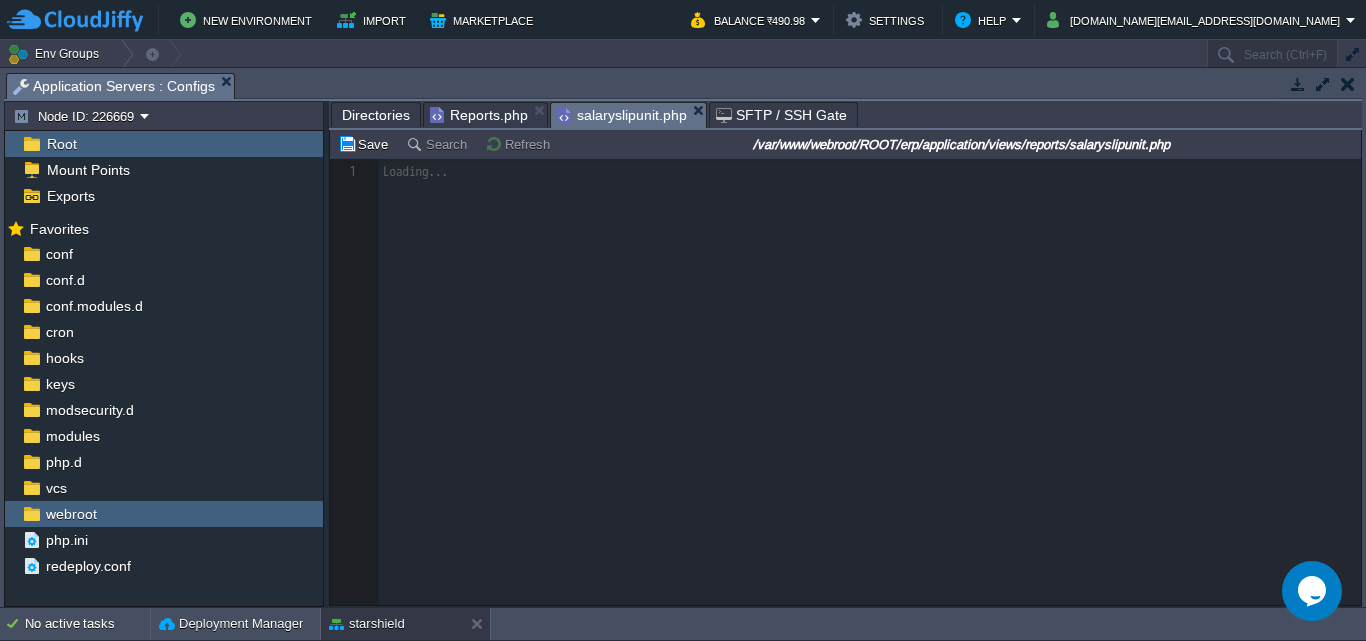 scroll, scrollTop: 7, scrollLeft: 0, axis: vertical 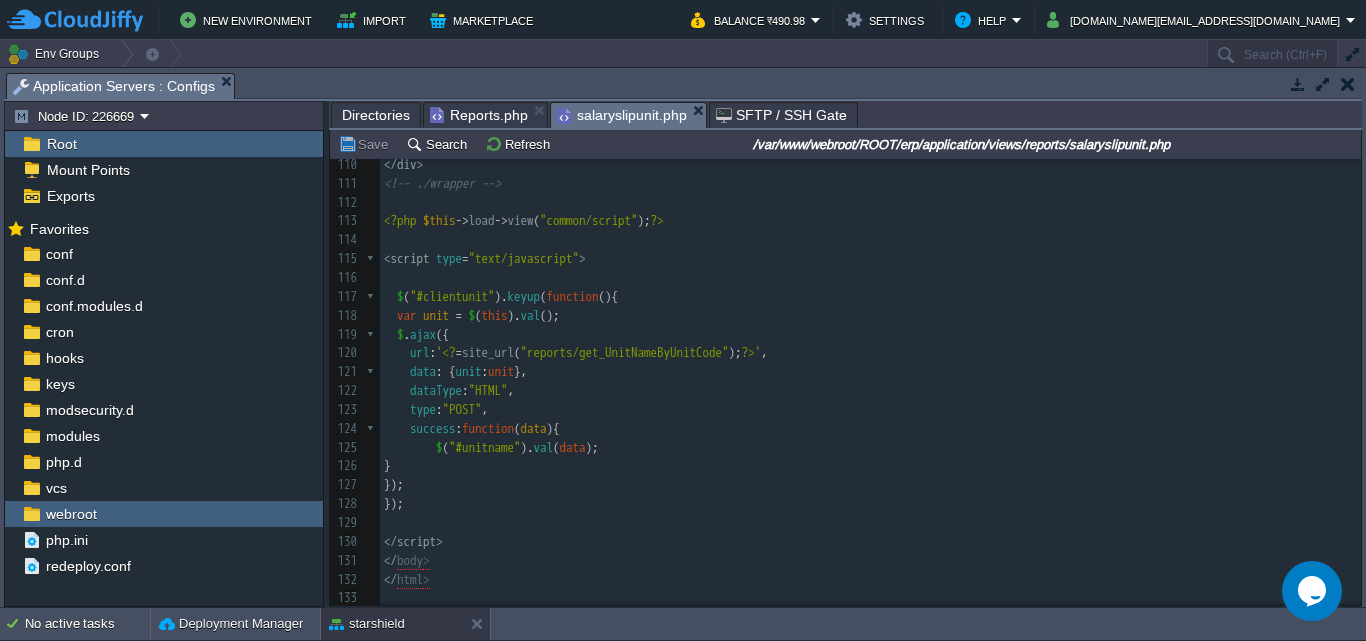 click on "});" at bounding box center [870, 504] 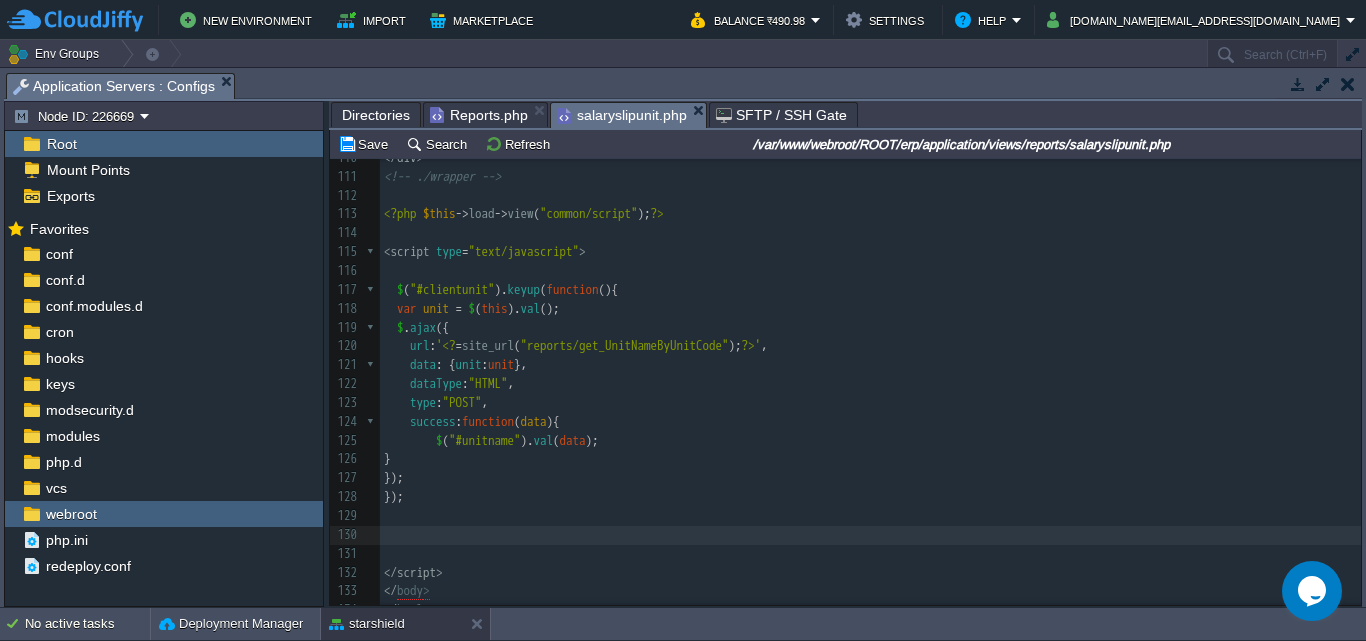 scroll, scrollTop: 2234, scrollLeft: 0, axis: vertical 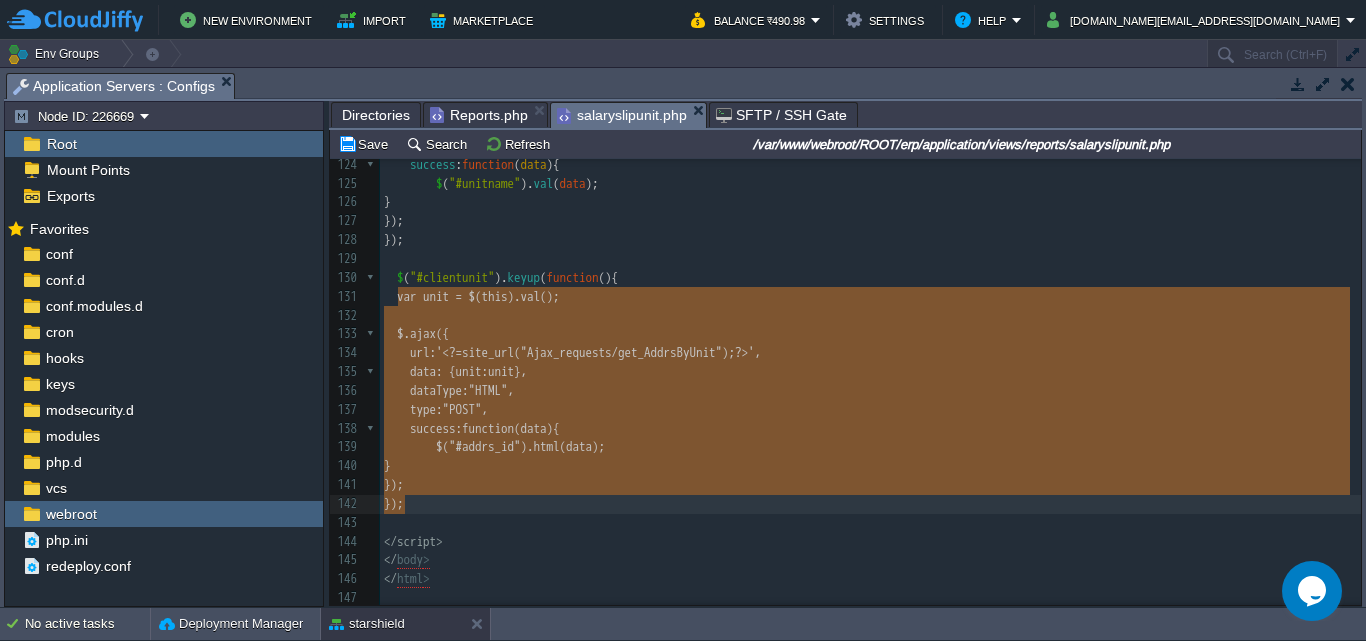 drag, startPoint x: 400, startPoint y: 292, endPoint x: 422, endPoint y: 494, distance: 203.19449 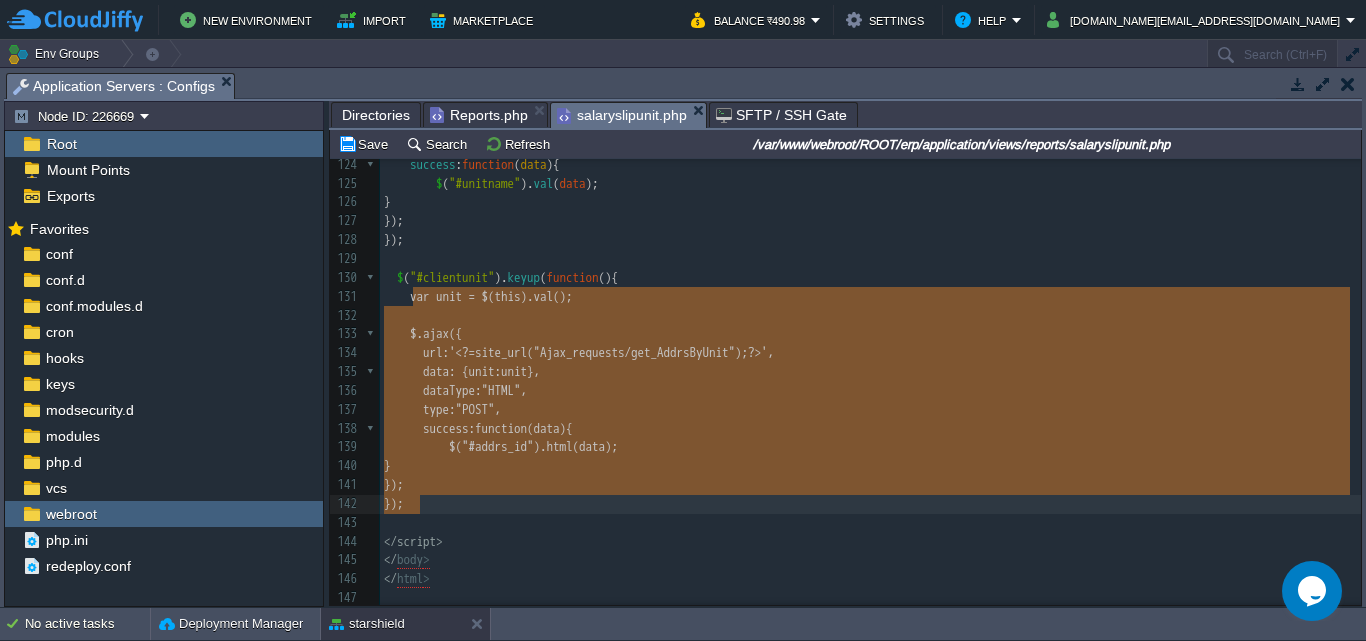 type on "var unit = $(this).val();
$.ajax({
url: '<?=site_url("Ajax_requests/get_AddrsByUnit");?>',
data: {unit : unit},
dataType:"HTML",
type:"POST",
success:function(data){
$("#addrs_id").html(data);
}
});
});" 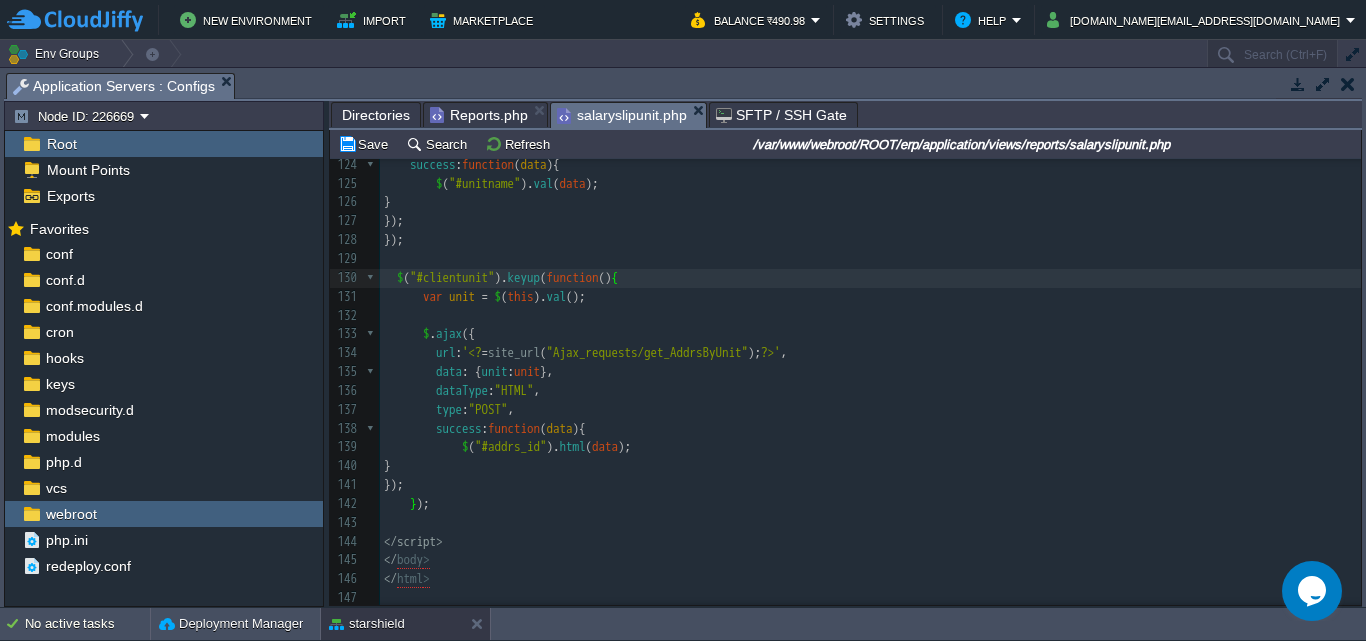 scroll, scrollTop: 1832, scrollLeft: 0, axis: vertical 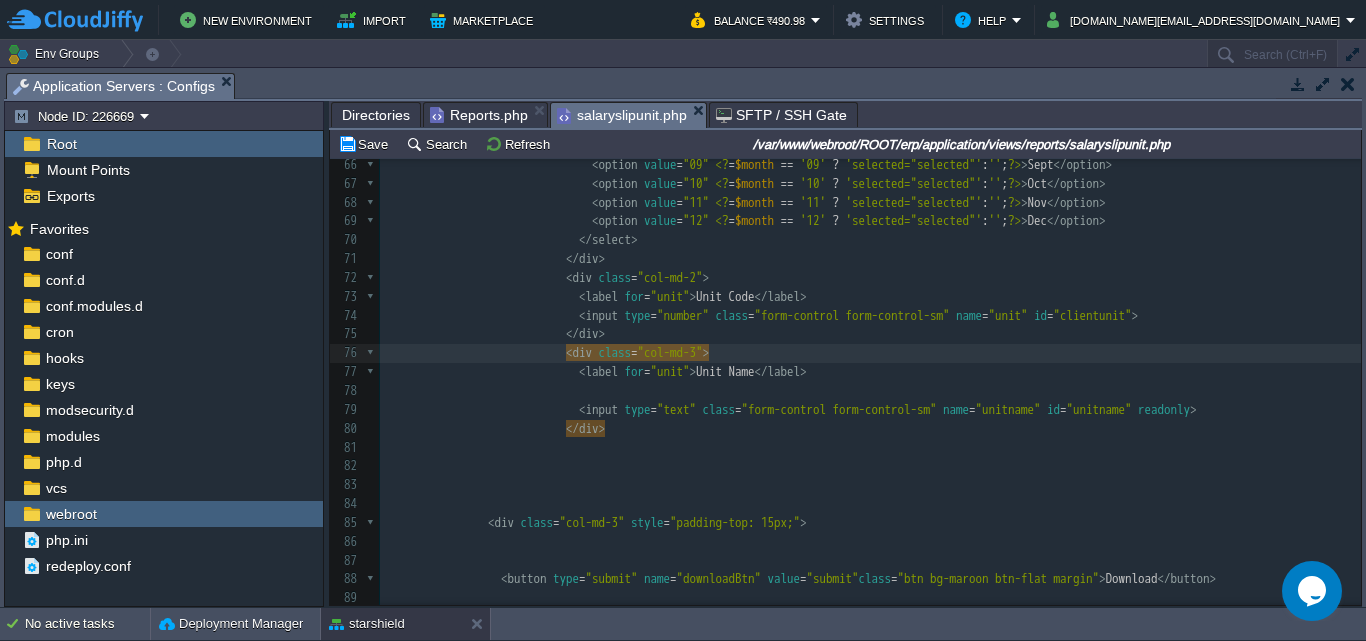 click on "​" at bounding box center [870, 448] 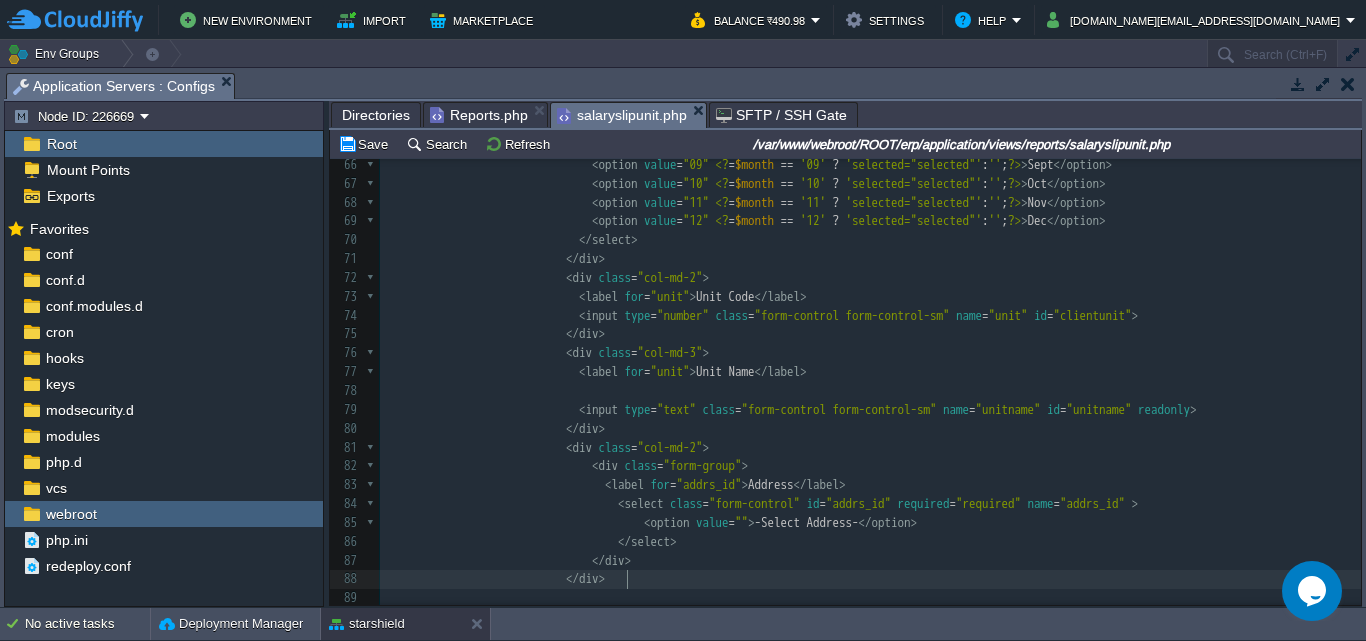 scroll, scrollTop: 1343, scrollLeft: 0, axis: vertical 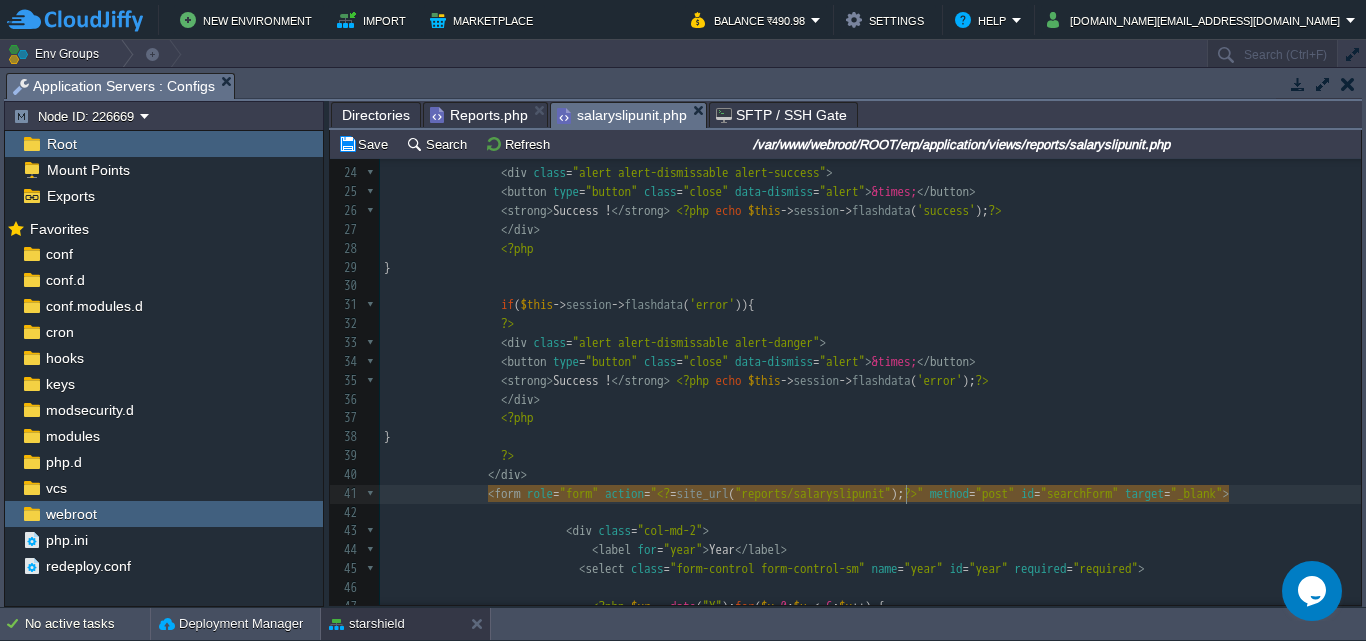 type on "salaryslipunit" 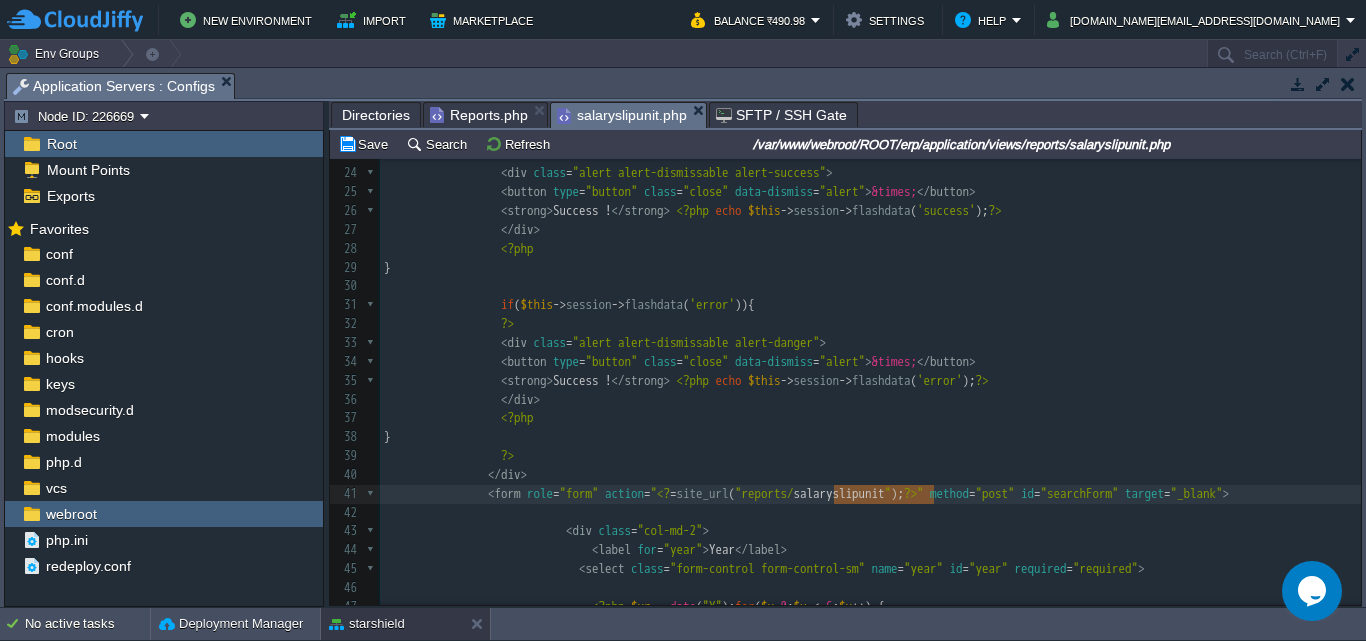click on "Reports.php" at bounding box center (479, 115) 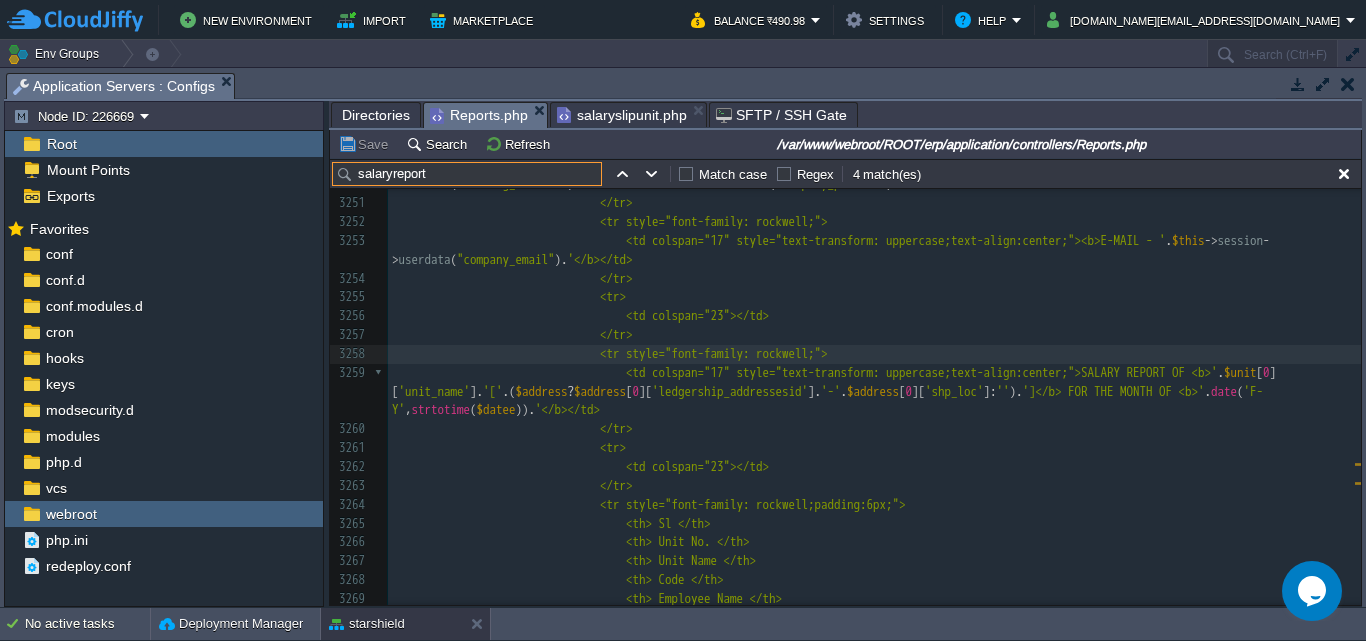 drag, startPoint x: 443, startPoint y: 180, endPoint x: 359, endPoint y: 179, distance: 84.00595 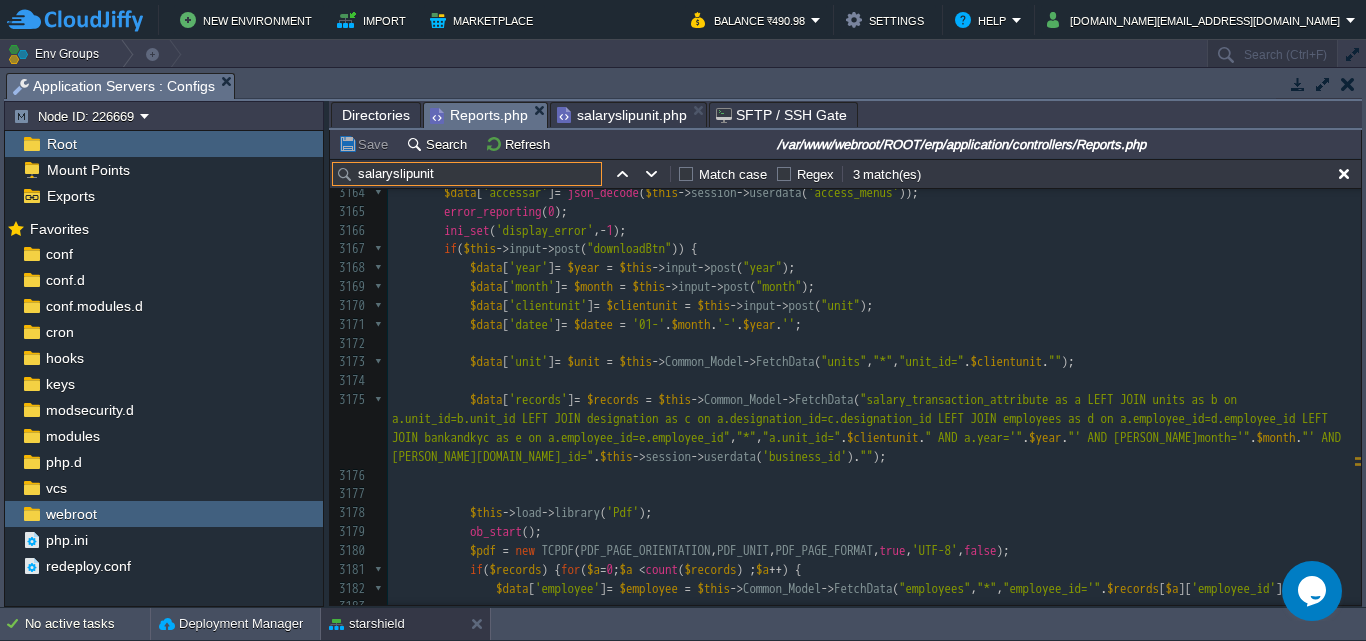 type on "salaryslipunit" 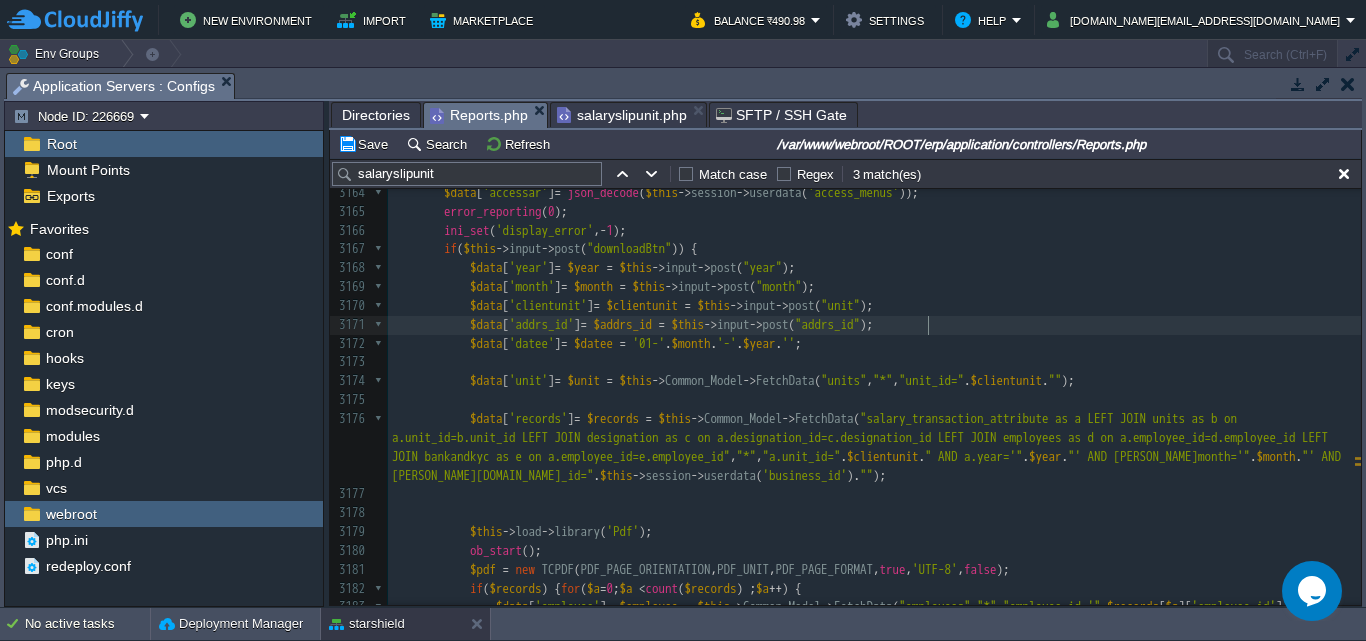click on "$data [ 'unit' ]  =   $unit   =   $this -> Common_Model -> FetchData ( "units" , "*" , "unit_id=" . $clientunit . "" );" at bounding box center [874, 381] 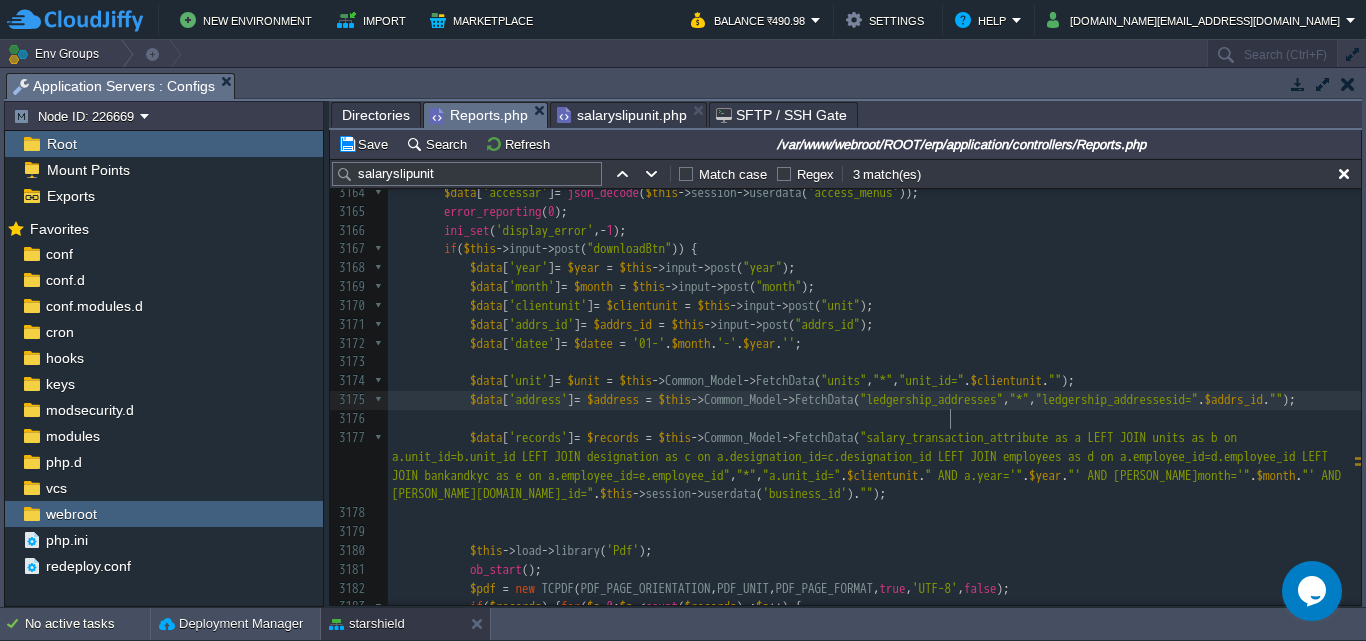 click on "xxxxxxxxxx      function   salaryreport unit (){   3148                          $html  . = '<tr> 3149                                         <td width="100%" colspan="12" style="text-align:center;">No records found !</td> 3150                                    </tr>' ; 3151                     } 3152                          3153                     3154 ​ 3155                $html . = '</table>' ; 3156           } 3157 ​ 3158           echo   $html ; 3159                     3160      } 3161      3162      function   salaryslipunit (){ 3163           $data   =   array (); 3164           $data [ 'accessar' ]  =   json_decode ( $this -> session -> userdata ( 'access_menus' )); 3165           error_reporting ( 0 ); 3166           ini_set ( 'display_error' ,  - 1 ); 3167           if  ( $this -> input -> post ( "downloadBtn" )) { 3168                $data [ 'year' ]  =   $year   =   $this -> input -> post ( "year" ); 3169                $data [ 'month' ]  =   $month   =   $this -> input -> post ( "month"" at bounding box center [874, 372] 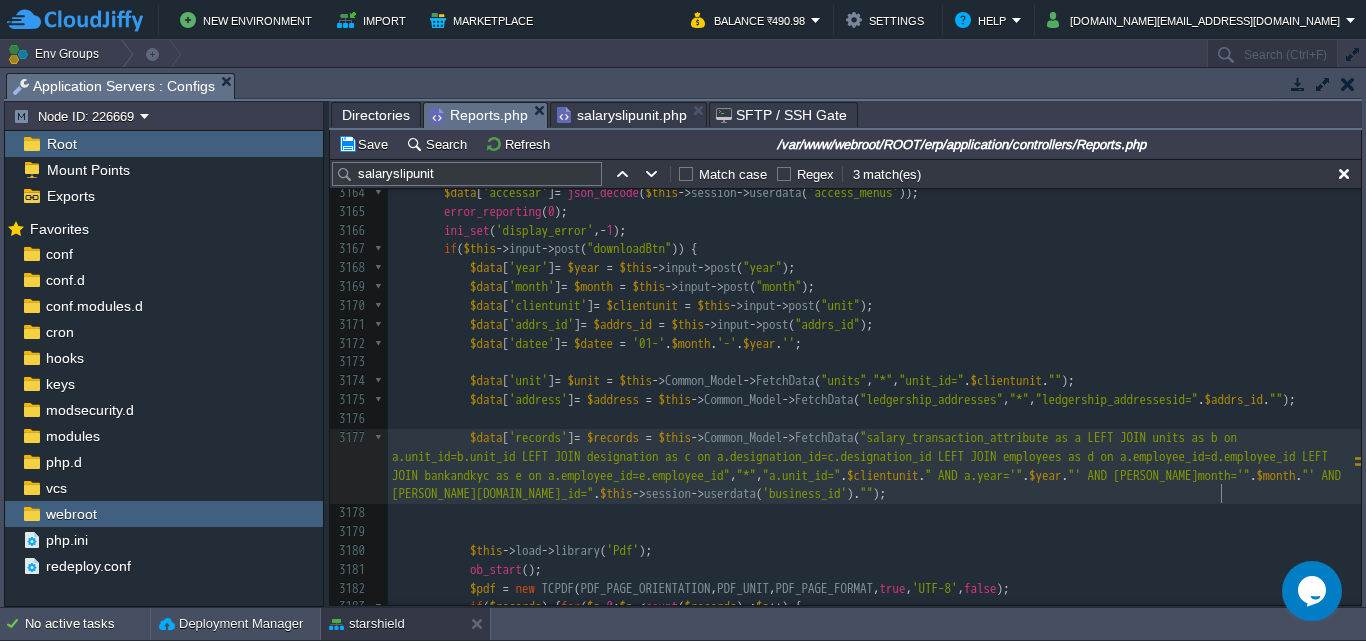 scroll, scrollTop: 7, scrollLeft: 7, axis: both 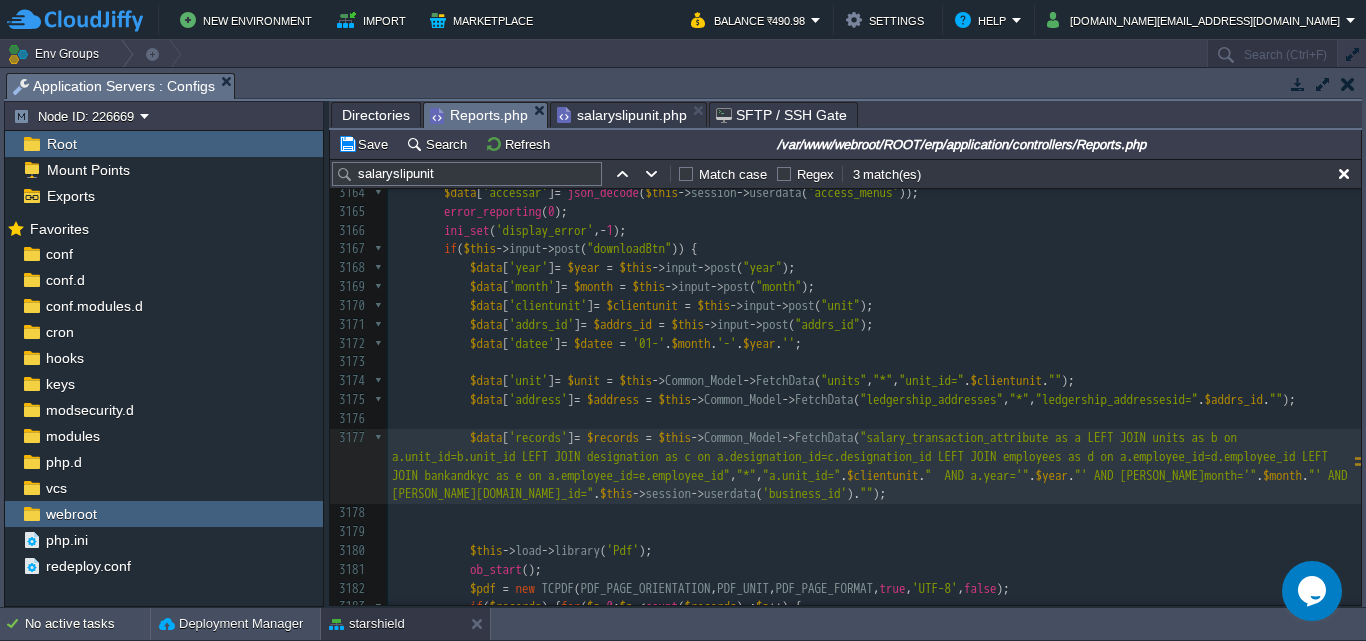 paste 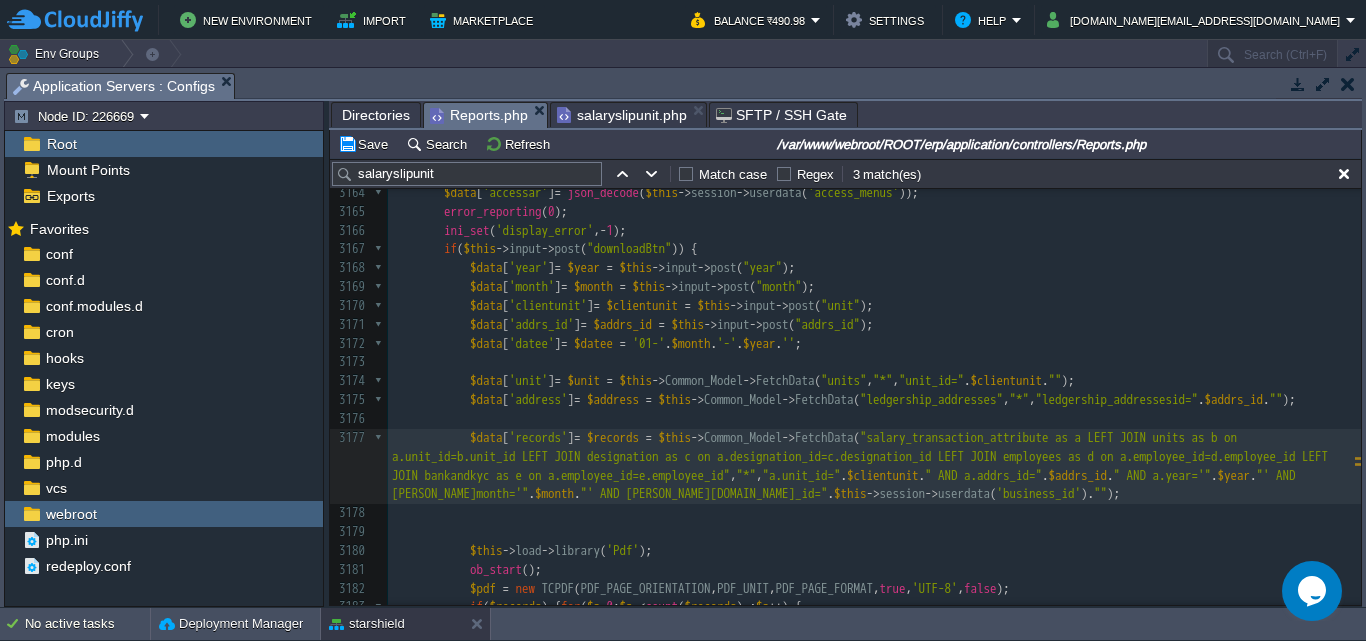 scroll, scrollTop: 64822, scrollLeft: 0, axis: vertical 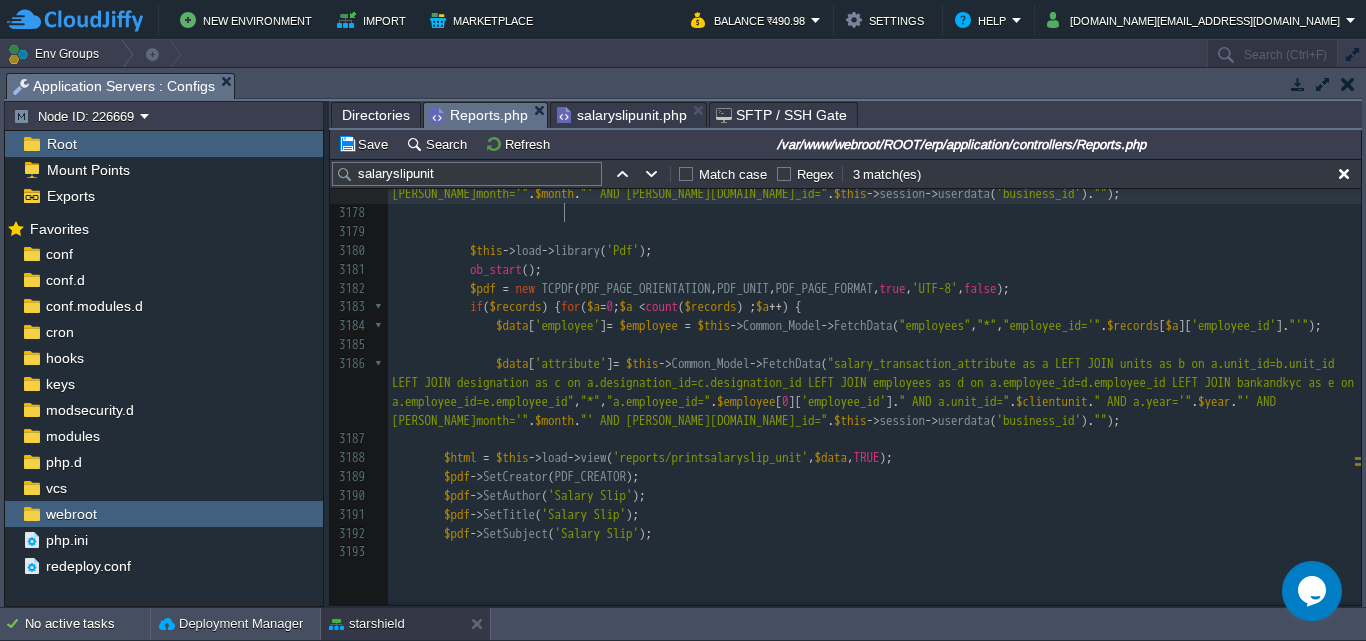 click at bounding box center (1104, 401) 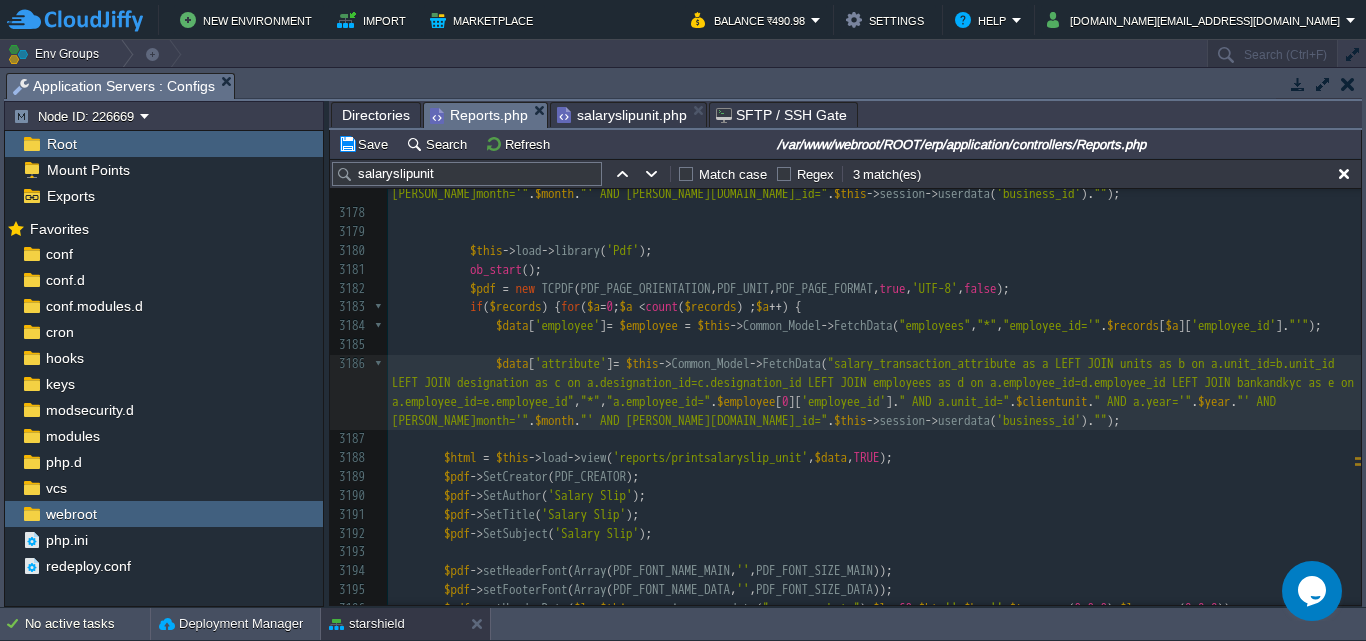 click on "xxxxxxxxxx      function   salaryreport unit (){   3148                          $html  . = '<tr> 3149                                         <td width="100%" colspan="12" style="text-align:center;">No records found !</td> 3150                                    </tr>' ; 3151                     } 3152                          3153                     3154 ​ 3155                $html . = '</table>' ; 3156           } 3157 ​ 3158           echo   $html ; 3159                     3160      } 3161      3162      function   salaryslipunit (){ 3163           $data   =   array (); 3164           $data [ 'accessar' ]  =   json_decode ( $this -> session -> userdata ( 'access_menus' )); 3165           error_reporting ( 0 ); 3166           ini_set ( 'display_error' ,  - 1 ); 3167           if  ( $this -> input -> post ( "downloadBtn" )) { 3168                $data [ 'year' ]  =   $year   =   $this -> input -> post ( "year" ); 3169                $data [ 'month' ]  =   $month   =   $this -> input -> post ( "month"" at bounding box center (874, 147) 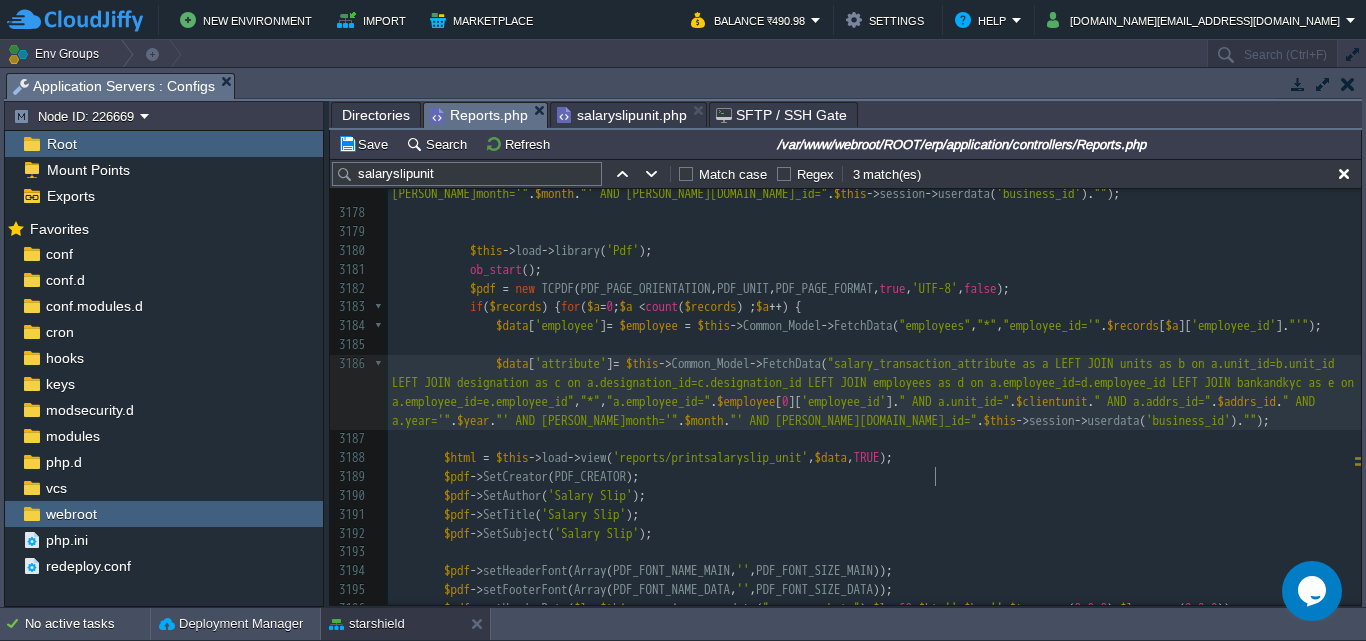 type 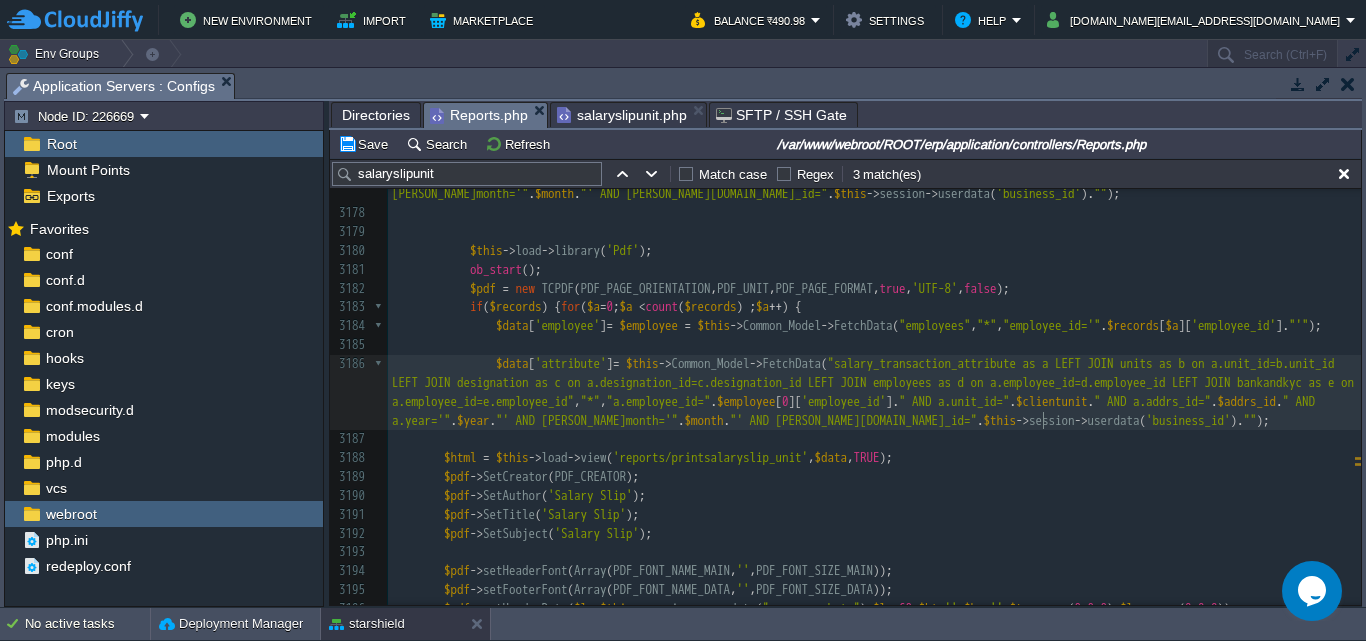 click on "xxxxxxxxxx      function   salaryreport unit (){   3148                          $html  . = '<tr> 3149                                         <td width="100%" colspan="12" style="text-align:center;">No records found !</td> 3150                                    </tr>' ; 3151                     } 3152                          3153                     3154 ​ 3155                $html . = '</table>' ; 3156           } 3157 ​ 3158           echo   $html ; 3159                     3160      } 3161      3162      function   salaryslipunit (){ 3163           $data   =   array (); 3164           $data [ 'accessar' ]  =   json_decode ( $this -> session -> userdata ( 'access_menus' )); 3165           error_reporting ( 0 ); 3166           ini_set ( 'display_error' ,  - 1 ); 3167           if  ( $this -> input -> post ( "downloadBtn" )) { 3168                $data [ 'year' ]  =   $year   =   $this -> input -> post ( "year" ); 3169                $data [ 'month' ]  =   $month   =   $this -> input -> post ( "month"" at bounding box center [874, 156] 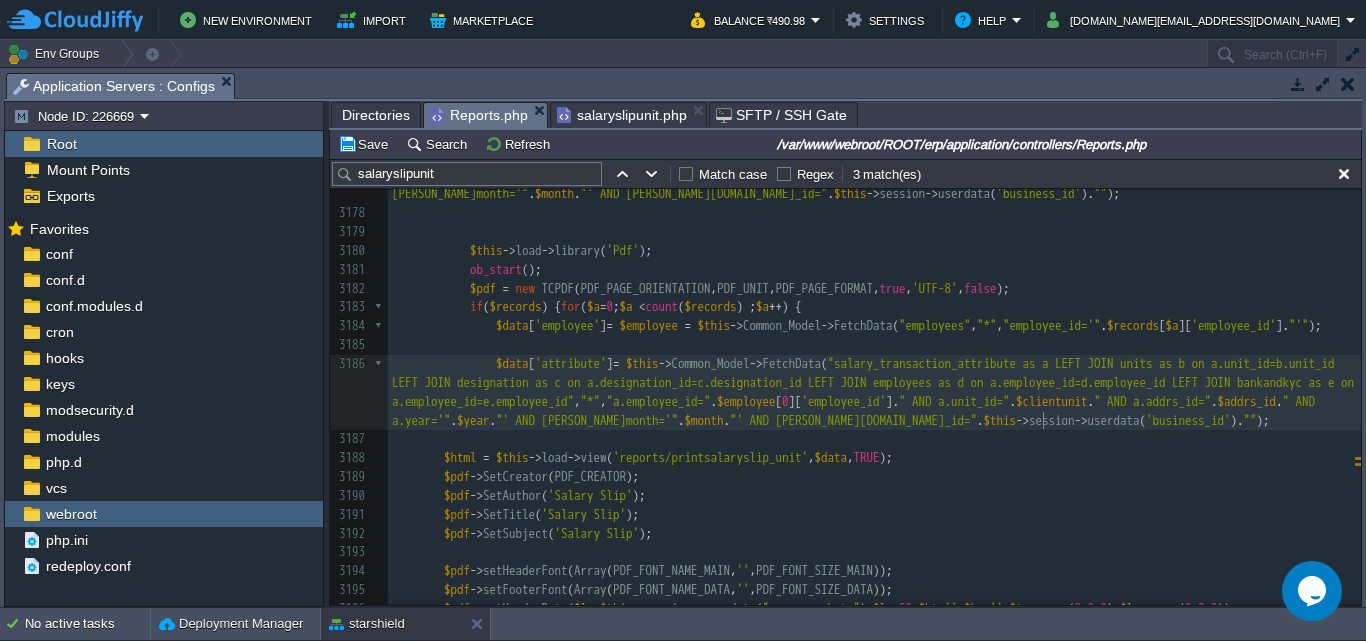 click on "Directories" at bounding box center [376, 115] 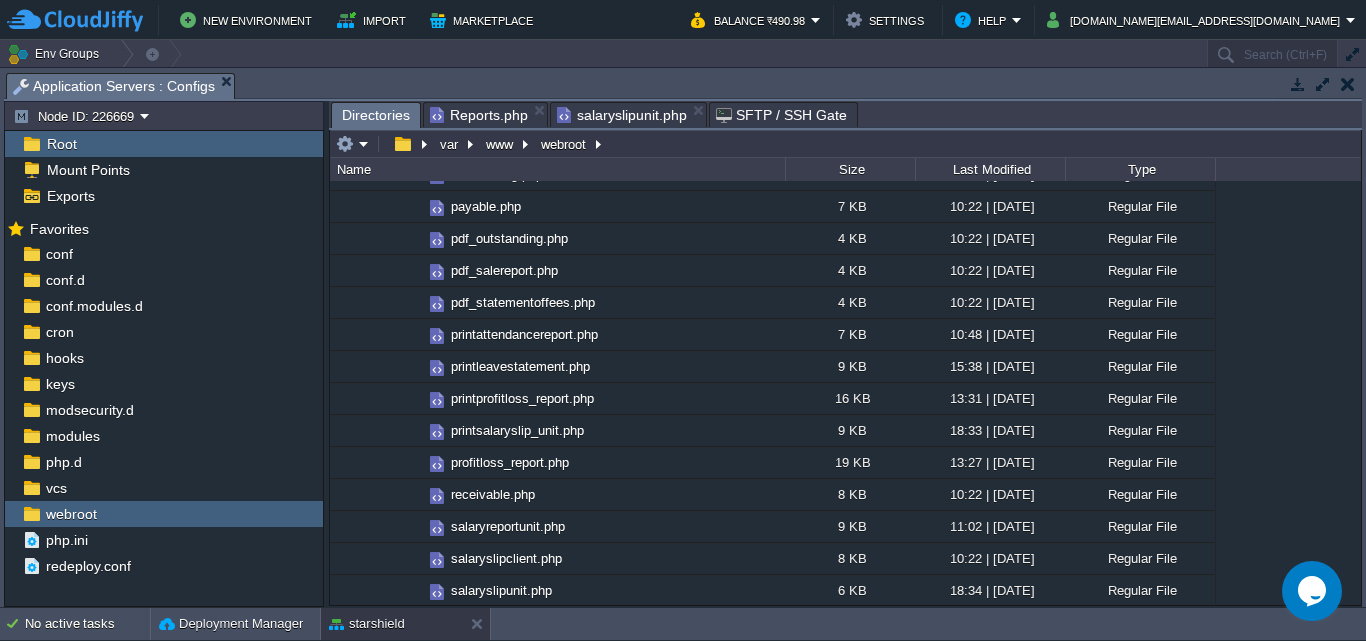 scroll, scrollTop: 1800, scrollLeft: 0, axis: vertical 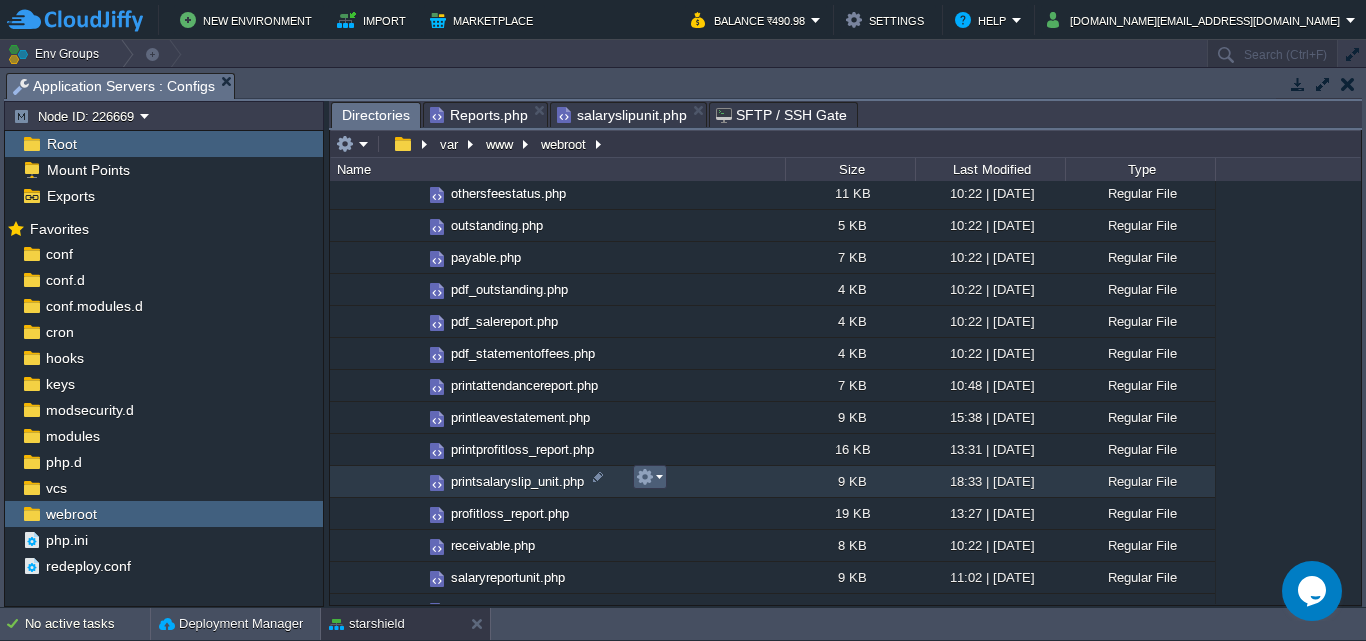 click at bounding box center (650, 477) 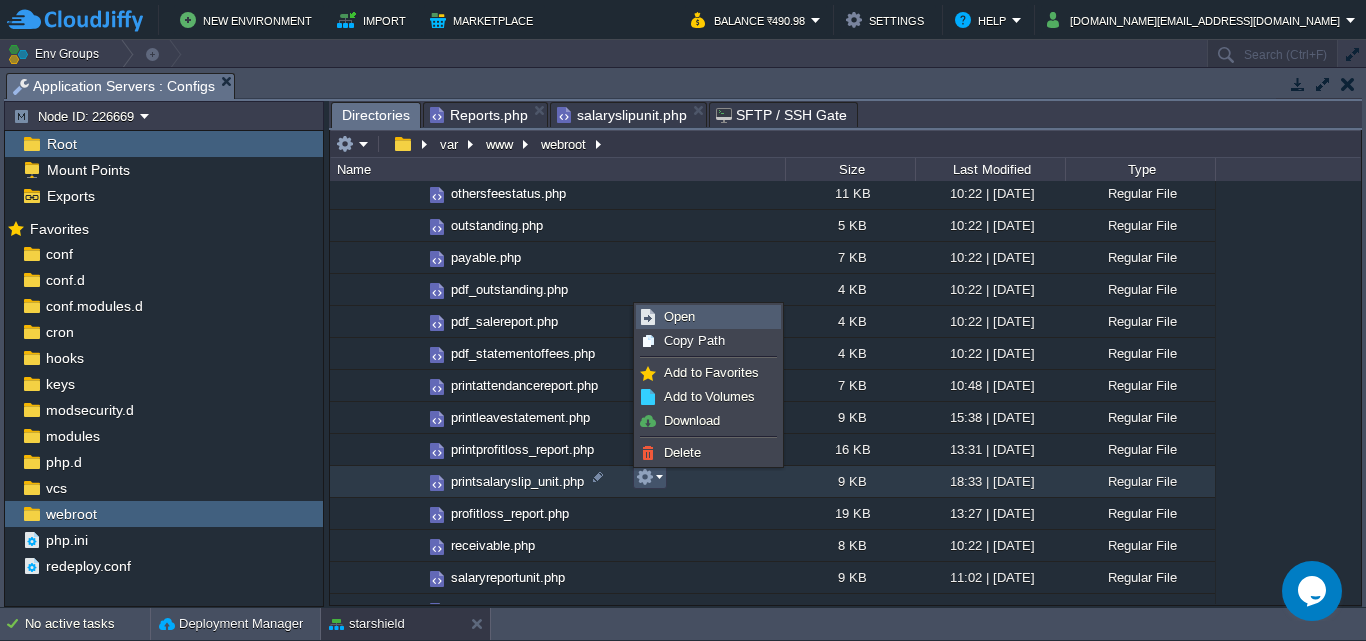 click on "Open" at bounding box center (679, 316) 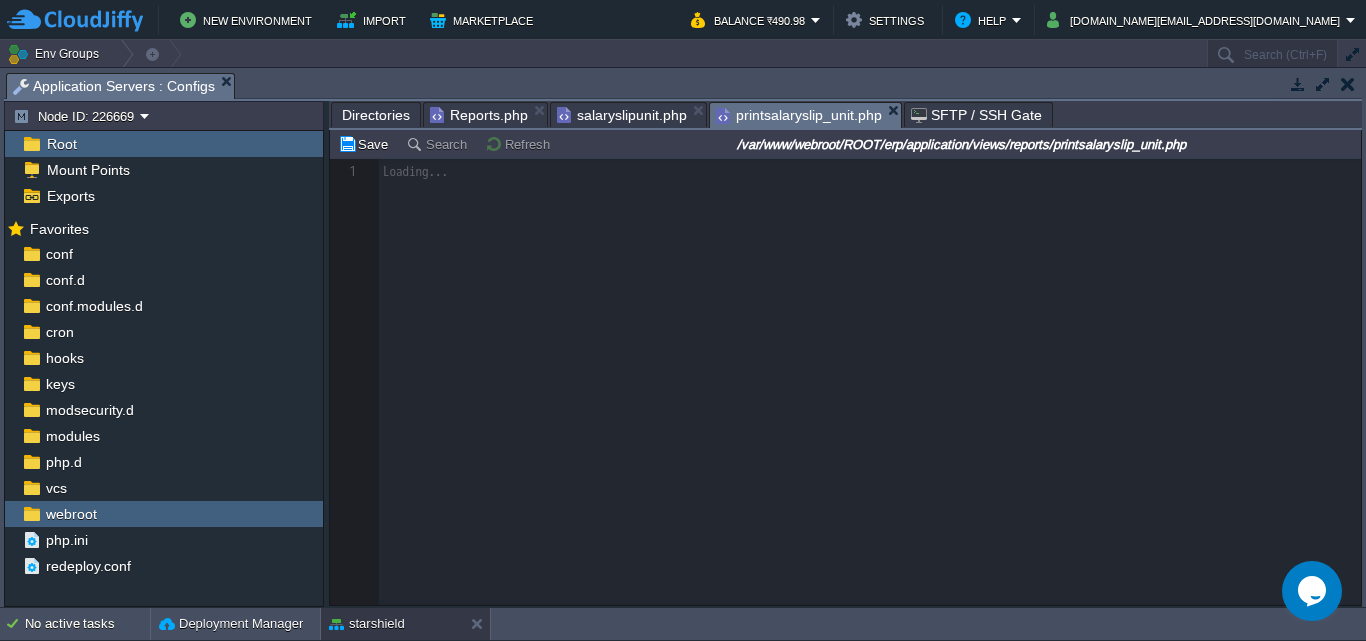 scroll, scrollTop: 7, scrollLeft: 0, axis: vertical 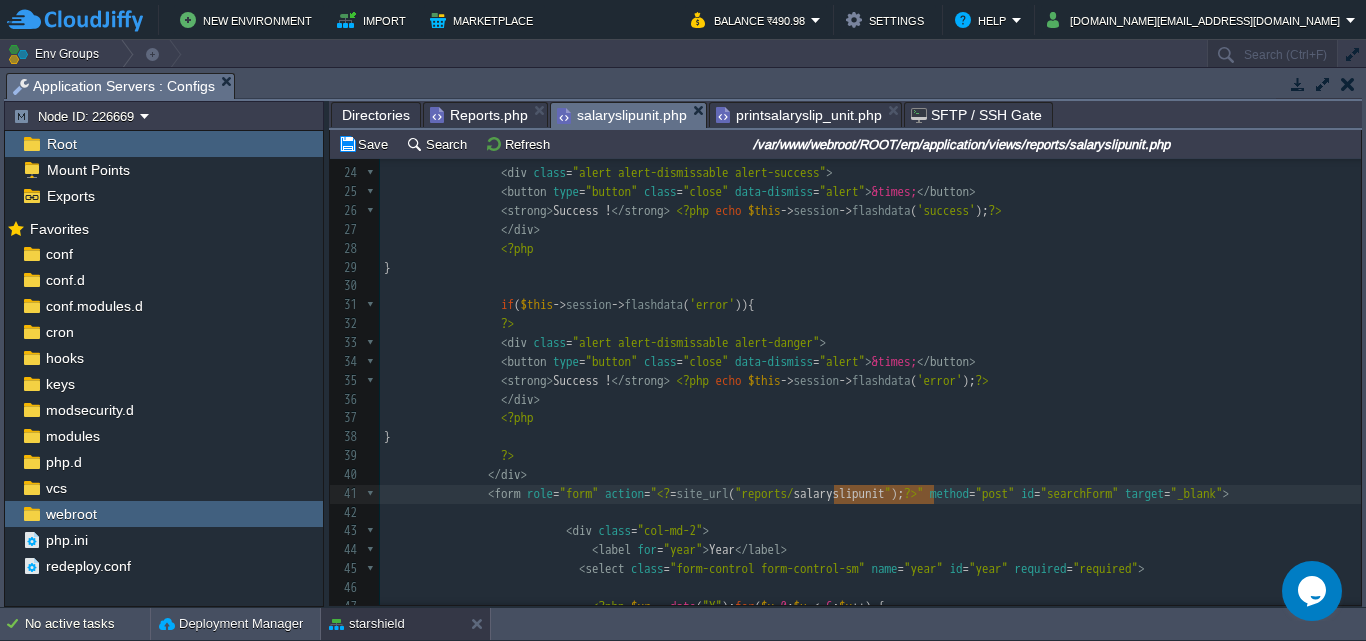 click on "salaryslipunit.php" at bounding box center [622, 115] 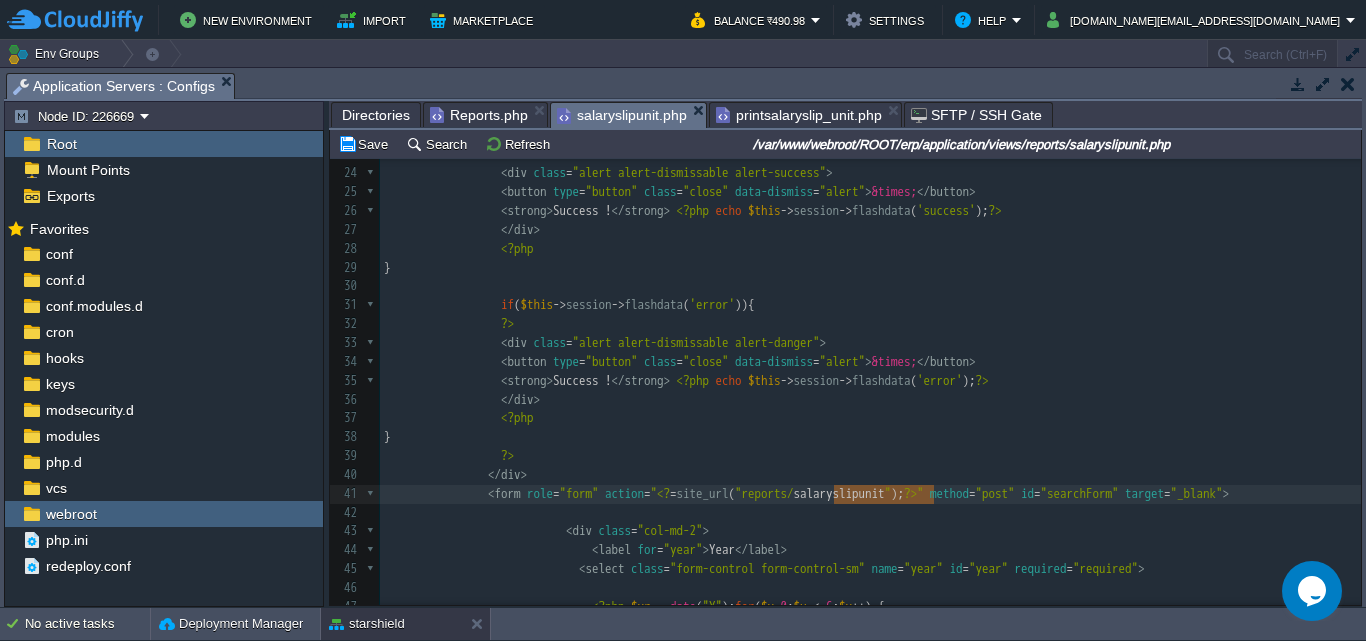 click on "printsalaryslip_unit.php" at bounding box center (799, 115) 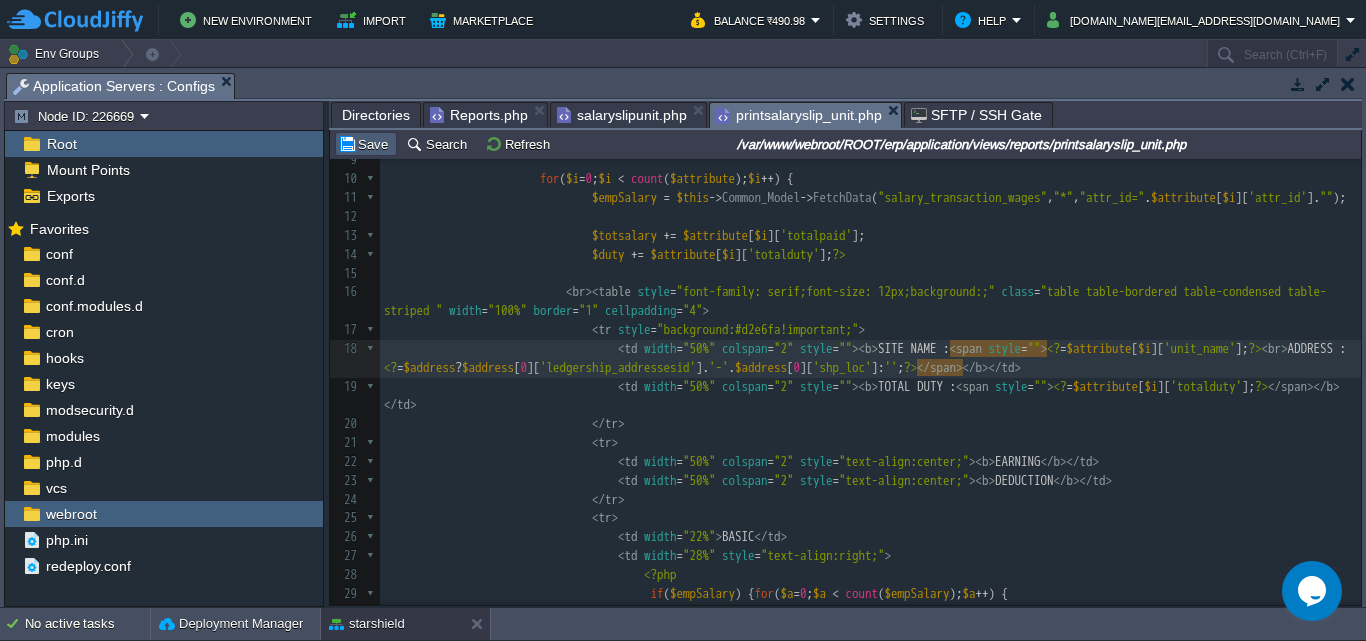 click on "Save" at bounding box center [366, 144] 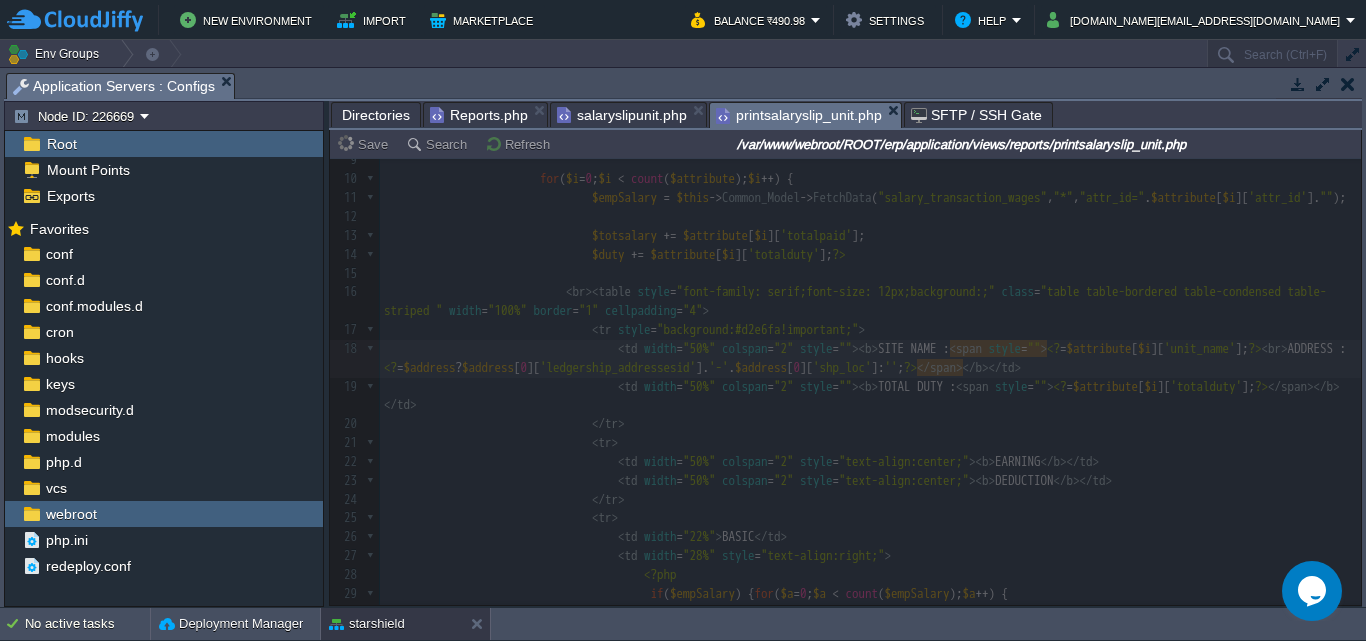 click on "salaryslipunit.php" at bounding box center (622, 115) 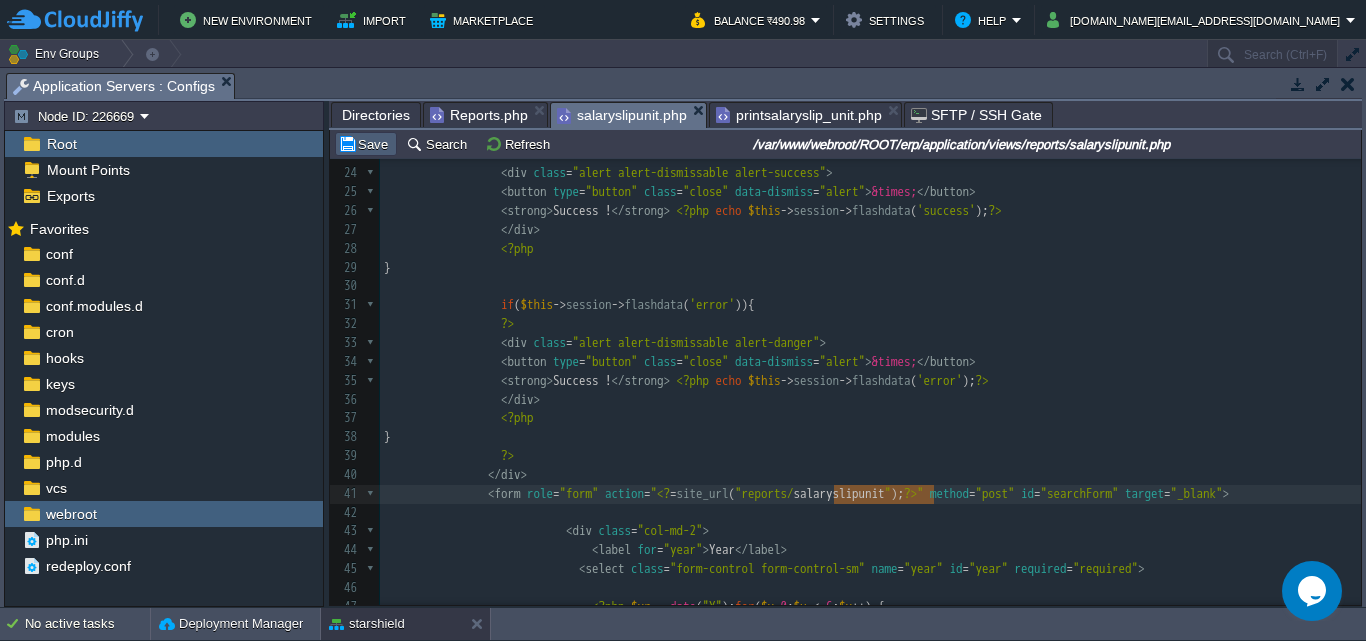 click on "Save" at bounding box center [366, 144] 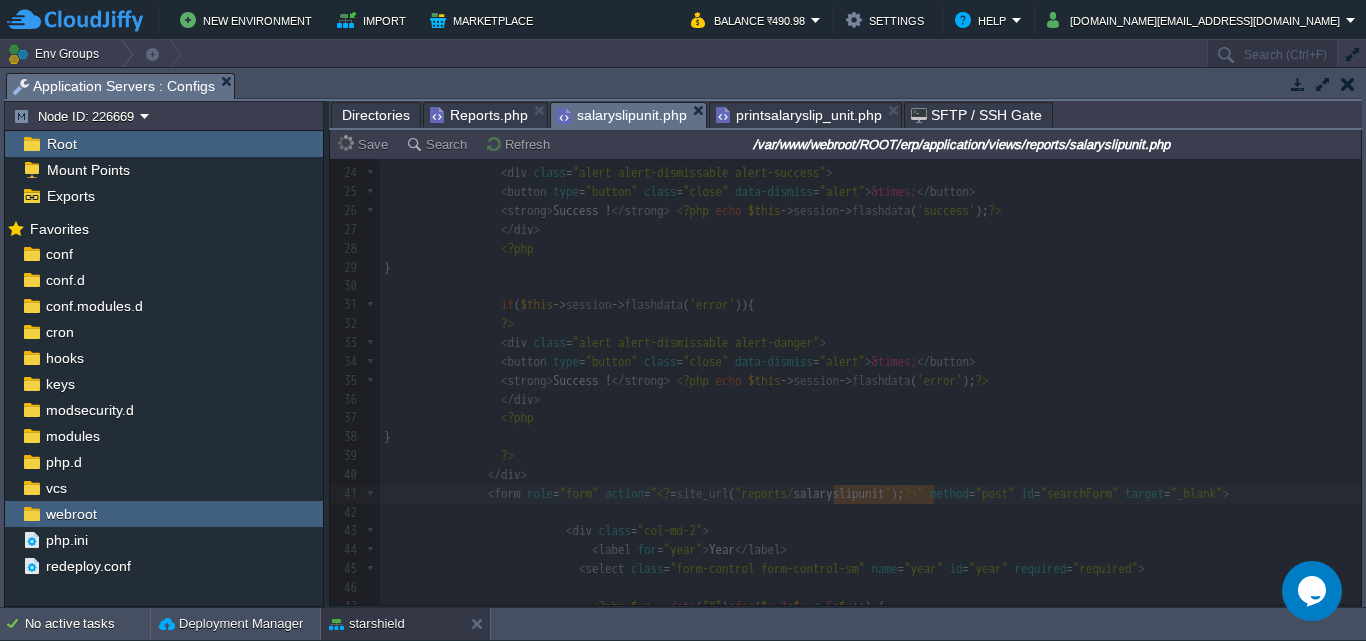 click on "Reports.php" at bounding box center (479, 115) 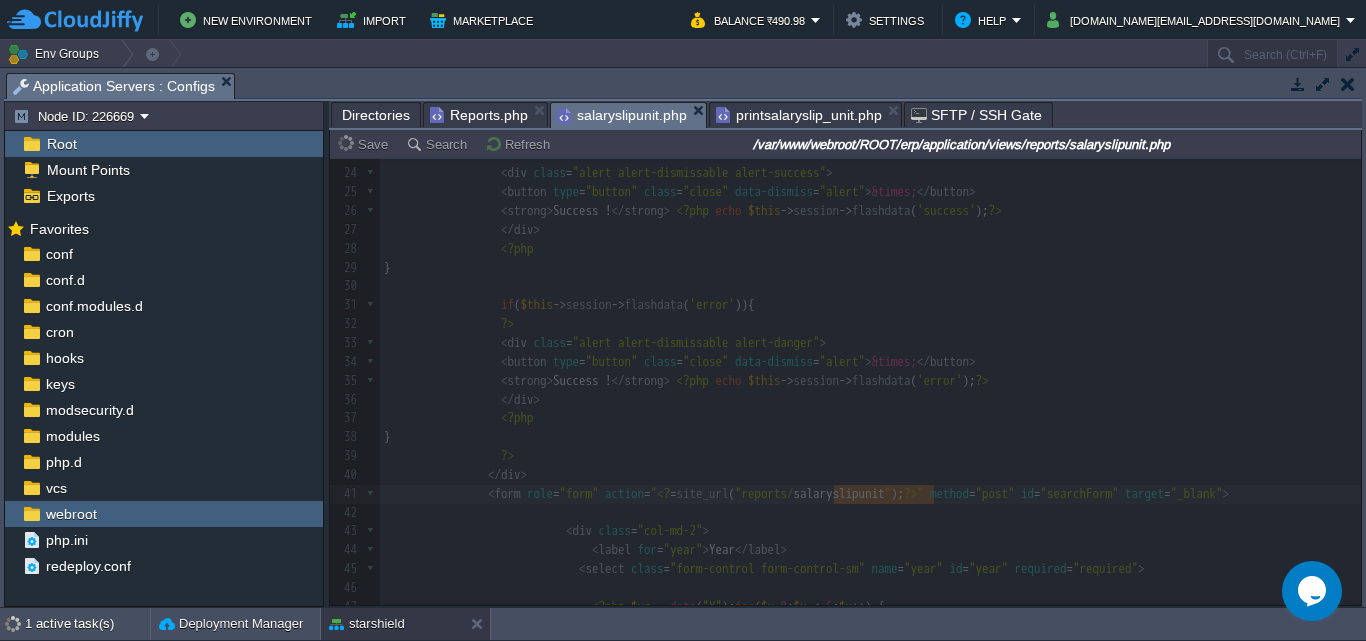 click on "salaryslipunit.php" at bounding box center [622, 115] 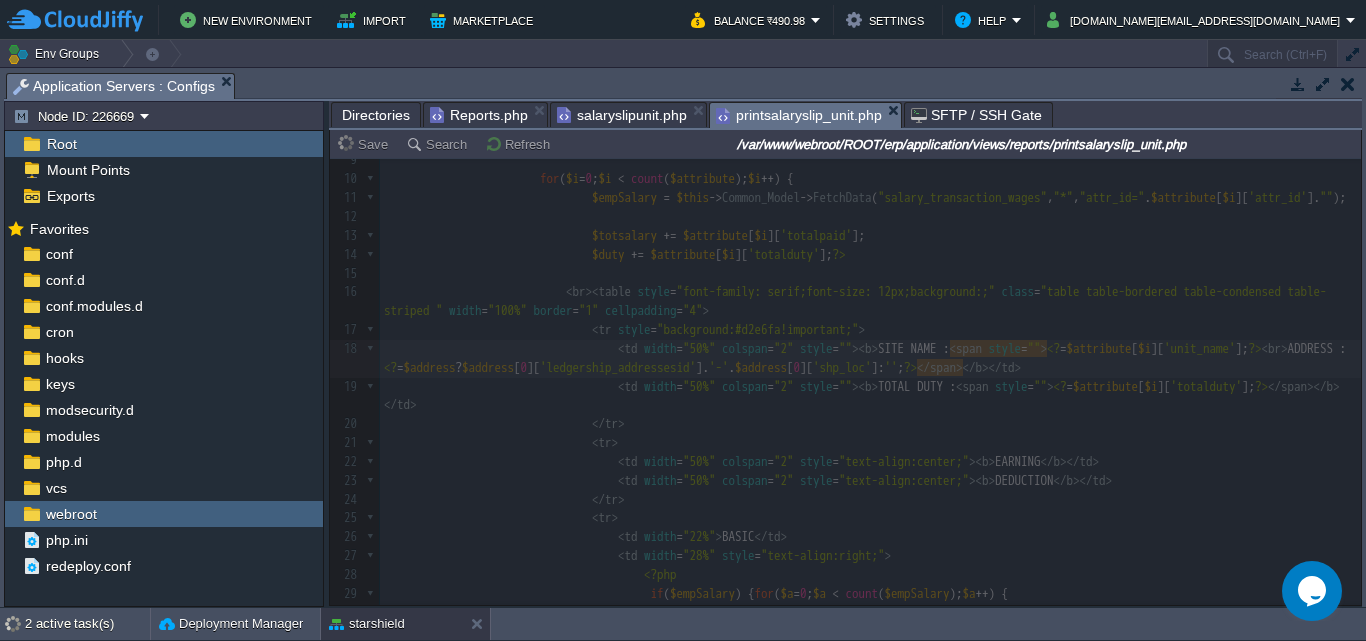 click on "printsalaryslip_unit.php" at bounding box center [799, 115] 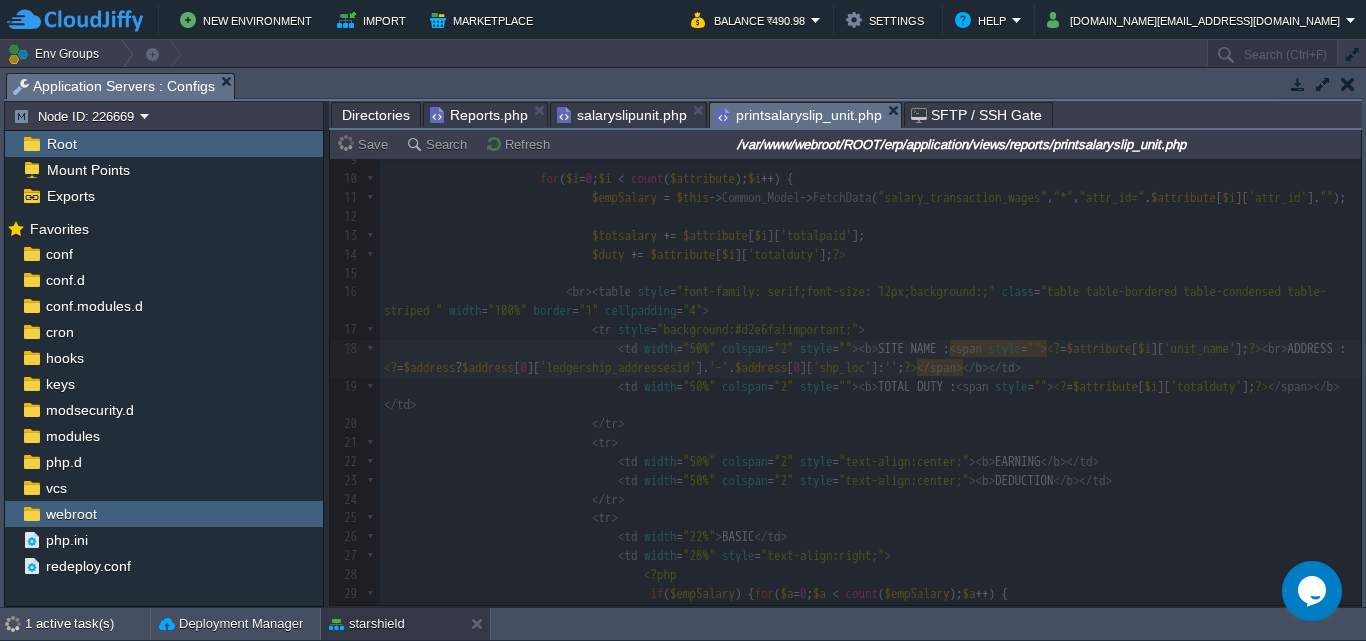 click on "salaryslipunit.php" at bounding box center (622, 115) 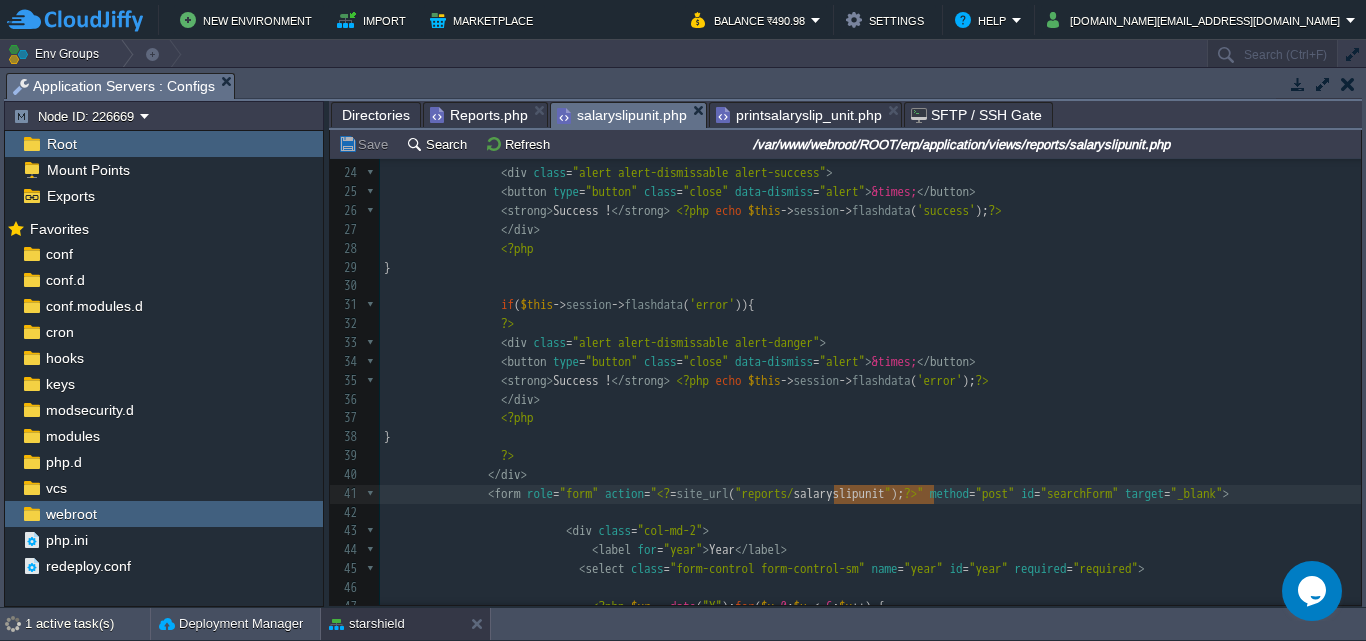 click on "printsalaryslip_unit.php" at bounding box center (799, 115) 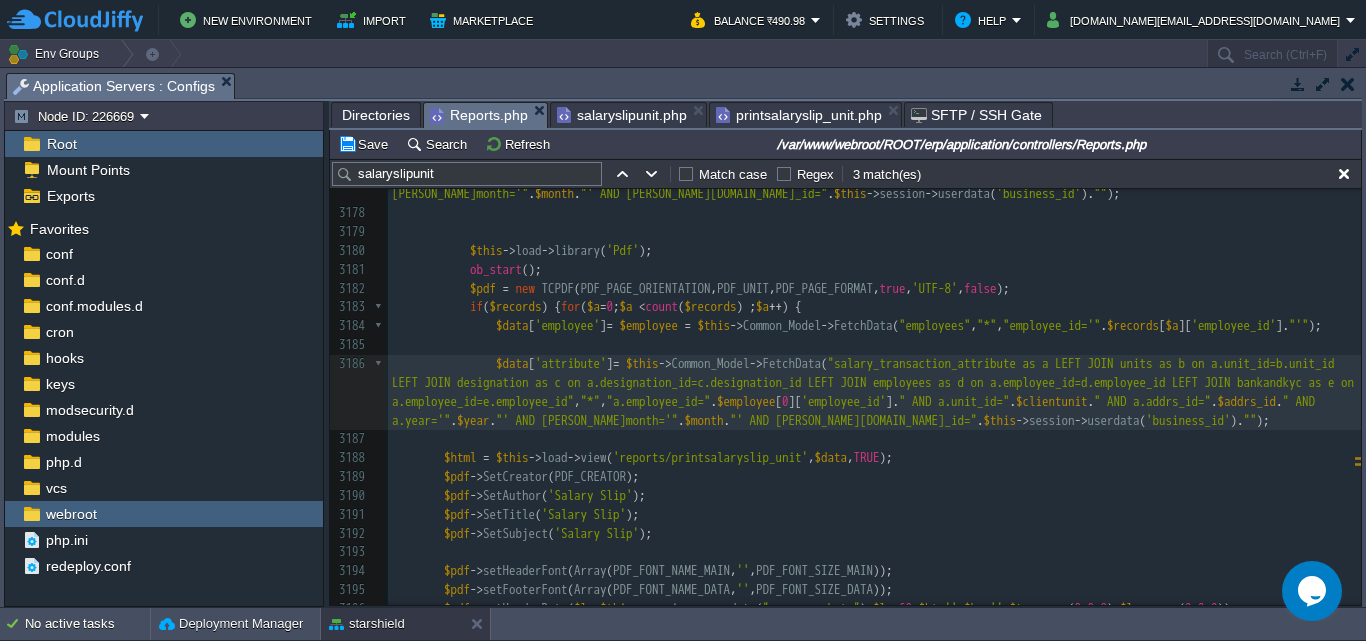 click on "Reports.php" at bounding box center [479, 115] 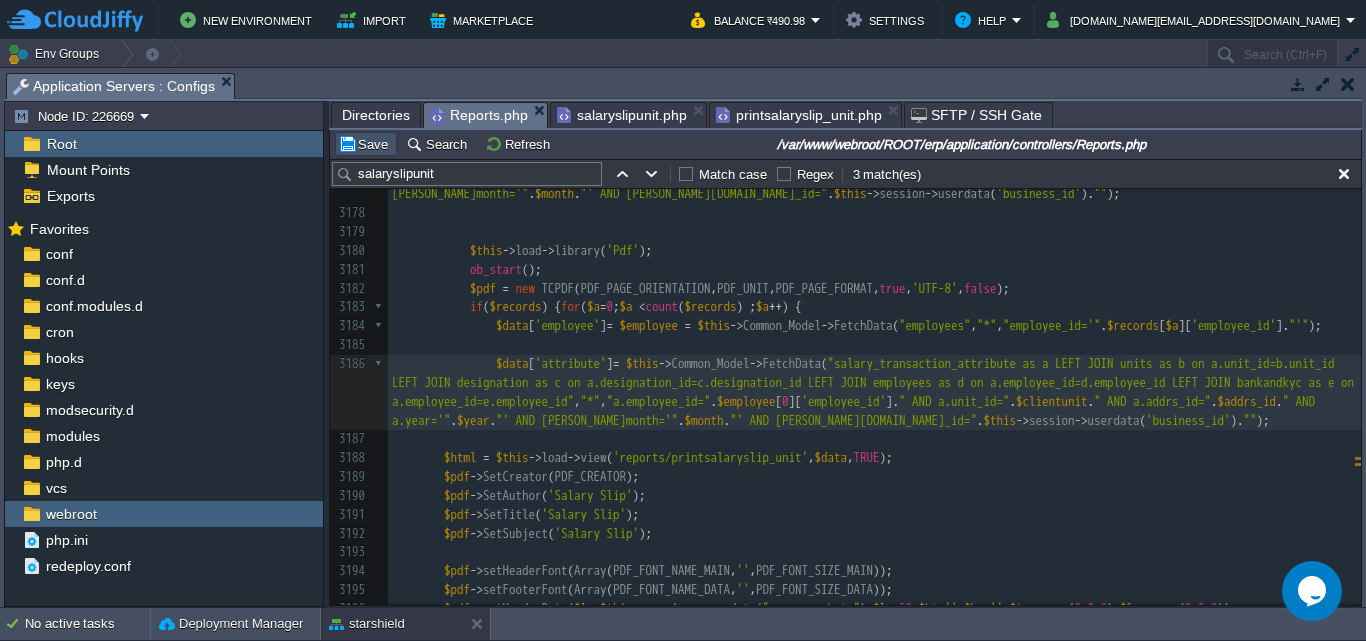 click on "Save" at bounding box center (366, 144) 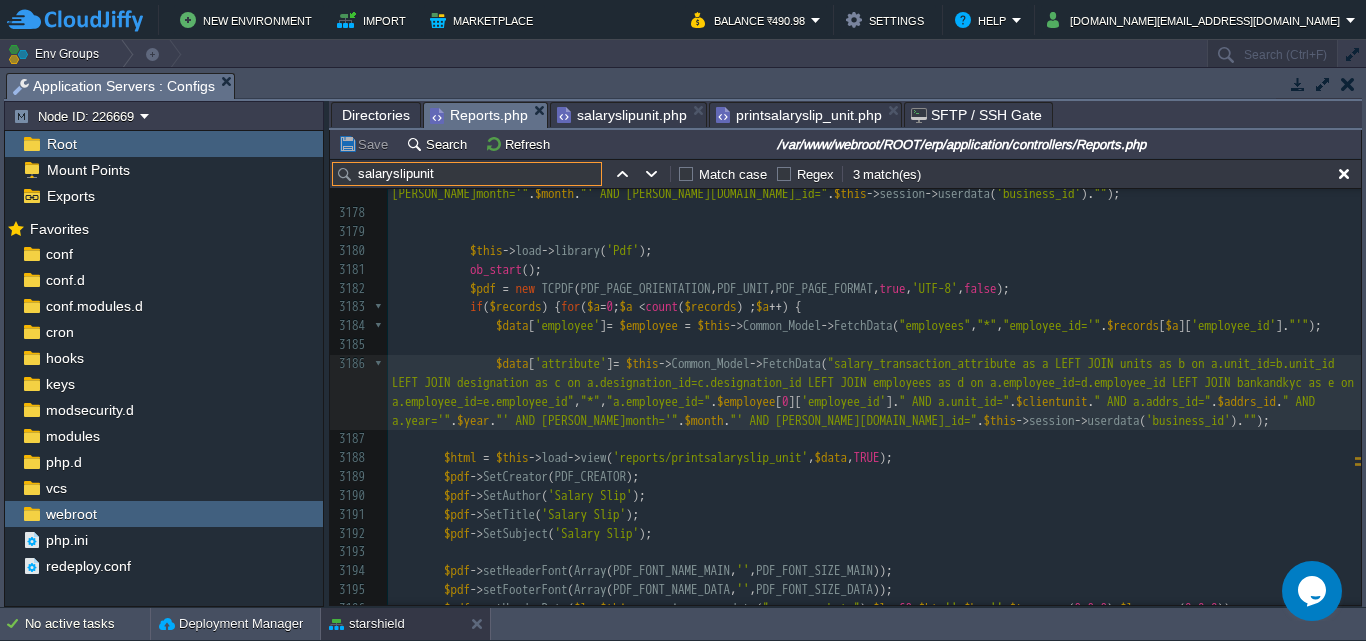 drag, startPoint x: 445, startPoint y: 179, endPoint x: 354, endPoint y: 178, distance: 91.00549 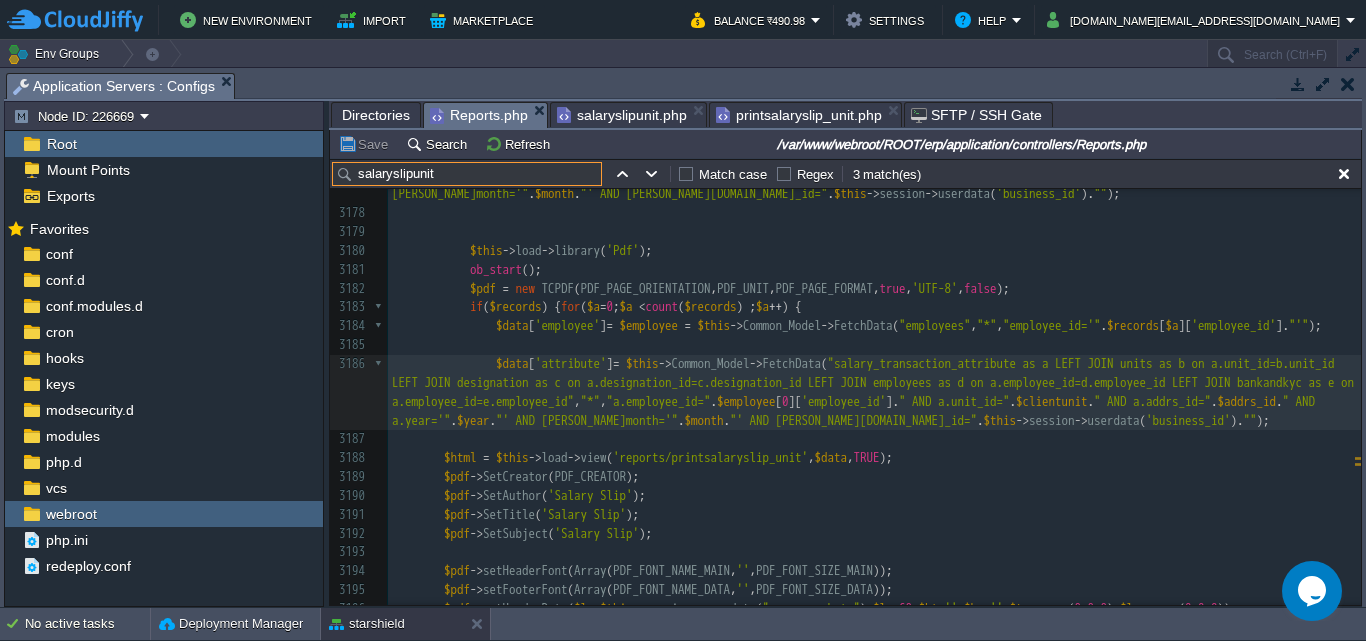 click on "salaryslipunit" at bounding box center [467, 174] 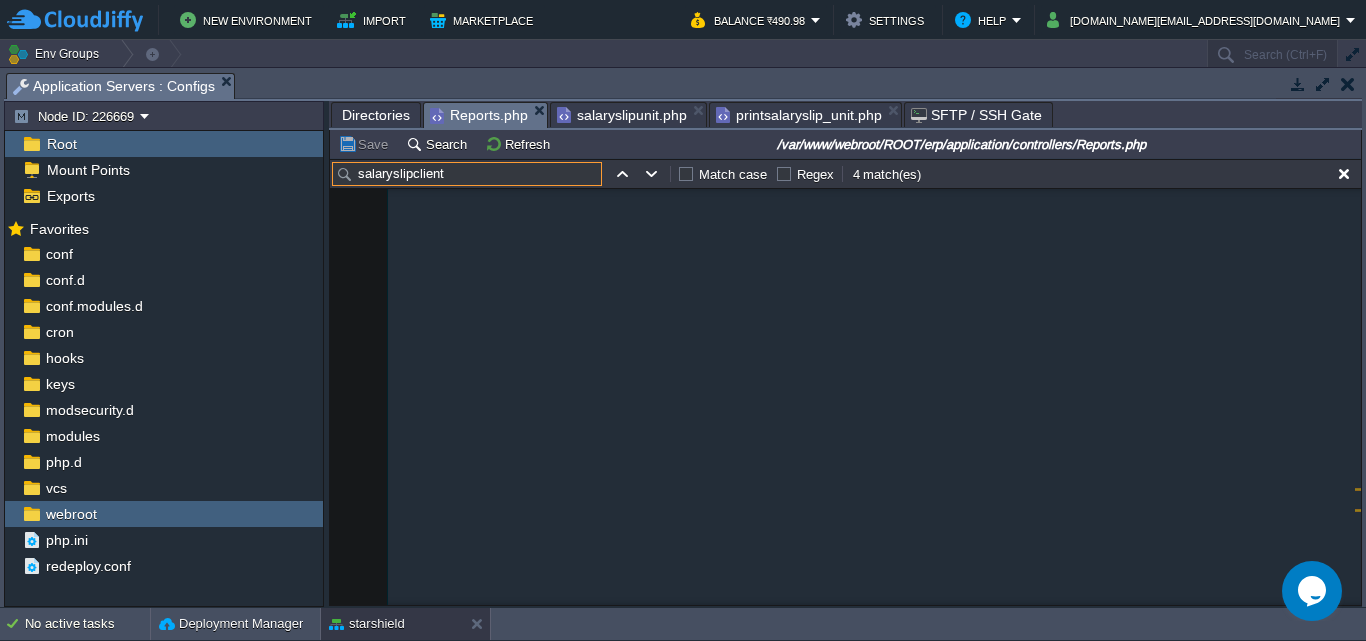 scroll, scrollTop: 71785, scrollLeft: 0, axis: vertical 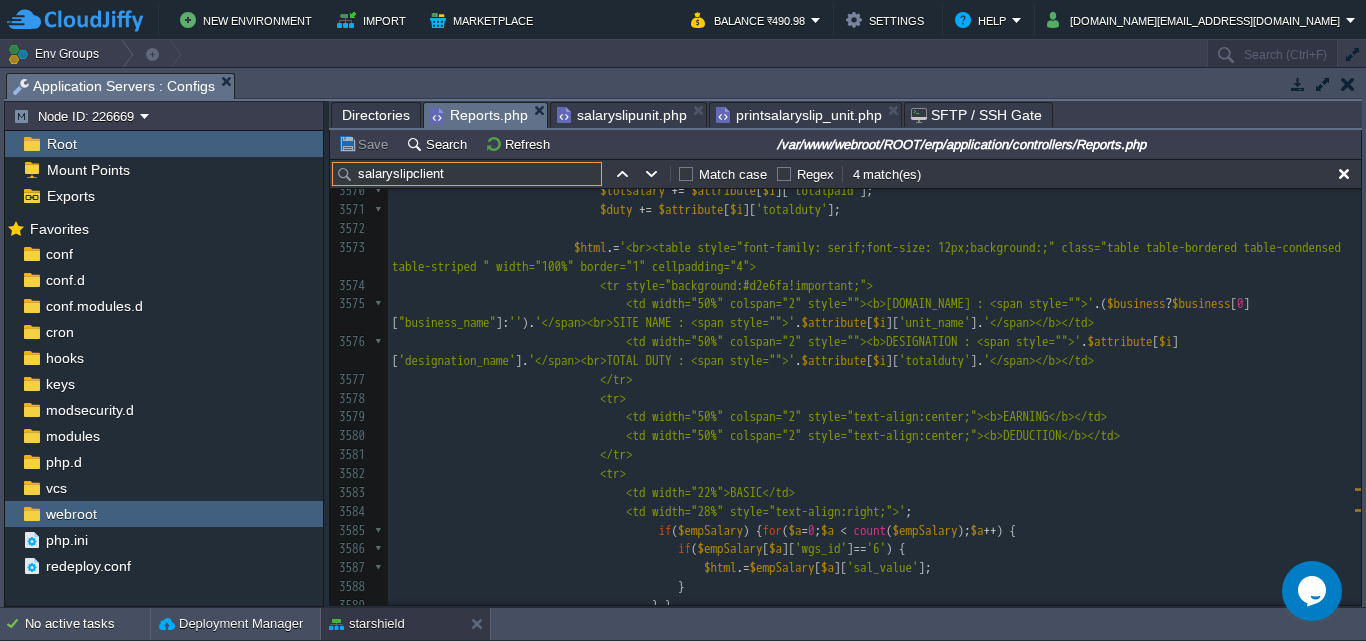 type on "salaryslipclient" 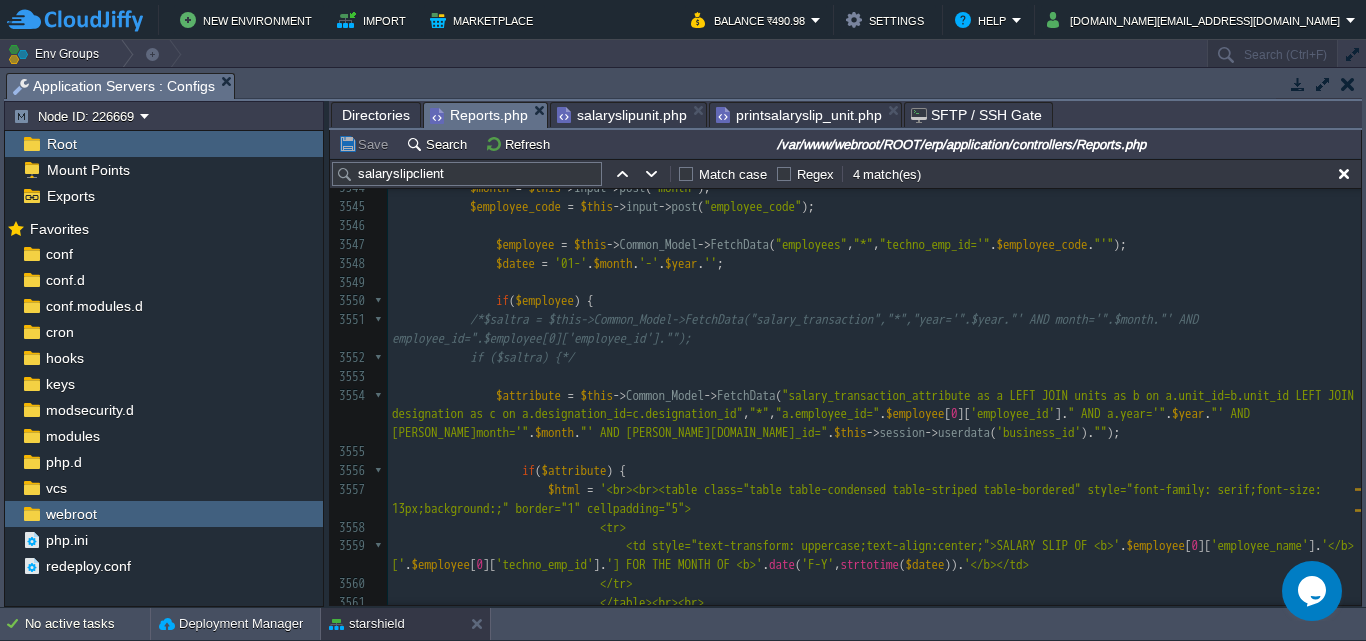 scroll, scrollTop: 72228, scrollLeft: 0, axis: vertical 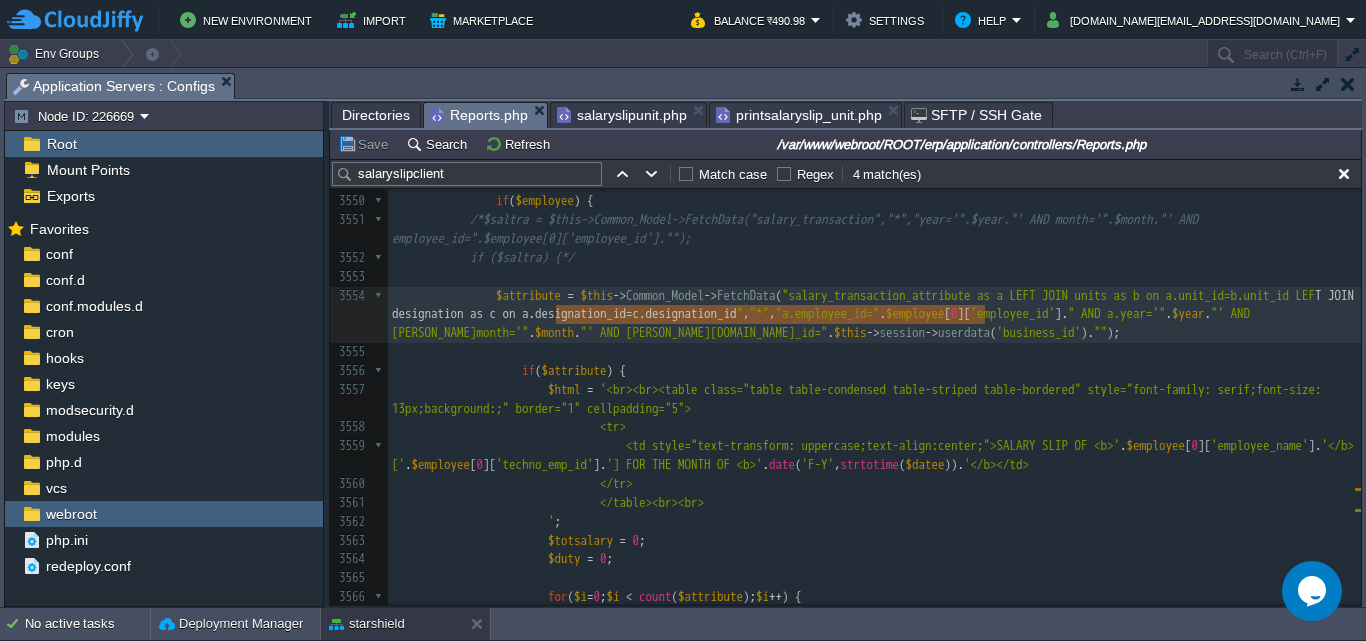 type on "LEFT JOIN designation as c on a.designation_id=c.designation_id" 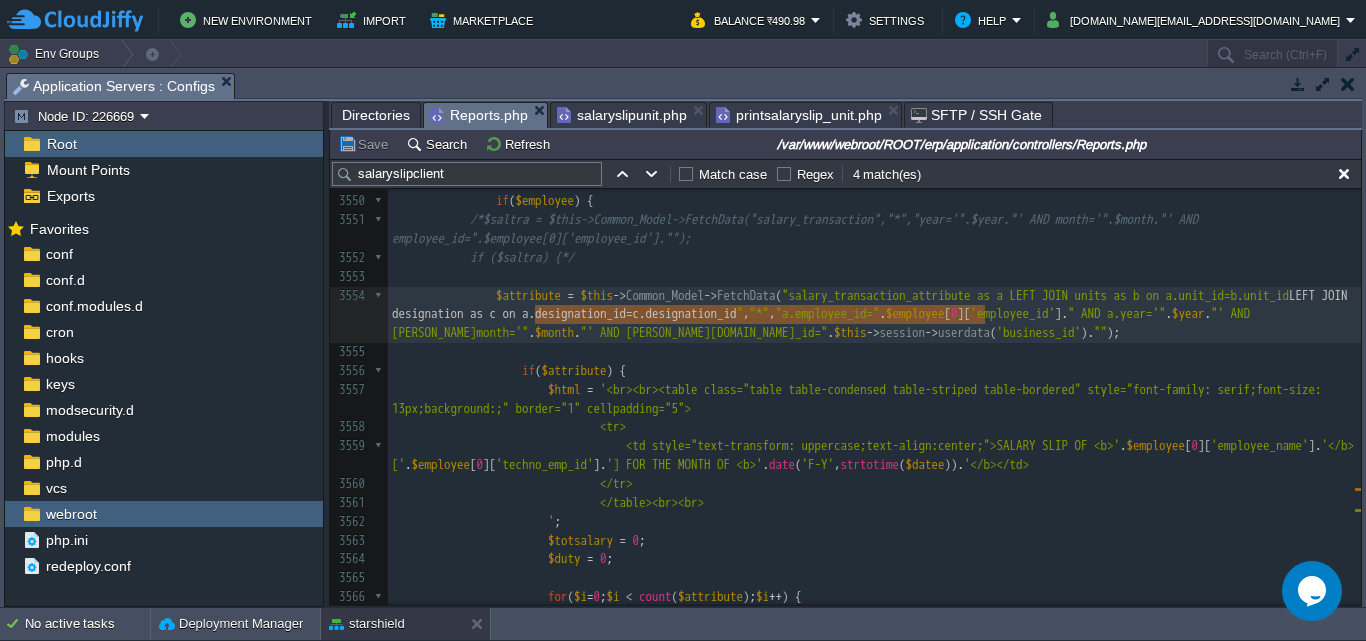 drag, startPoint x: 985, startPoint y: 316, endPoint x: 537, endPoint y: 313, distance: 448.01004 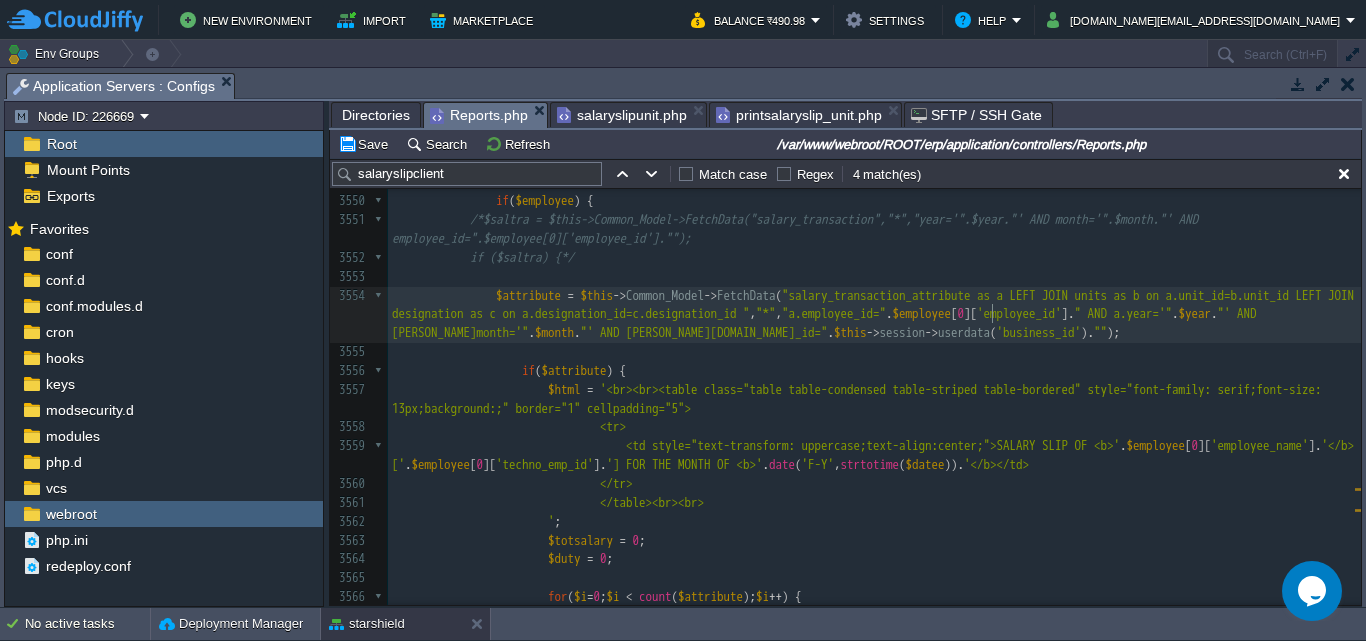 scroll, scrollTop: 7, scrollLeft: 7, axis: both 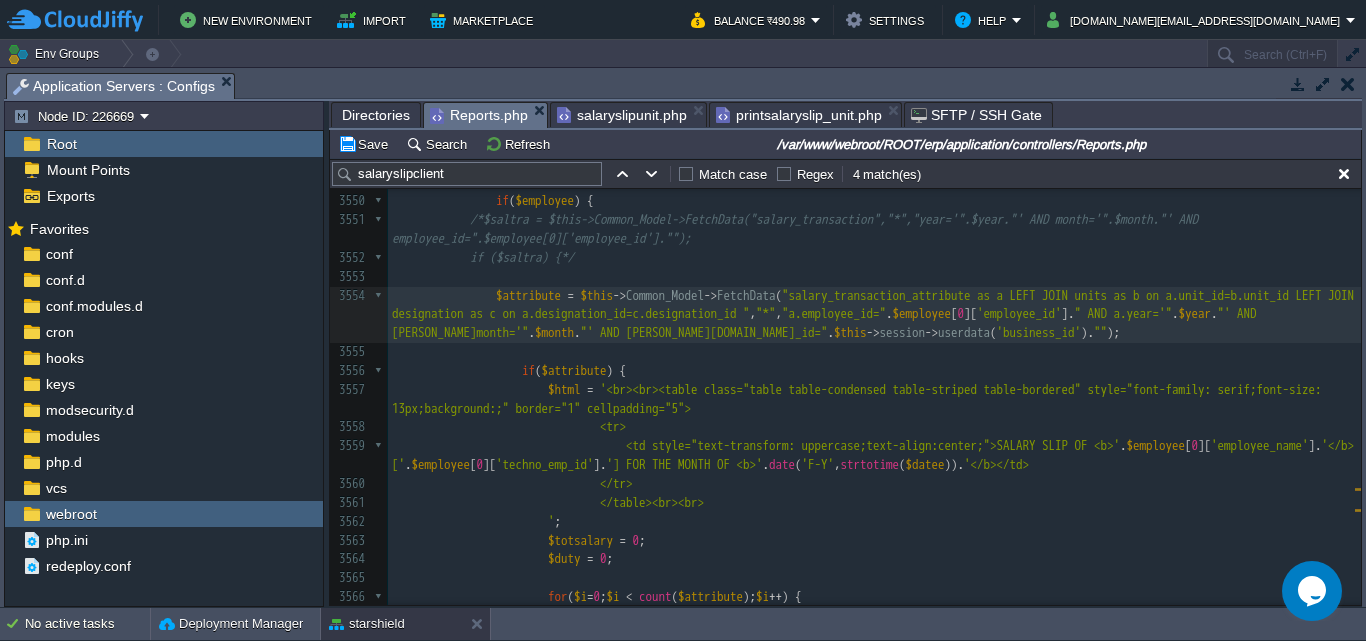 paste 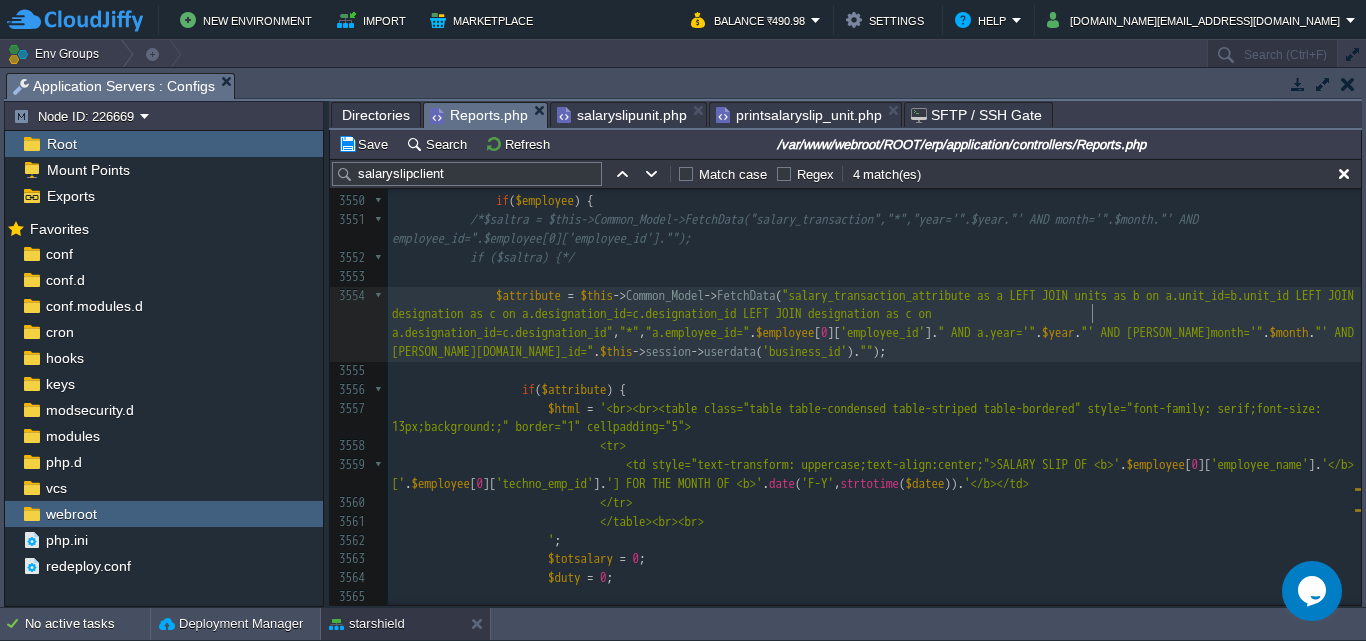 click on "xxxxxxxxxx   3522 ​ 3523                          <td colspan="4" class="text-right"><b>TOTAL</b></td> 3524 ​ 3525                          <td class="text-right"><b>' . round ( $earningtotal , 2 ). '</b></td> 3526                          <td class="text-right"><b>' . round ( $deducttotal , 2 ). '</b></td> 3527                          <td class="text-right"><b>' . round ( $allowancestot , 2 ). '</b></td> 3528                          <td class="text-right"><b>' . round ( $nettotal ). '</b></td> 3529                          3530                          3531                     </tr> 3532 ​ 3533           </table><br><br>' ; 3534           echo   $html ; exit ; 3535 ​ 3536      } 3537 ​ 3538      function   salaryslipclient (){ 3539           $data   =   array (); 3540           $data [ 'accessar' ]  =   json_decode ( $this -> session -> userdata ( 'access_menus' )); 3541 ​ 3542           if  ( $this -> input -> post ( "downloadBtn" )) { 3543                $year   =   $this -> input -> post (" at bounding box center [874, 296] 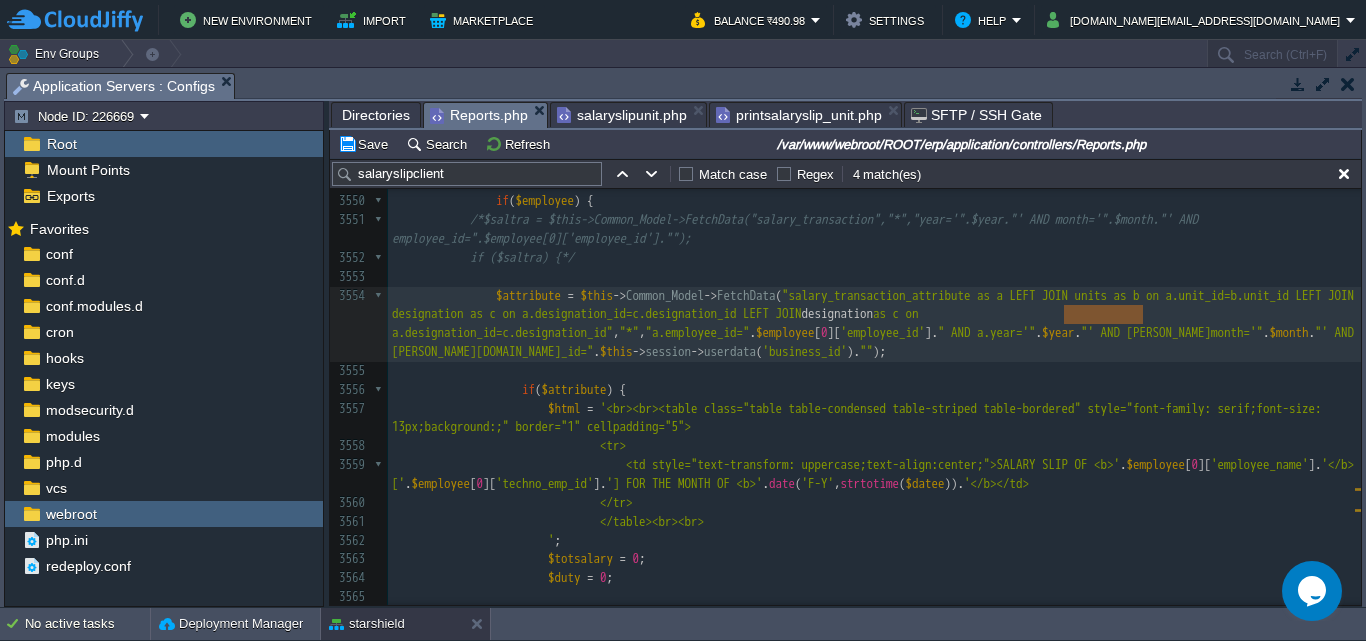 type on "designation" 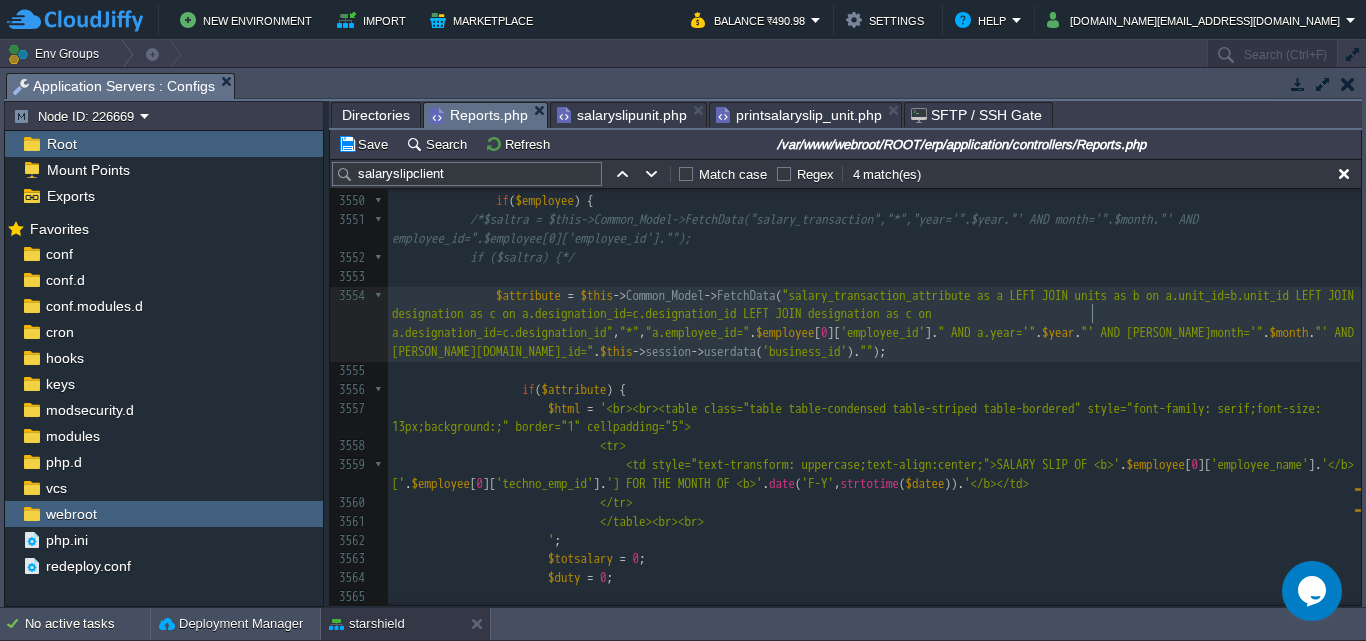 type on "designation" 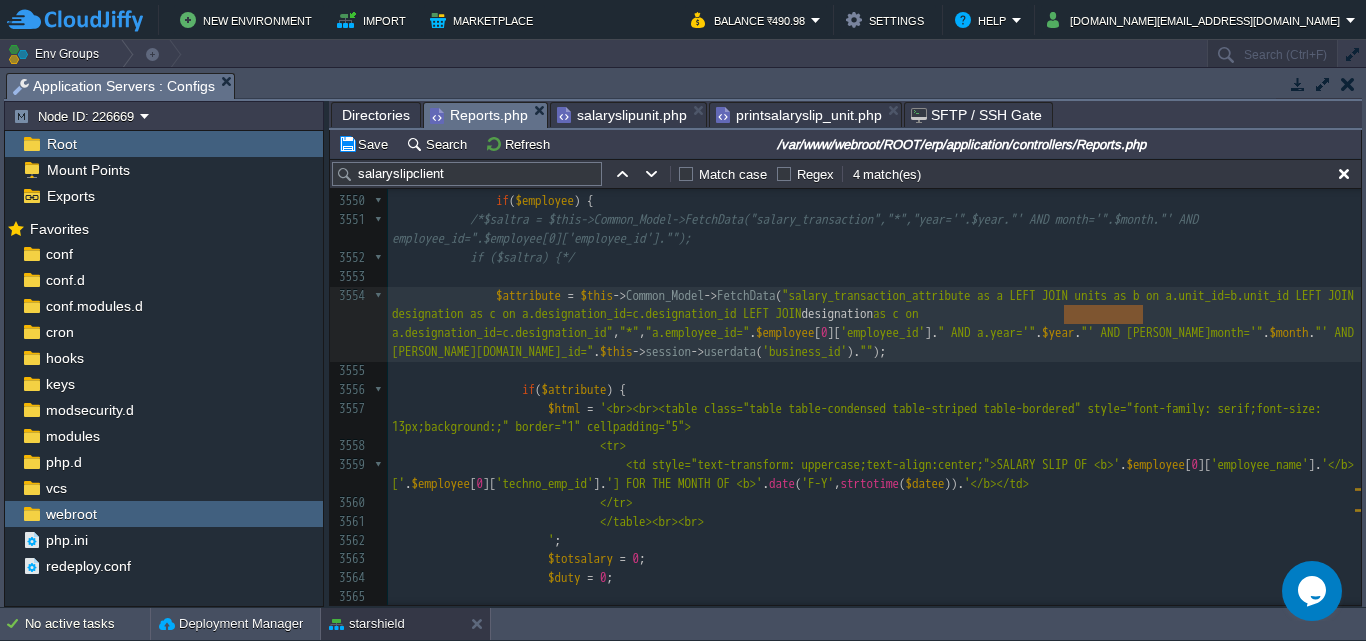 paste 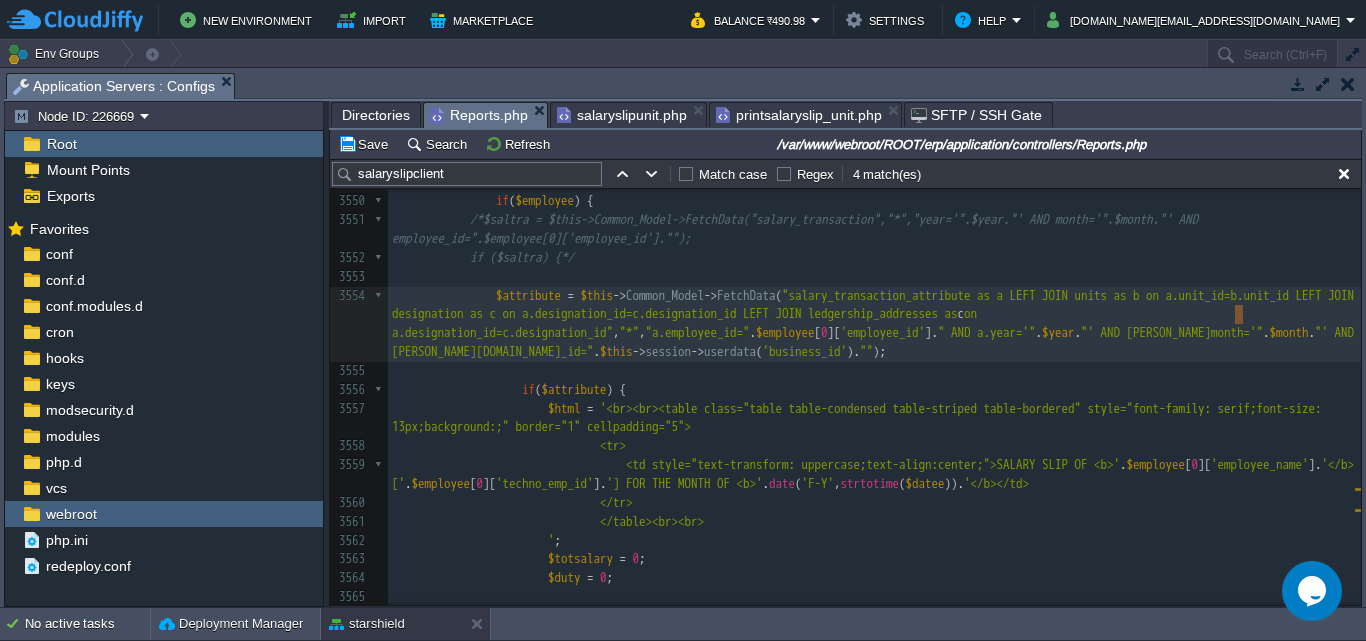 type on "d" 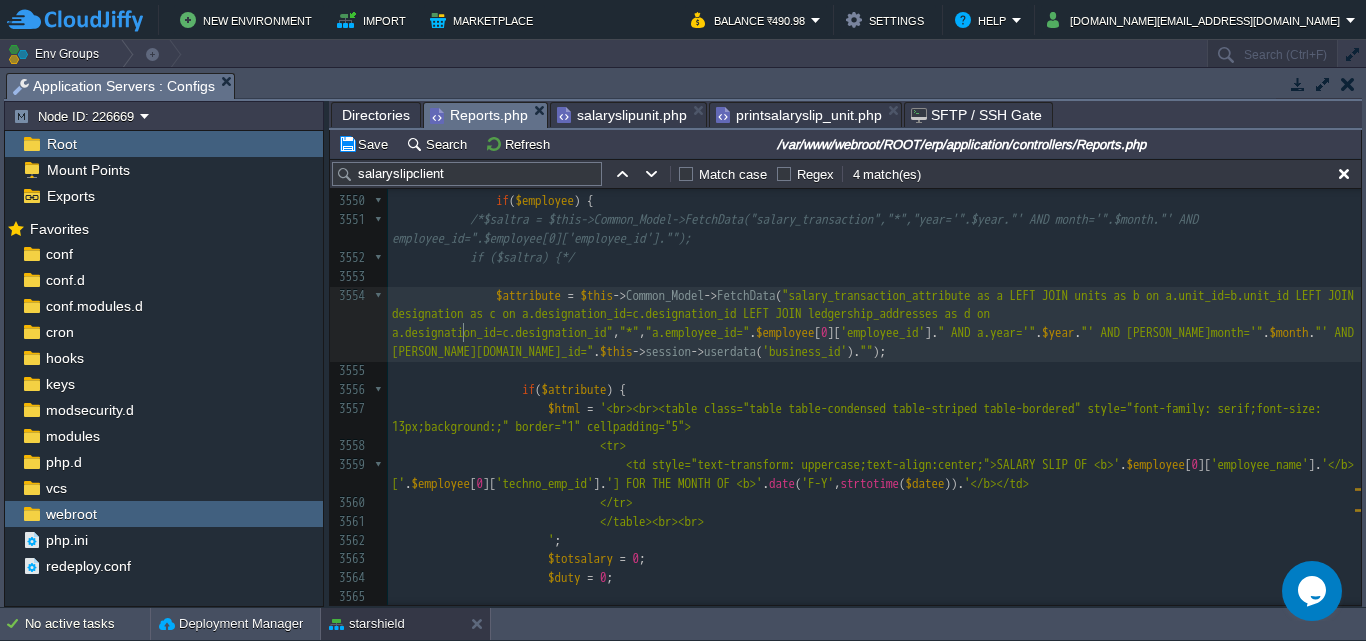 click on "xxxxxxxxxx   3522 ​ 3523                          <td colspan="4" class="text-right"><b>TOTAL</b></td> 3524 ​ 3525                          <td class="text-right"><b>' . round ( $earningtotal , 2 ). '</b></td> 3526                          <td class="text-right"><b>' . round ( $deducttotal , 2 ). '</b></td> 3527                          <td class="text-right"><b>' . round ( $allowancestot , 2 ). '</b></td> 3528                          <td class="text-right"><b>' . round ( $nettotal ). '</b></td> 3529                          3530                          3531                     </tr> 3532 ​ 3533           </table><br><br>' ; 3534           echo   $html ; exit ; 3535 ​ 3536      } 3537 ​ 3538      function   salaryslipclient (){ 3539           $data   =   array (); 3540           $data [ 'accessar' ]  =   json_decode ( $this -> session -> userdata ( 'access_menus' )); 3541 ​ 3542           if  ( $this -> input -> post ( "downloadBtn" )) { 3543                $year   =   $this -> input -> post (" at bounding box center [874, 296] 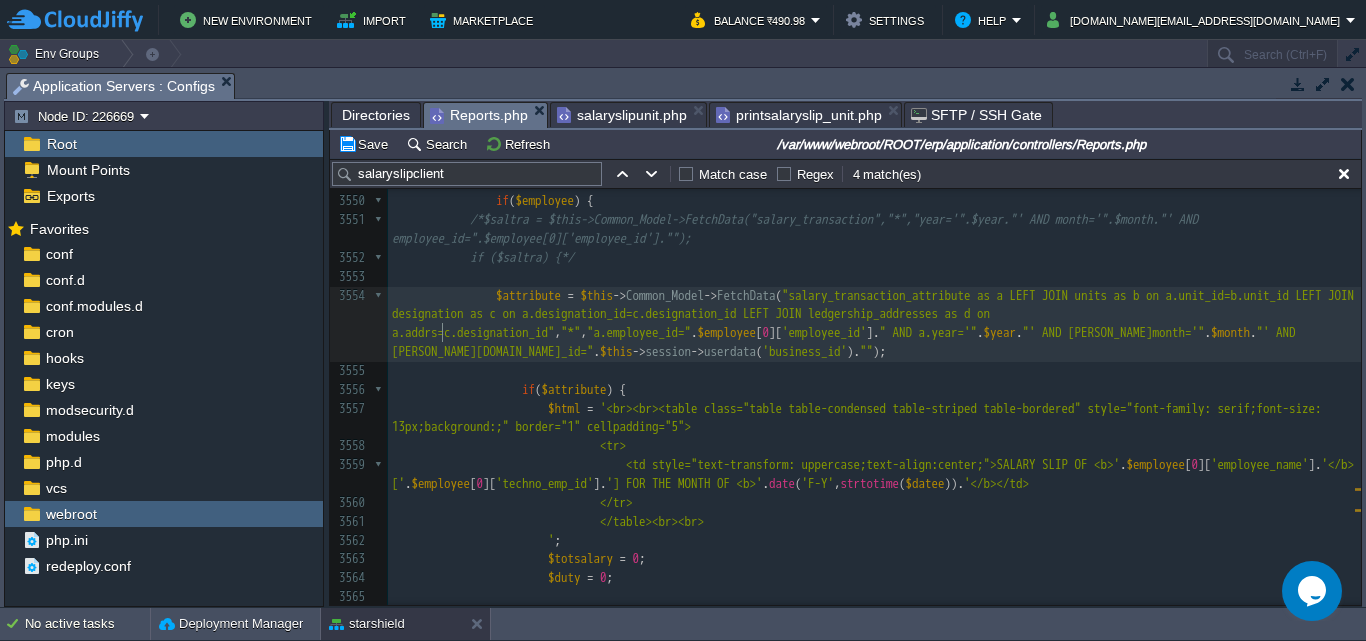 scroll, scrollTop: 7, scrollLeft: 36, axis: both 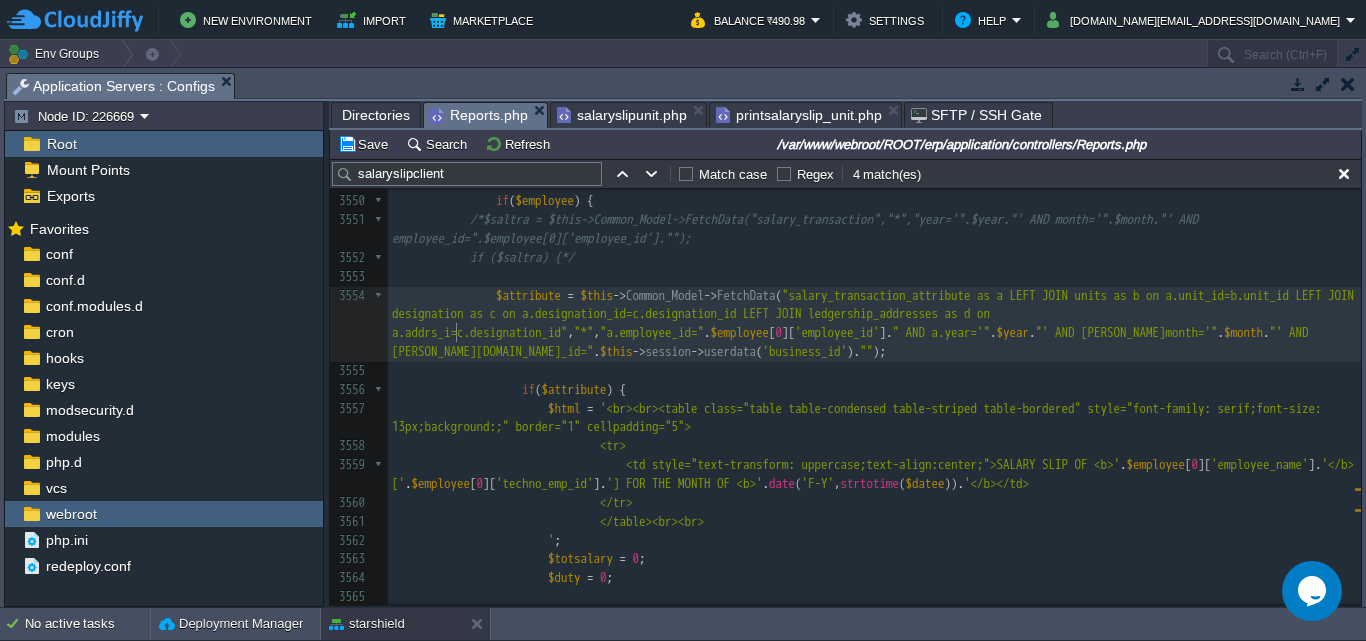 type on "addrs_id" 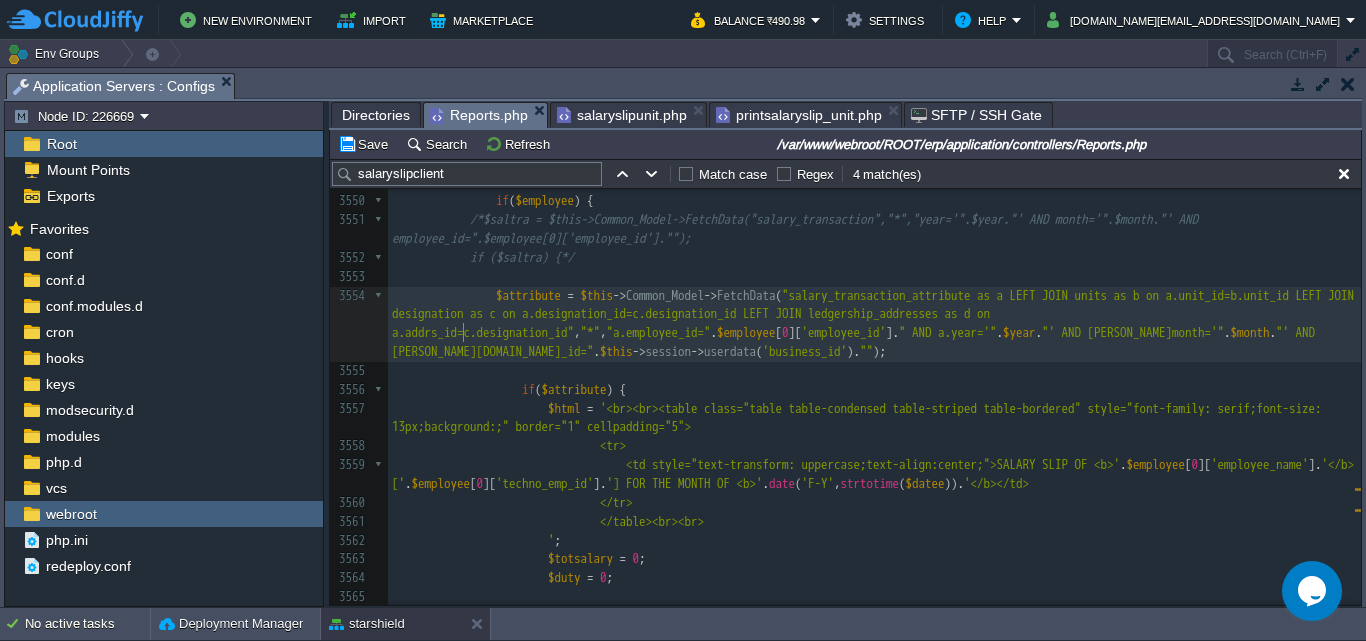 scroll, scrollTop: 7, scrollLeft: 58, axis: both 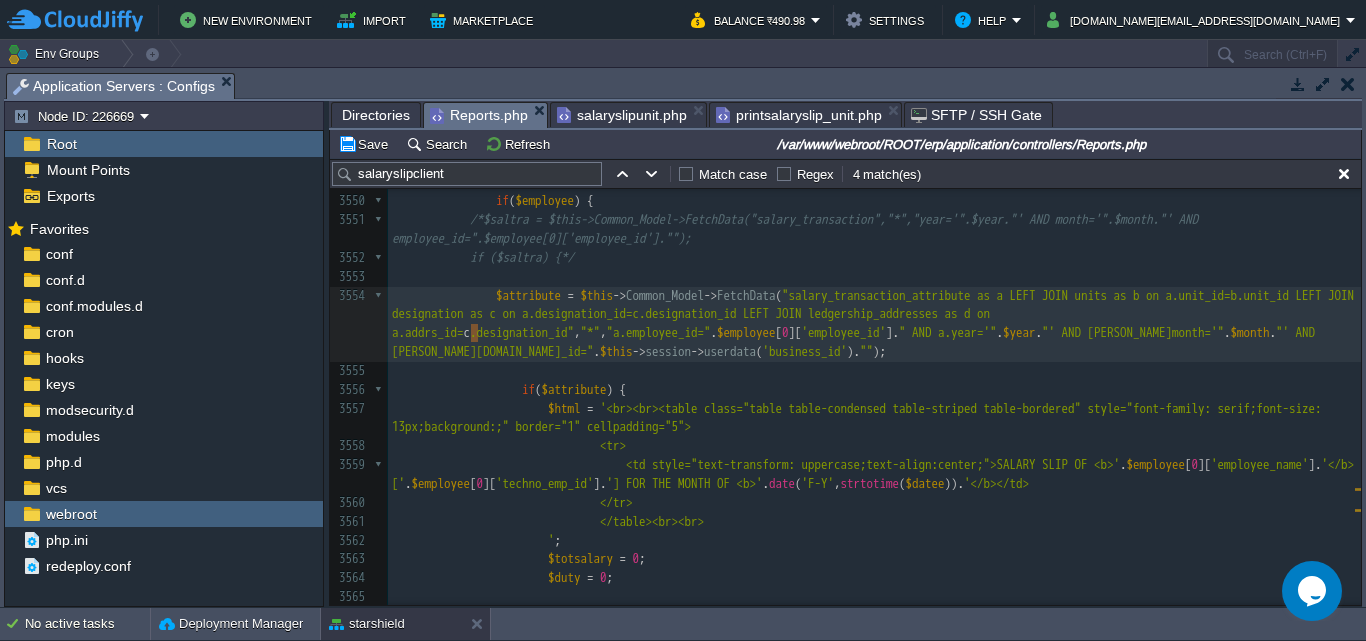 type on "d" 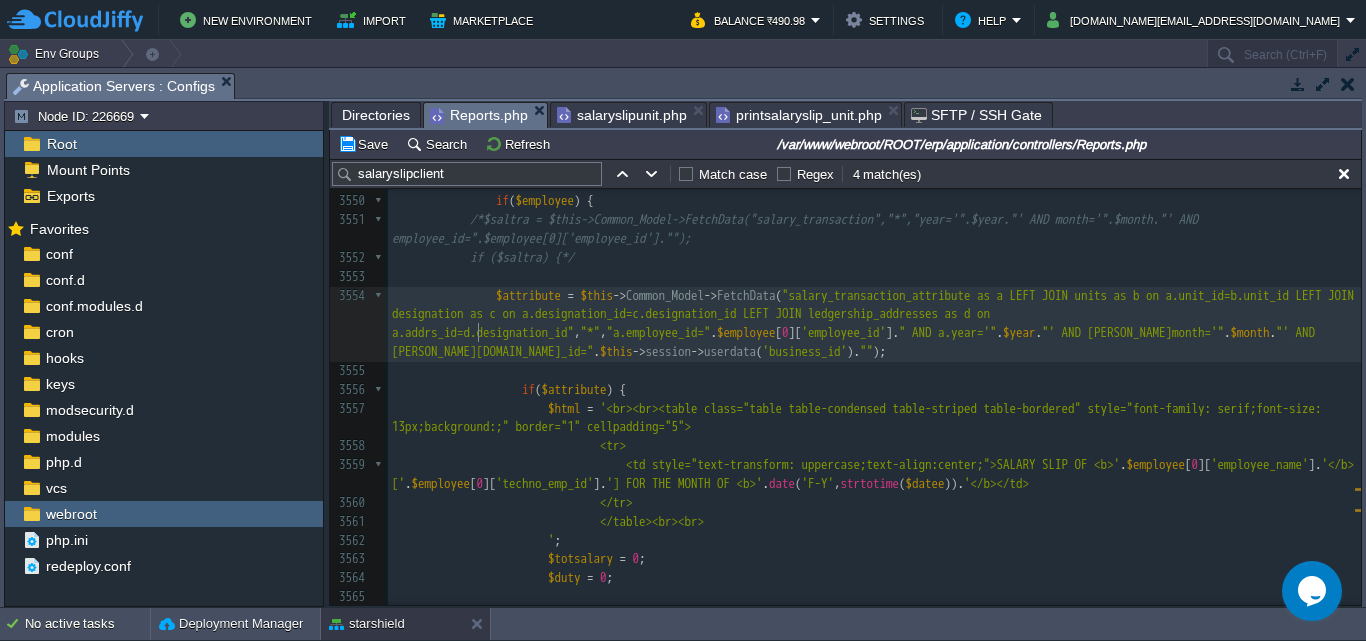 scroll, scrollTop: 7, scrollLeft: 7, axis: both 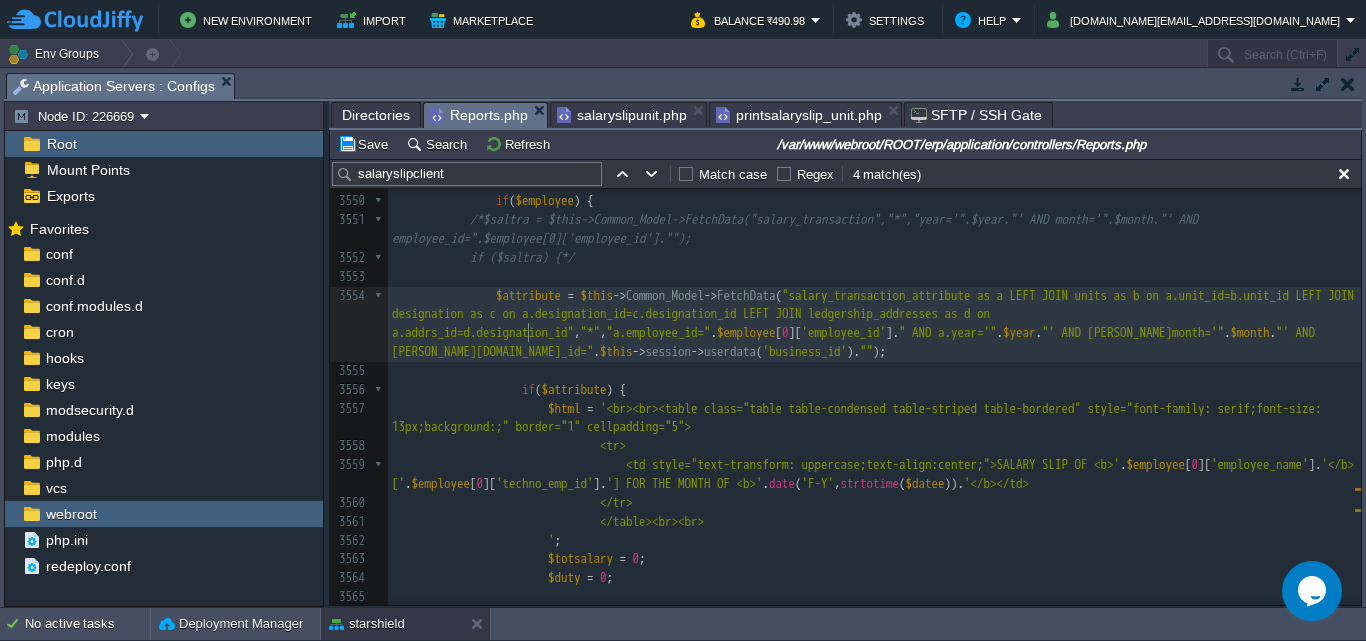click on ""salary_transaction_attribute as a LEFT JOIN units as b on a.unit_id=b.unit_id LEFT JOIN designation as c on a.designation_id=c.designation_id LEFT JOIN ledgership_addresses as d on a.addrs_id=d.designation_id"" at bounding box center [876, 314] 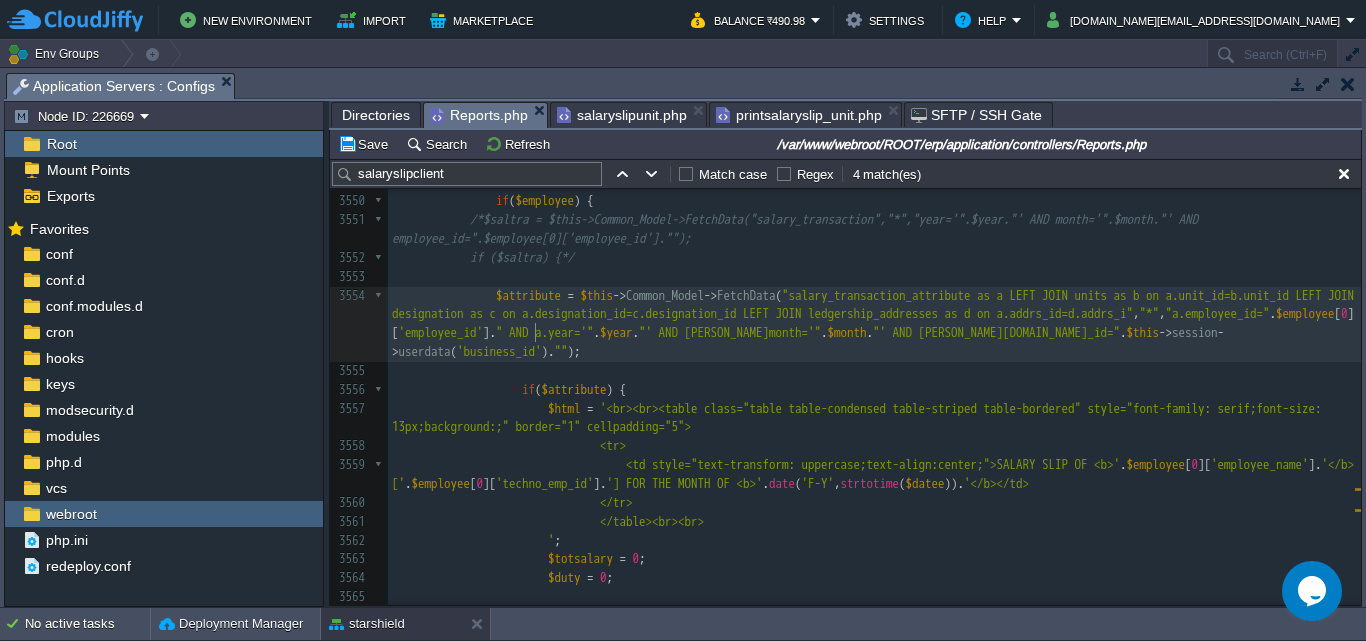 type on "addrs_id" 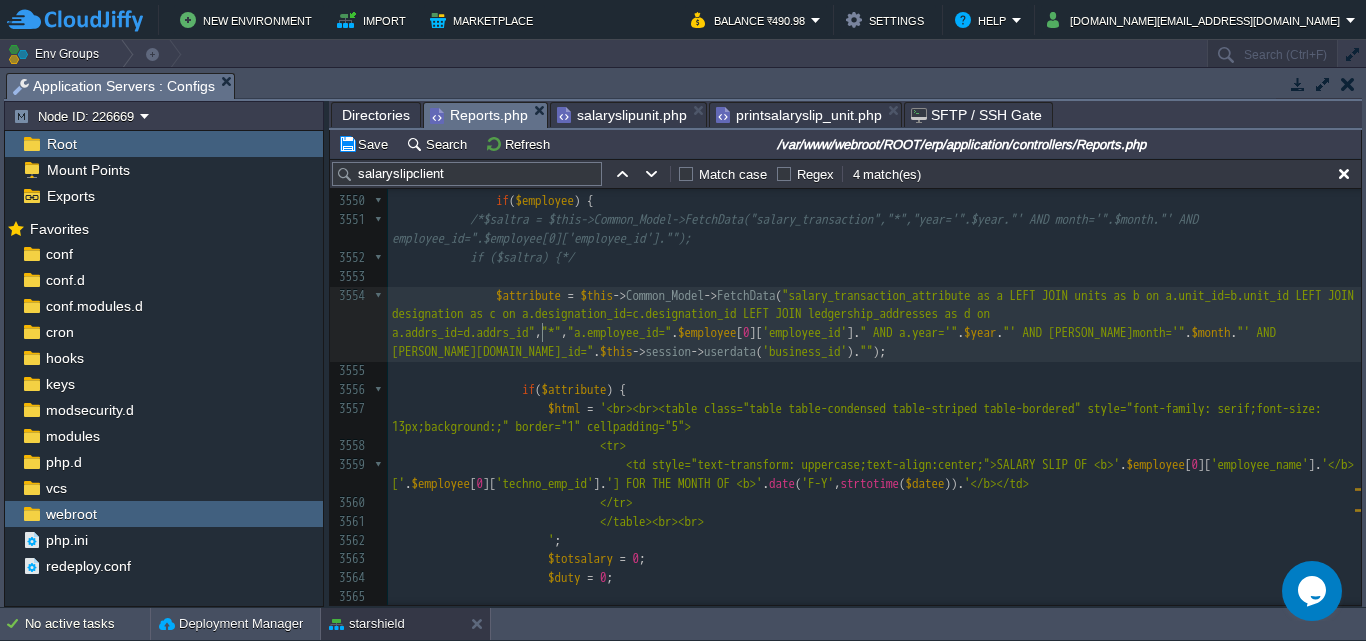 scroll, scrollTop: 7, scrollLeft: 58, axis: both 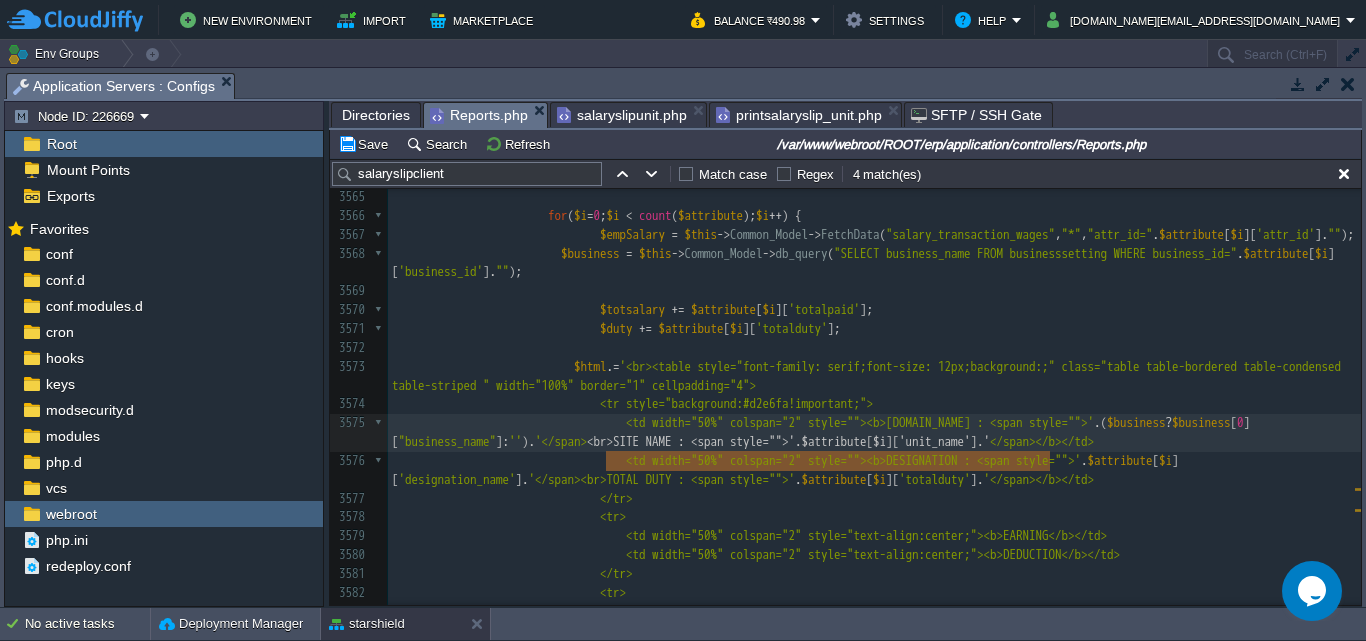 drag, startPoint x: 603, startPoint y: 464, endPoint x: 1047, endPoint y: 465, distance: 444.00113 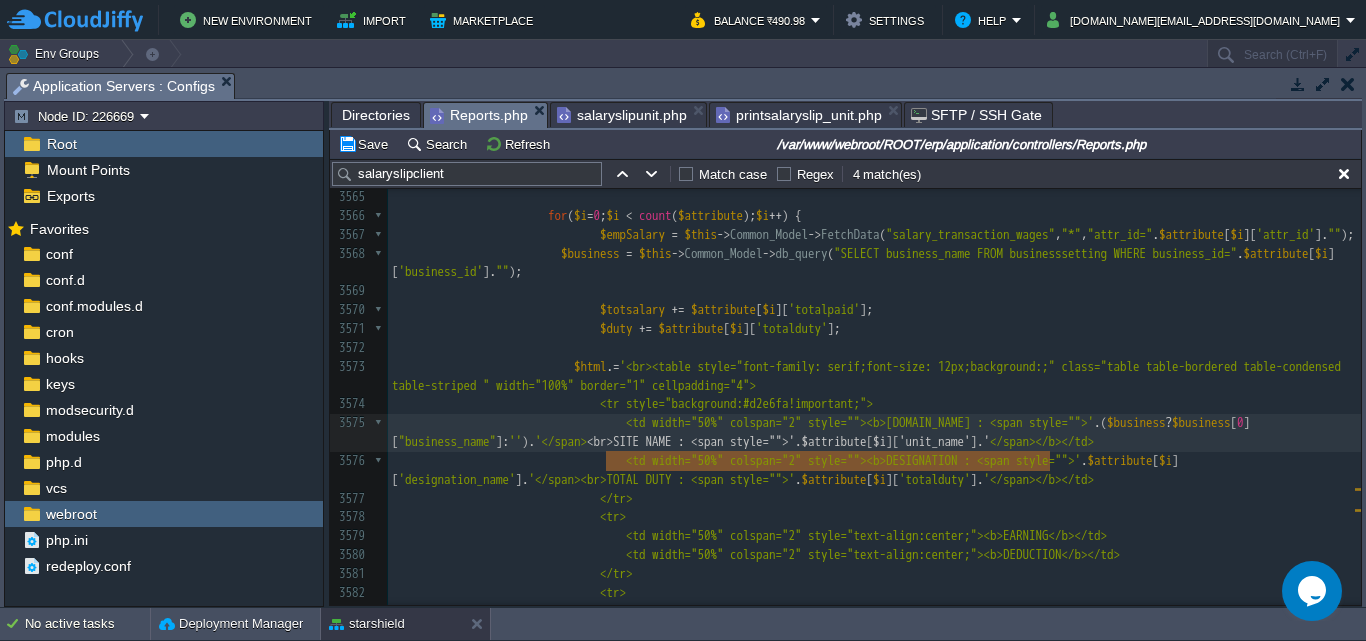 type on "<br>SITE NAME : <span style="">'.$attribute[$i]['unit_name'].'" 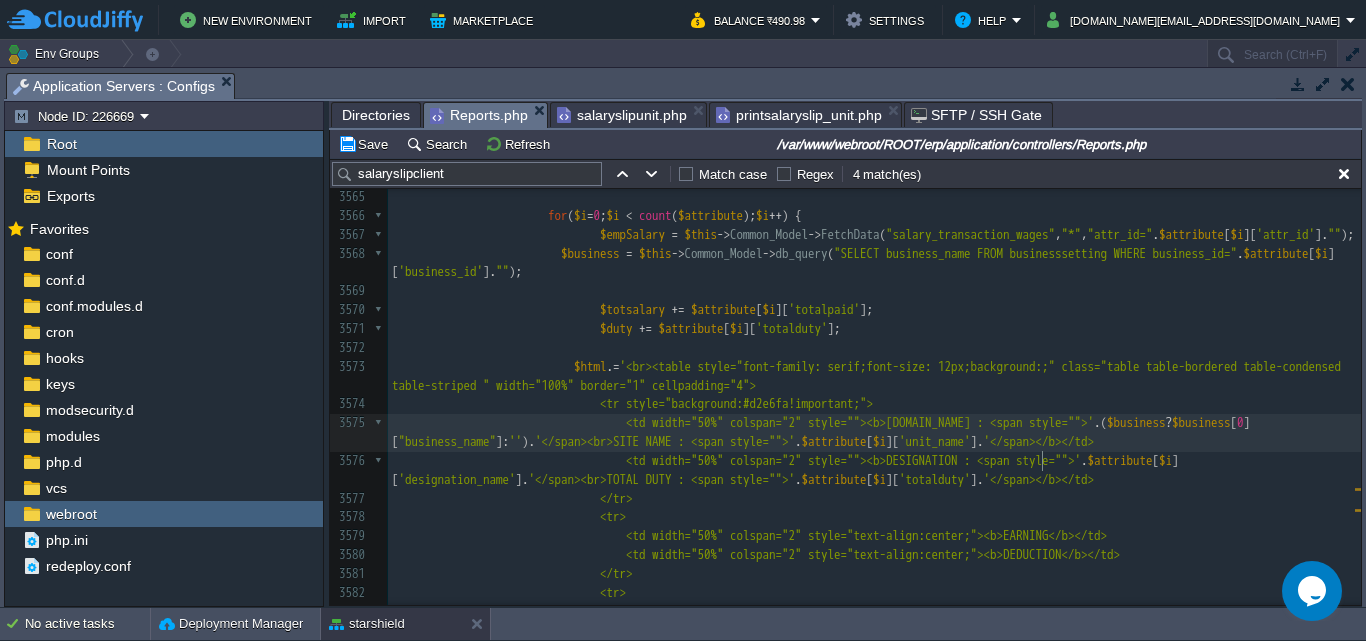 click on "'</span></b></td>" at bounding box center (1039, 441) 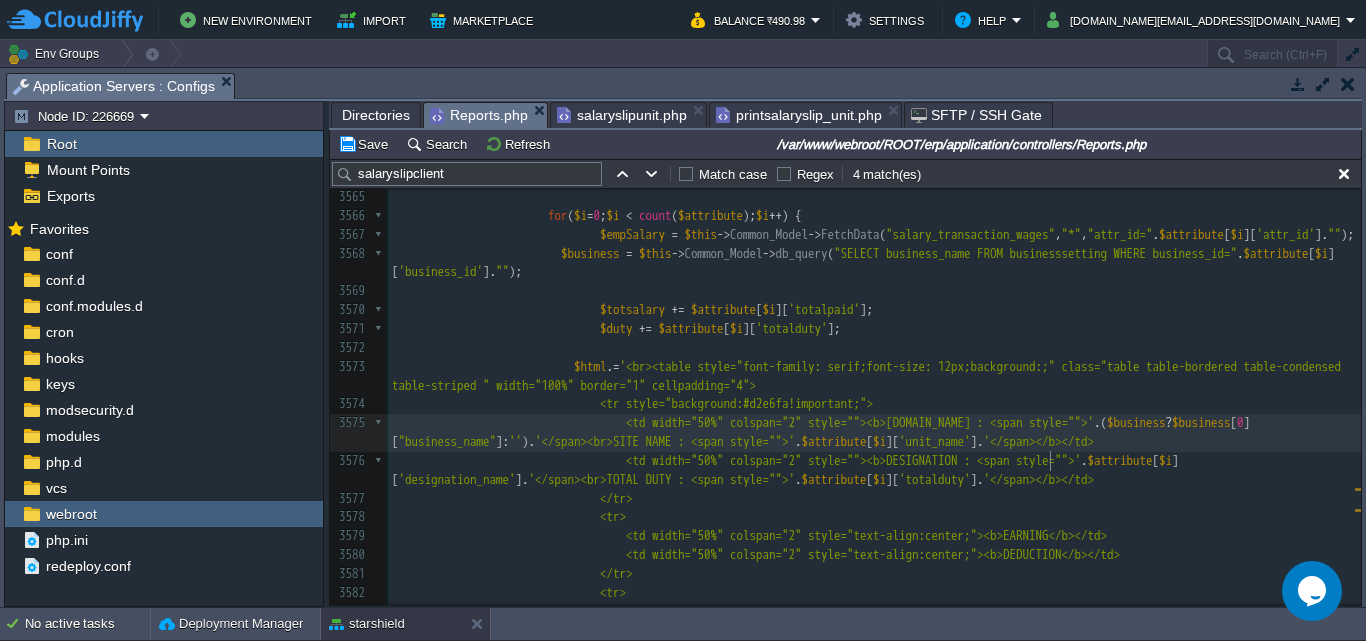 paste on "S" 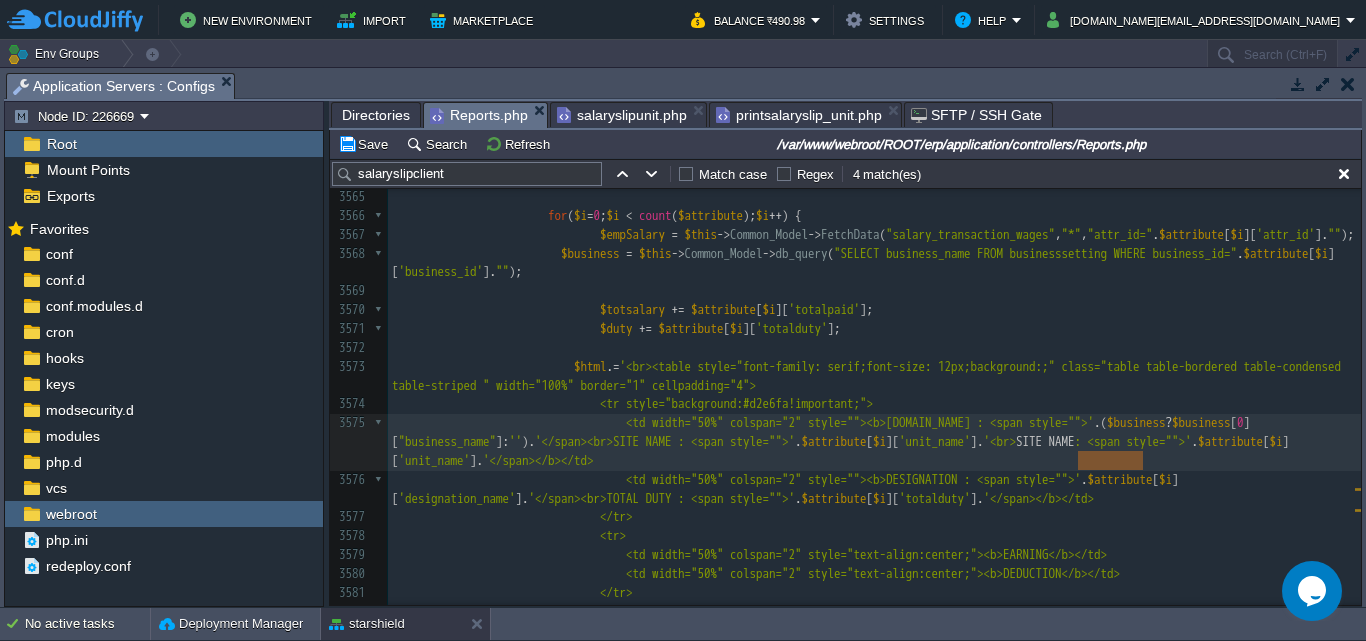 drag, startPoint x: 1078, startPoint y: 462, endPoint x: 1142, endPoint y: 462, distance: 64 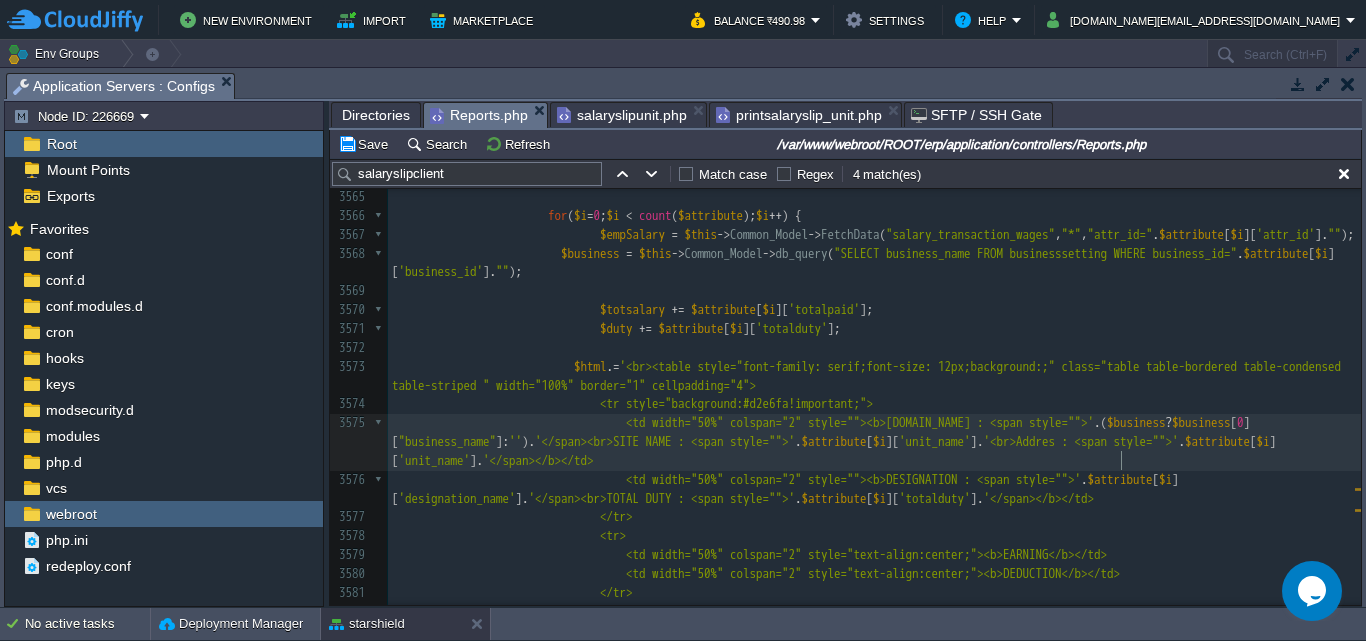 type on "Address" 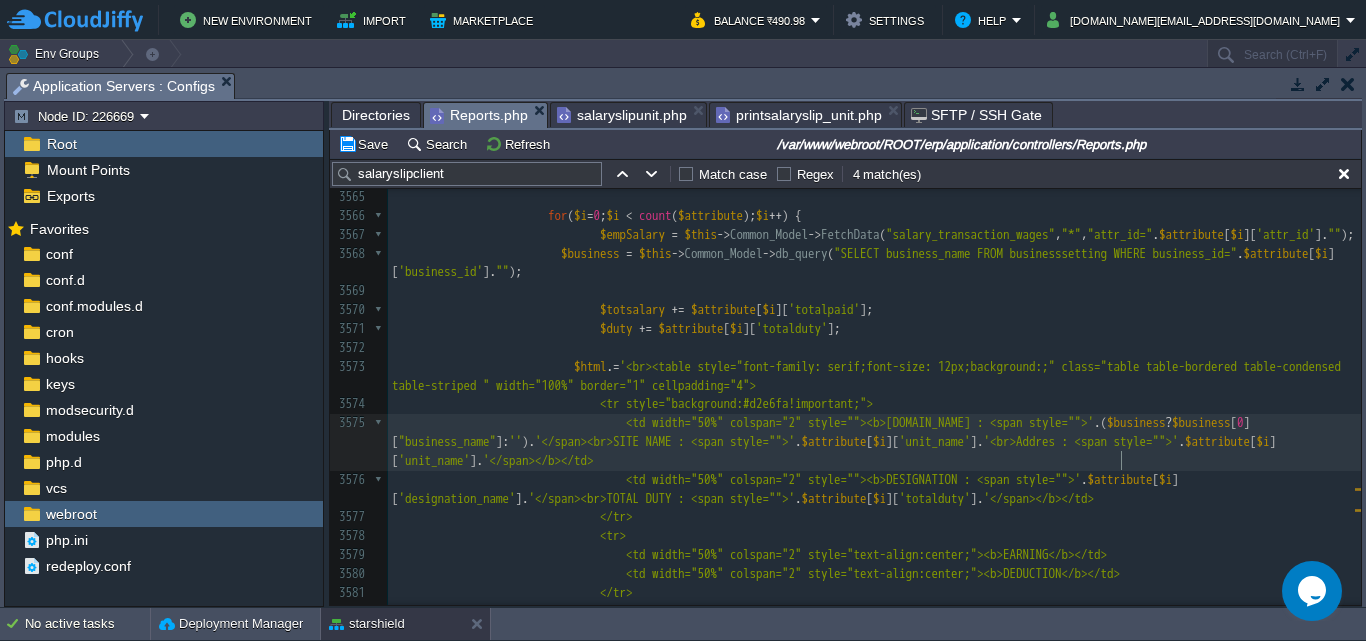 scroll, scrollTop: 7, scrollLeft: 51, axis: both 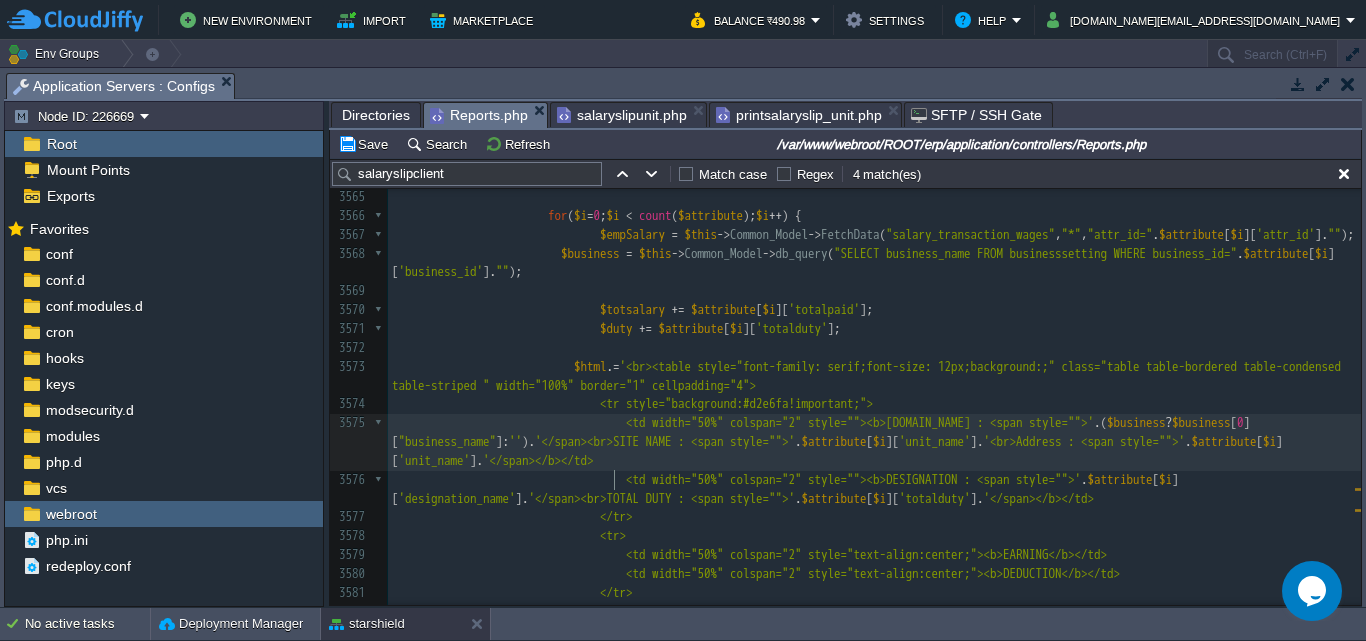 click on "xxxxxxxxxx   3552                if ($saltra) {*/ 3553 ​ 3554                     $attribute   =   $this -> Common_Model -> FetchData ( "salary_transaction_attribute as a LEFT JOIN units as b on a.unit_id=b.unit_id LEFT JOIN designation as c on a.designation_id=c.designation_id LEFT JOIN ledgership_addresses as d on a.addrs_id=d.addrs_id" , "*" , "a.employee_id=" . $employee [ 0 ][ 'employee_id' ]. "   AND a.year='" . $year . "' AND a.month='" . $month . "' AND [DOMAIN_NAME]_id=" . $this -> session -> userdata ( 'business_id' ). "" ); 3555 ​ 3556                          if  ( $attribute ) {  3557                               $html   =   '<br><br><table class="table table-condensed table-striped table-bordered" style="font-family: serif;font-size: 13px;background:;" border="1" cellpadding="5"> 3558                                         <tr> 3559                                              <td style="text-transform: uppercase;text-align:center;">SALARY SLIP OF <b>' . $employee [ 0 ][ 'employee_name' ]. ." at bounding box center (874, 320) 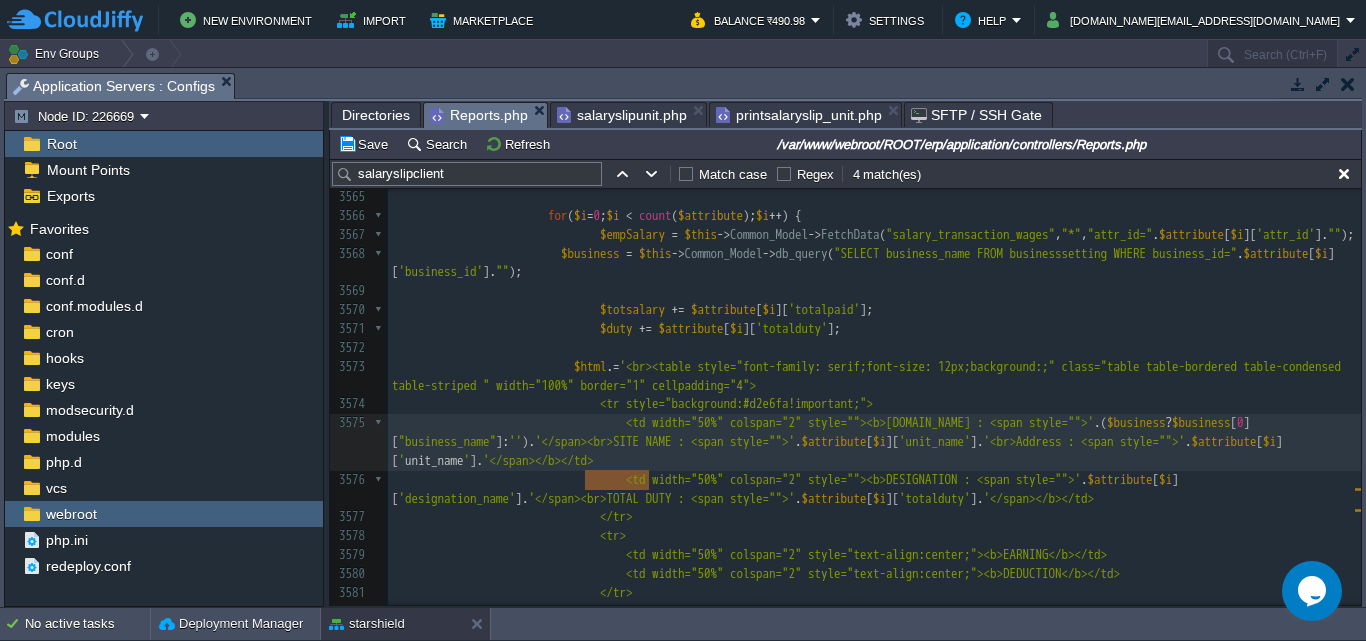 type on "a" 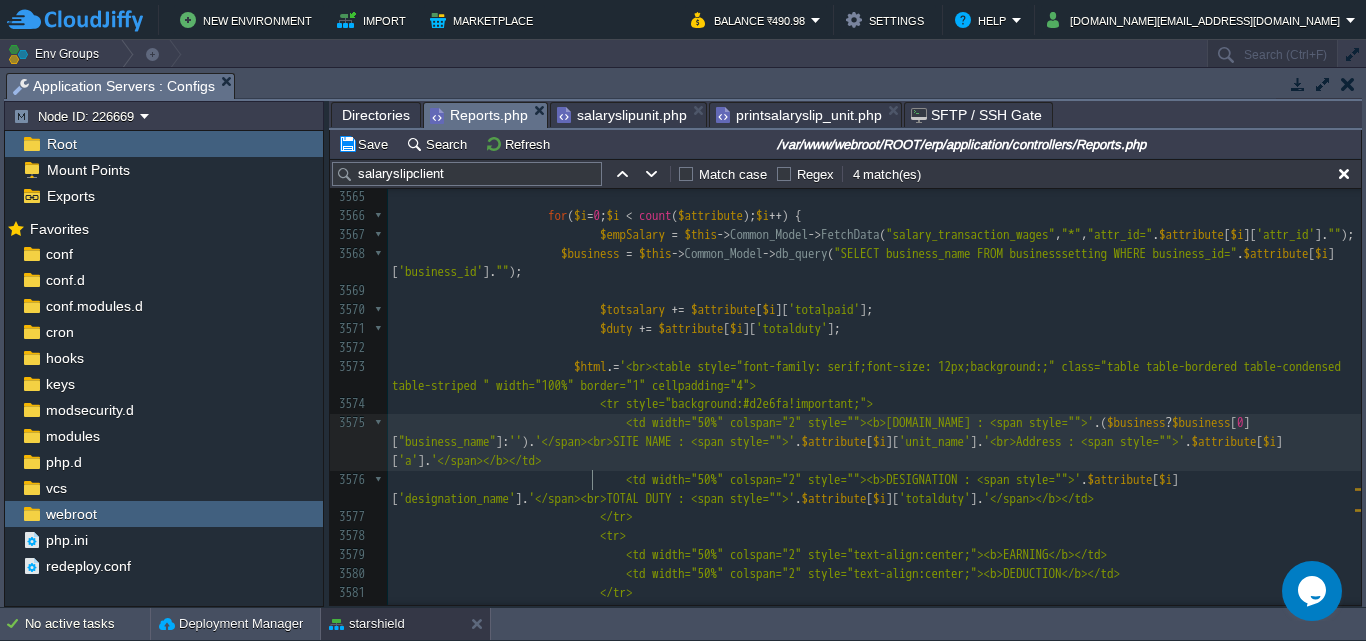 scroll, scrollTop: 7, scrollLeft: 8, axis: both 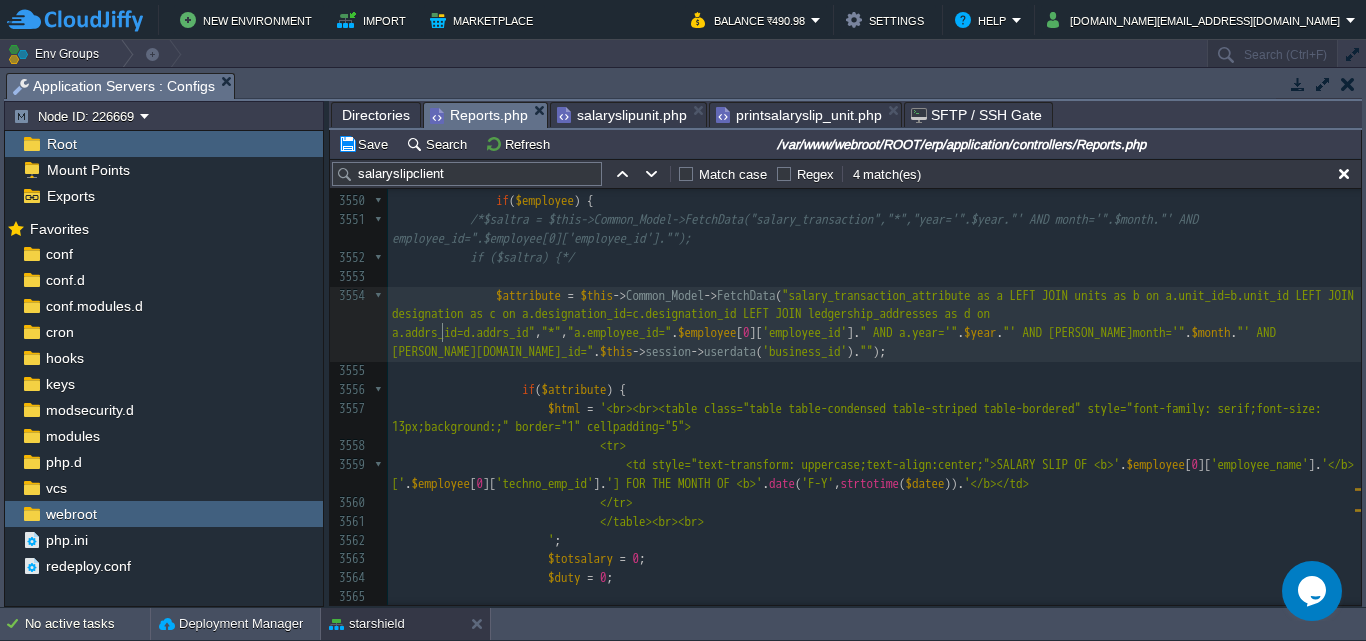click on ""salary_transaction_attribute as a LEFT JOIN units as b on a.unit_id=b.unit_id LEFT JOIN designation as c on a.designation_id=c.designation_id LEFT JOIN ledgership_addresses as d on a.addrs_id=d.addrs_id"" at bounding box center (876, 314) 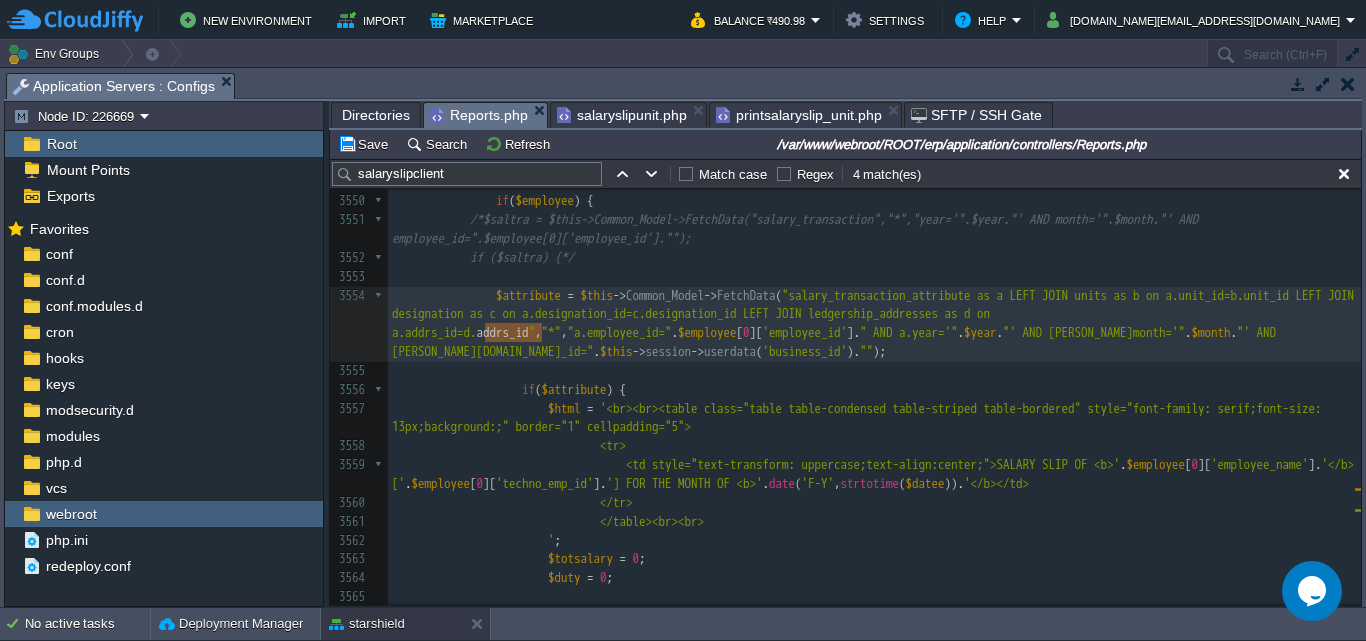 type on "addrs_id" 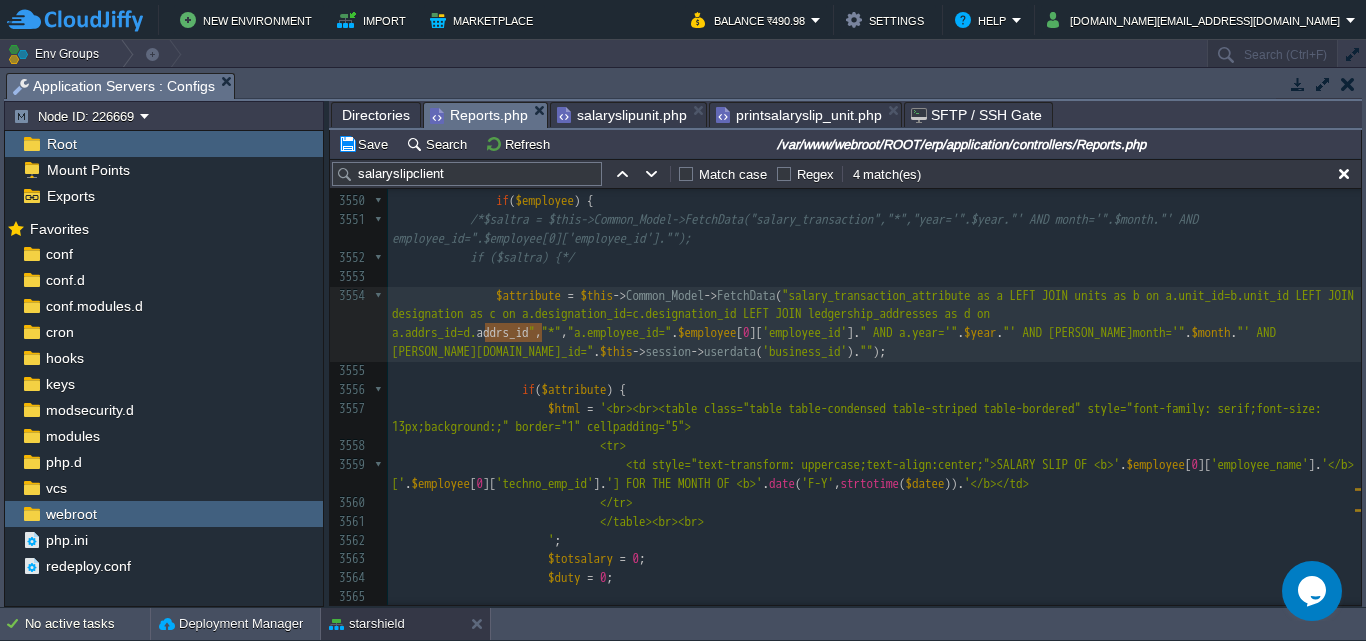 type on "addrs_id" 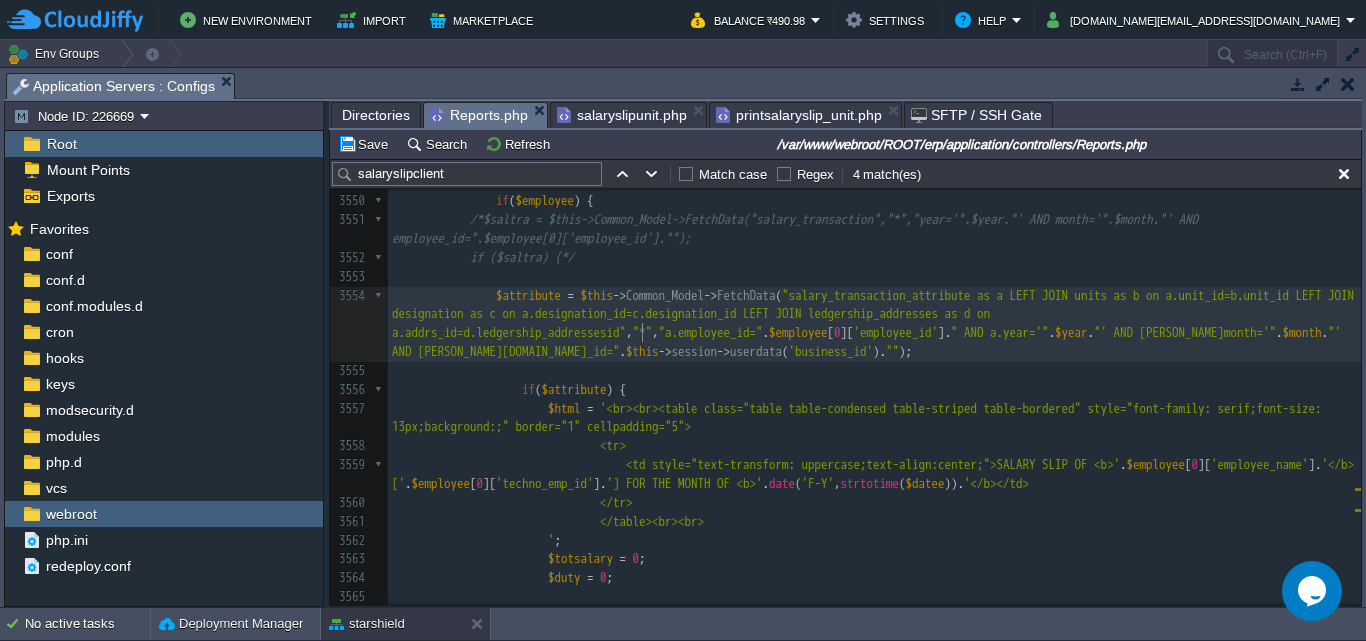 scroll, scrollTop: 72444, scrollLeft: 0, axis: vertical 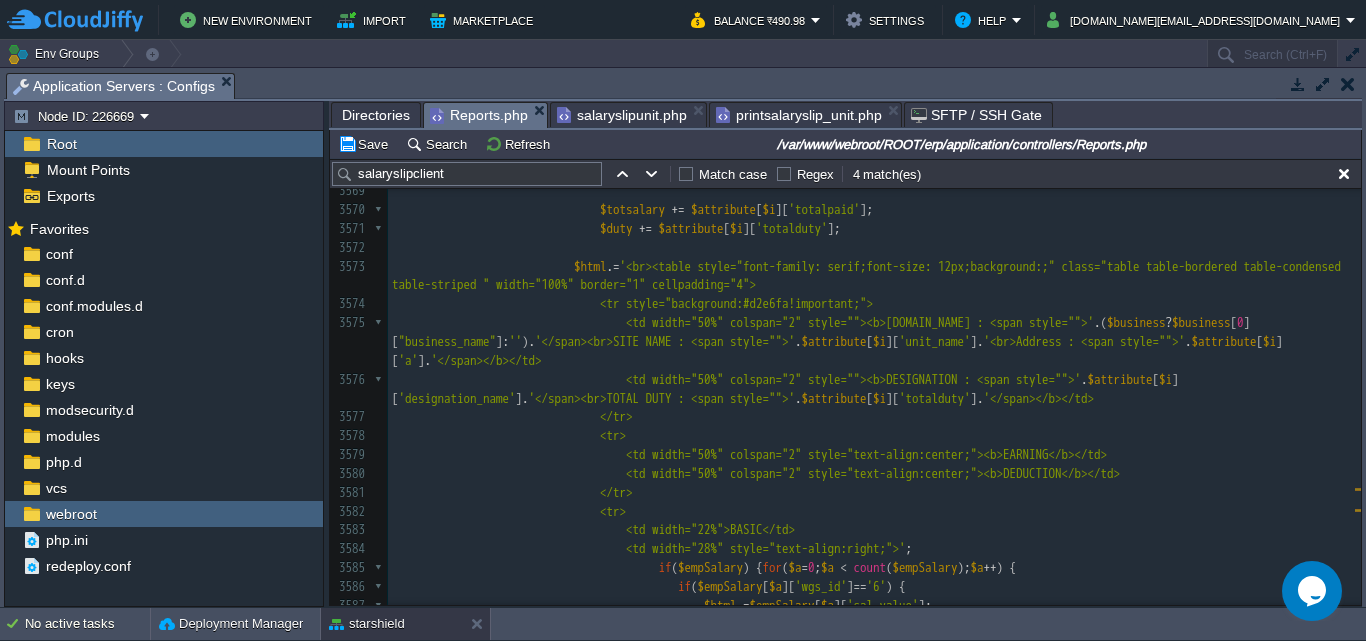 click on "'a'" at bounding box center [409, 360] 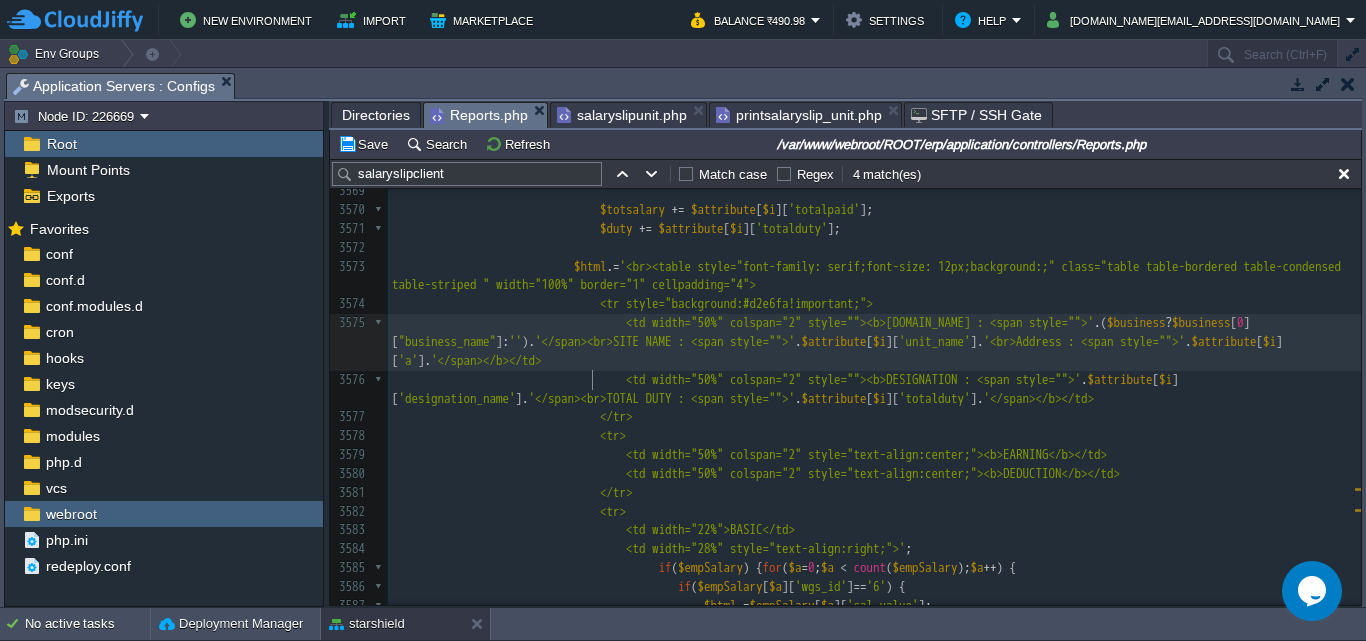 type on "a" 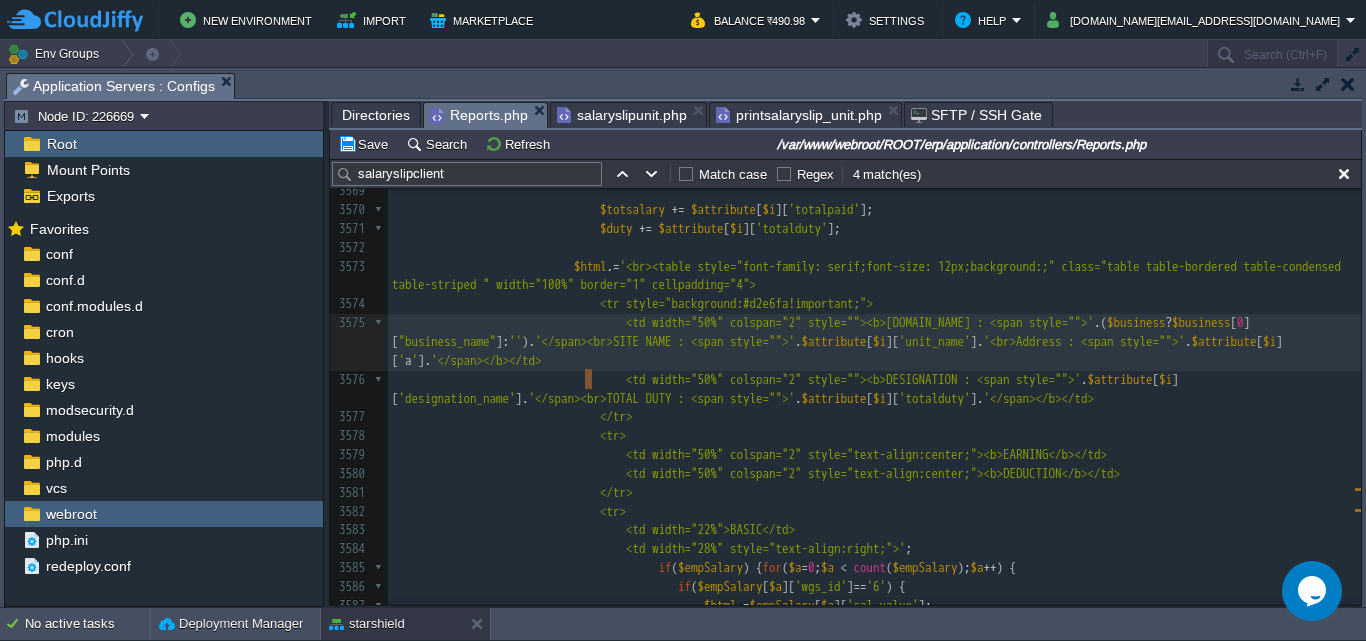 paste 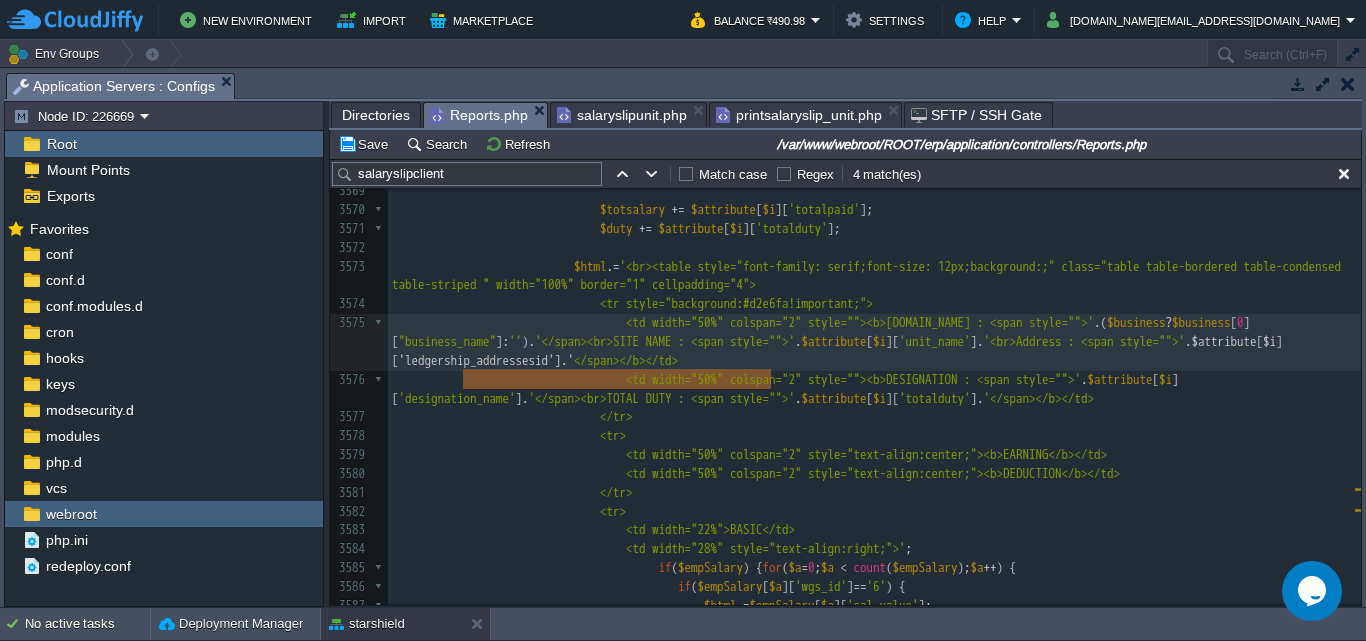 type on "'.$attribute[$i]['ledgership_addressesid'].'" 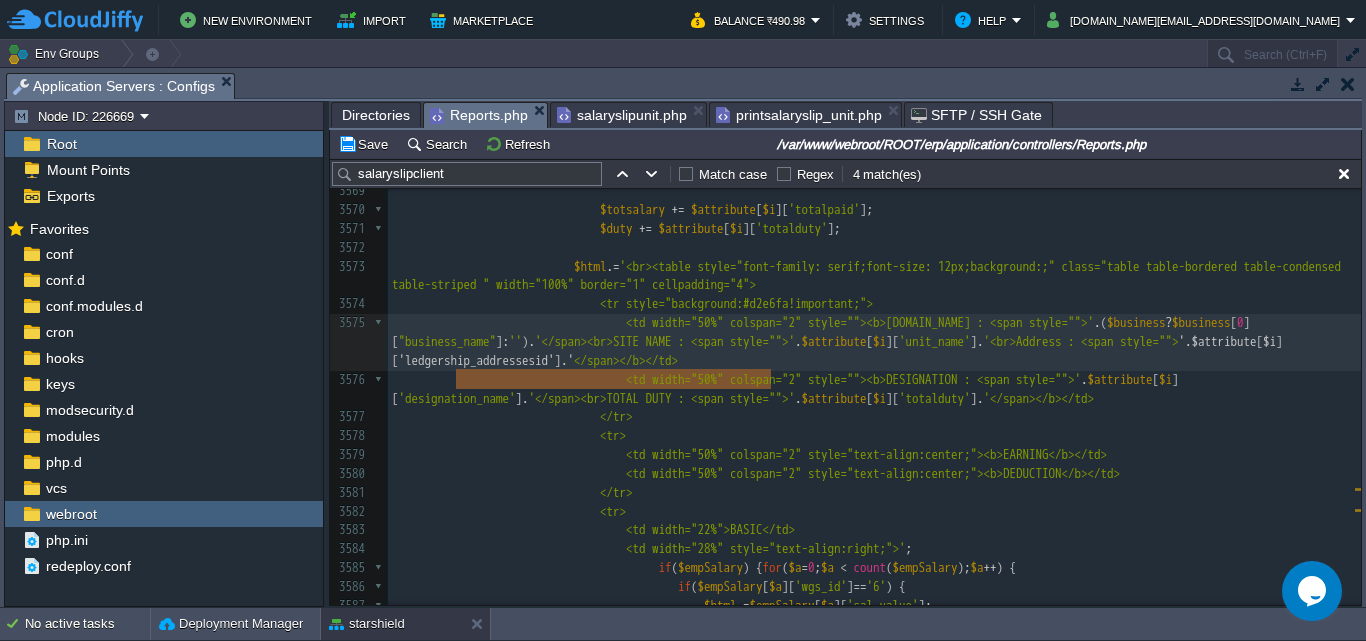 drag, startPoint x: 768, startPoint y: 378, endPoint x: 459, endPoint y: 386, distance: 309.10355 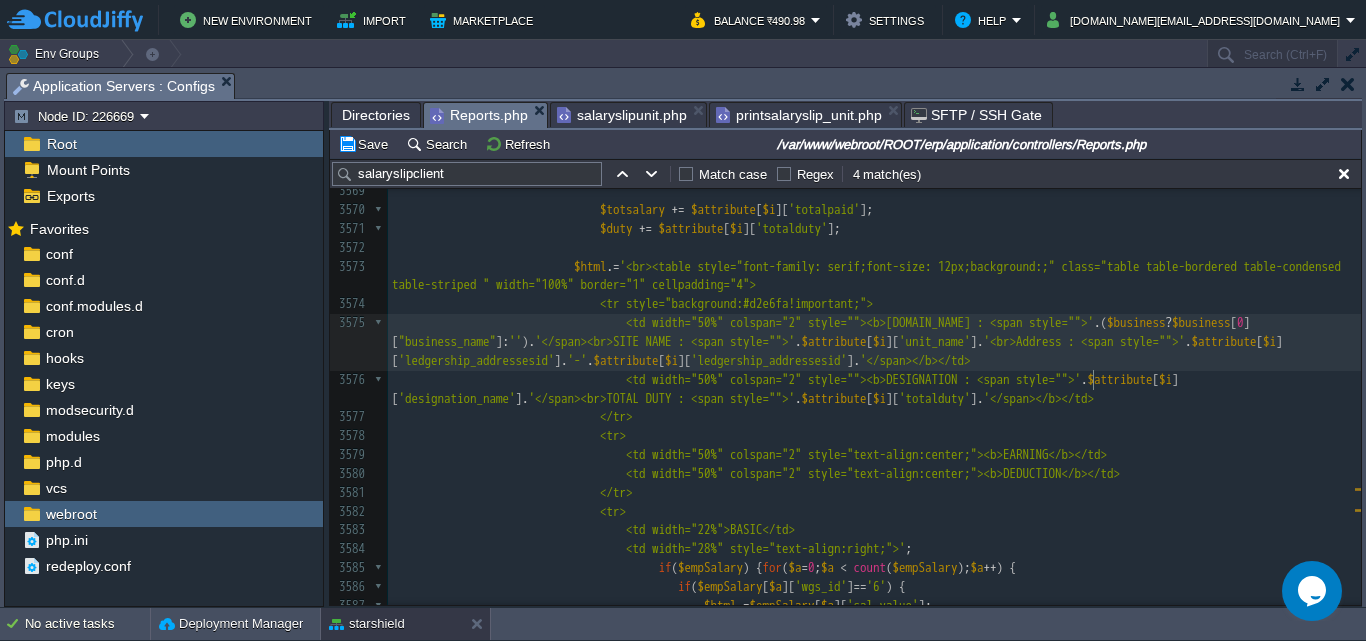scroll, scrollTop: 72961, scrollLeft: 0, axis: vertical 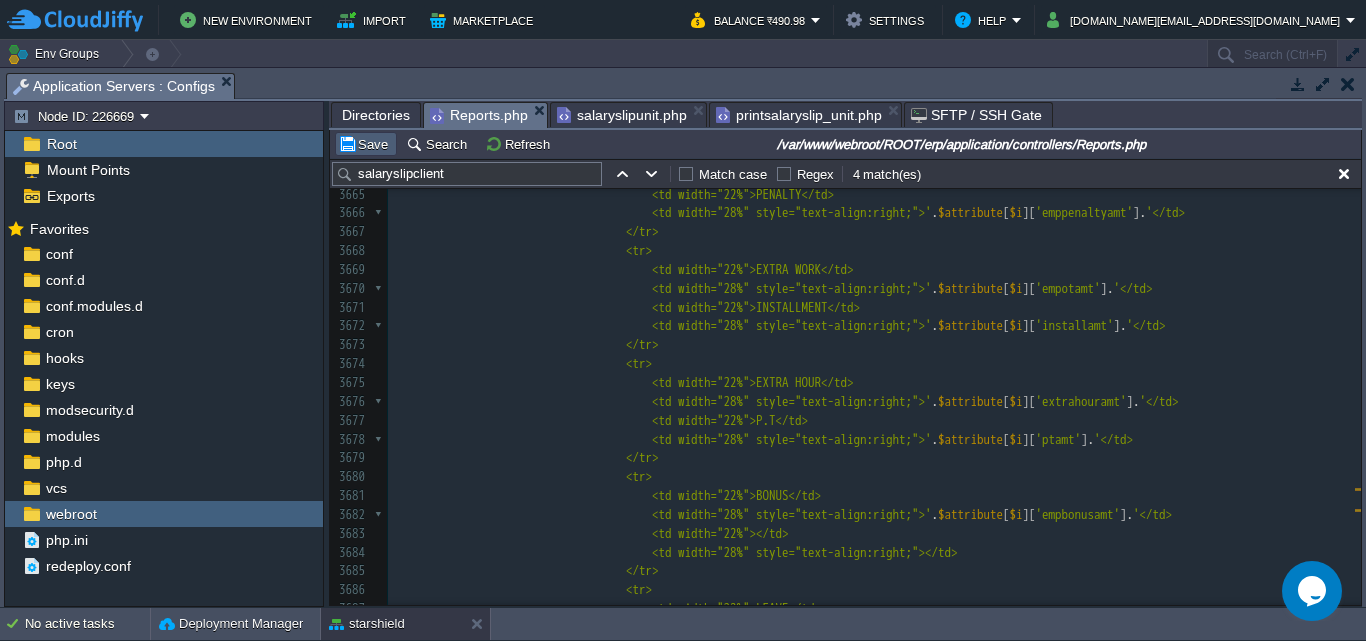 type on "-" 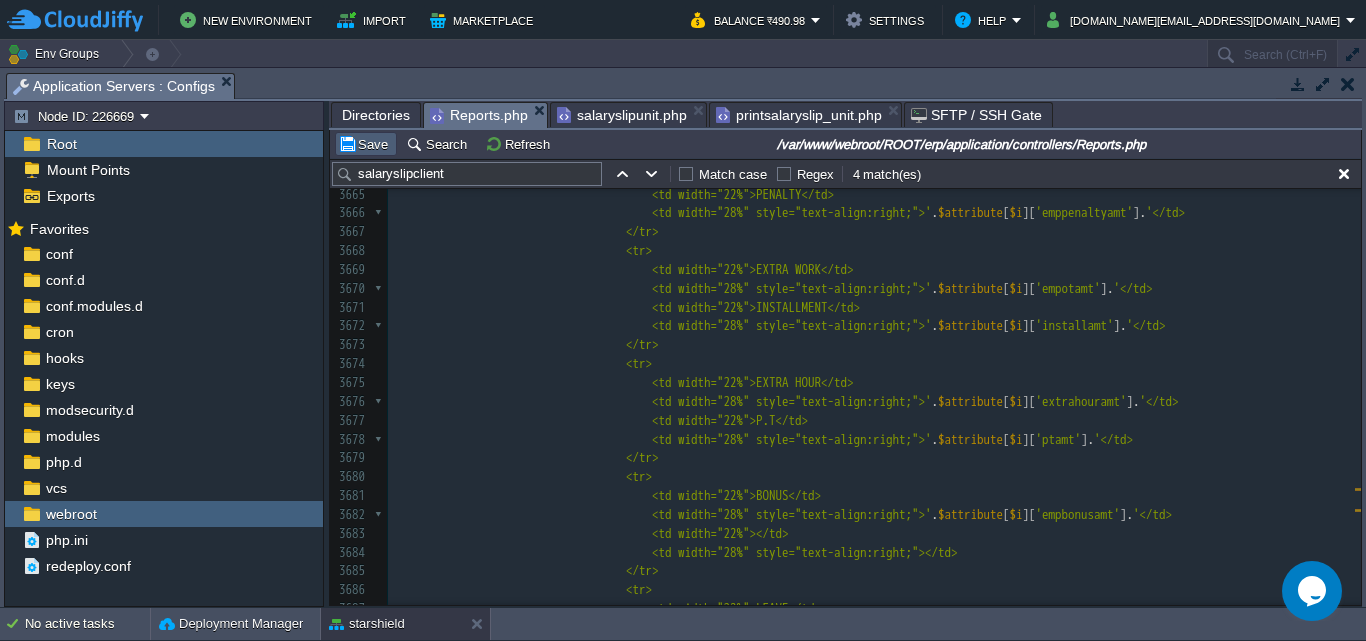 click on "Save" at bounding box center (366, 144) 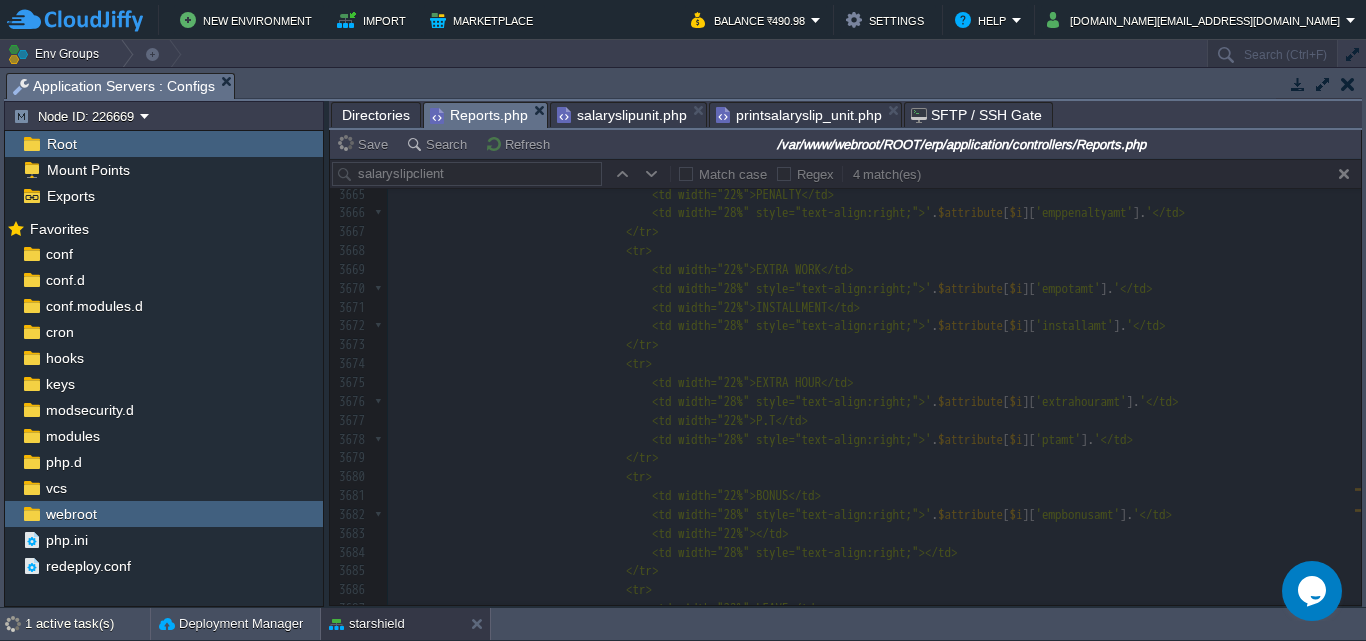 click on "salaryslipunit.php" at bounding box center (622, 115) 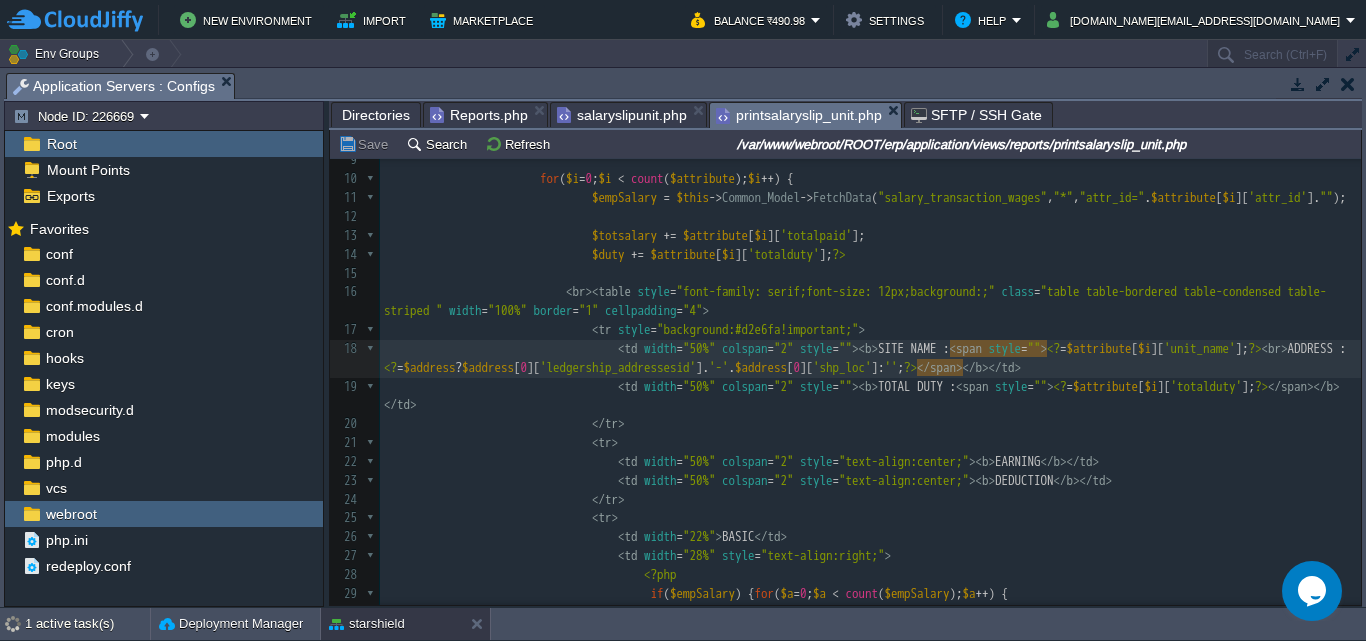 click on "printsalaryslip_unit.php" at bounding box center (799, 115) 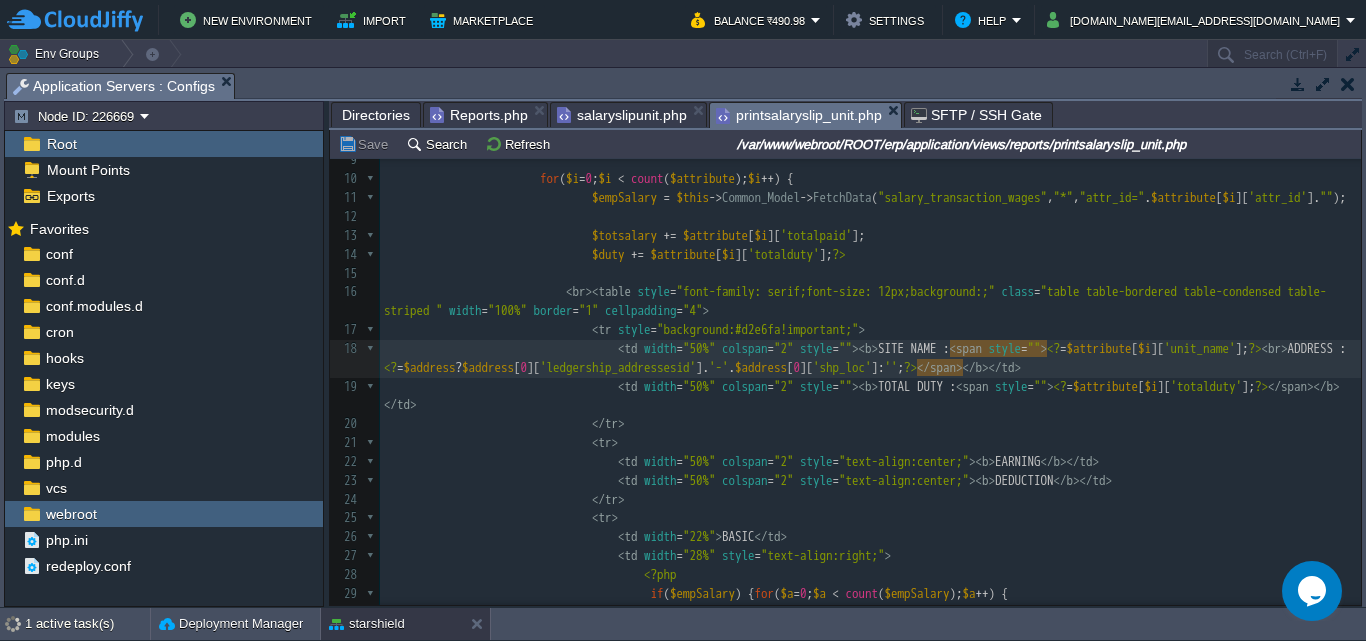 click on "Reports.php" at bounding box center [479, 115] 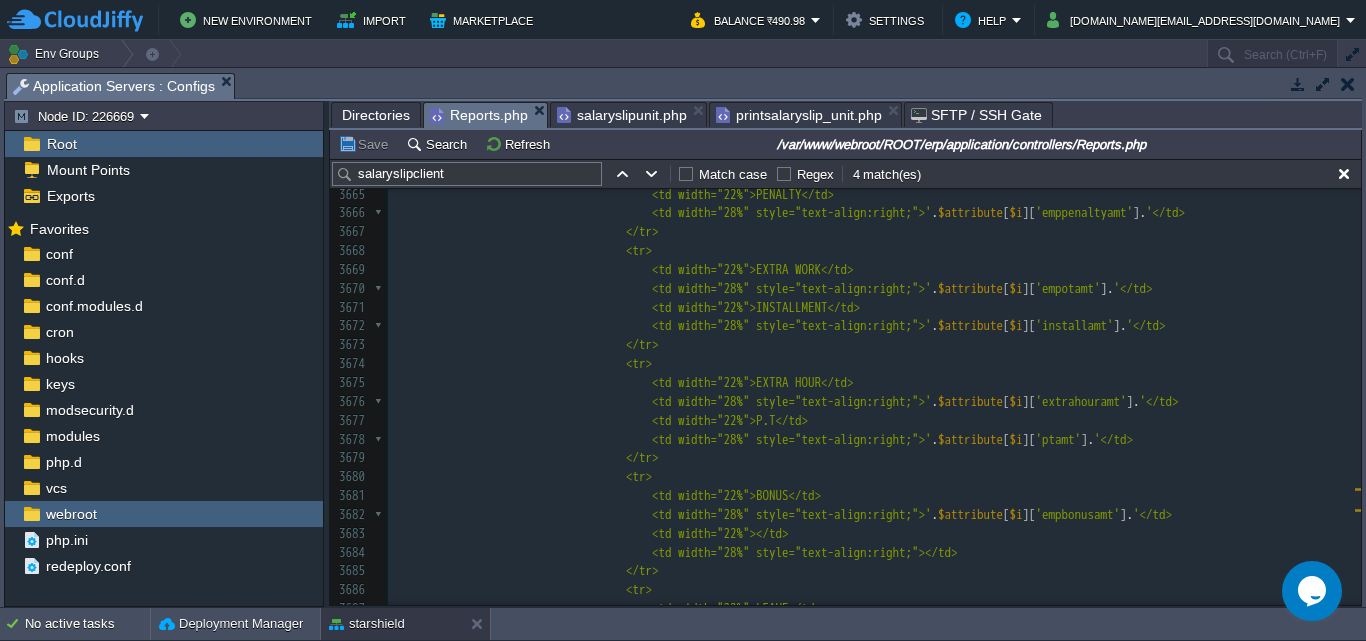 scroll, scrollTop: 74386, scrollLeft: 0, axis: vertical 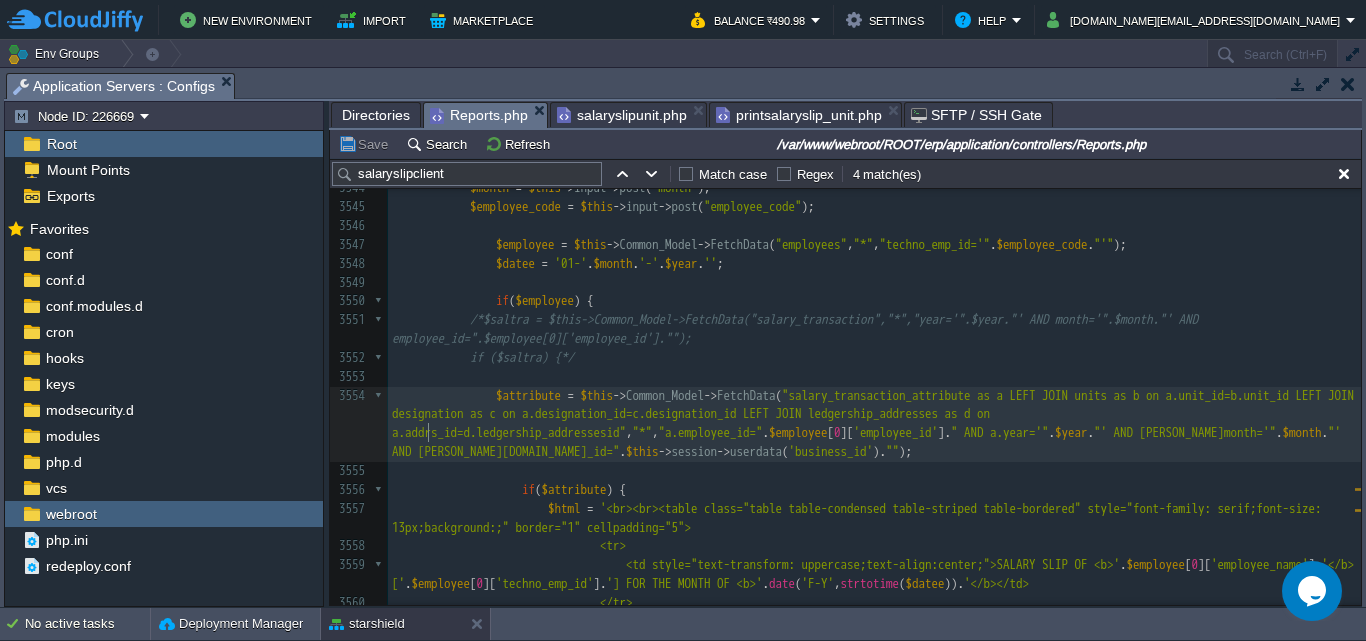 click on "xxxxxxxxxx   3523                          <td colspan="4" class="text-right"><b>TOTAL</b></td> 3524 ​ 3525                          <td class="text-right"><b>' . round ( $earningtotal , 2 ). '</b></td> 3526                          <td class="text-right"><b>' . round ( $deducttotal , 2 ). '</b></td> 3527                          <td class="text-right"><b>' . round ( $allowancestot , 2 ). '</b></td> 3528                          <td class="text-right"><b>' . round ( $nettotal ). '</b></td> 3529                          3530                          3531                     </tr> 3532 ​ 3533           </table><br><br>' ; 3534           echo   $html ; exit ; 3535 ​ 3536      } 3537 ​ 3538      function   salaryslipclient (){ 3539           $data   =   array (); 3540           $data [ 'accessar' ]  =   json_decode ( $this -> session -> userdata ( 'access_menus' )); 3541 ​ 3542           if  ( $this -> input -> post ( "downloadBtn" )) { 3543                $year   =   $this -> input -> post ( "year" );" at bounding box center [874, 377] 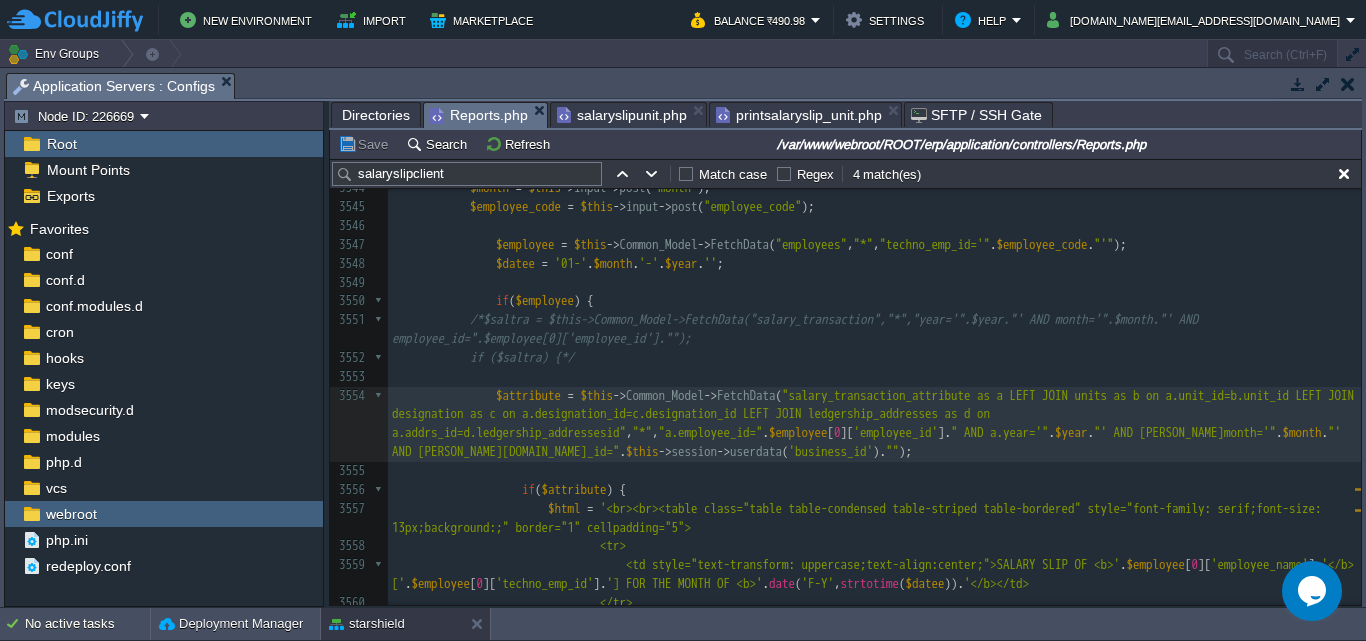 click on ""salary_transaction_attribute as a LEFT JOIN units as b on a.unit_id=b.unit_id LEFT JOIN designation as c on a.designation_id=c.designation_id LEFT JOIN ledgership_addresses as d on a.addrs_id=d.ledgership_addressesid"" at bounding box center [876, 414] 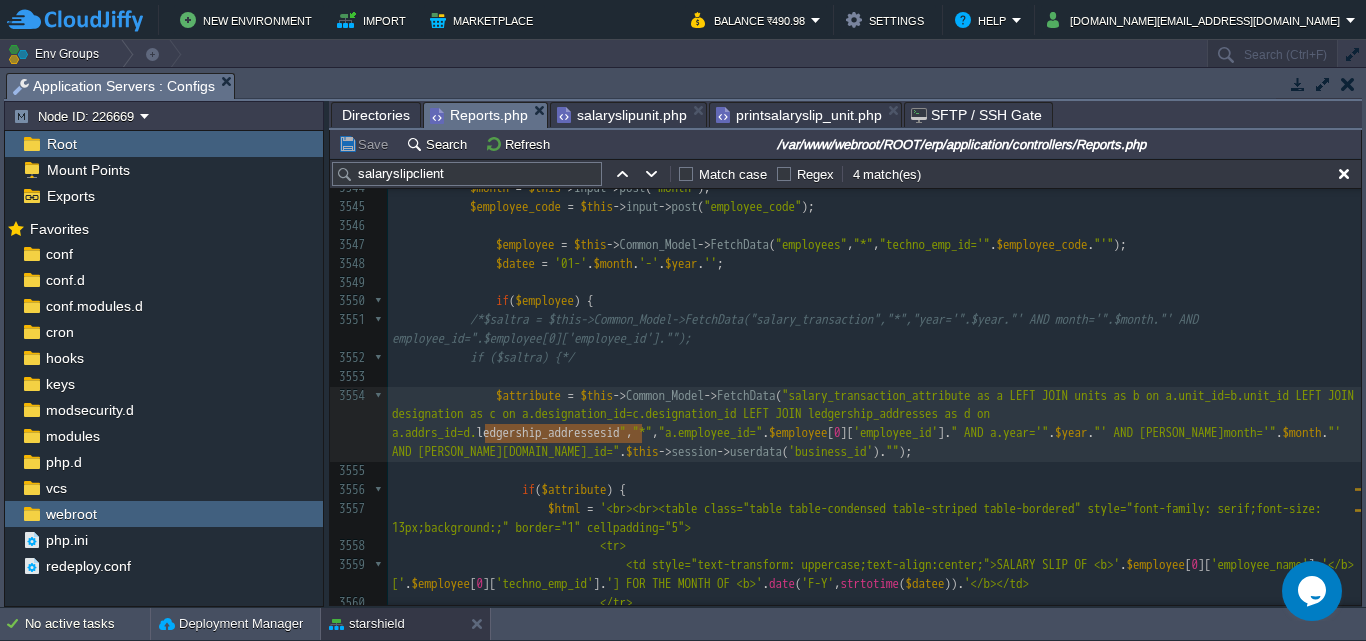 scroll, scrollTop: 72477, scrollLeft: 0, axis: vertical 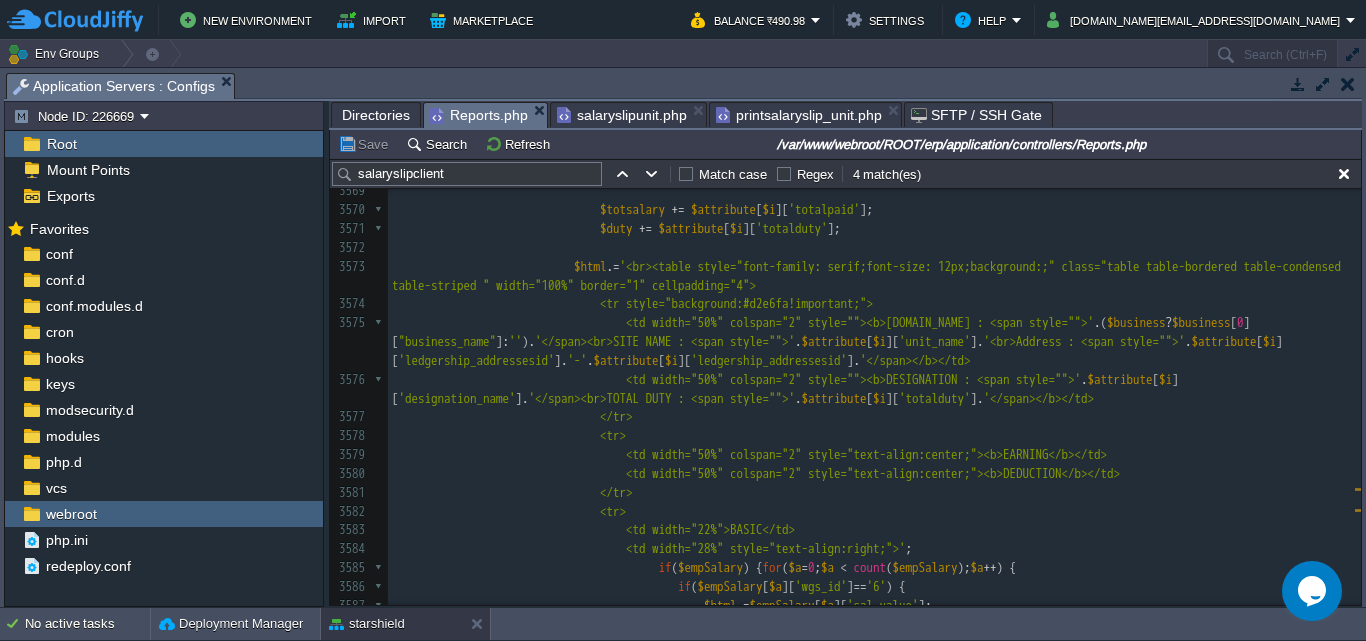 click on "'ledgership_addressesid'" at bounding box center [477, 360] 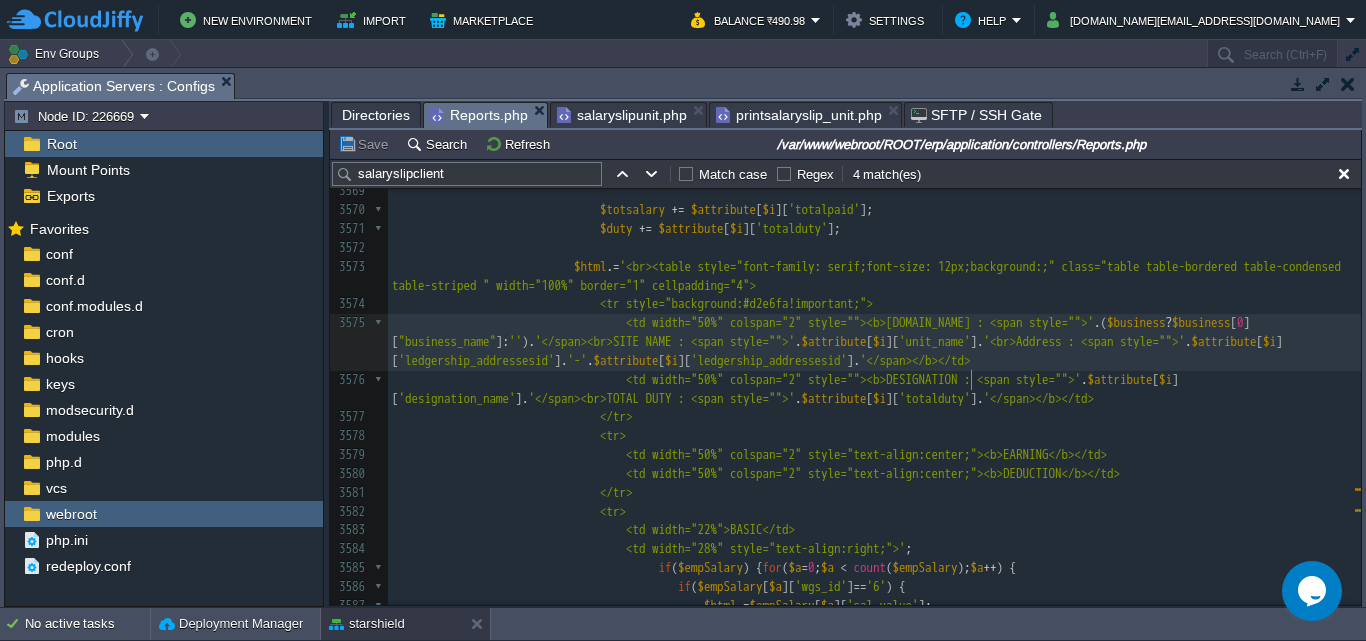 type on "ledgership_addressesid" 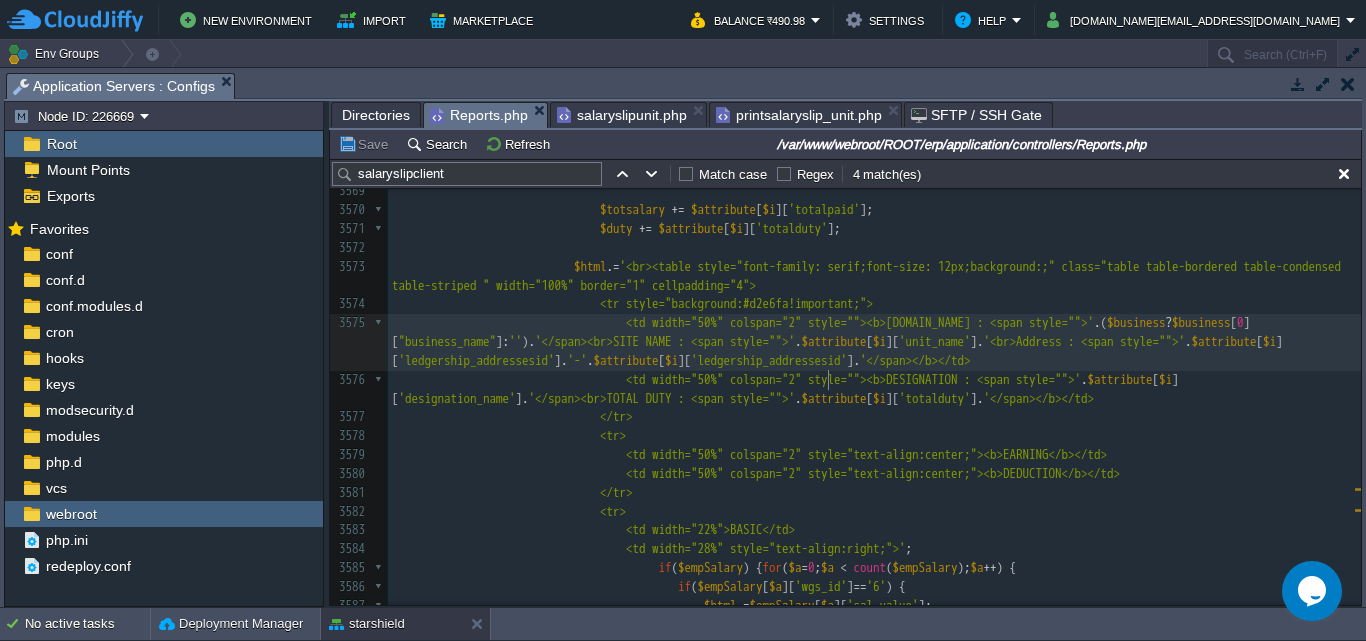 type on "$attribute" 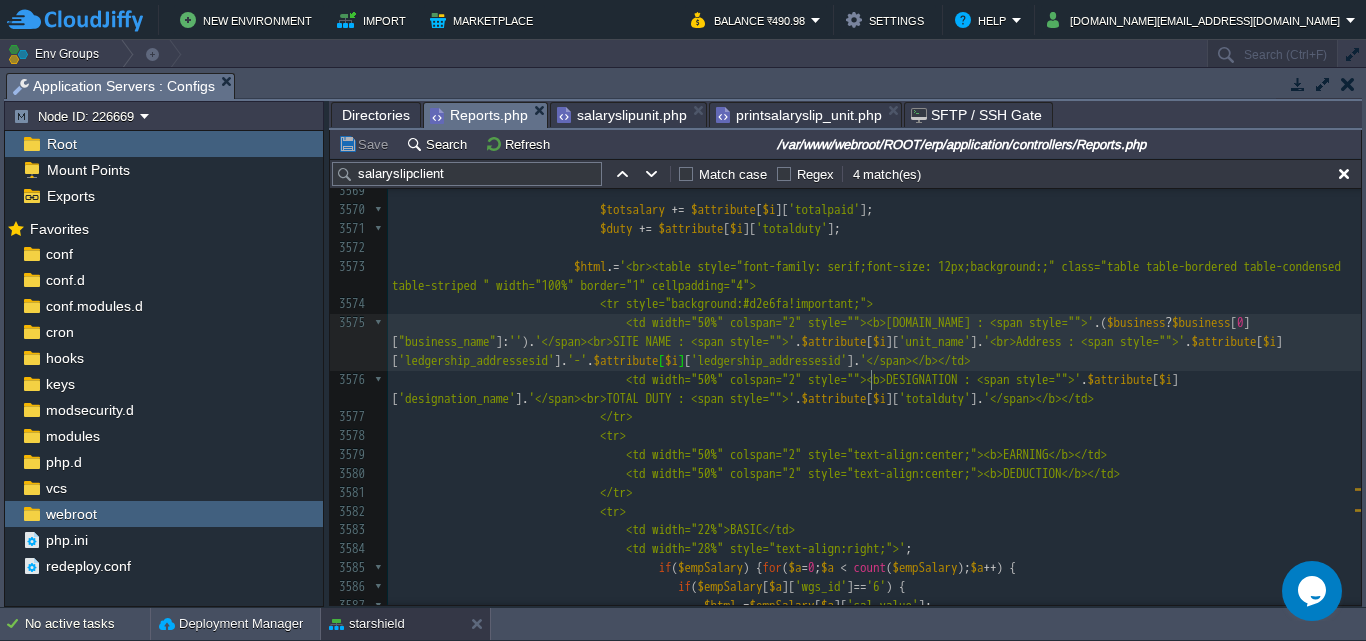 type on "[$" 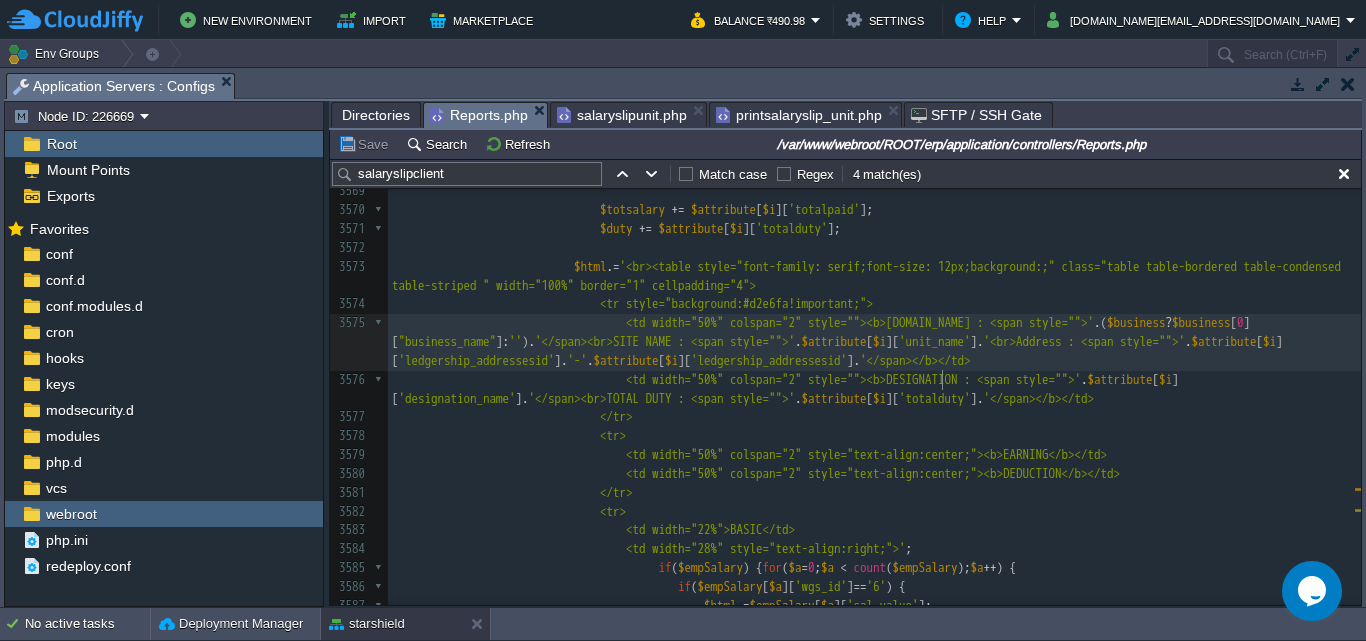 click on "'ledgership_addressesid'" at bounding box center [769, 360] 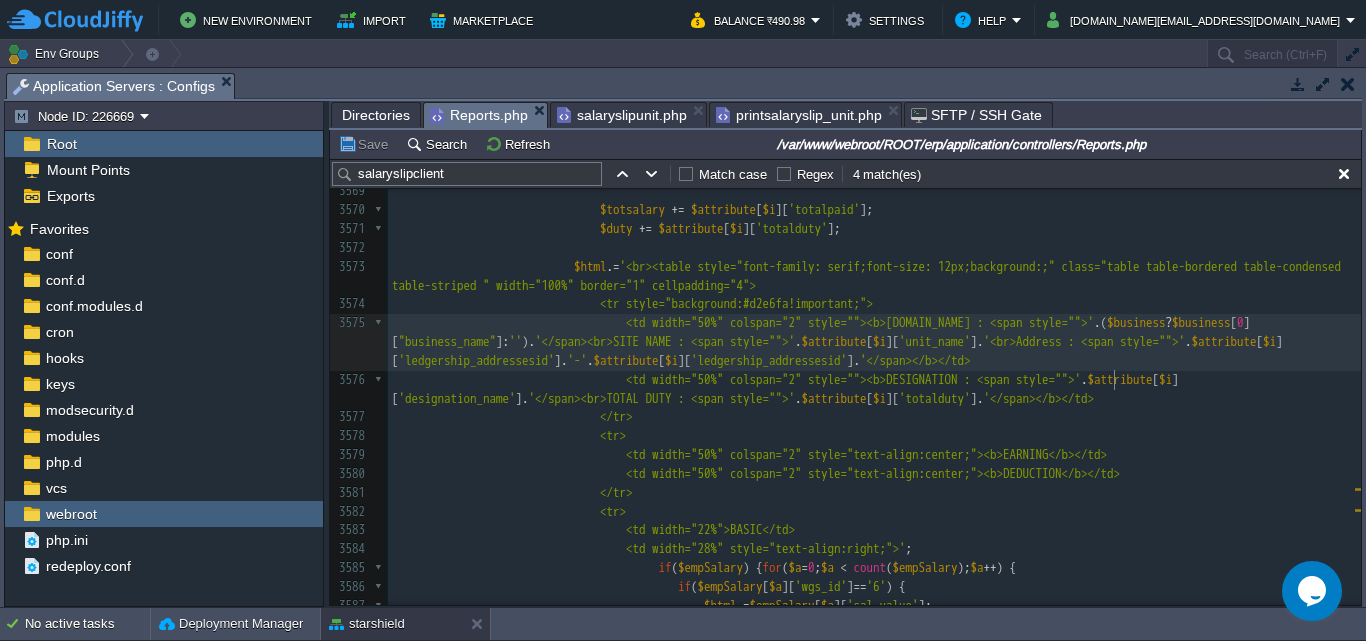 click on "xxxxxxxxxx   3551                /*$saltra = $this->Common_Model->FetchData("salary_transaction","*","year='".$year."' AND month='".$month."' AND employee_id=".$employee[0]['employee_id'].""); 3552                if ($saltra) {*/ 3553 ​ 3554                     $attribute   =   $this -> Common_Model -> FetchData ( "salary_transaction_attribute as a LEFT JOIN units as b on a.unit_id=b.unit_id LEFT JOIN designation as c on a.designation_id=c.designation_id LEFT JOIN ledgership_addresses as d on a.addrs_id=d.ledgership_addressesid" , "*" , "a.employee_id=" . $employee [ 0 ][ 'employee_id' ]. "   AND a.year='" . $year . "' AND a.month='" . $month . "' AND [DOMAIN_NAME]_id=" . $this -> session -> userdata ( 'business_id' ). "" ); 3555 ​ 3556                          if  ( $attribute ) {  3557                               $html   =   '<br><br><table class="table table-condensed table-striped table-bordered" style="font-family: serif;font-size: 13px;background:;" border="1" cellpadding="5"> 3558                ." at bounding box center (874, 257) 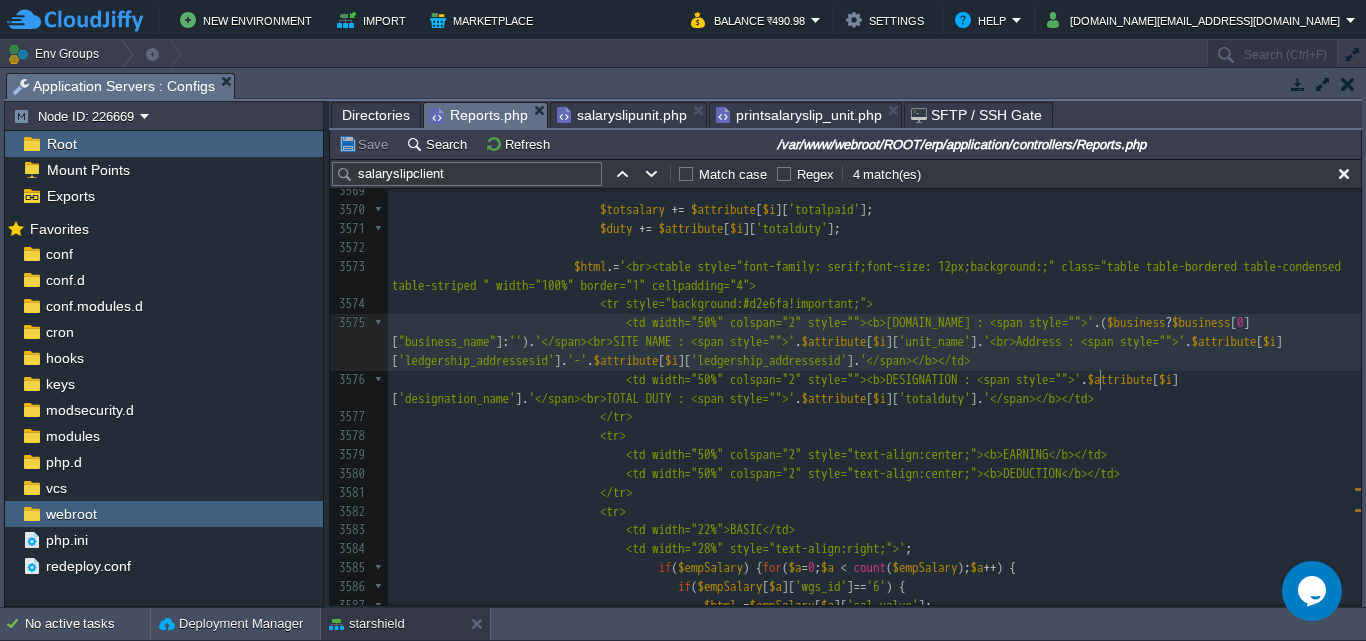 scroll, scrollTop: 72785, scrollLeft: 0, axis: vertical 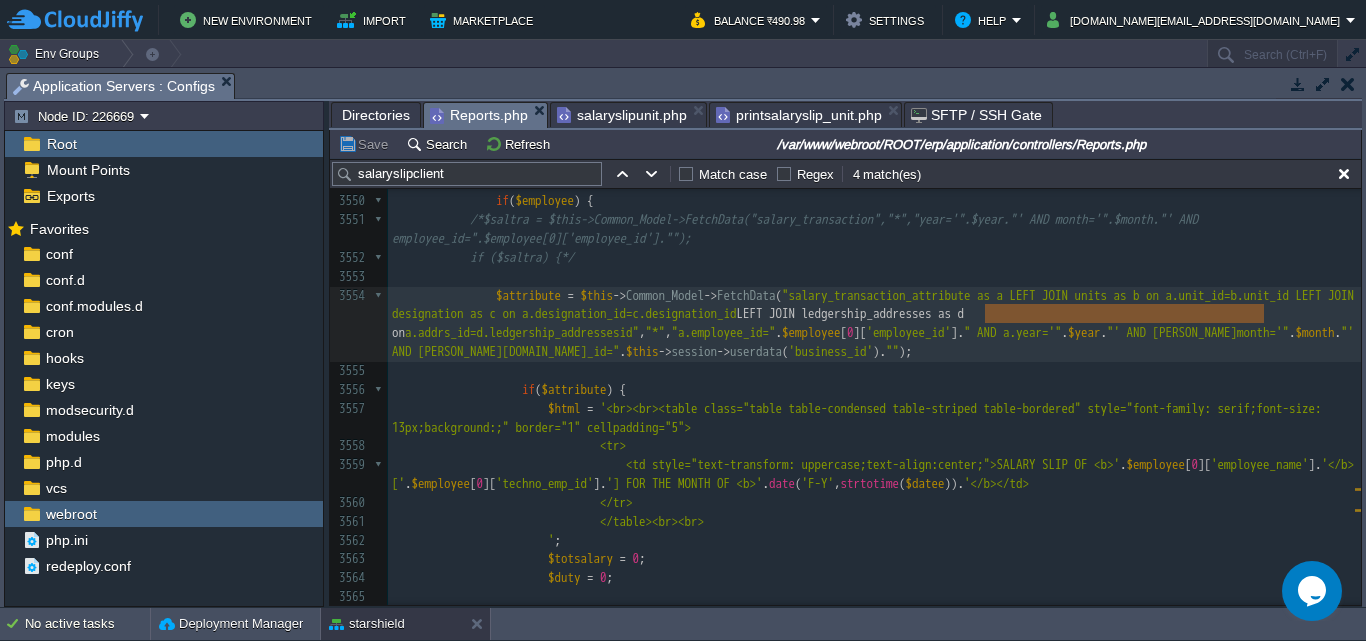 type on "LEFT JOIN ledgership_addresses as d on" 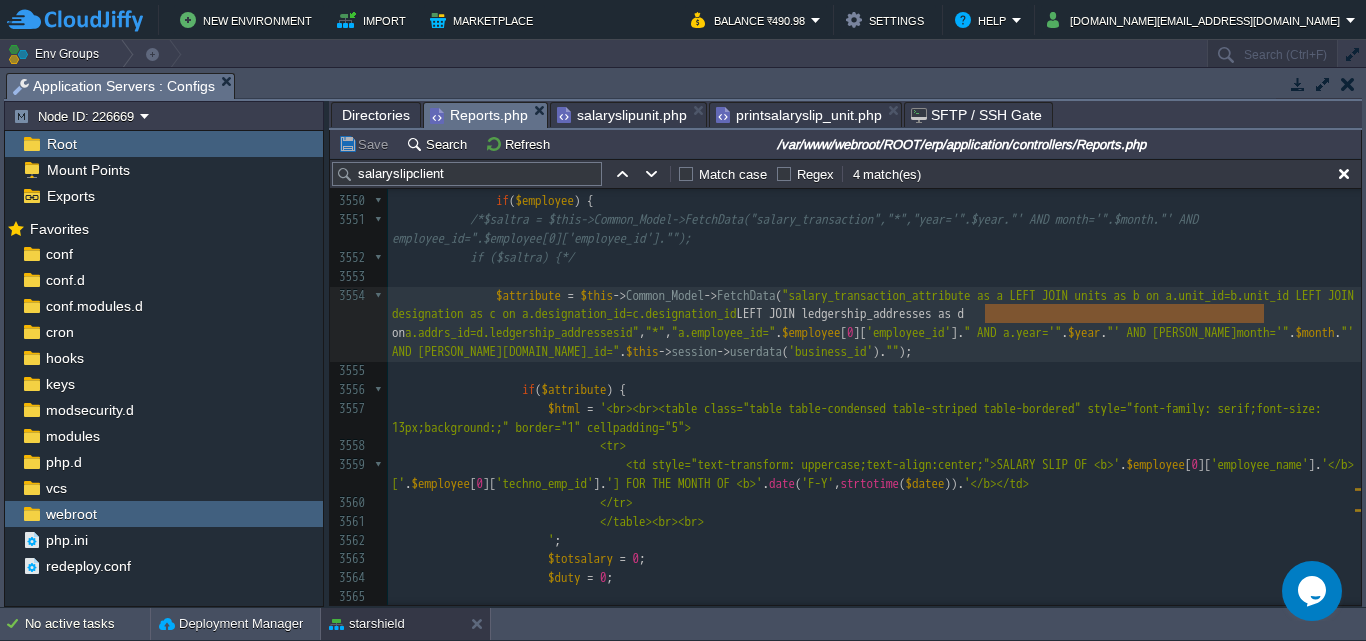 drag, startPoint x: 988, startPoint y: 316, endPoint x: 1266, endPoint y: 317, distance: 278.0018 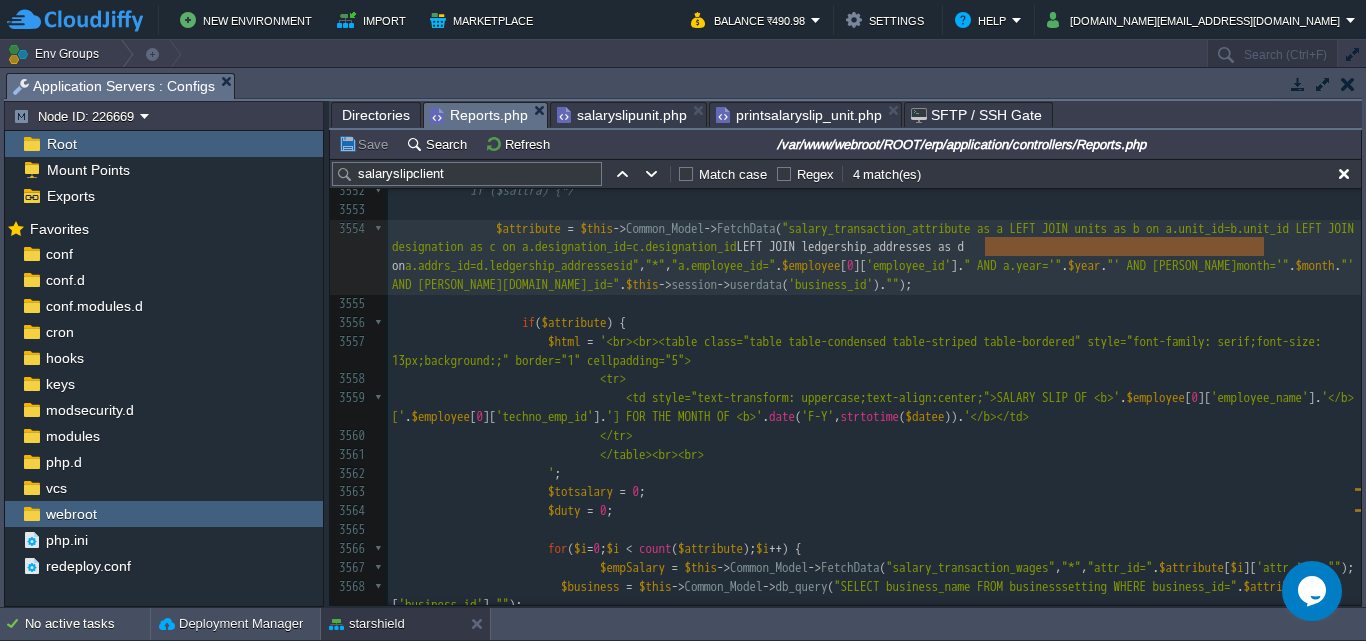 scroll, scrollTop: 72452, scrollLeft: 0, axis: vertical 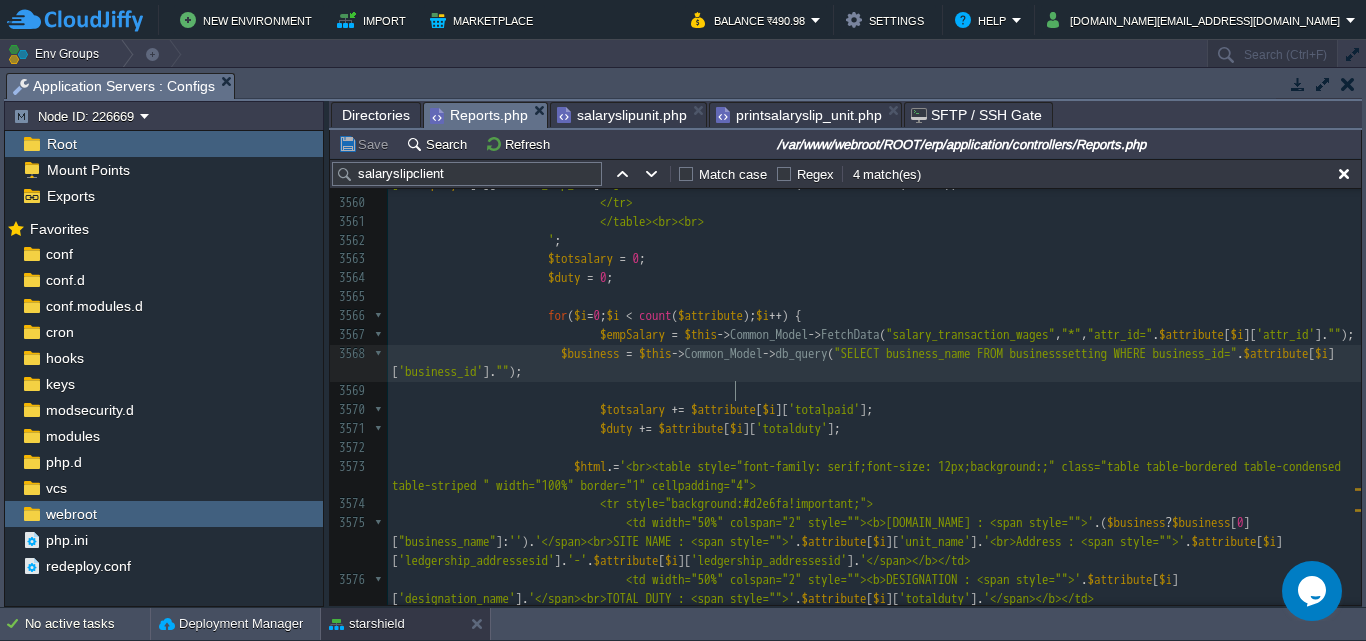 click on "$business   =   $this -> Common_Model -> db_query ( "SELECT business_name FROM businesssetting WHERE business_id=" . $attribute [ $i ][ 'business_id' ]. "" );" at bounding box center (874, 364) 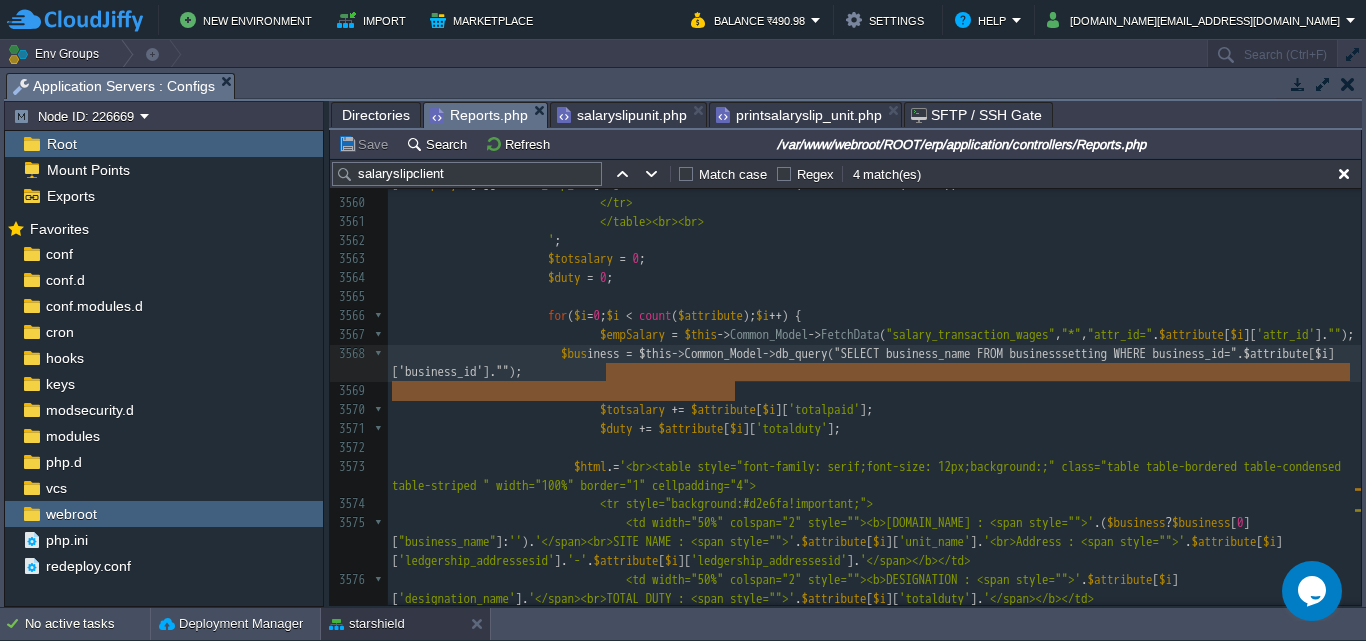type on "$business = $this->Common_Model->db_query("SELECT business_name FROM businesssetting WHERE business_id=".$attribute[$i]['business_id']."");" 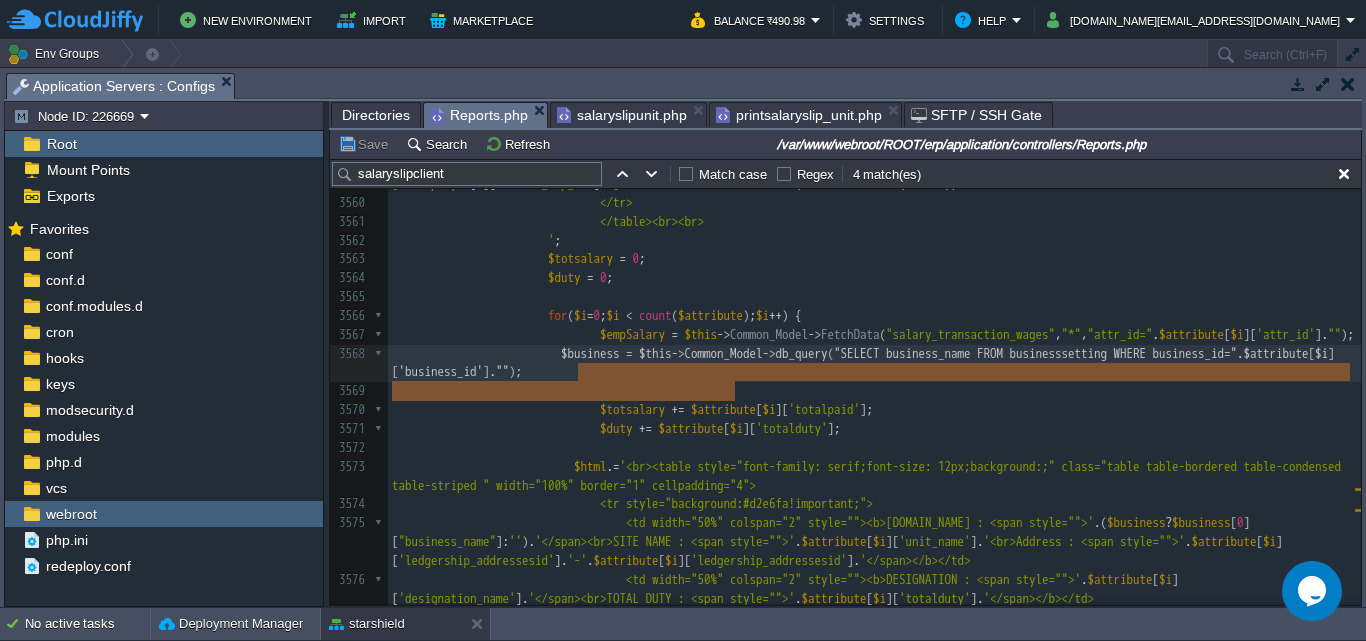 drag, startPoint x: 739, startPoint y: 395, endPoint x: 577, endPoint y: 371, distance: 163.76813 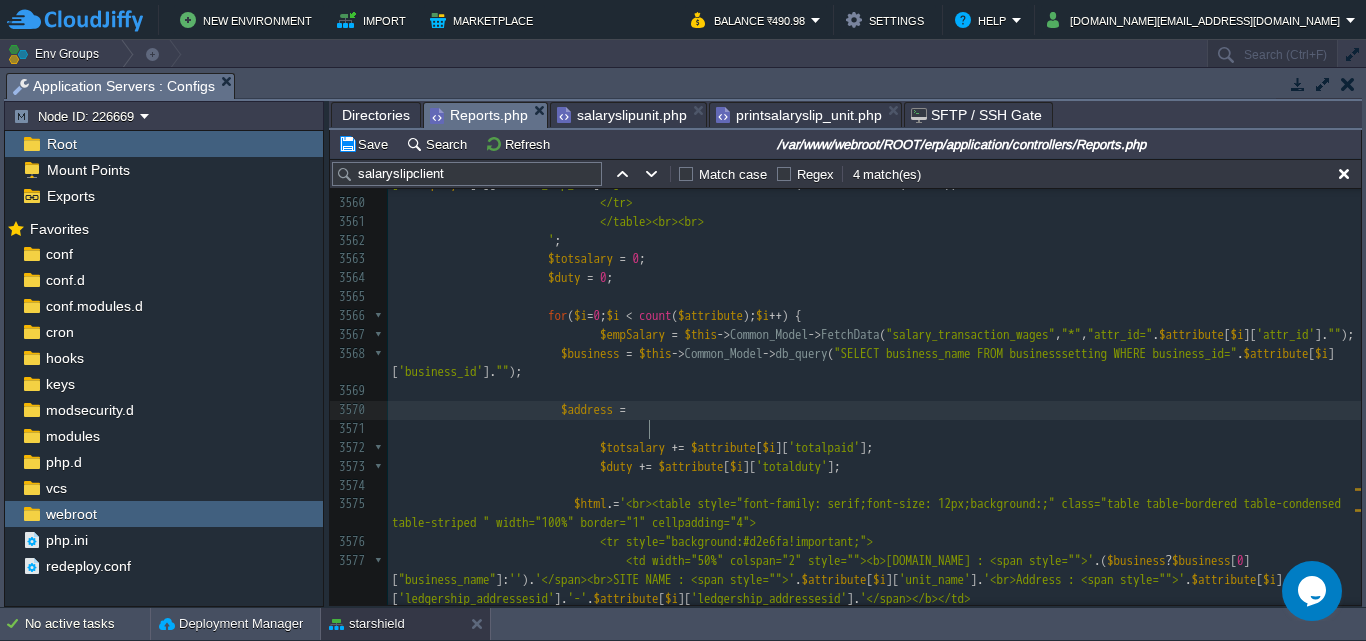 type on "$address =" 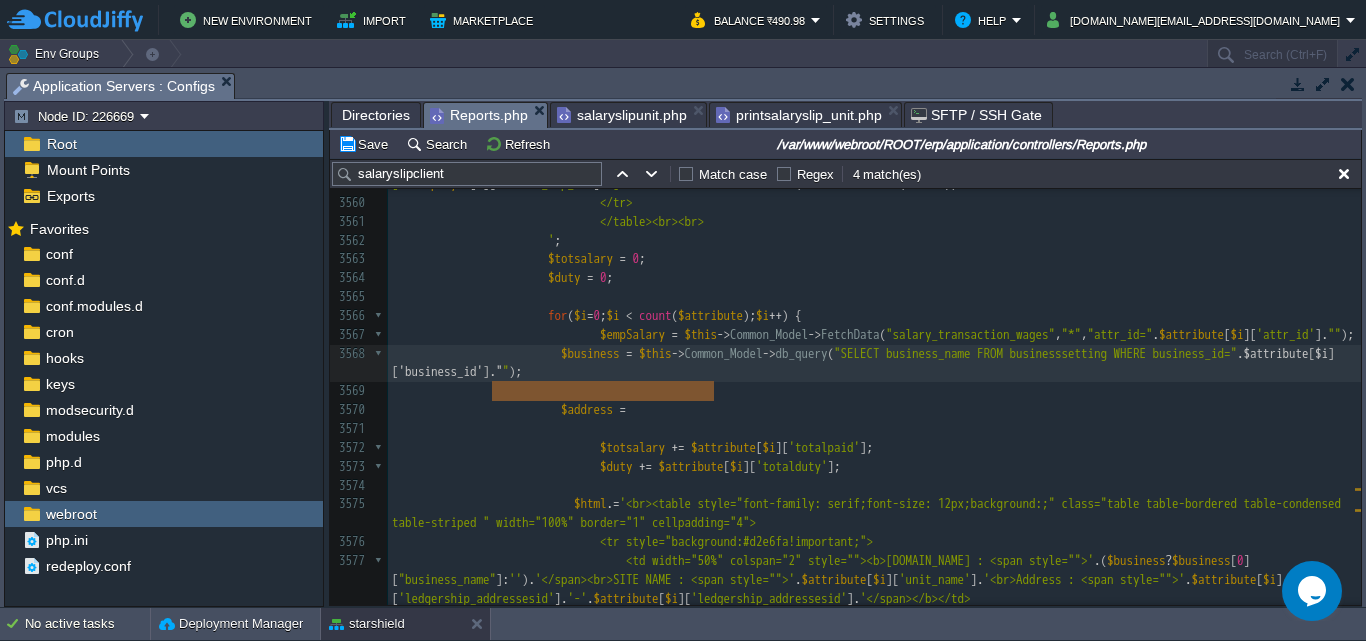 type on "$attribute[$i]['business_id']" 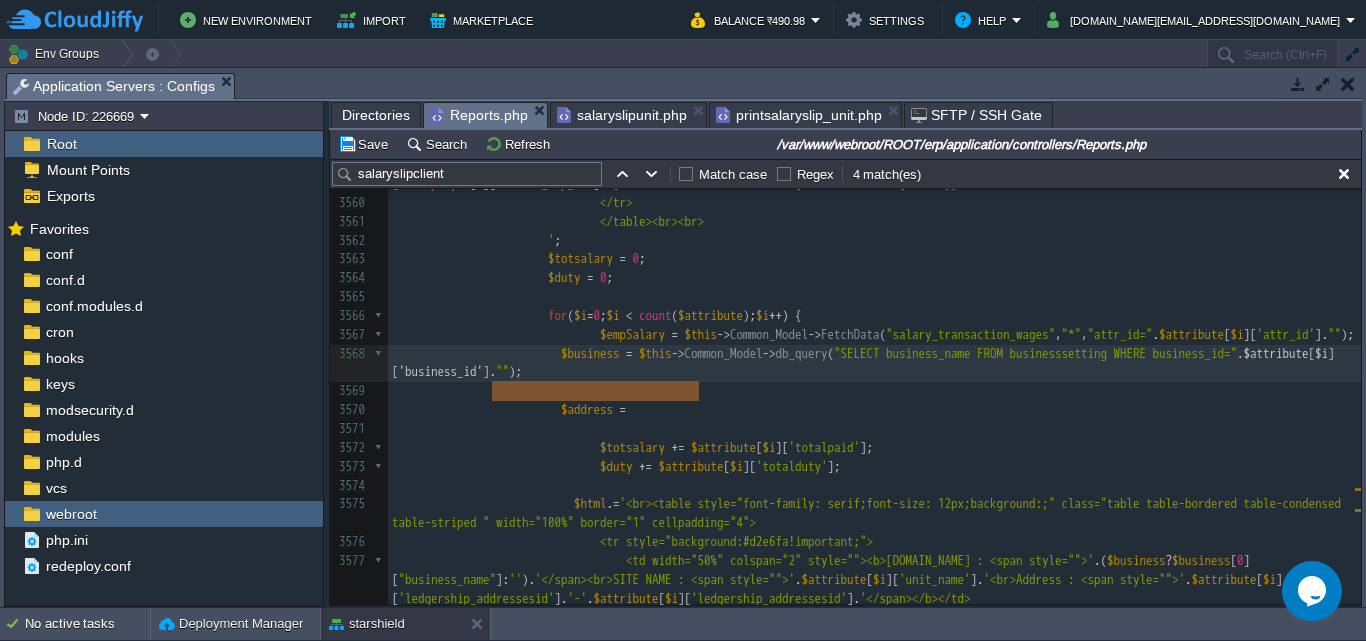 drag, startPoint x: 492, startPoint y: 391, endPoint x: 697, endPoint y: 394, distance: 205.02196 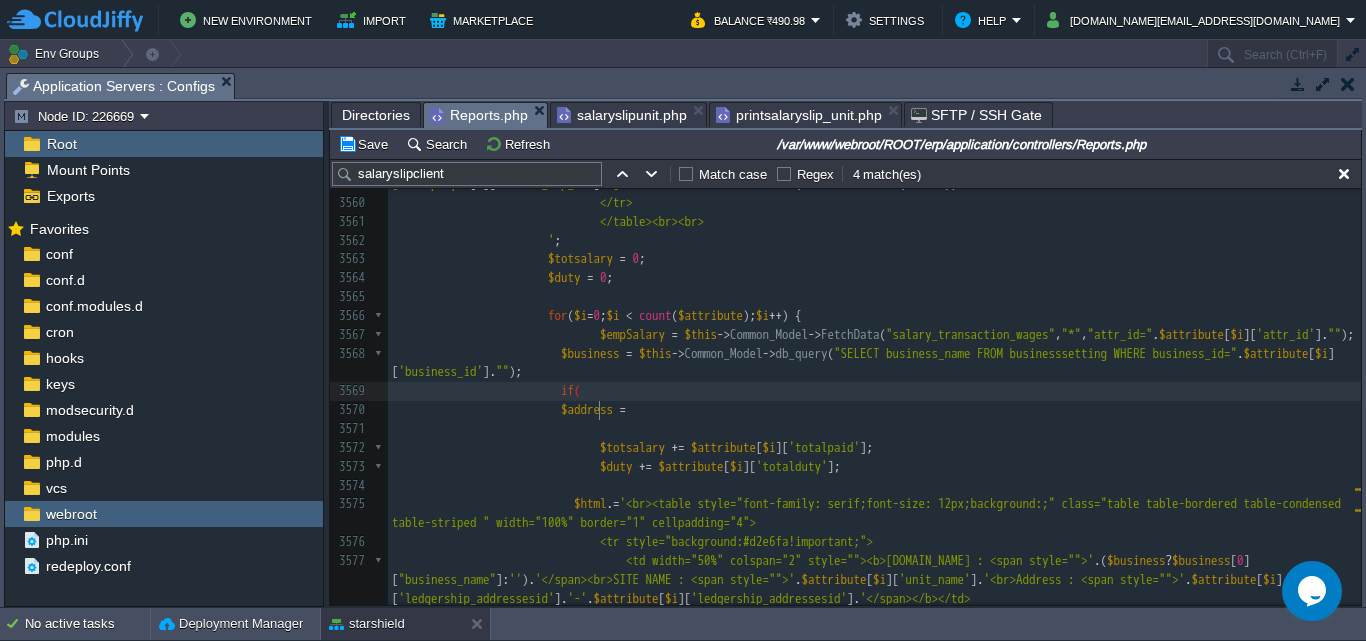 type on "if()" 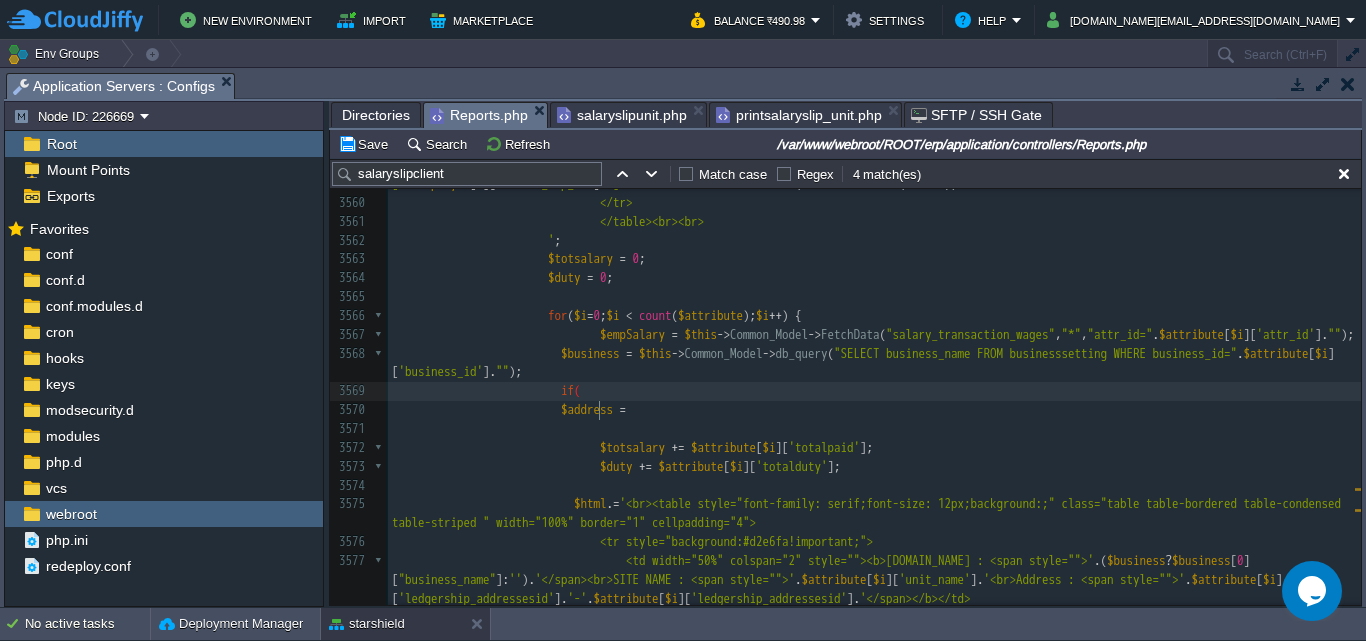 scroll, scrollTop: 7, scrollLeft: 29, axis: both 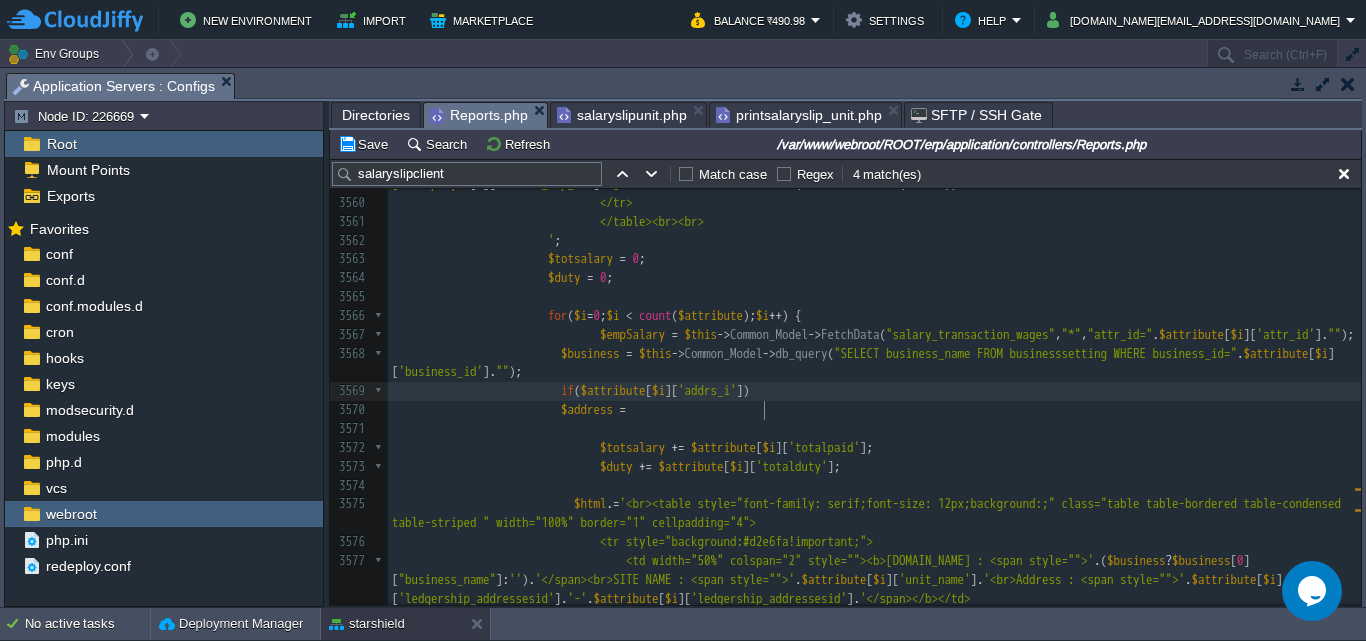 type on "addrs_id" 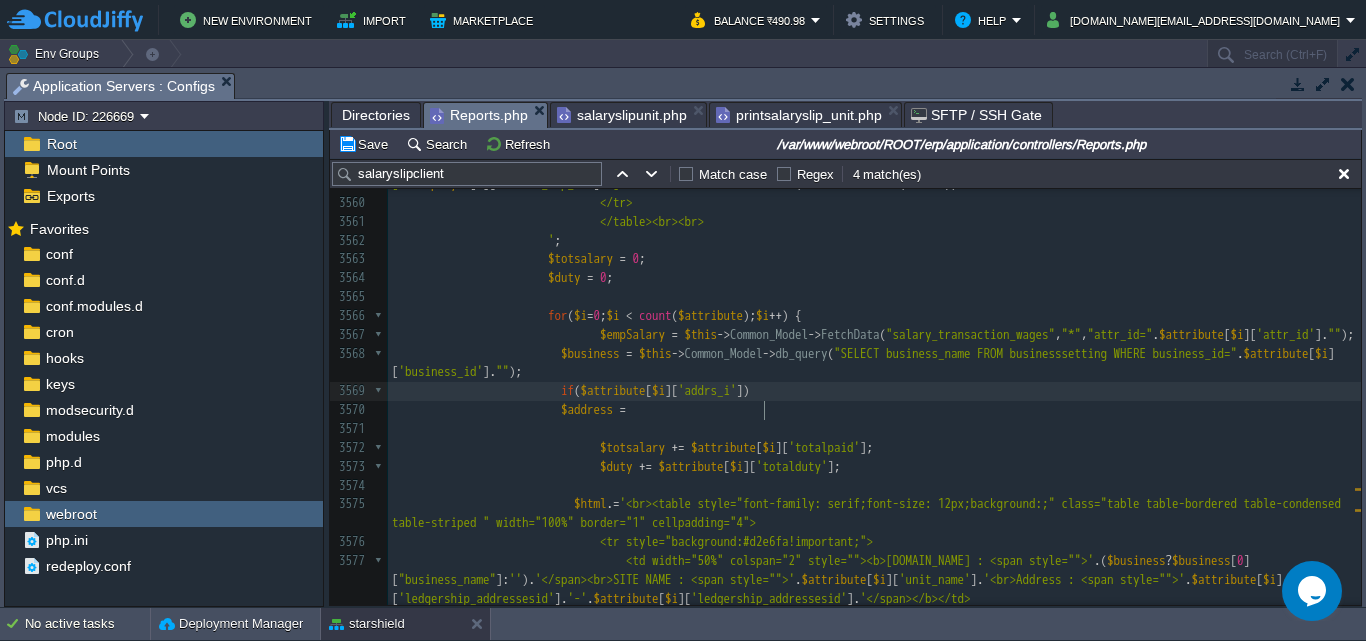 scroll, scrollTop: 7, scrollLeft: 57, axis: both 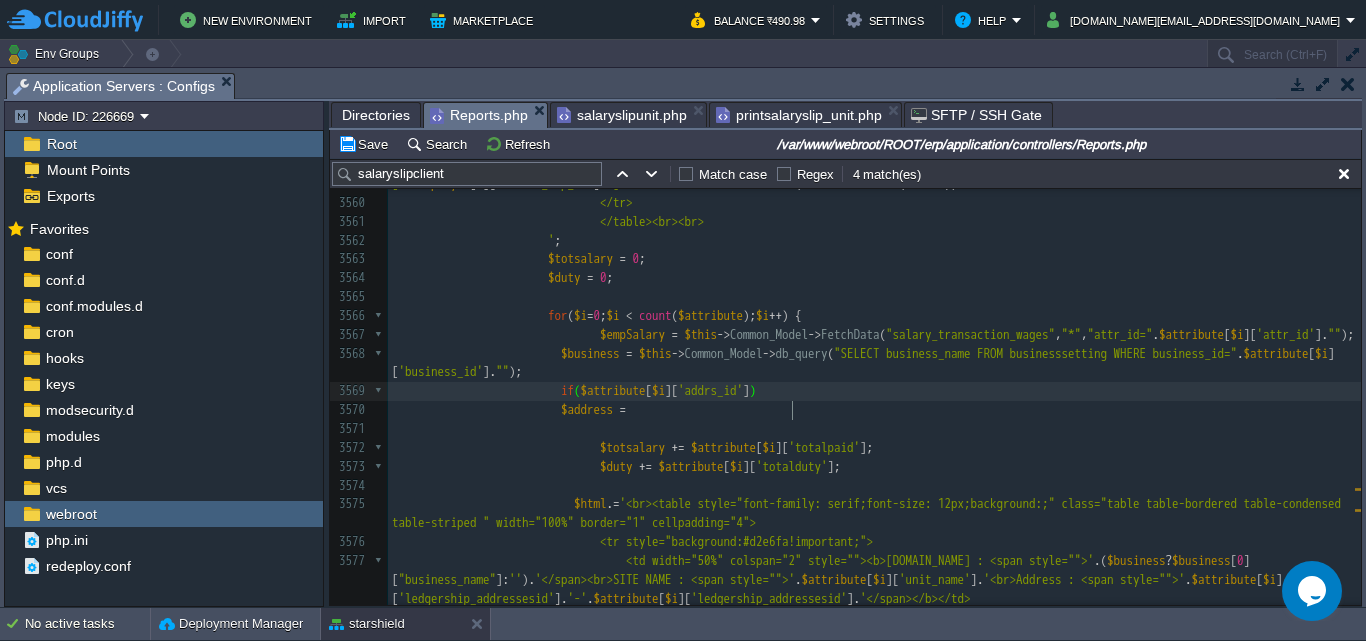 type on "{" 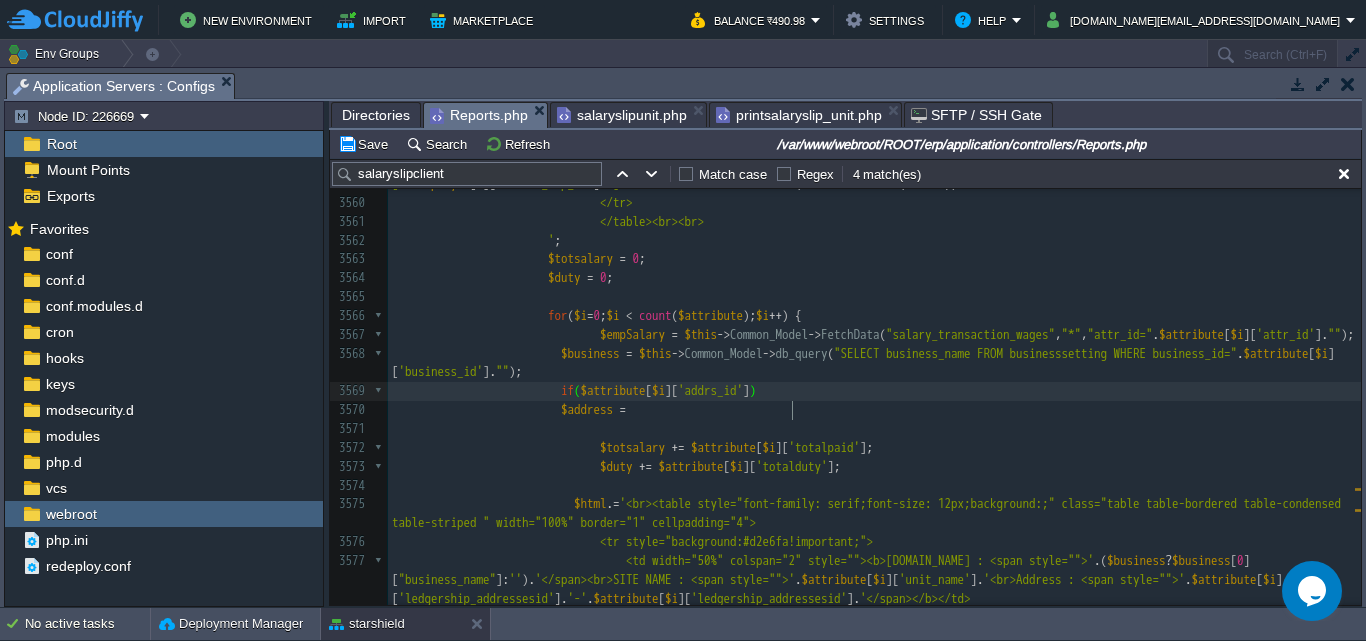 scroll, scrollTop: 7, scrollLeft: 8, axis: both 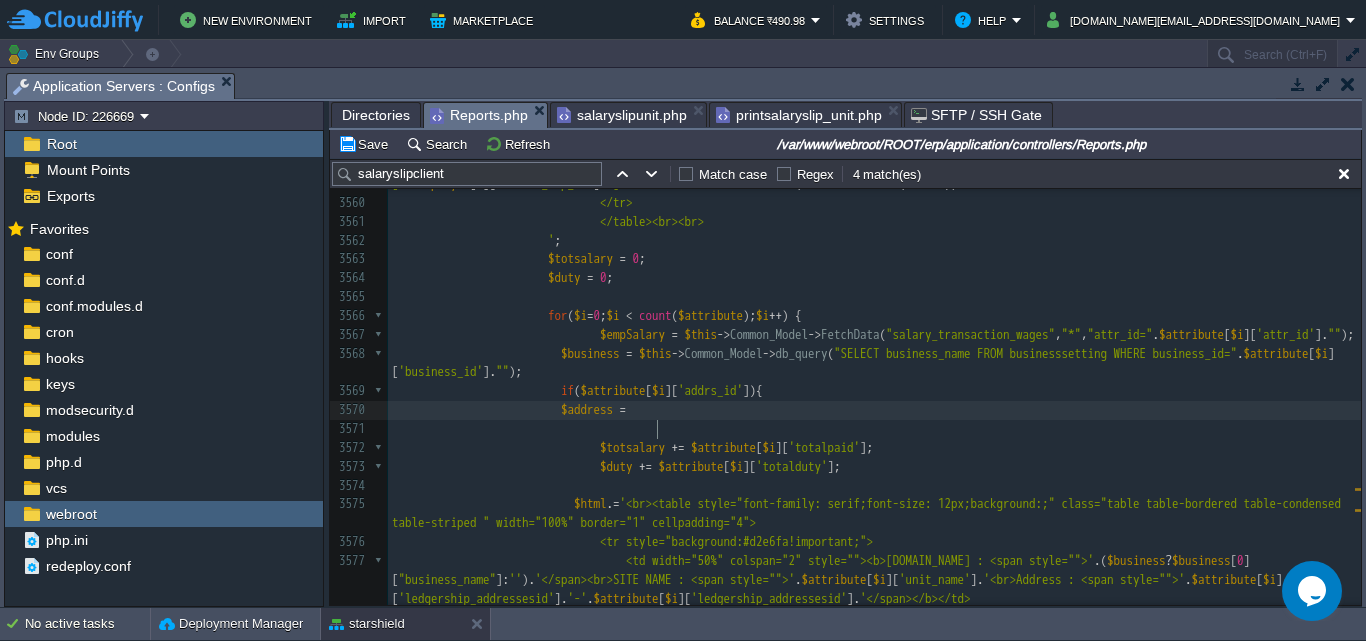 click on "$address   =" at bounding box center (874, 410) 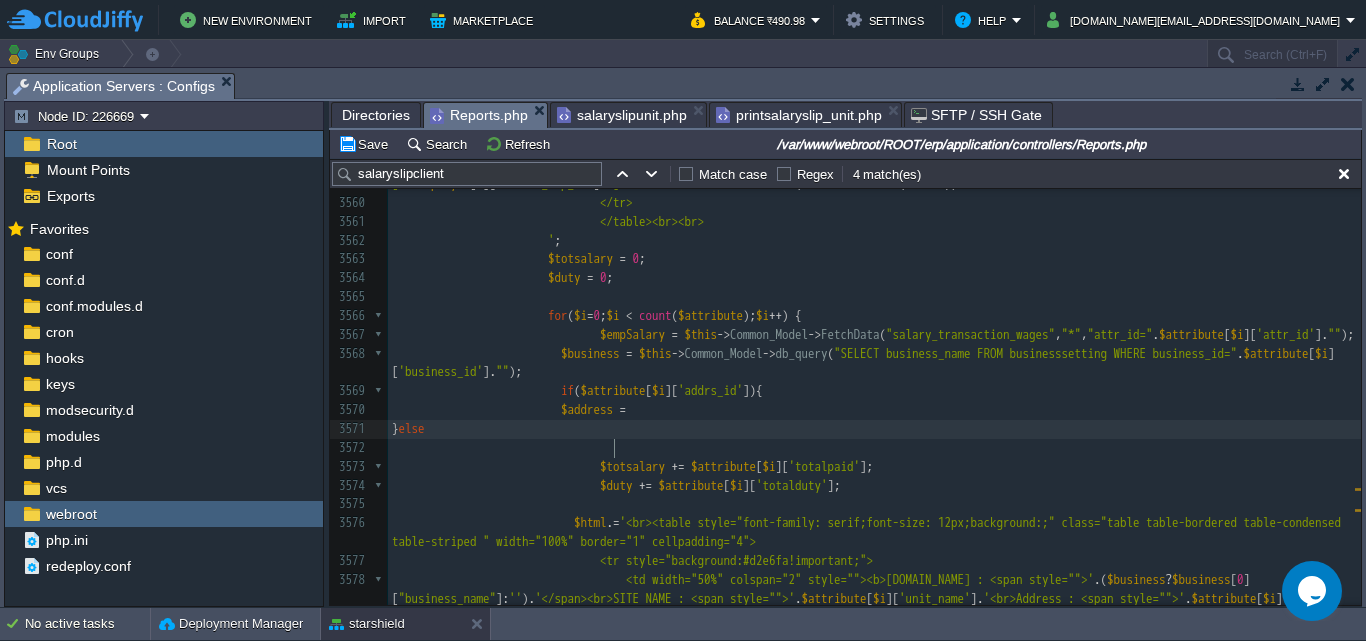 scroll, scrollTop: 7, scrollLeft: 35, axis: both 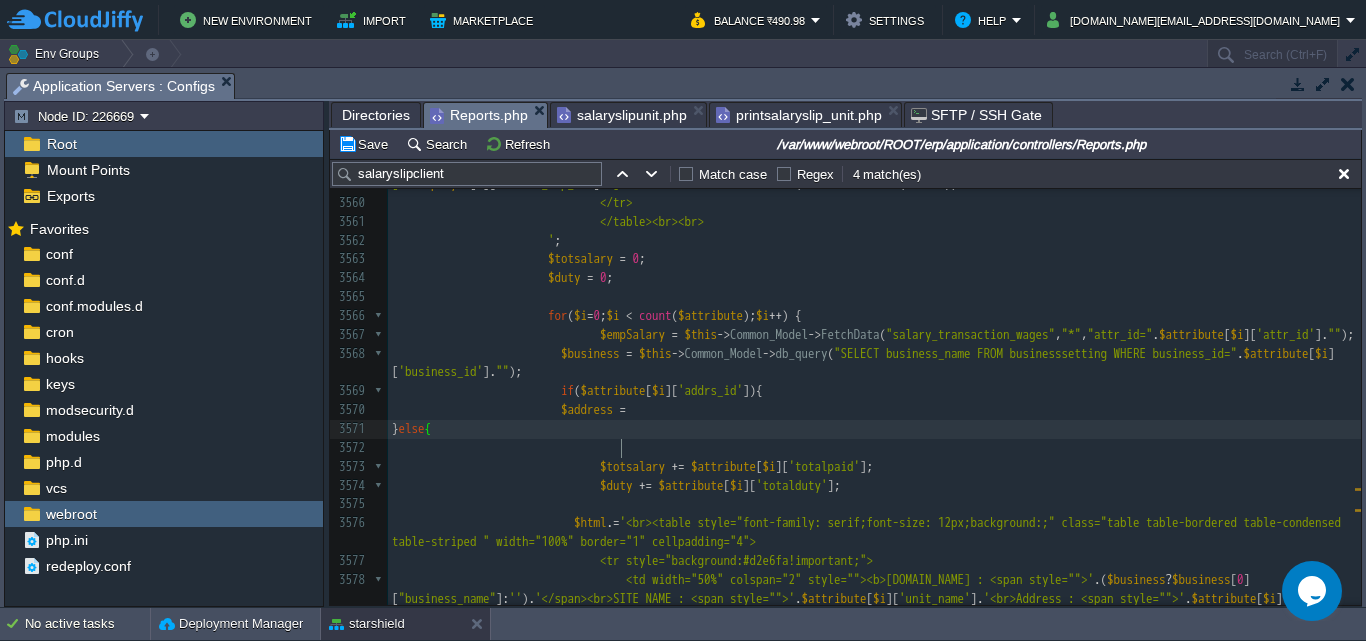 type on "}else{}" 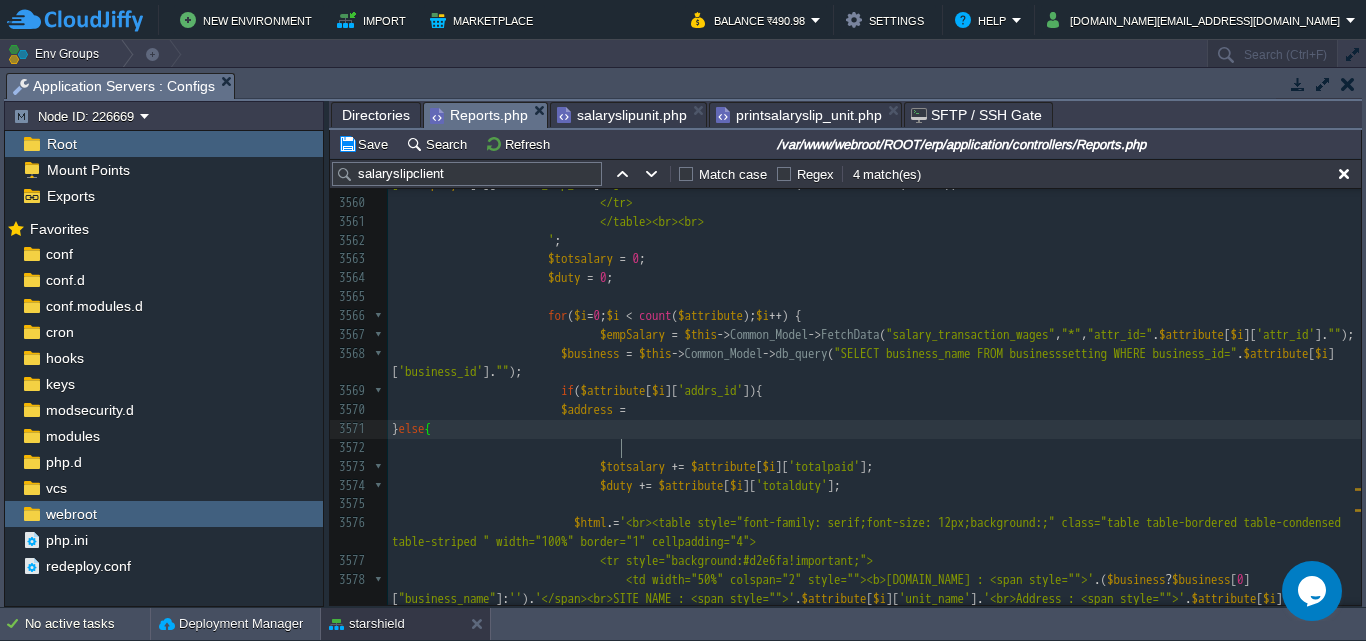 scroll, scrollTop: 7, scrollLeft: 50, axis: both 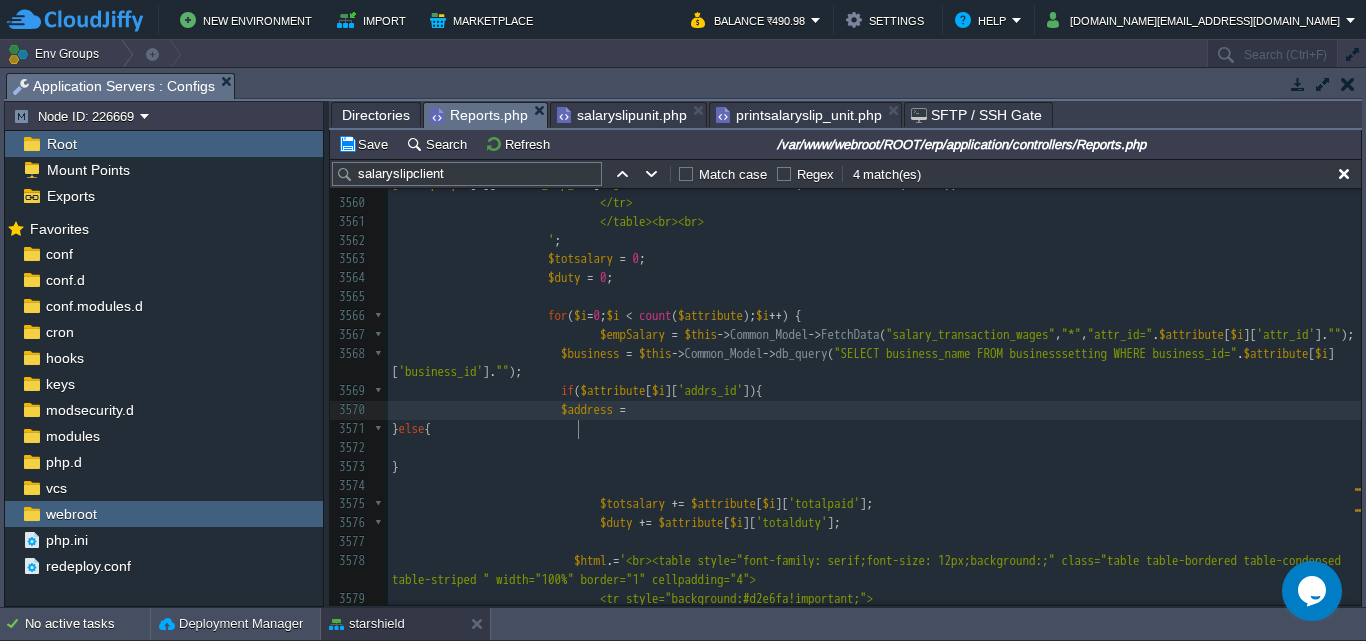 type on "$address =" 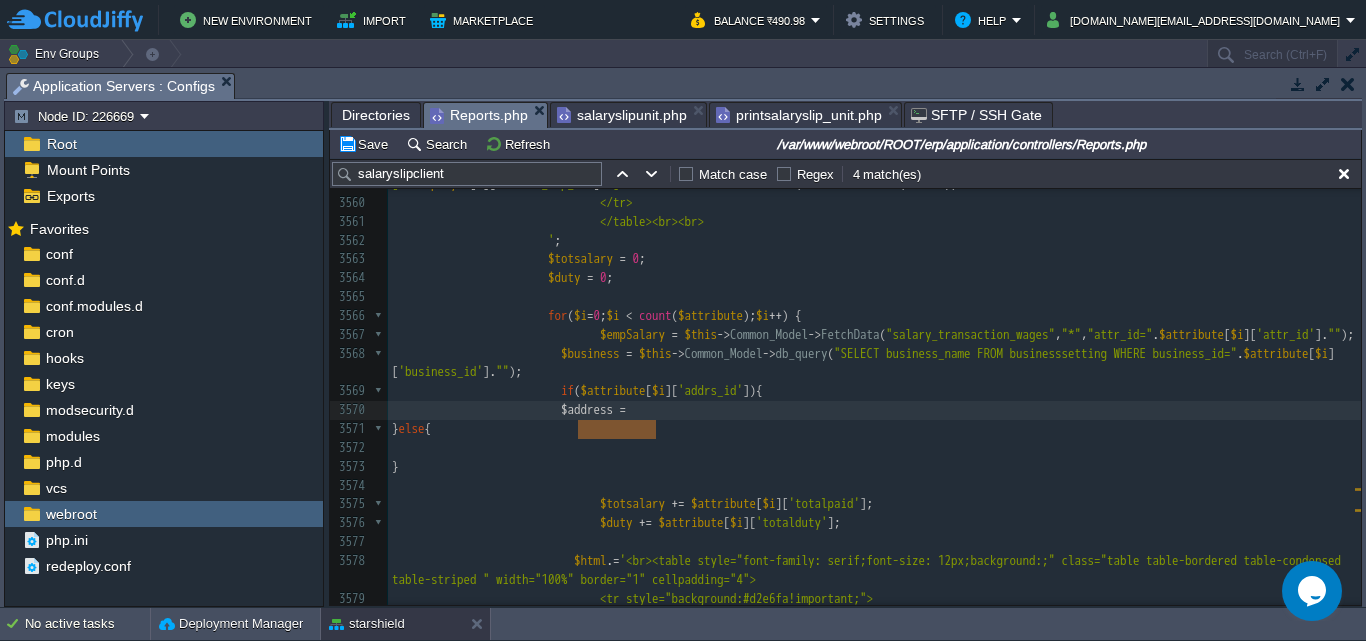 drag, startPoint x: 576, startPoint y: 428, endPoint x: 663, endPoint y: 427, distance: 87.005745 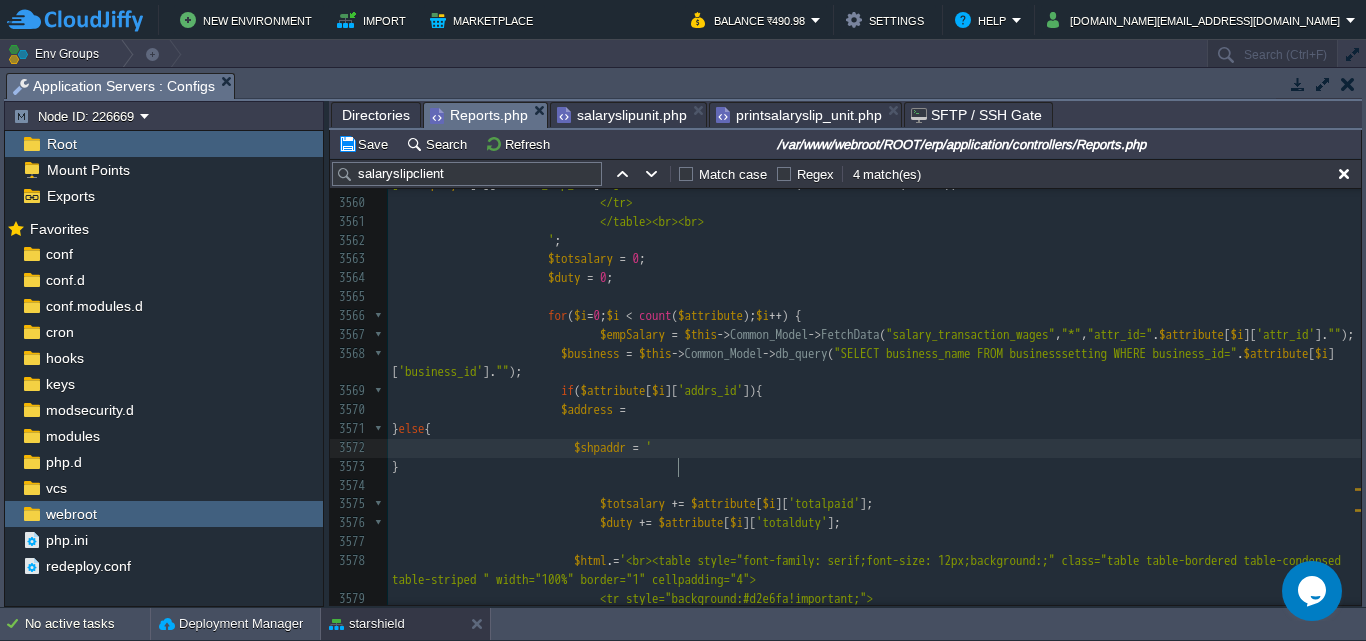scroll, scrollTop: 7, scrollLeft: 95, axis: both 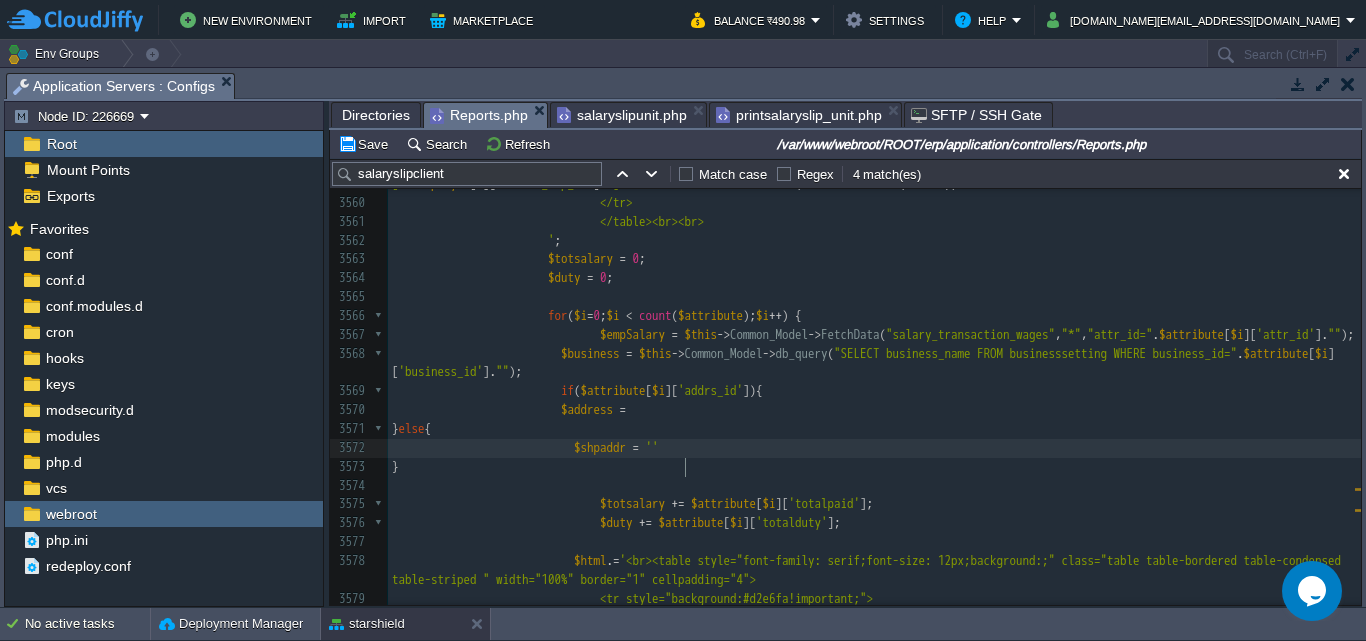 type on "$shpaddr = '';" 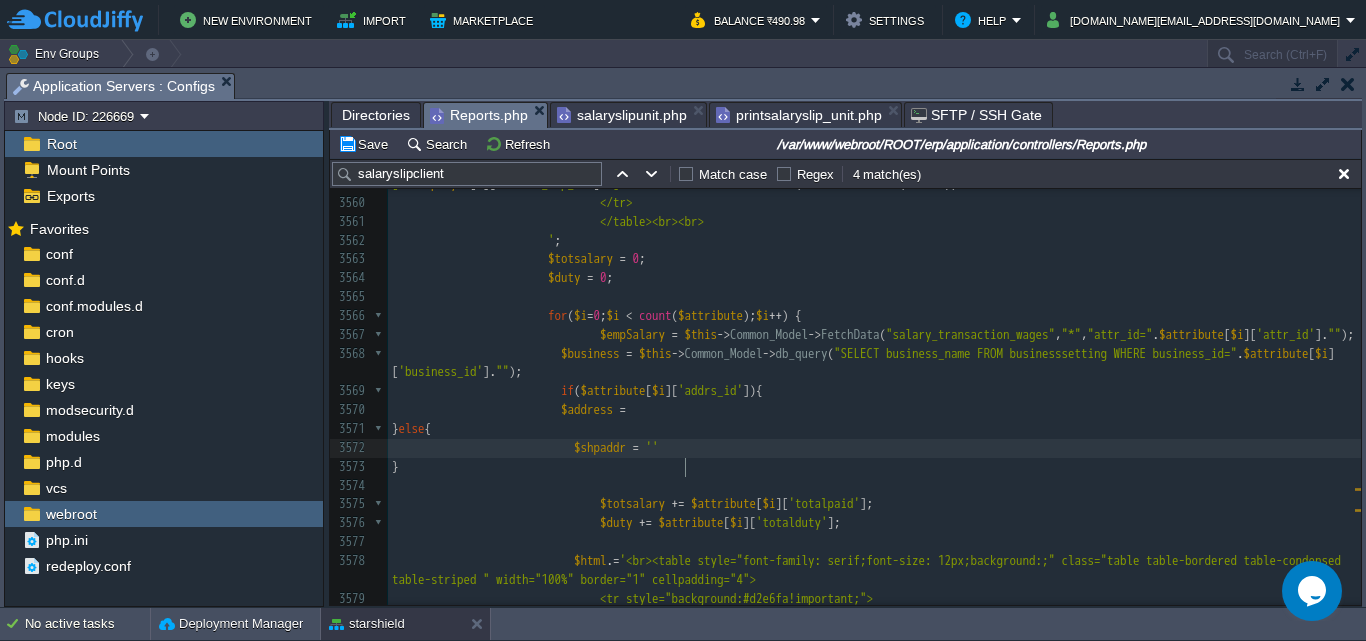scroll, scrollTop: 7, scrollLeft: 102, axis: both 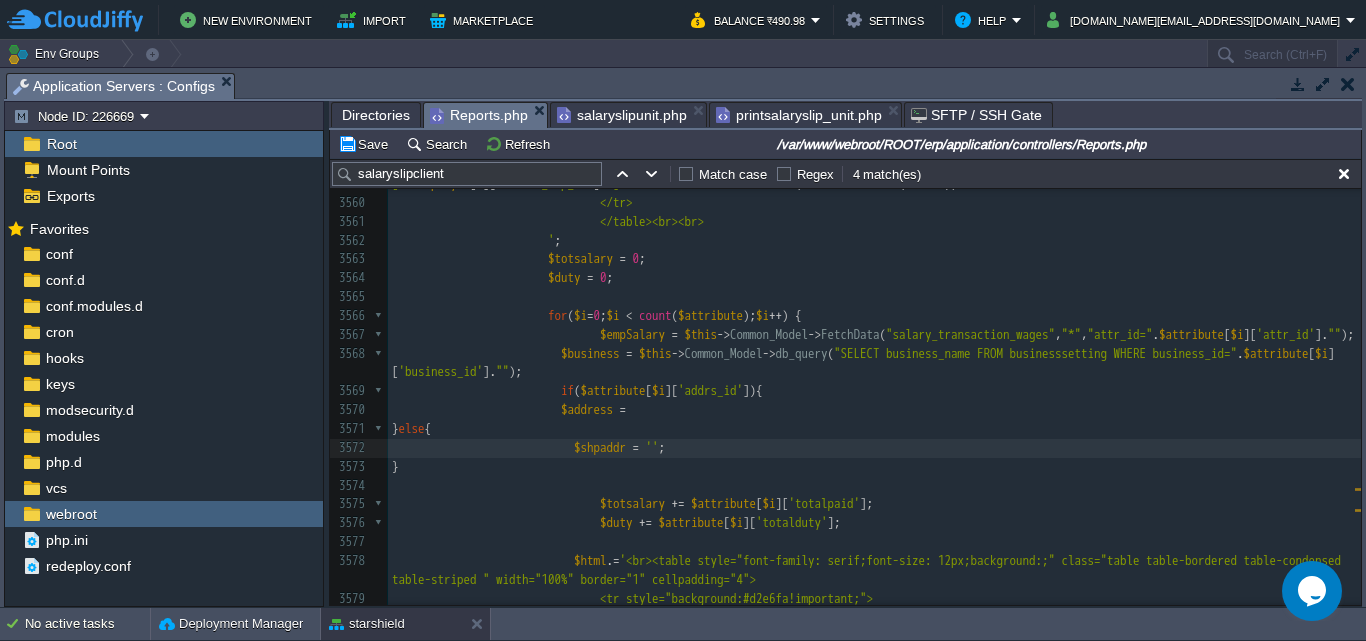 click on "xxxxxxxxxx   3539           $data   =   array (); 3540           $data [ 'accessar' ]  =   json_decode ( $this -> session -> userdata ( 'access_menus' )); 3541 ​ 3542           if  ( $this -> input -> post ( "downloadBtn" )) { 3543                $year   =   $this -> input -> post ( "year" ); 3544                $month   =   $this -> input -> post ( "month" ); 3545                $employee_code   =   $this -> input -> post ( "employee_code" ); 3546 ​ 3547                     $employee   =   $this -> Common_Model -> FetchData ( "employees" , "*" , "techno_emp_id='" . $employee_code . "'" ); 3548                     $datee   =   '01-' . $month . '-' . $year . '' ; 3549 ​ 3550                     if  ( $employee ) { 3551                /*$saltra = $this->Common_Model->FetchData("salary_transaction","*","year='".$year."' AND month='".$month."' AND employee_id=".$employee[0]['employee_id'].""); 3552                if ($saltra) {*/ 3553 ​ 3554                     $attribute   =   $this -> Common_Model -> (" at bounding box center (874, 278) 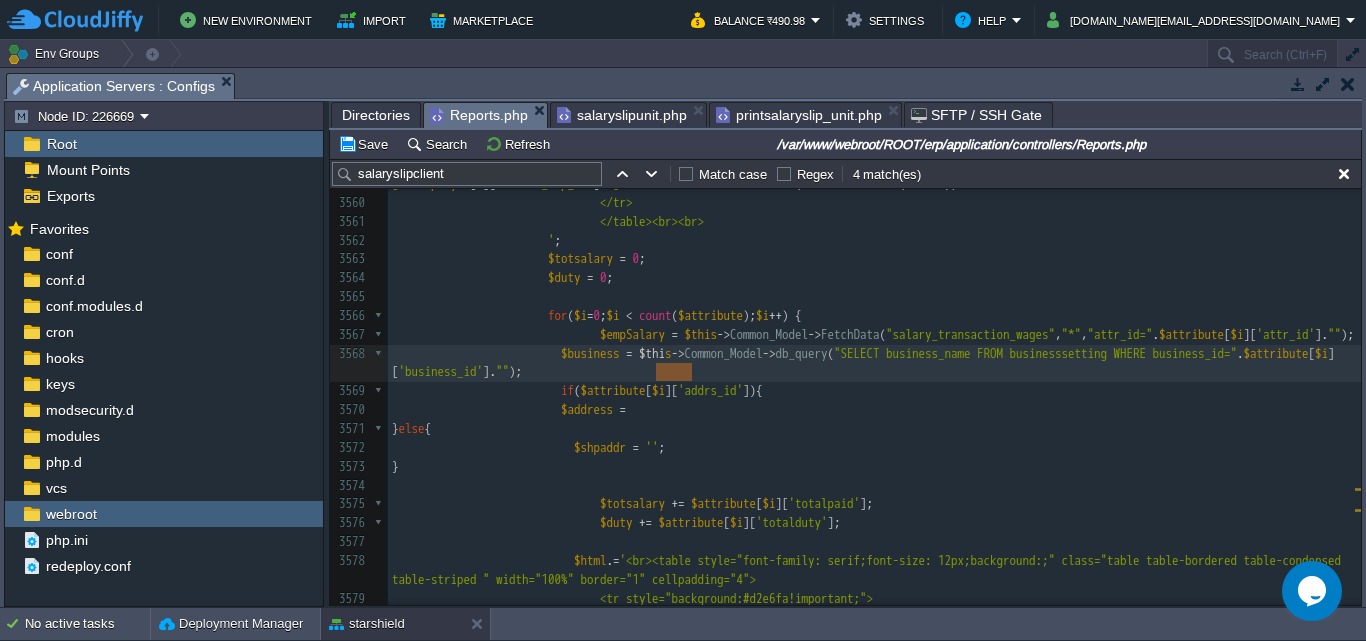 type on "$this->Common_Model->db_query("SELECT business_name FROM businesssetting WHERE business_id=".$attribute[$i]['business_id']."");" 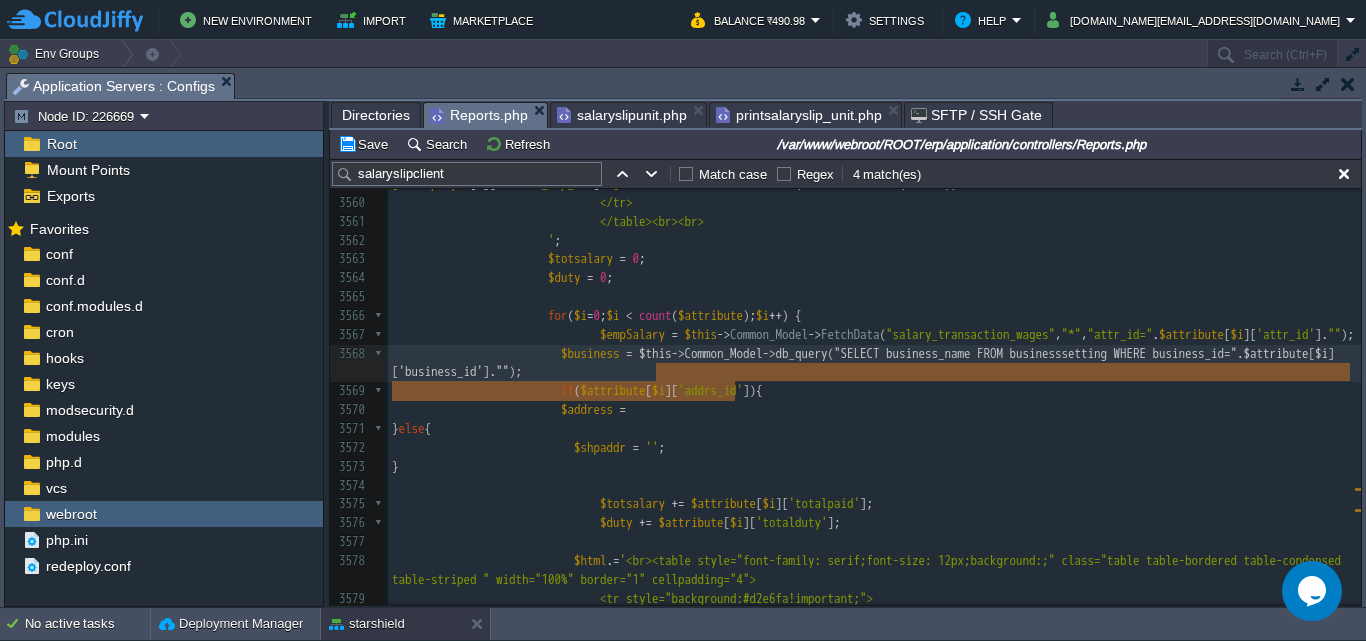 drag, startPoint x: 660, startPoint y: 371, endPoint x: 704, endPoint y: 381, distance: 45.122055 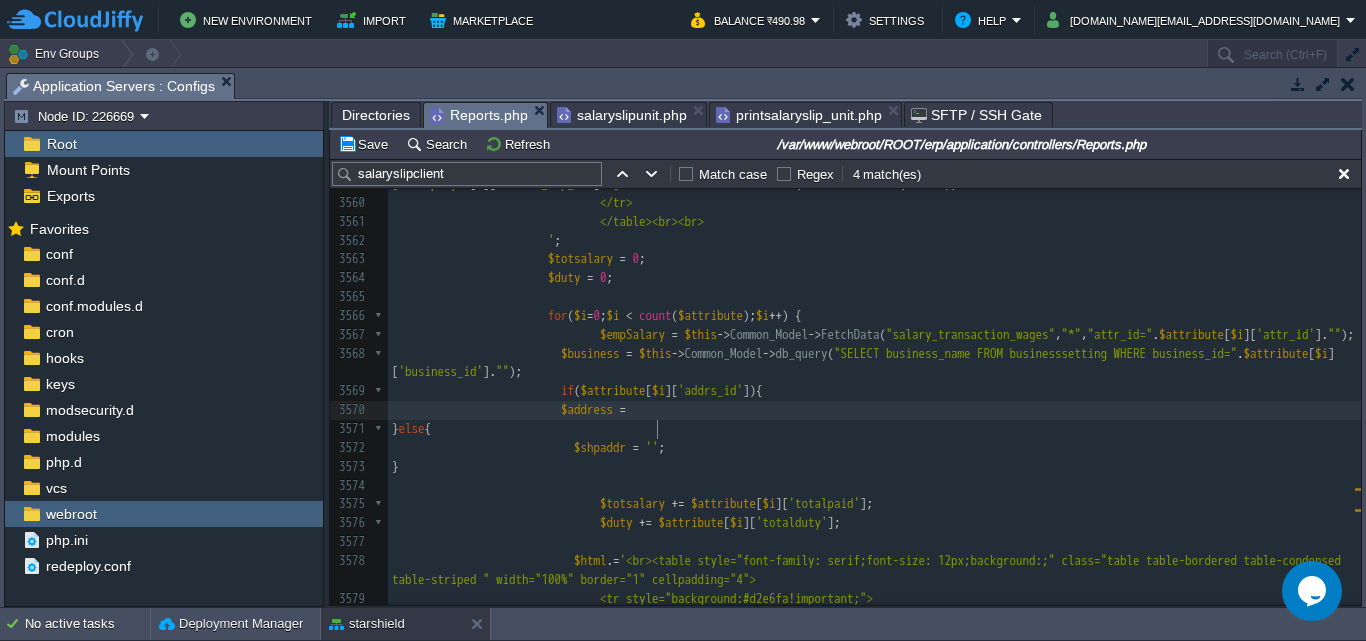 click on "$address   =" at bounding box center [874, 410] 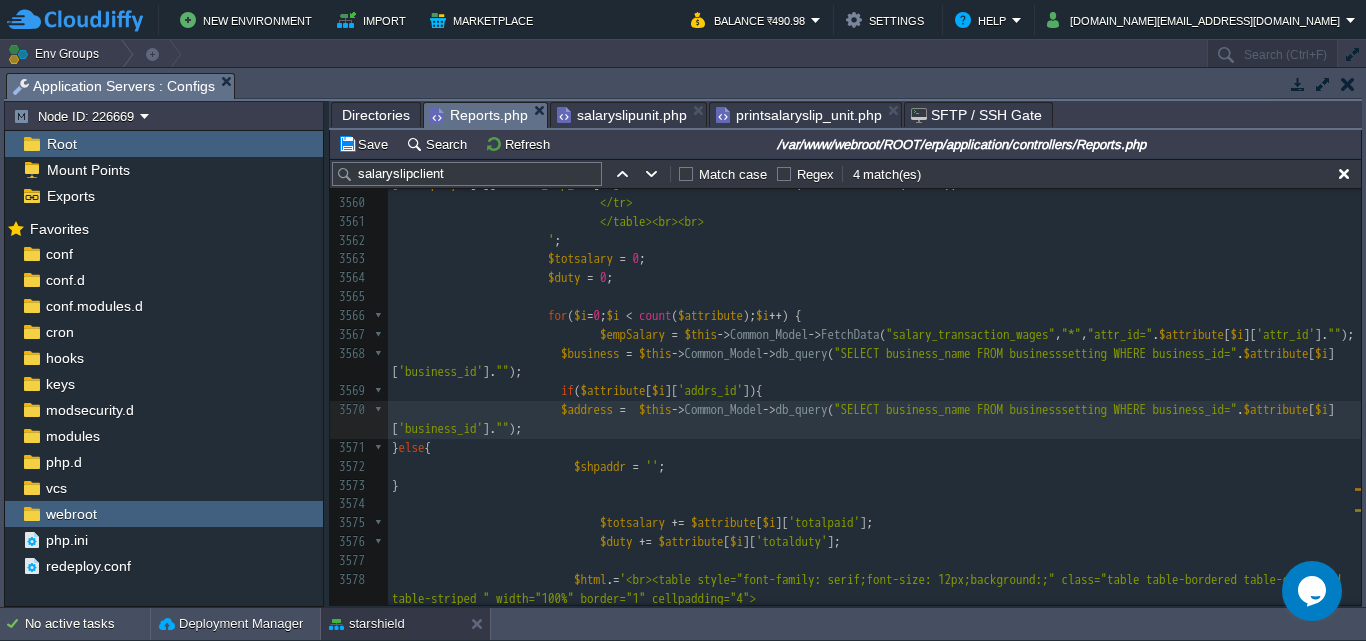 scroll, scrollTop: 72504, scrollLeft: 0, axis: vertical 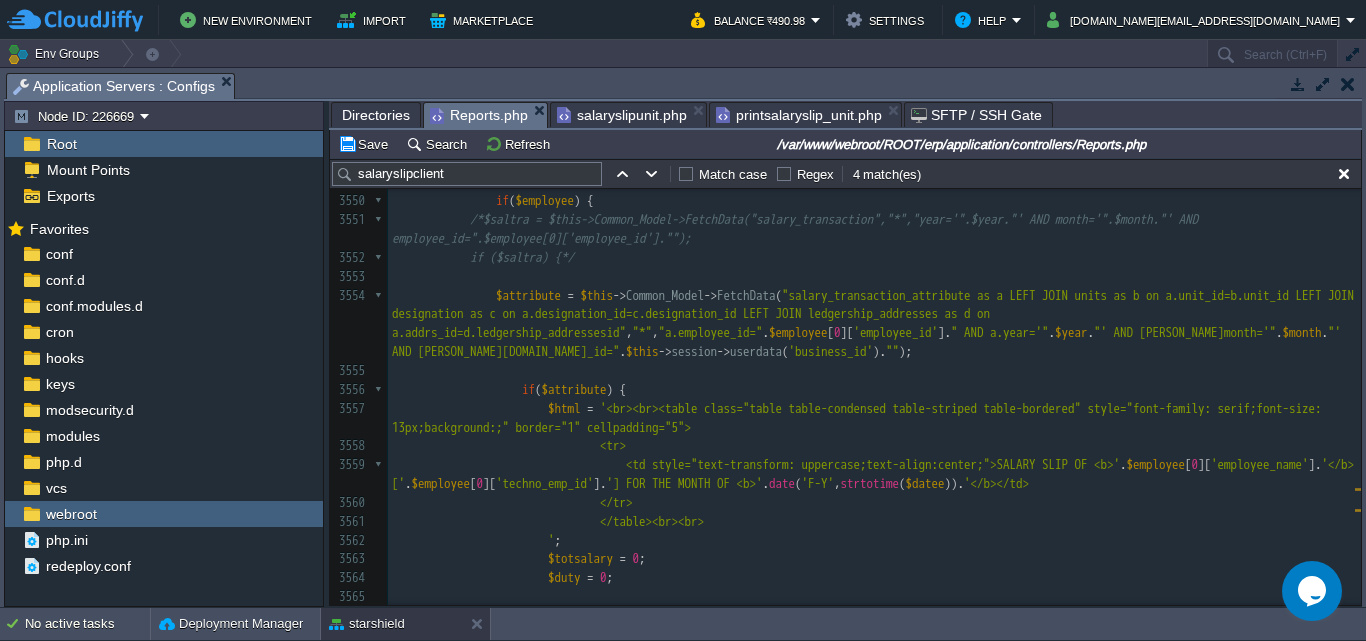 type on "i" 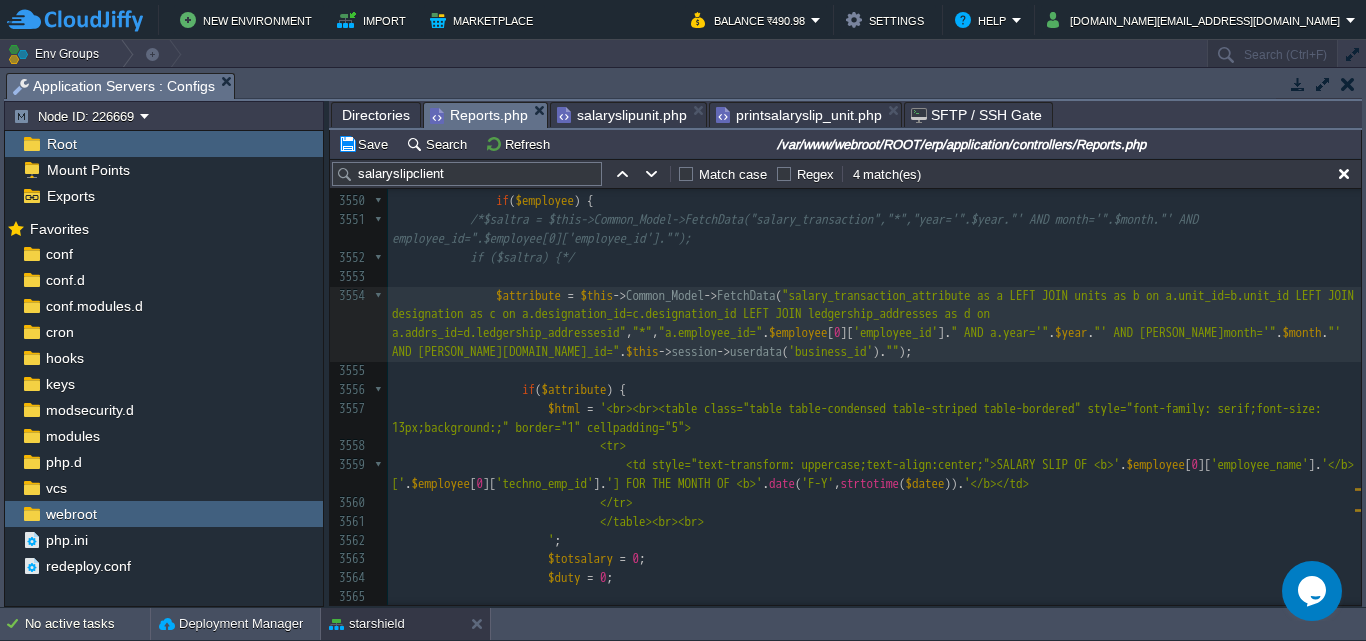 click on "xxxxxxxxxx   3539           $data   =   array (); 3540           $data [ 'accessar' ]  =   json_decode ( $this -> session -> userdata ( 'access_menus' )); 3541 ​ 3542           if  ( $this -> input -> post ( "downloadBtn" )) { 3543                $year   =   $this -> input -> post ( "year" ); 3544                $month   =   $this -> input -> post ( "month" ); 3545                $employee_code   =   $this -> input -> post ( "employee_code" ); 3546 ​ 3547                     $employee   =   $this -> Common_Model -> FetchData ( "employees" , "*" , "techno_emp_id='" . $employee_code . "'" ); 3548                     $datee   =   '01-' . $month . '-' . $year . '' ; 3549 ​ 3550                     if  ( $employee ) { 3551                /*$saltra = $this->Common_Model->FetchData("salary_transaction","*","year='".$year."' AND month='".$month."' AND employee_id=".$employee[0]['employee_id'].""); 3552                if ($saltra) {*/ 3553 ​ 3554                     $attribute   =   $this -> Common_Model -> (" at bounding box center (874, 588) 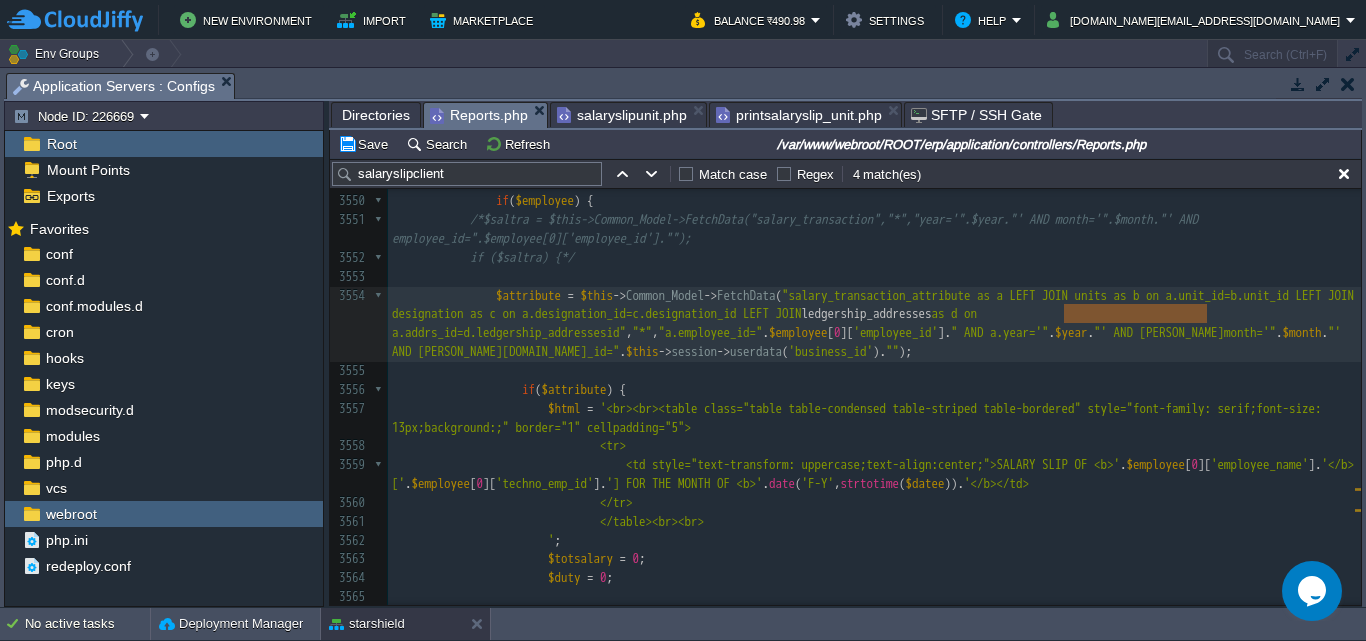 scroll, scrollTop: 72507, scrollLeft: 0, axis: vertical 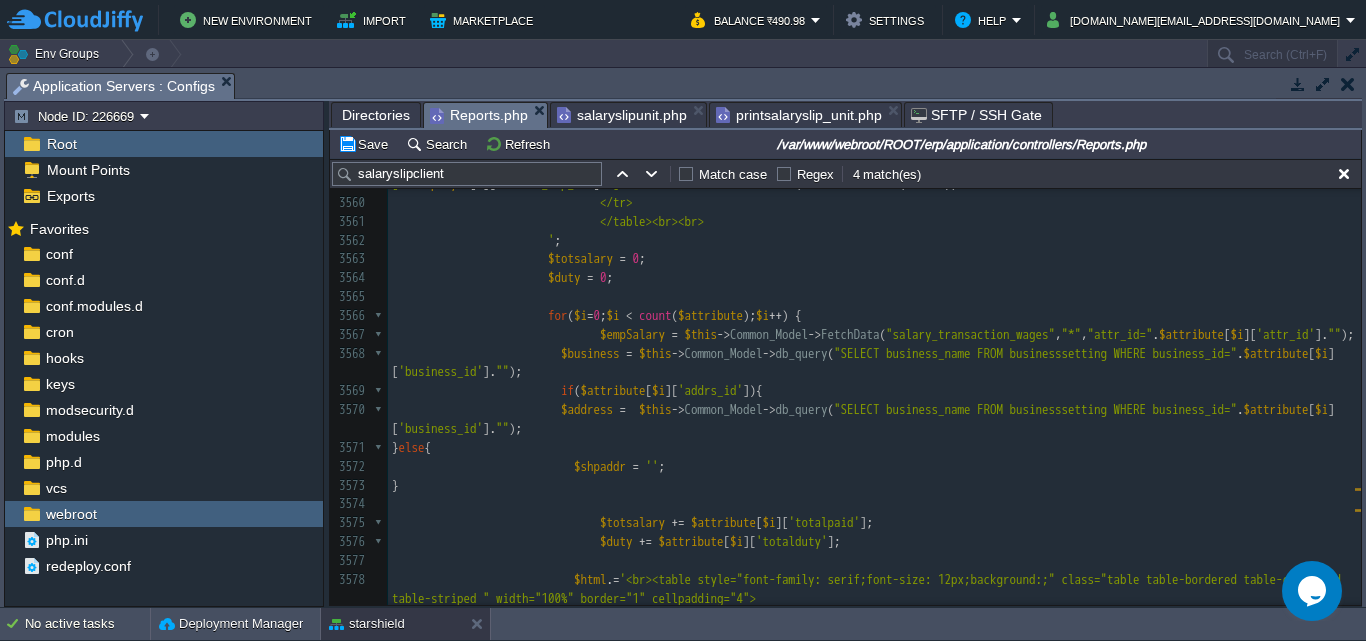 click on "xxxxxxxxxx 3539           $data   =   array (); 3540           $data [ 'accessar' ]  =   json_decode ( $this -> session -> userdata ( 'access_menus' )); 3541 ​ 3542           if  ( $this -> input -> post ( "downloadBtn" )) { 3543                $year   =   $this -> input -> post ( "year" ); 3544                $month   =   $this -> input -> post ( "month" ); 3545                $employee_code   =   $this -> input -> post ( "employee_code" ); 3546 ​ 3547                     $employee   =   $this -> Common_Model -> FetchData ( "employees" , "*" , "techno_emp_id='" . $employee_code . "'" ); 3548                     $datee   =   '01-' . $month . '-' . $year . '' ; 3549 ​ 3550                     if  ( $employee ) { 3551                /*$saltra = $this->Common_Model->FetchData("salary_transaction","*","year='".$year."' AND month='".$month."' AND employee_id=".$employee[0]['employee_id'].""); 3552                if ($saltra) {*/ 3553 ​ 3554                     $attribute   =   $this -> Common_Model -> ( ," at bounding box center [874, 288] 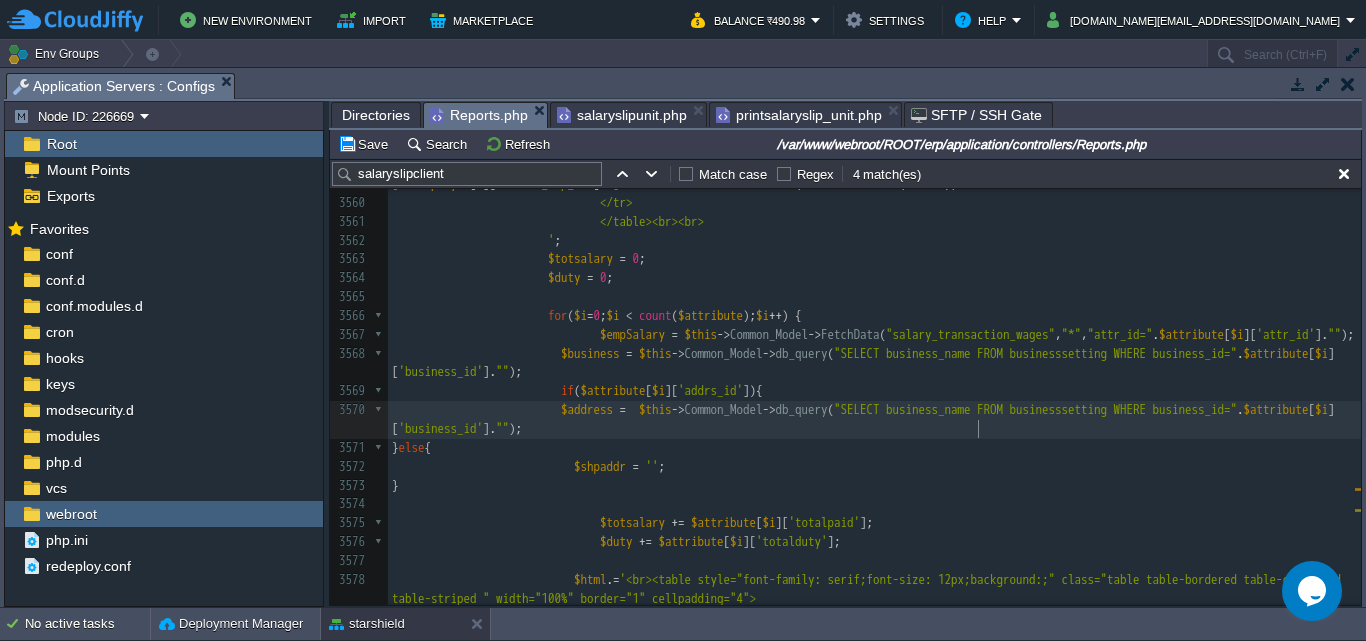 type on "business_name" 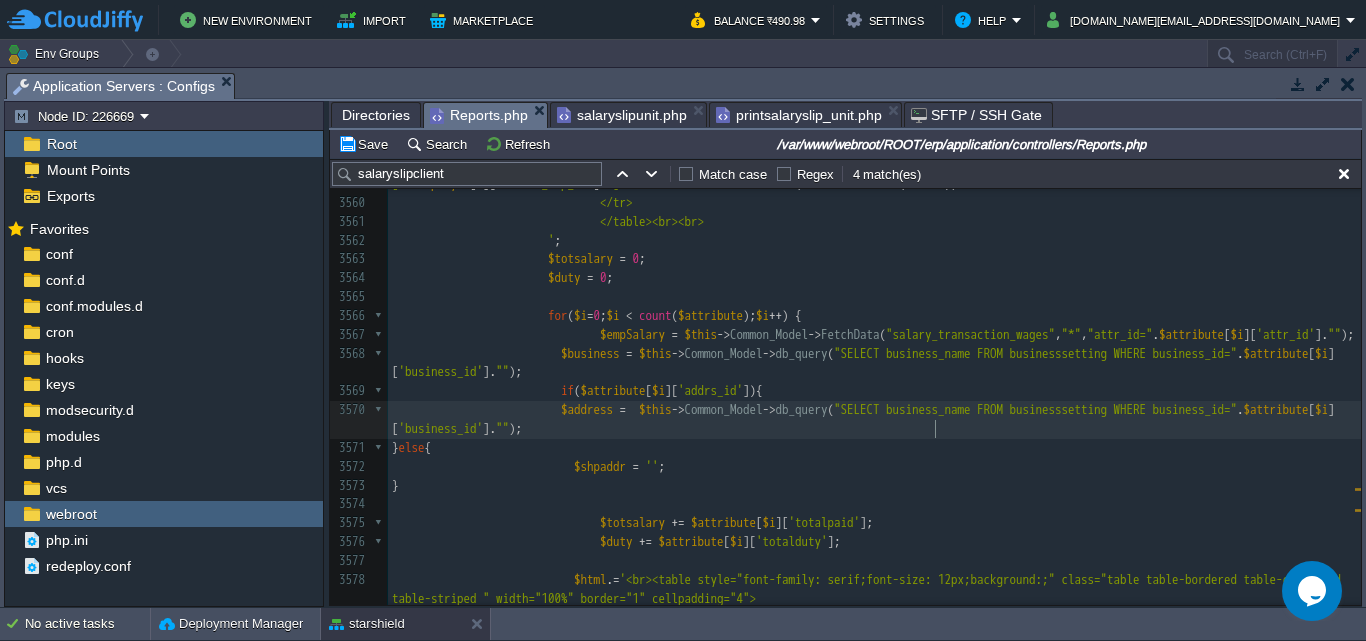 click on ""SELECT business_name FROM businesssetting WHERE business_id="" at bounding box center (1035, 409) 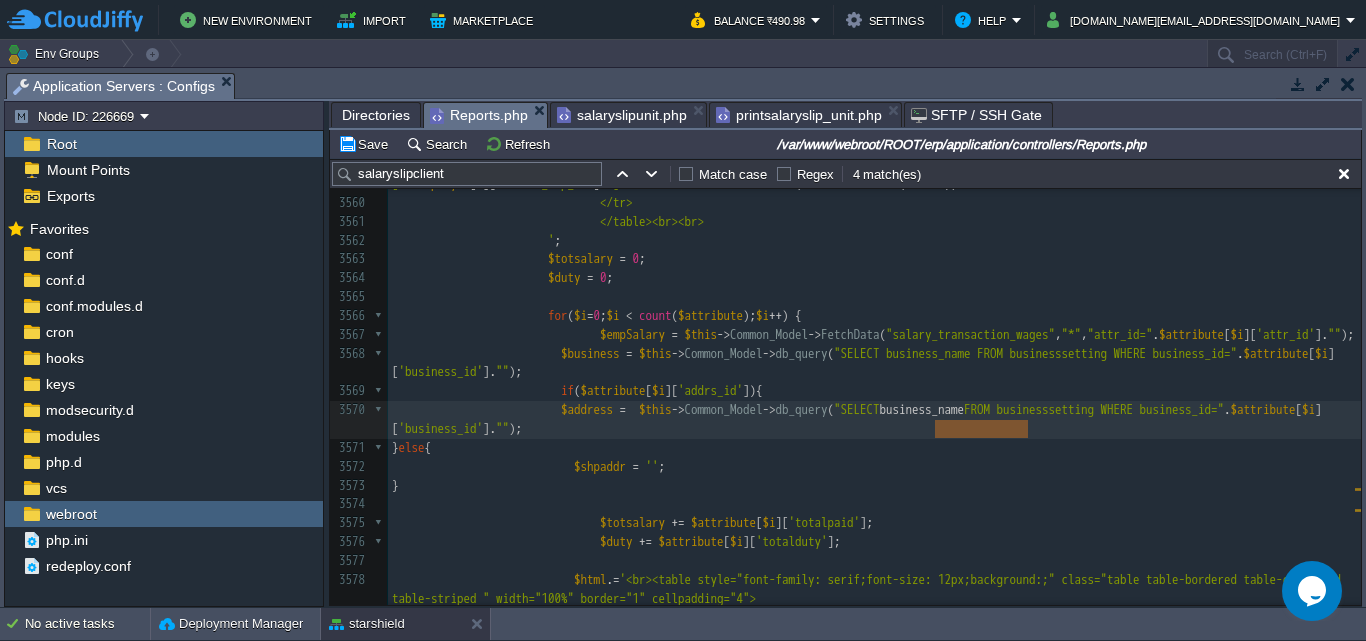 type on "*" 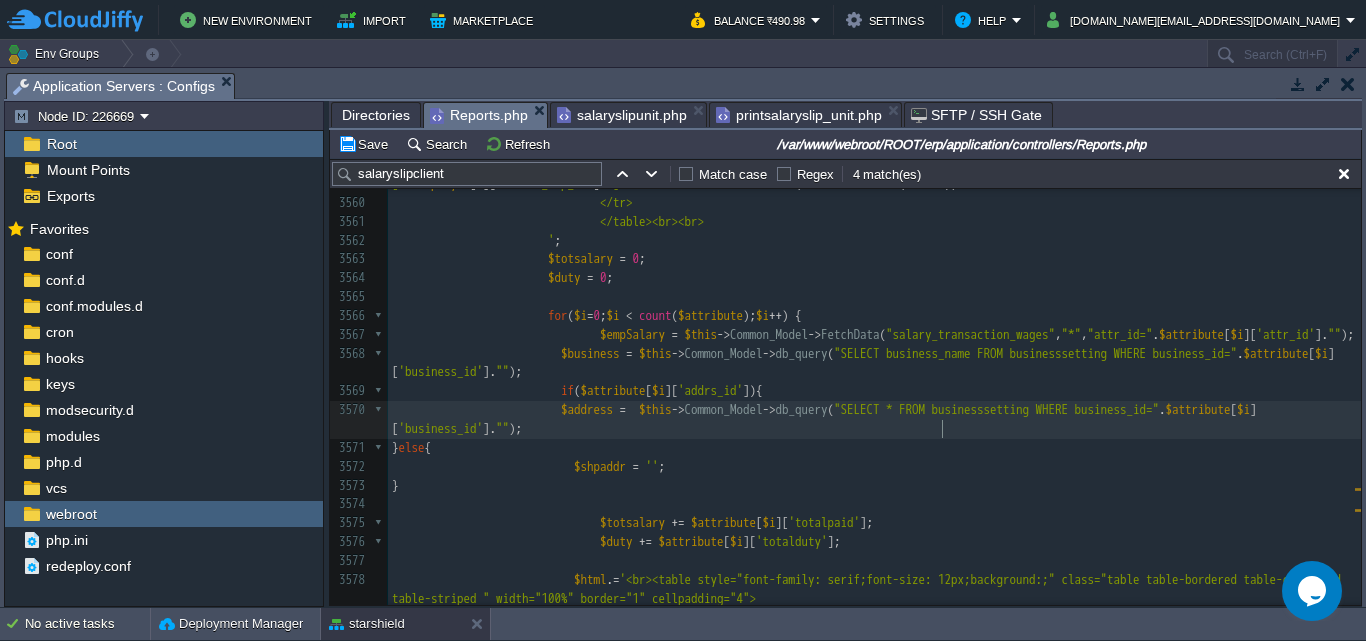 scroll, scrollTop: 7, scrollLeft: 8, axis: both 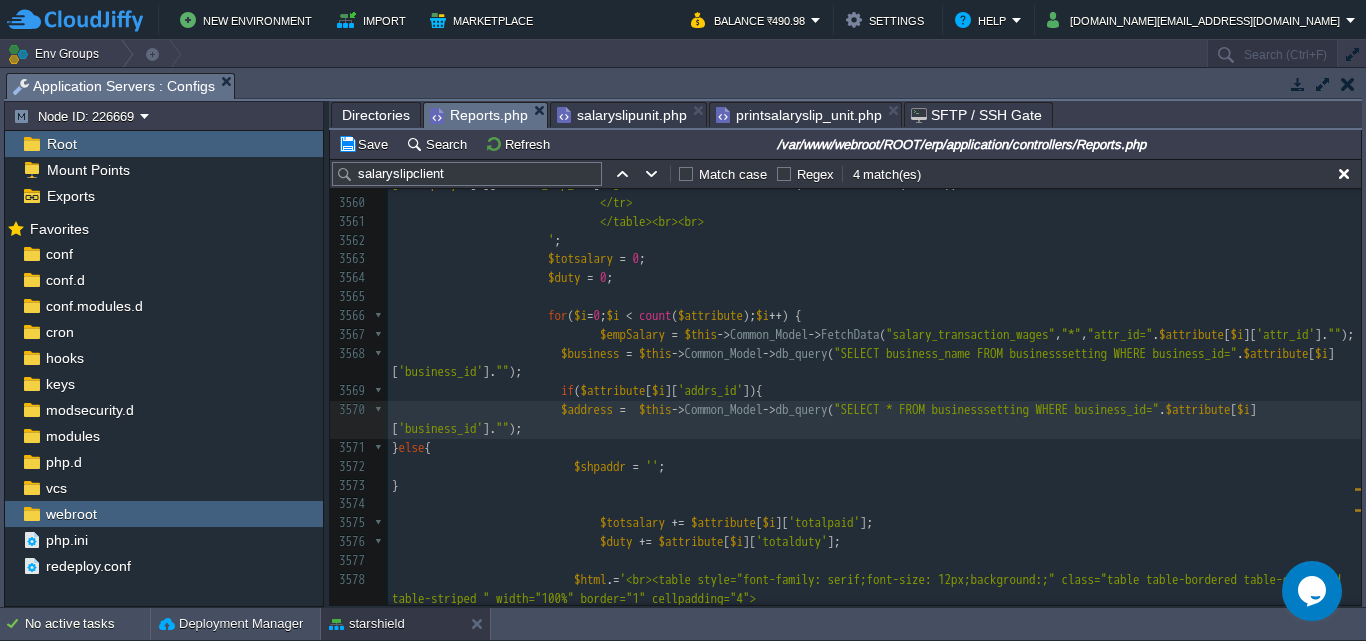 click on "xxxxxxxxxx   3539           $data   =   array (); 3540           $data [ 'accessar' ]  =   json_decode ( $this -> session -> userdata ( 'access_menus' )); 3541 ​ 3542           if  ( $this -> input -> post ( "downloadBtn" )) { 3543                $year   =   $this -> input -> post ( "year" ); 3544                $month   =   $this -> input -> post ( "month" ); 3545                $employee_code   =   $this -> input -> post ( "employee_code" ); 3546 ​ 3547                     $employee   =   $this -> Common_Model -> FetchData ( "employees" , "*" , "techno_emp_id='" . $employee_code . "'" ); 3548                     $datee   =   '01-' . $month . '-' . $year . '' ; 3549 ​ 3550                     if  ( $employee ) { 3551                /*$saltra = $this->Common_Model->FetchData("salary_transaction","*","year='".$year."' AND month='".$month."' AND employee_id=".$employee[0]['employee_id'].""); 3552                if ($saltra) {*/ 3553 ​ 3554                     $attribute   =   $this -> Common_Model -> (" at bounding box center [874, 288] 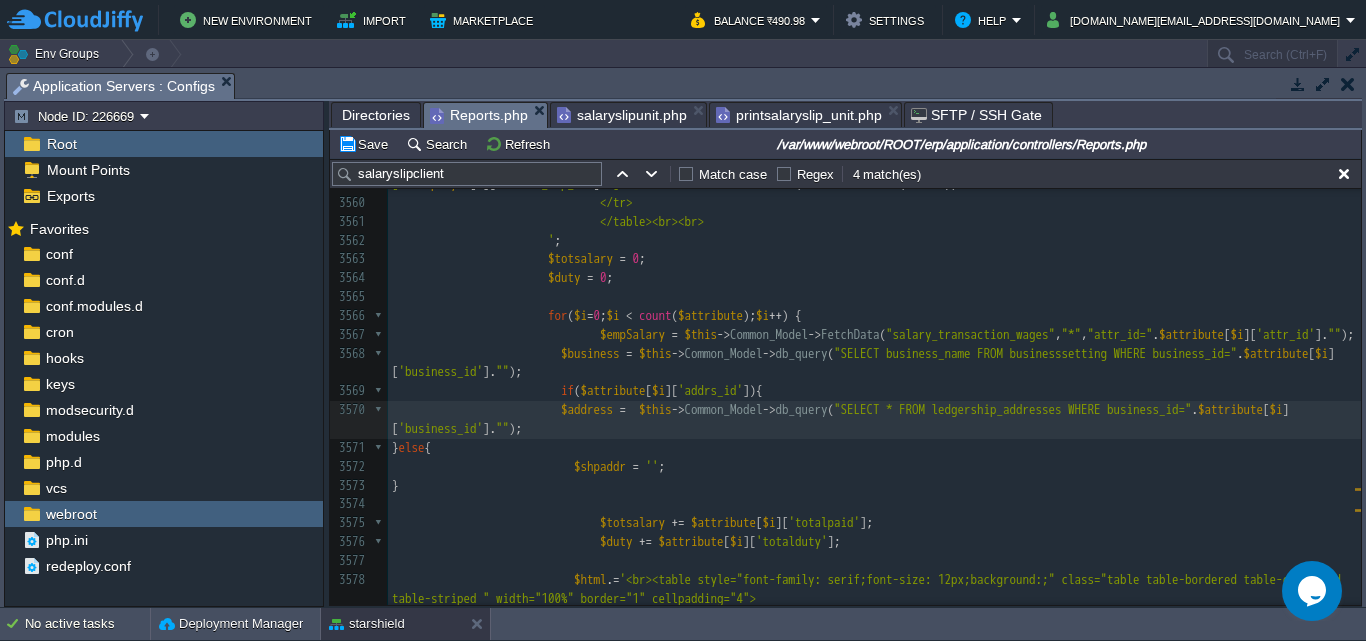 scroll, scrollTop: 72489, scrollLeft: 0, axis: vertical 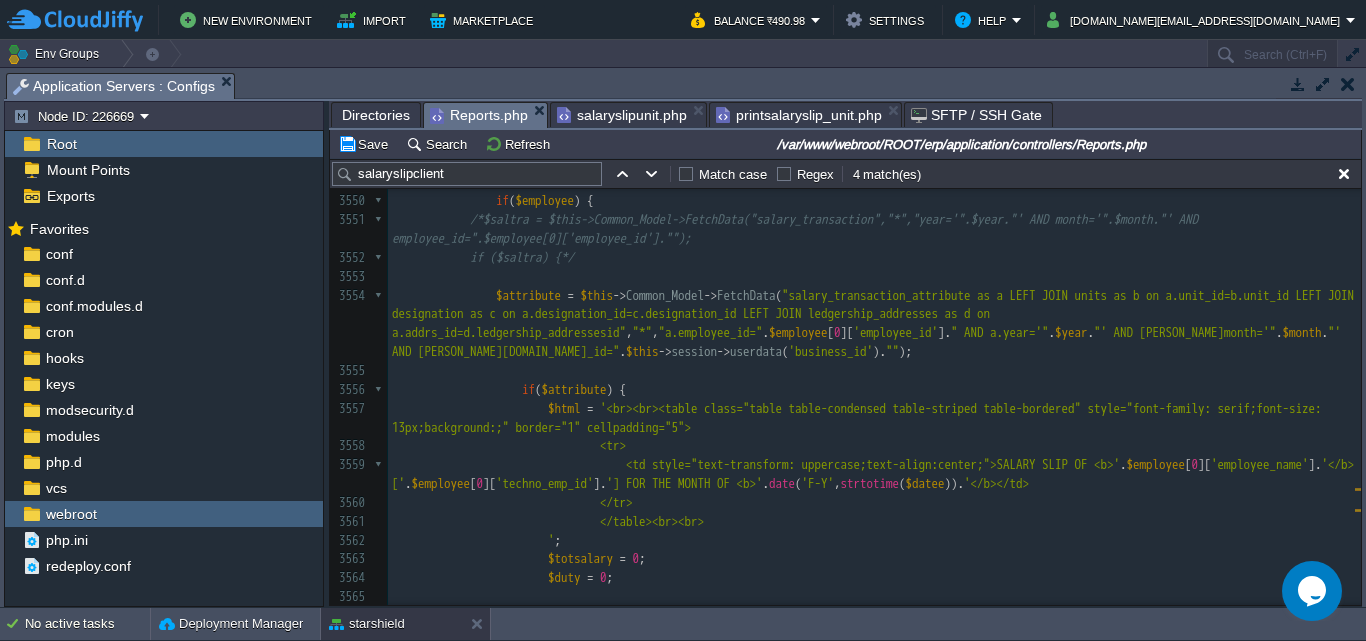 click on "xxxxxxxxxx   3539           $data   =   array (); 3540           $data [ 'accessar' ]  =   json_decode ( $this -> session -> userdata ( 'access_menus' )); 3541 ​ 3542           if  ( $this -> input -> post ( "downloadBtn" )) { 3543                $year   =   $this -> input -> post ( "year" ); 3544                $month   =   $this -> input -> post ( "month" ); 3545                $employee_code   =   $this -> input -> post ( "employee_code" ); 3546 ​ 3547                     $employee   =   $this -> Common_Model -> FetchData ( "employees" , "*" , "techno_emp_id='" . $employee_code . "'" ); 3548                     $datee   =   '01-' . $month . '-' . $year . '' ; 3549 ​ 3550                     if  ( $employee ) { 3551                /*$saltra = $this->Common_Model->FetchData("salary_transaction","*","year='".$year."' AND month='".$month."' AND employee_id=".$employee[0]['employee_id'].""); 3552                if ($saltra) {*/ 3553 ​ 3554                     $attribute   =   $this -> Common_Model -> (" at bounding box center [874, 588] 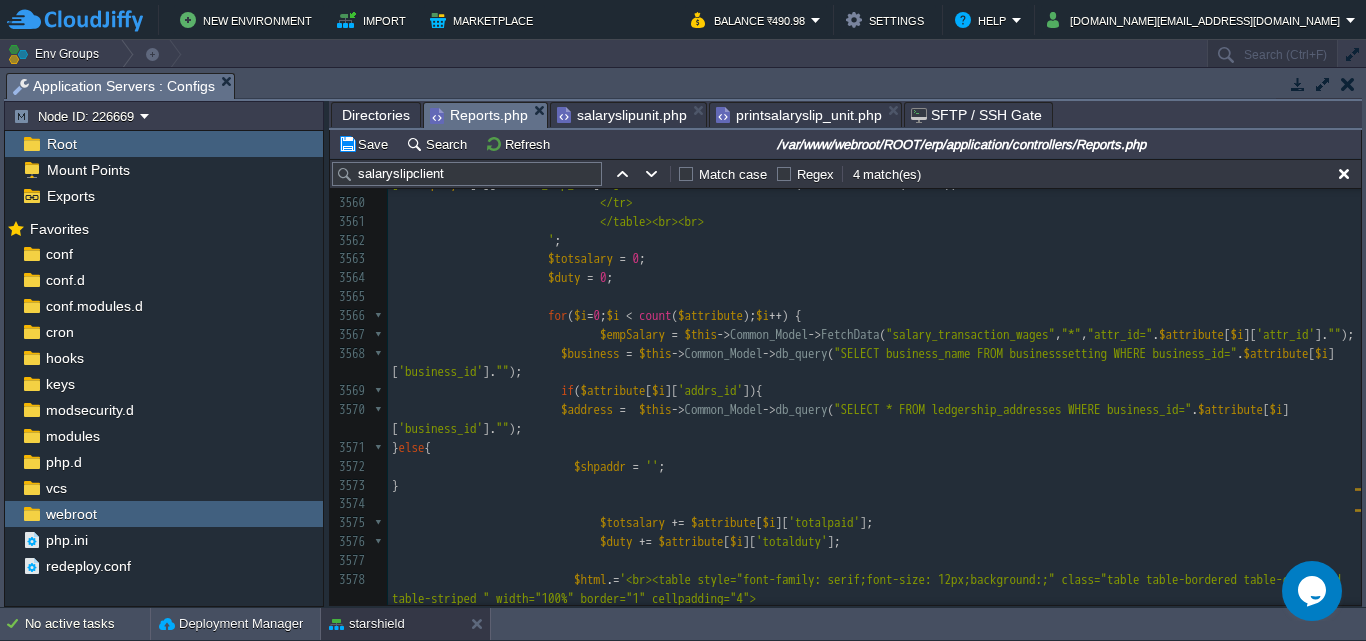 click on ""SELECT * FROM ledgership_addresses WHERE business_id="" at bounding box center (1013, 409) 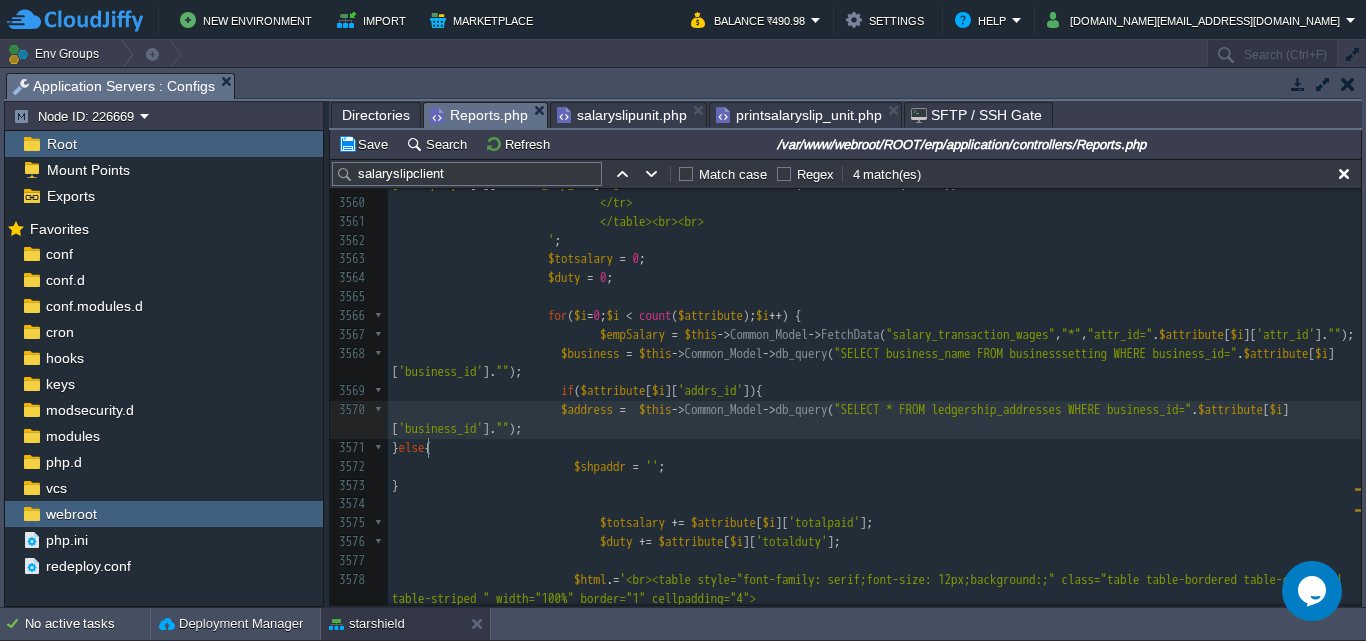 type on "business_id" 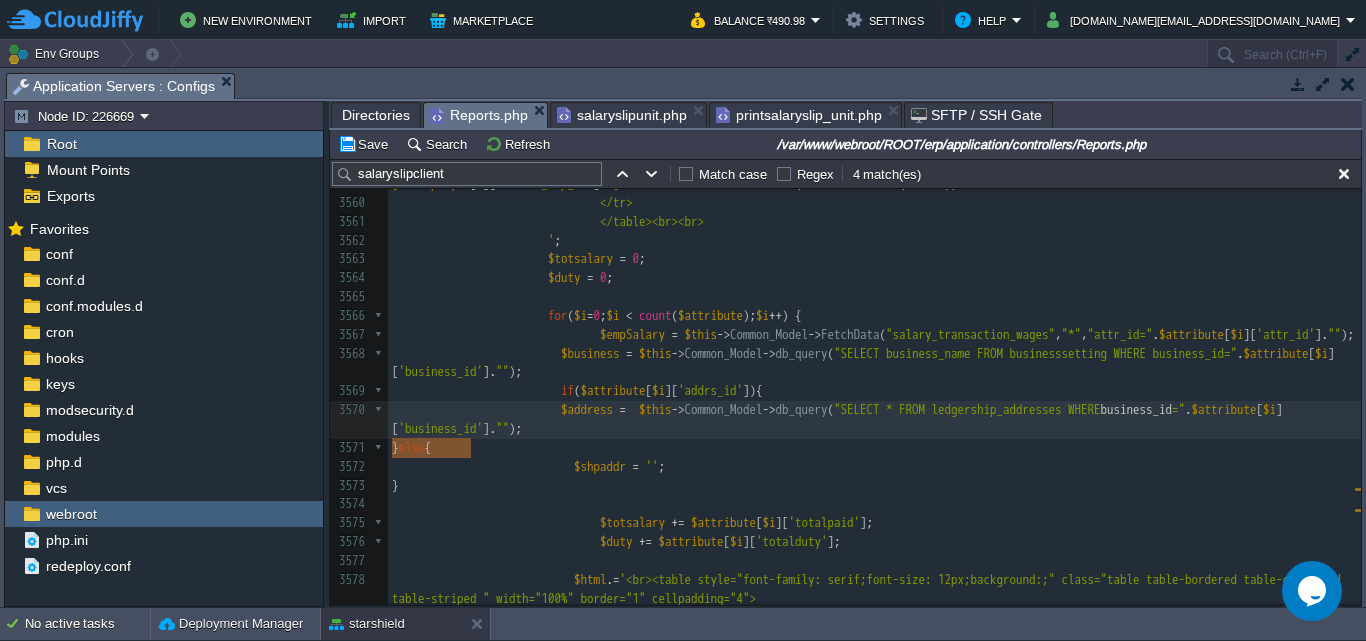 paste 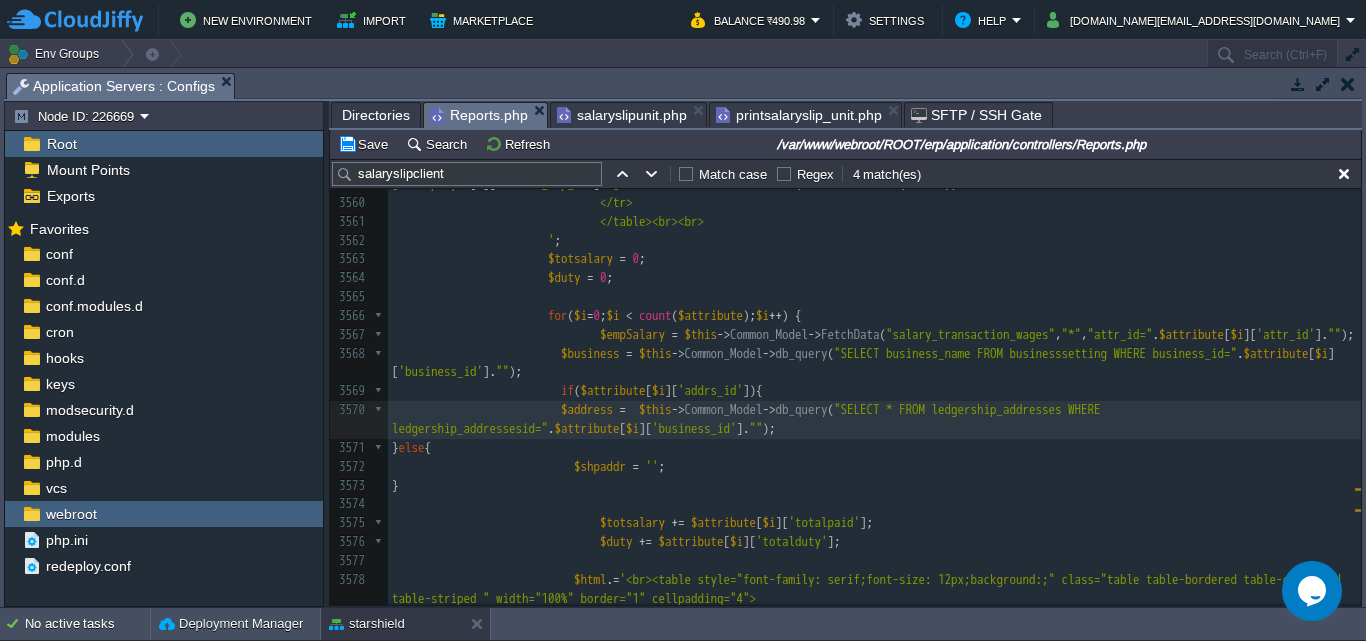 click at bounding box center [476, 409] 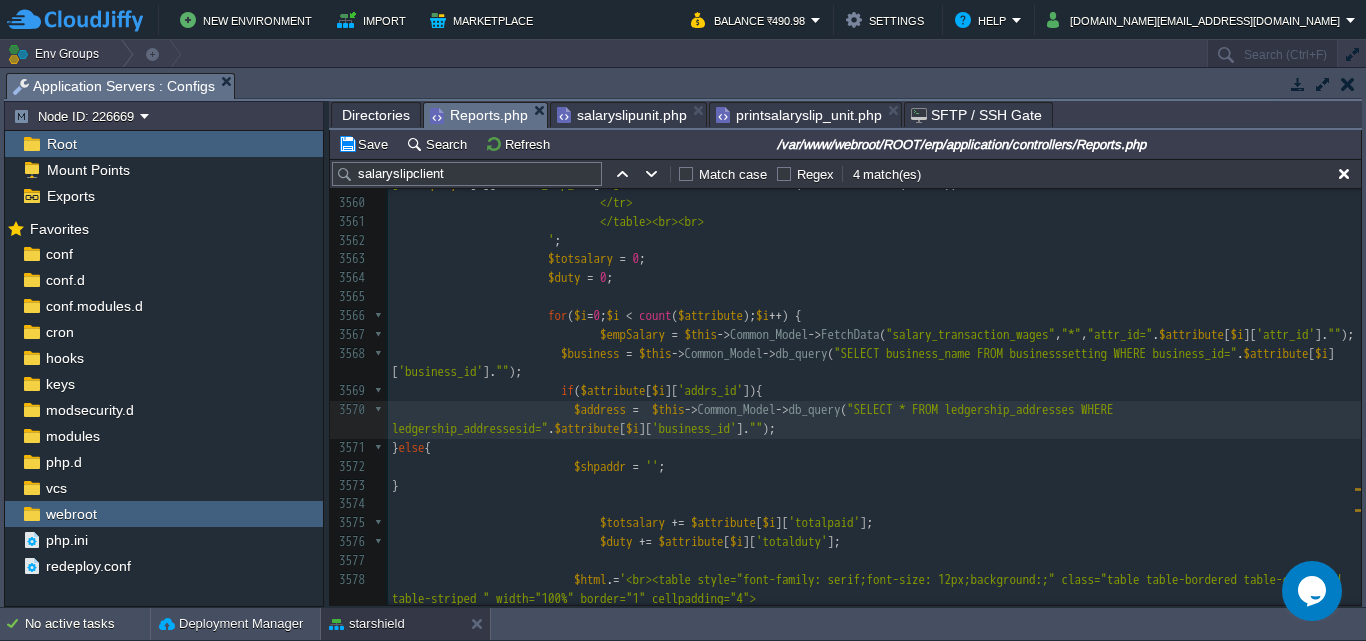 click on "xxxxxxxxxx   3539           $data   =   array (); 3540           $data [ 'accessar' ]  =   json_decode ( $this -> session -> userdata ( 'access_menus' )); 3541 ​ 3542           if  ( $this -> input -> post ( "downloadBtn" )) { 3543                $year   =   $this -> input -> post ( "year" ); 3544                $month   =   $this -> input -> post ( "month" ); 3545                $employee_code   =   $this -> input -> post ( "employee_code" ); 3546 ​ 3547                     $employee   =   $this -> Common_Model -> FetchData ( "employees" , "*" , "techno_emp_id='" . $employee_code . "'" ); 3548                     $datee   =   '01-' . $month . '-' . $year . '' ; 3549 ​ 3550                     if  ( $employee ) { 3551                /*$saltra = $this->Common_Model->FetchData("salary_transaction","*","year='".$year."' AND month='".$month."' AND employee_id=".$employee[0]['employee_id'].""); 3552                if ($saltra) {*/ 3553 ​ 3554                     $attribute   =   $this -> Common_Model -> (" at bounding box center [874, 288] 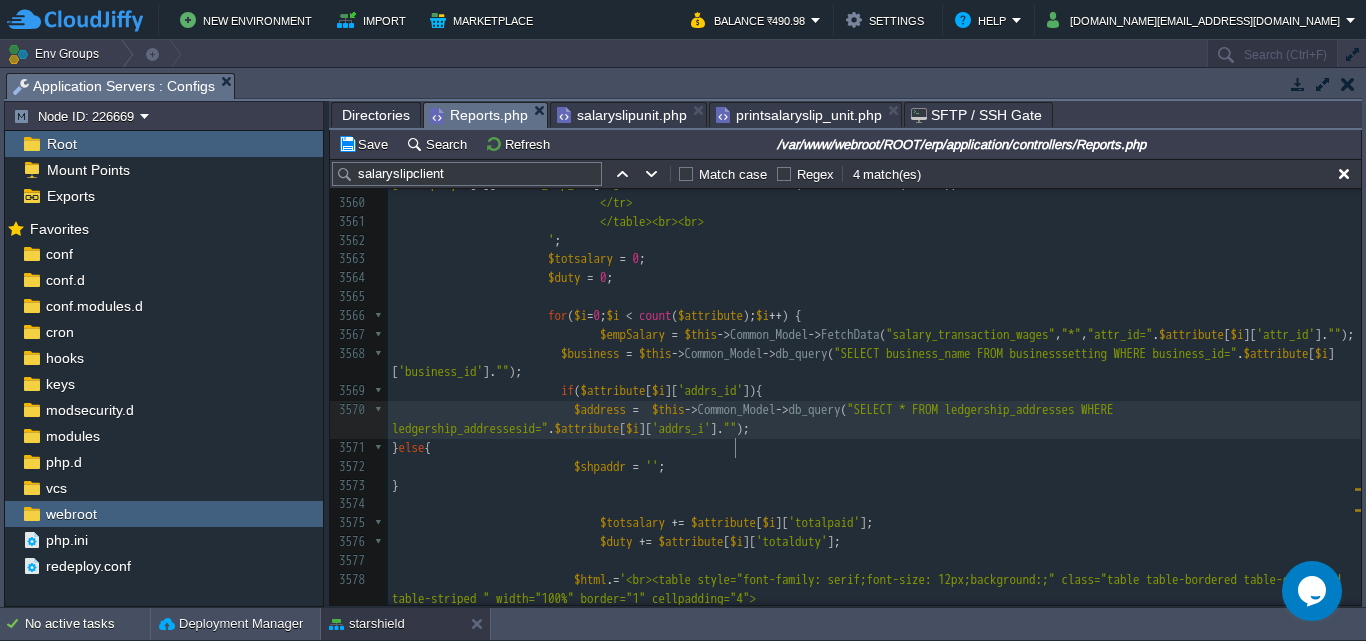 type on "addrs_id" 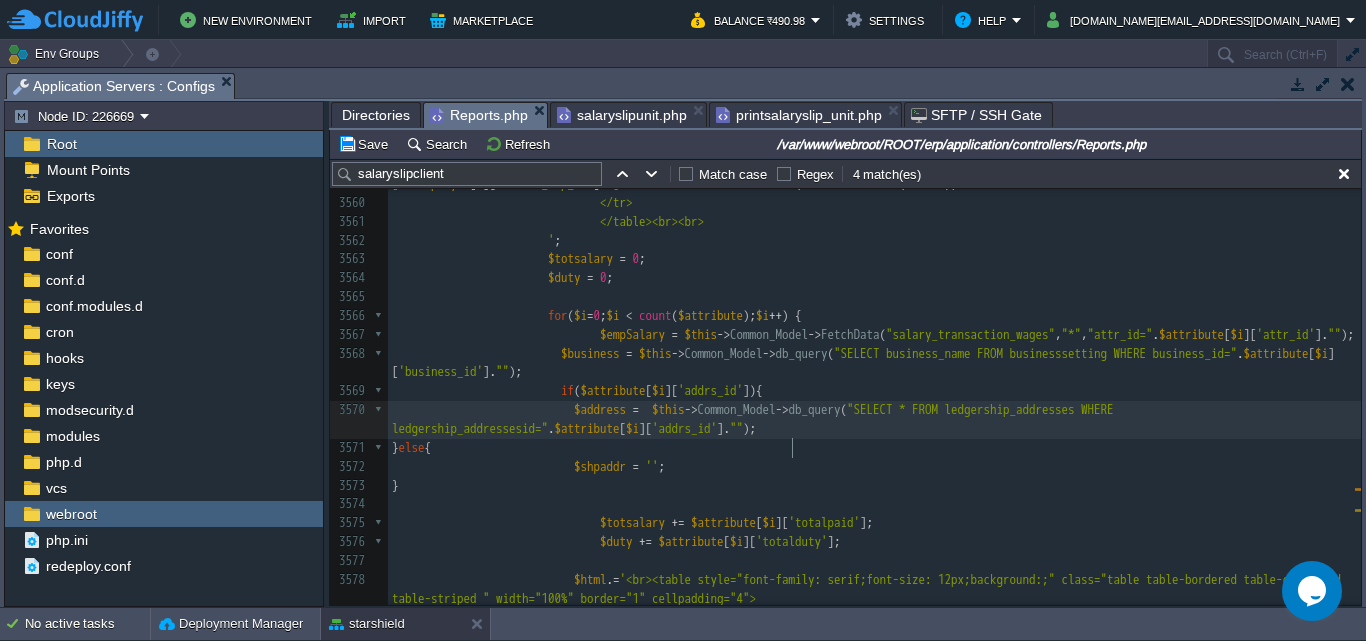 click on "$address   =    $this -> Common_Model -> db_query ( "SELECT * FROM ledgership_addresses WHERE ledgership_addressesid=" . $attribute [ $i ][ 'addrs_id' ]. "" );" at bounding box center [874, 420] 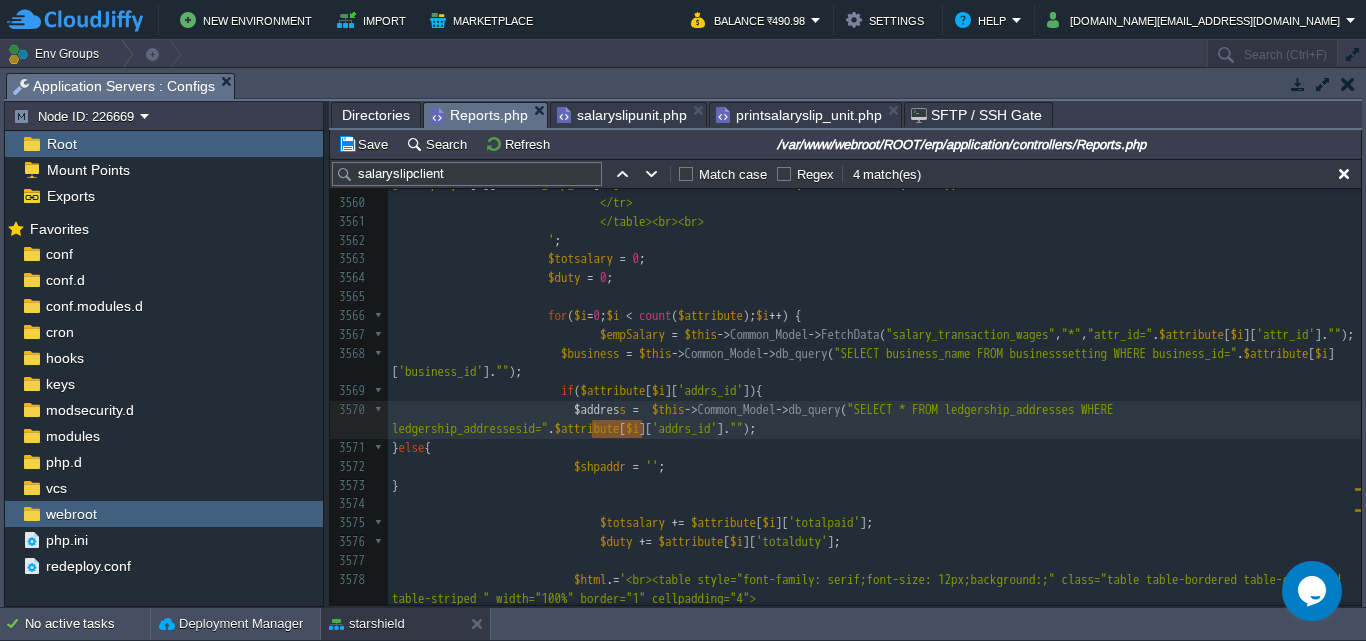 type on "$address" 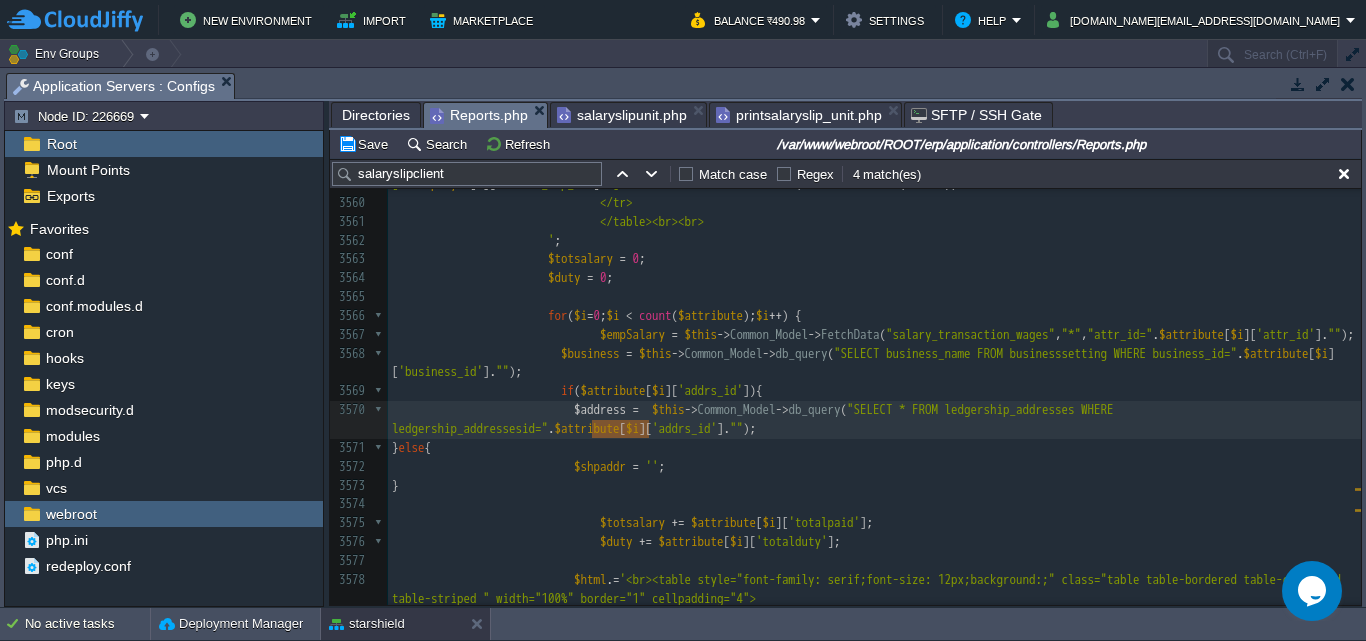 drag, startPoint x: 593, startPoint y: 428, endPoint x: 646, endPoint y: 429, distance: 53.009434 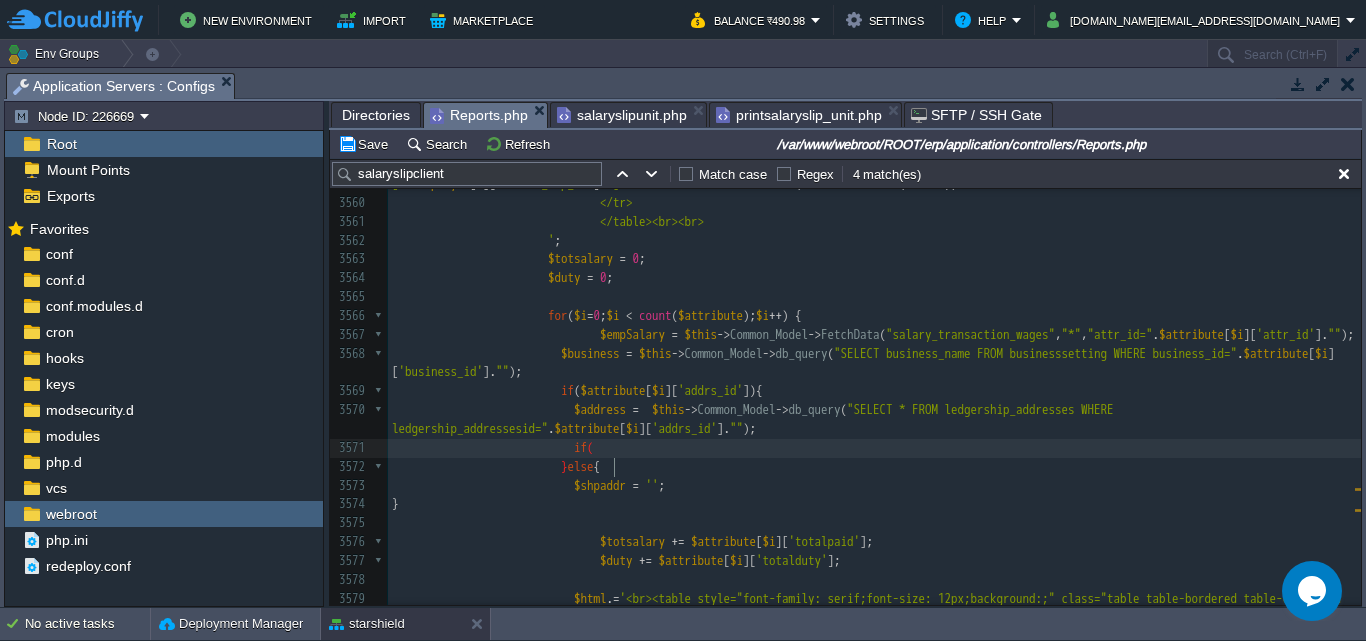 type on "if()" 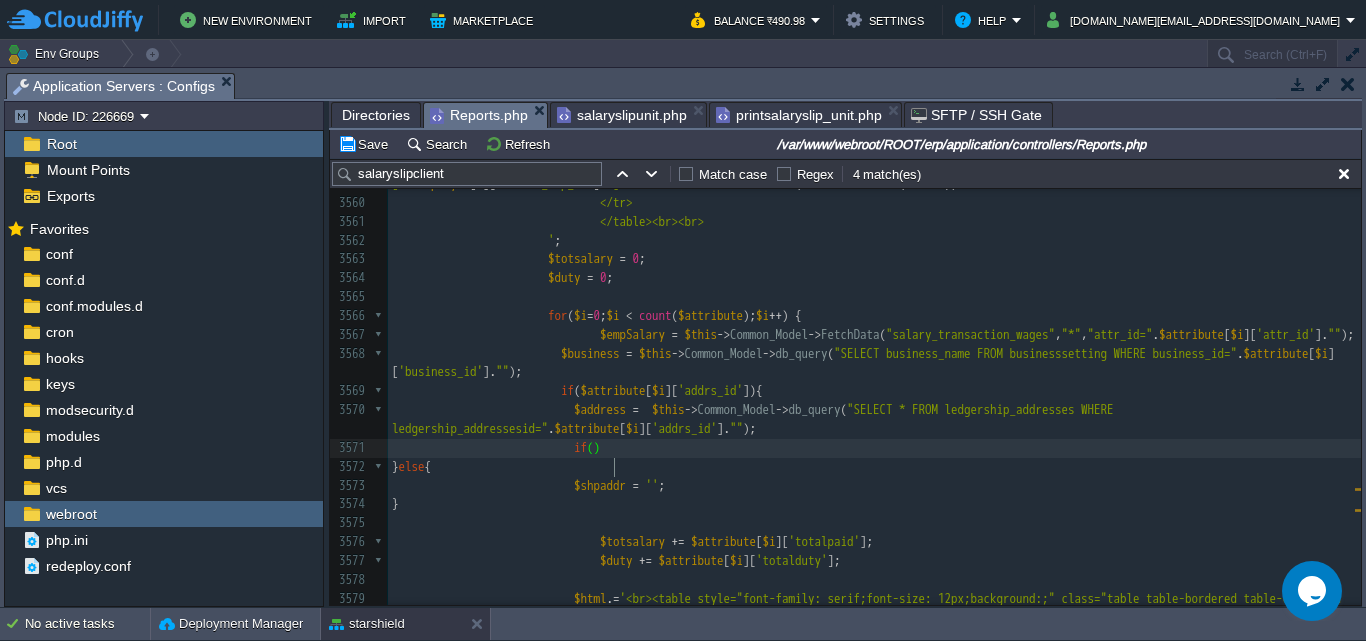 paste on "{" 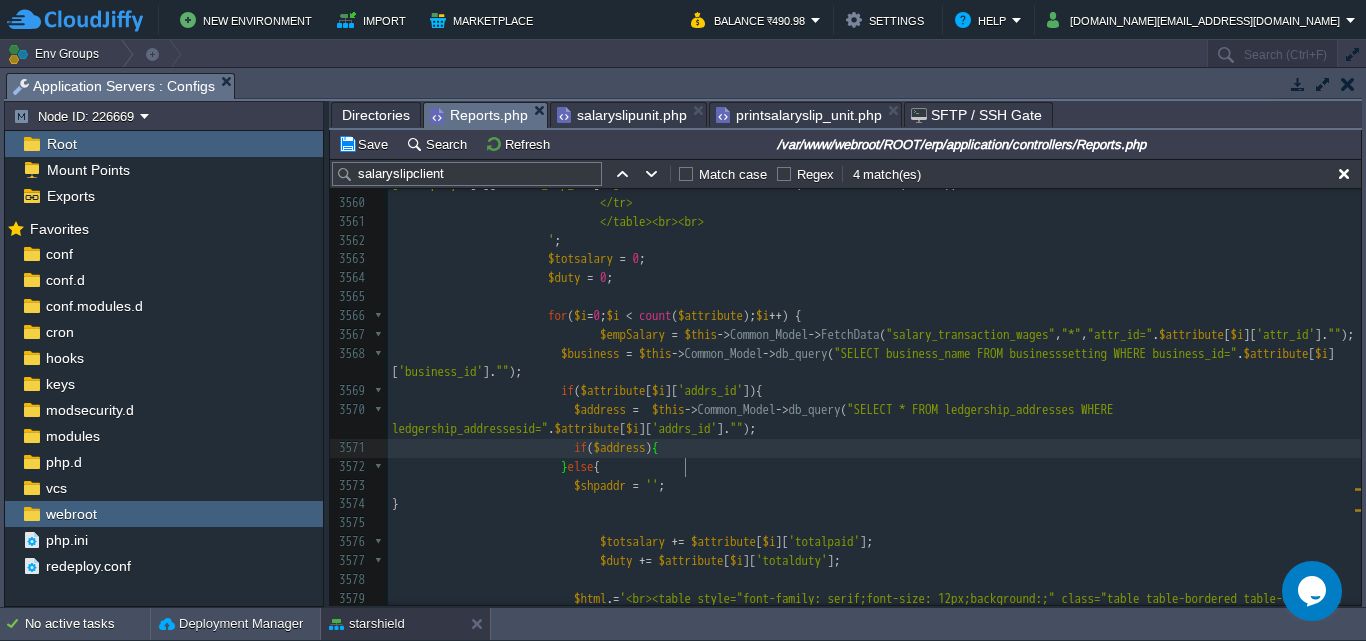 type on "{}" 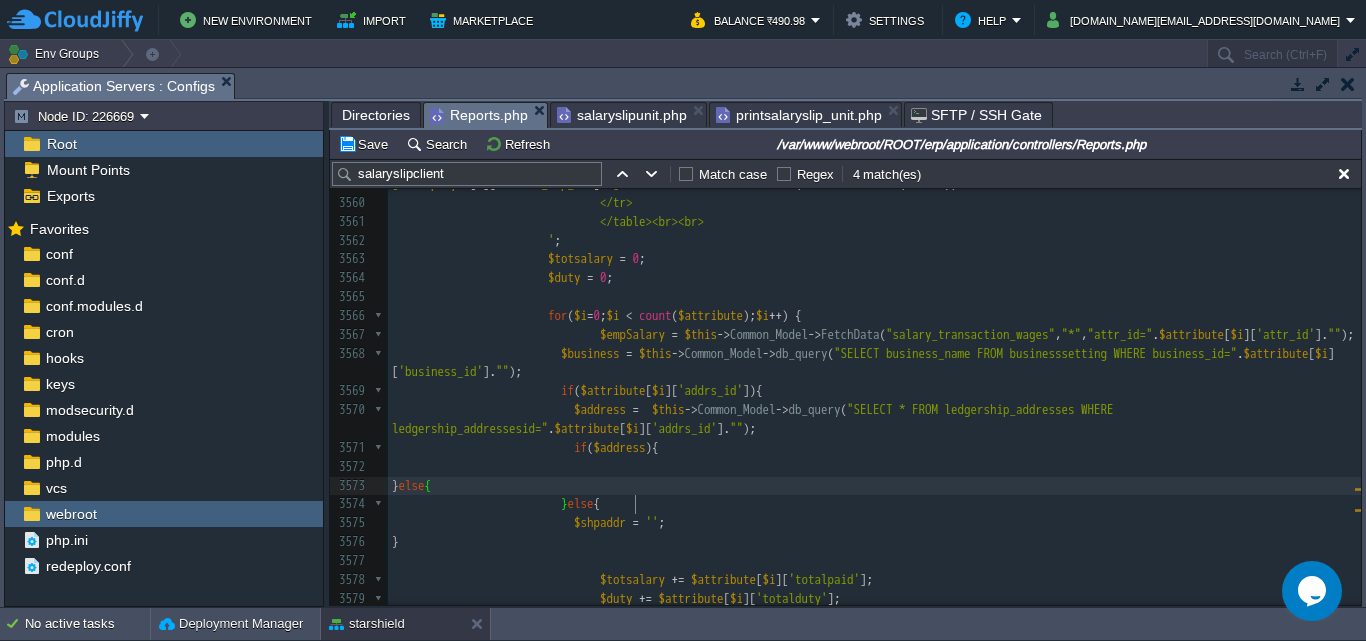 type on "else{}" 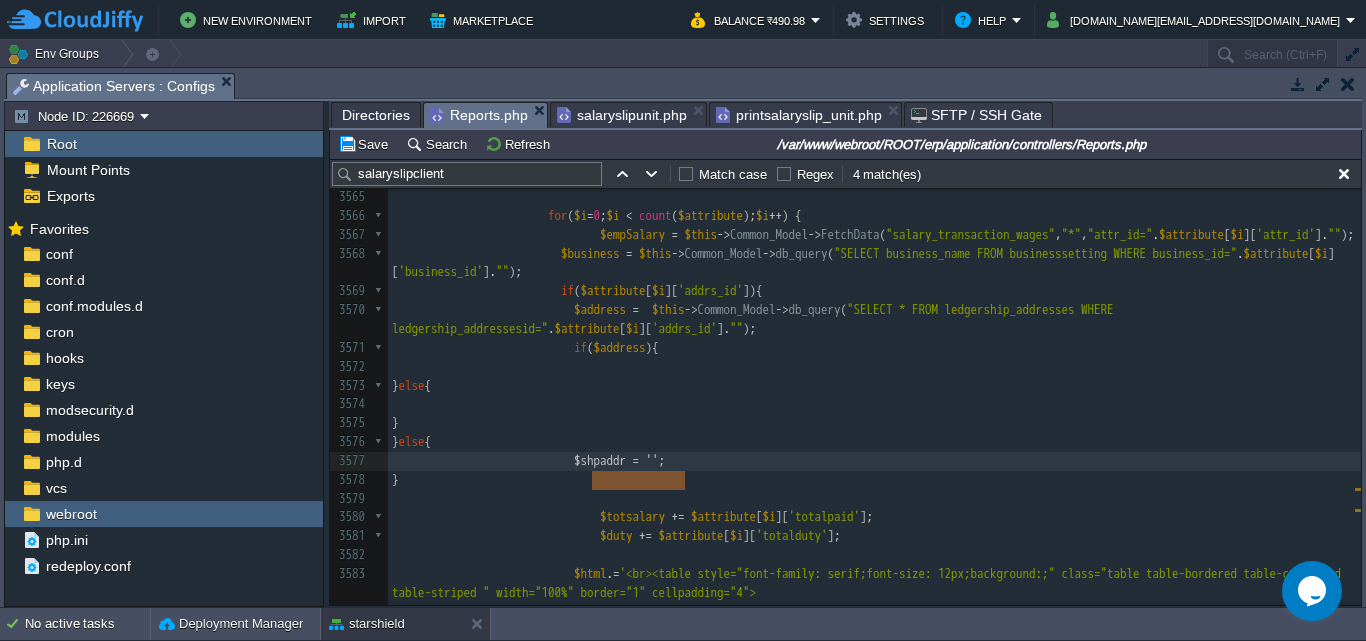 type on "$shpaddr = '';" 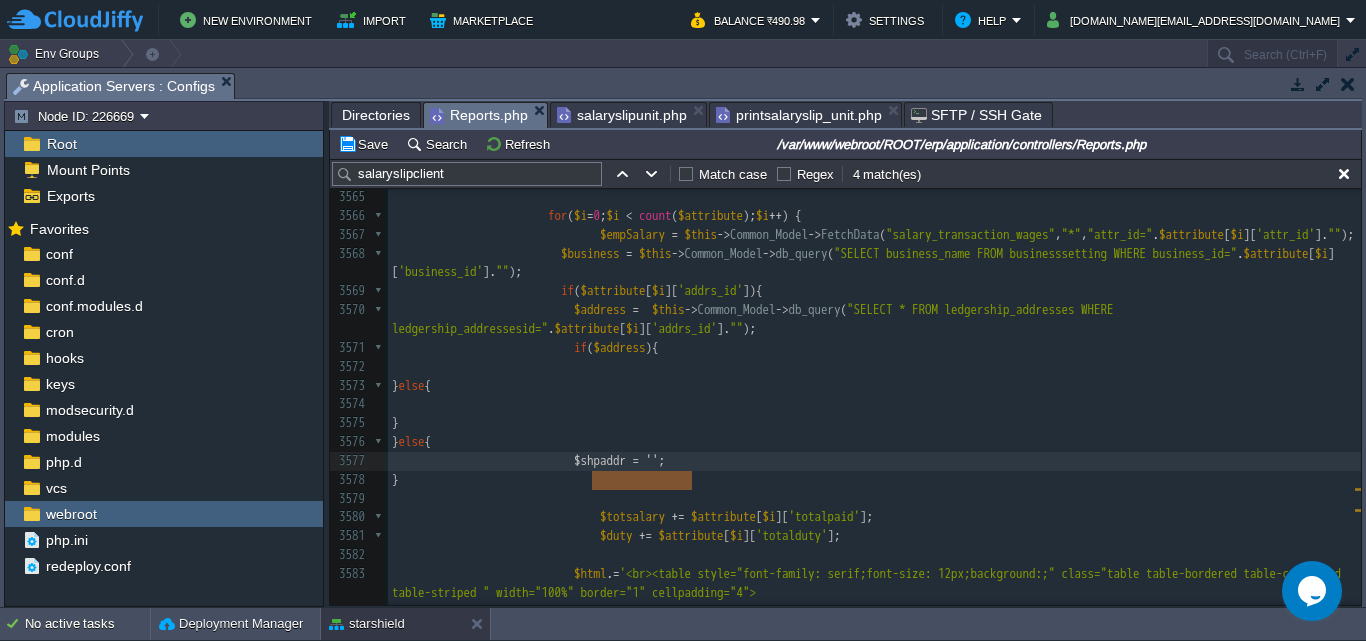 drag, startPoint x: 590, startPoint y: 482, endPoint x: 690, endPoint y: 481, distance: 100.005 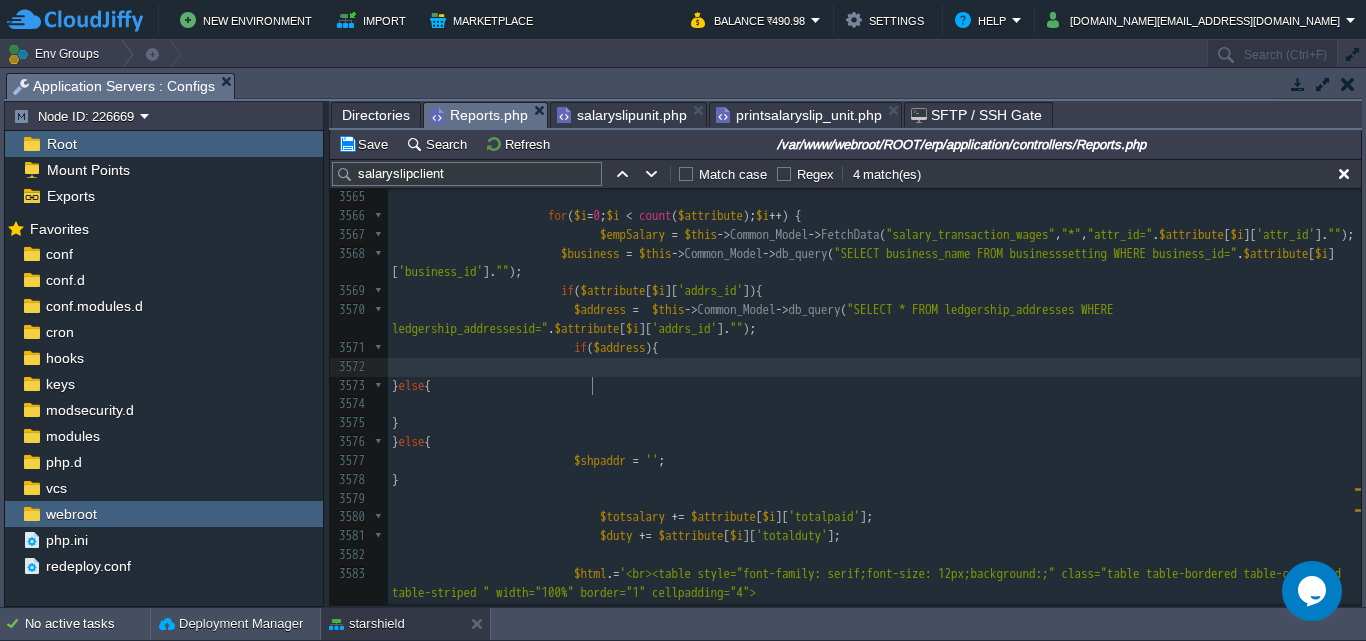 click at bounding box center [874, 367] 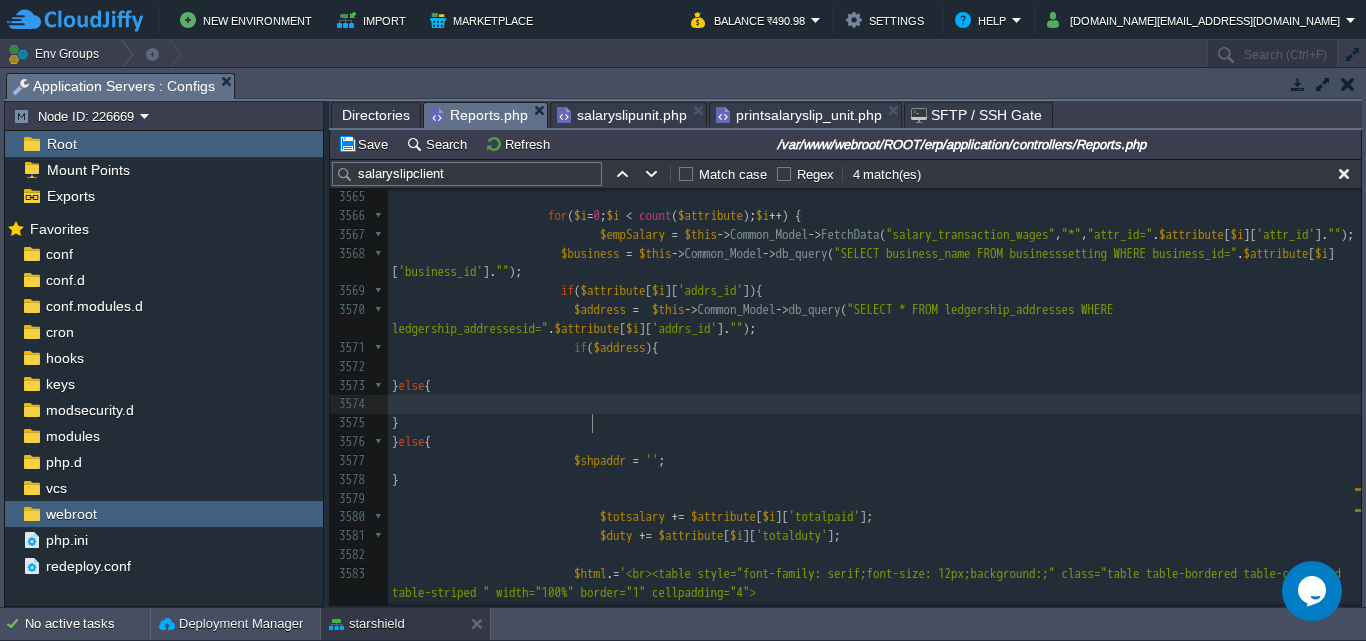 click at bounding box center (874, 404) 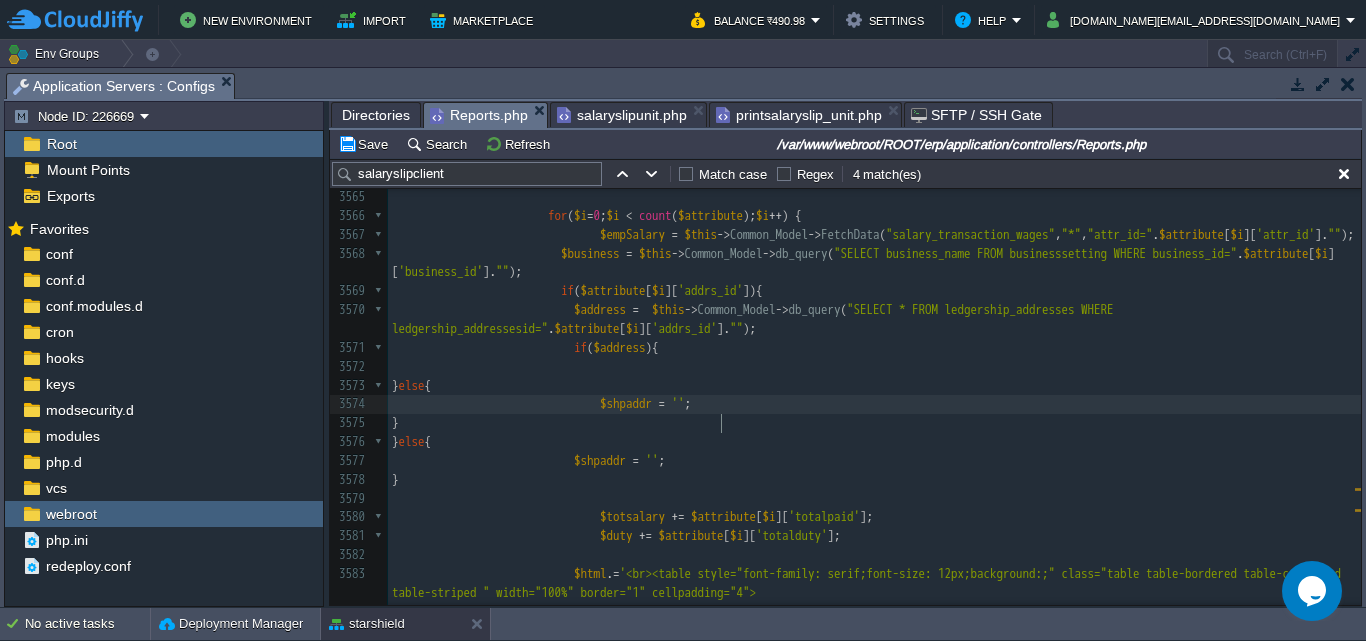 click at bounding box center (874, 367) 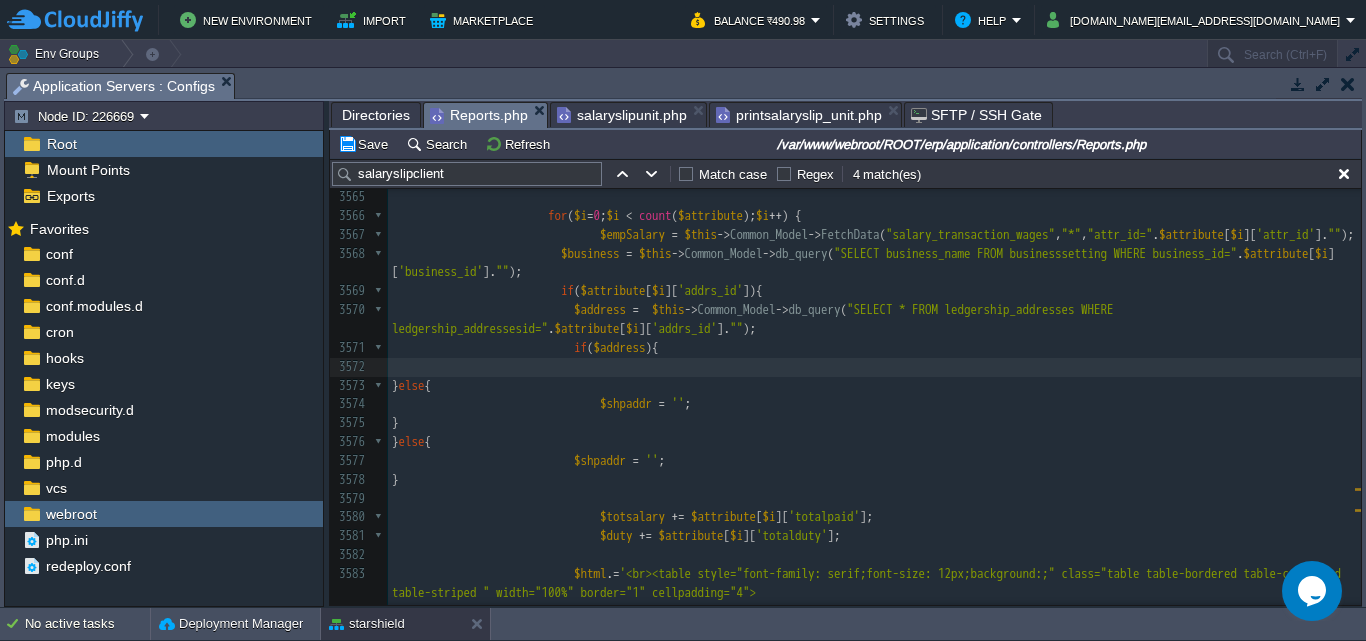 paste on "$a" 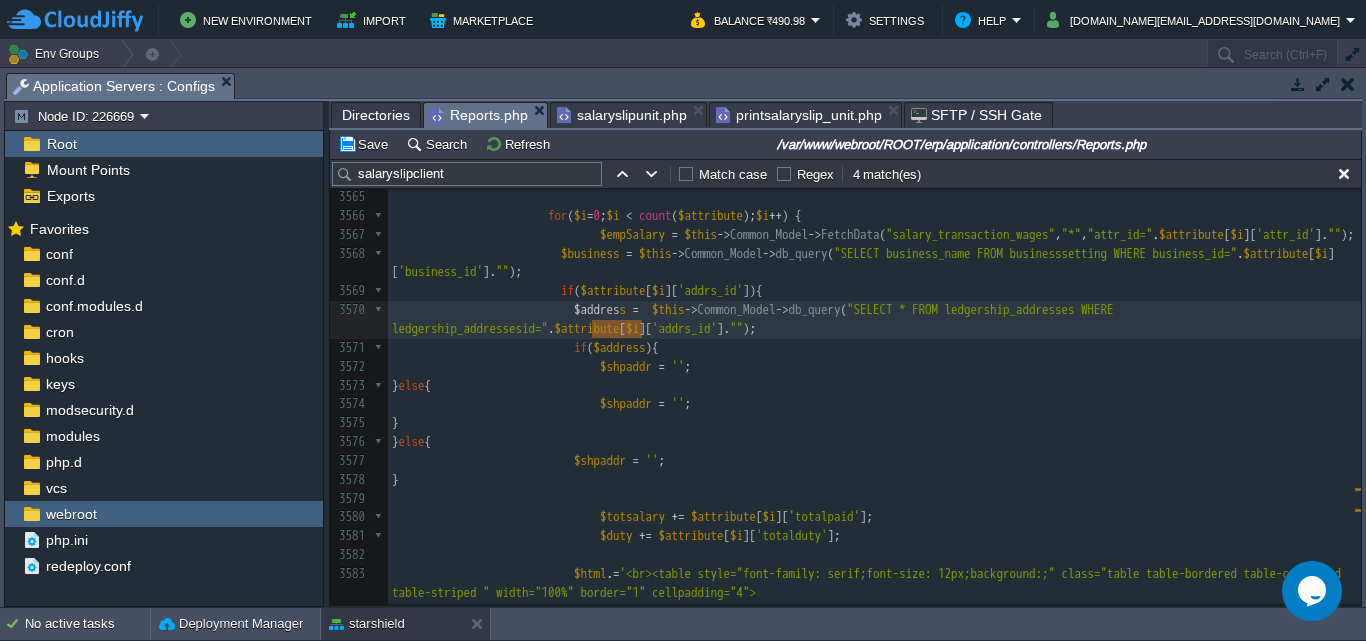 type on "$address" 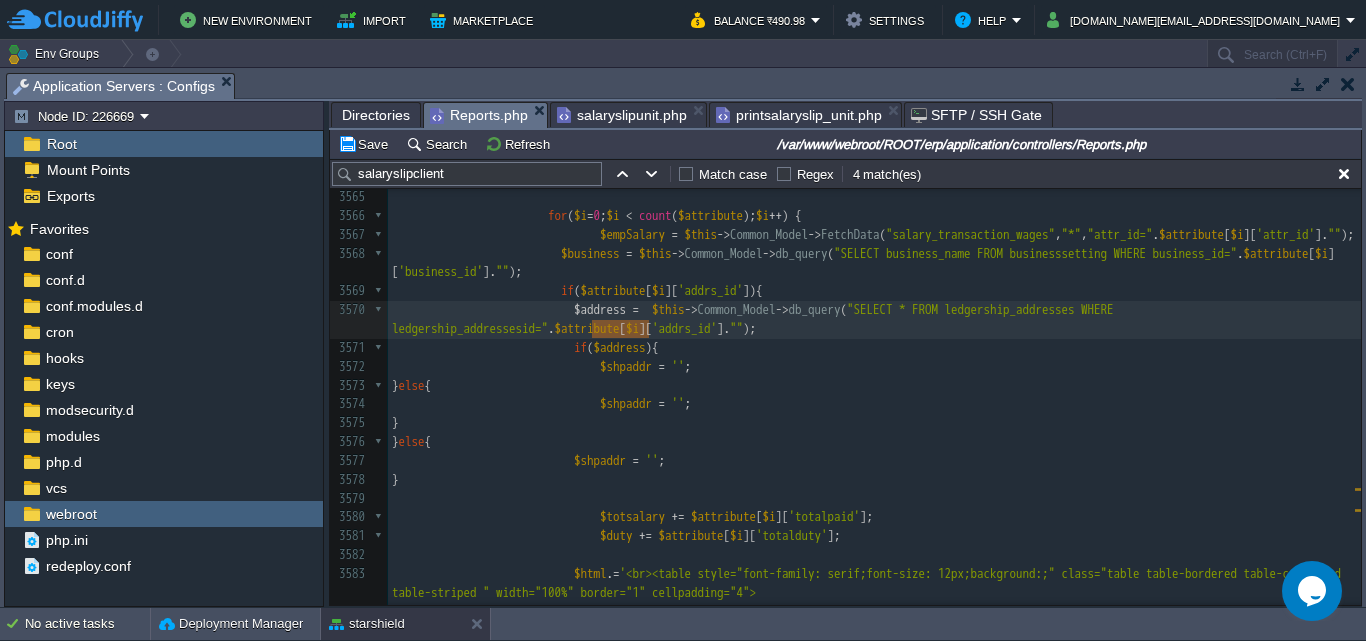 drag, startPoint x: 593, startPoint y: 333, endPoint x: 648, endPoint y: 330, distance: 55.081757 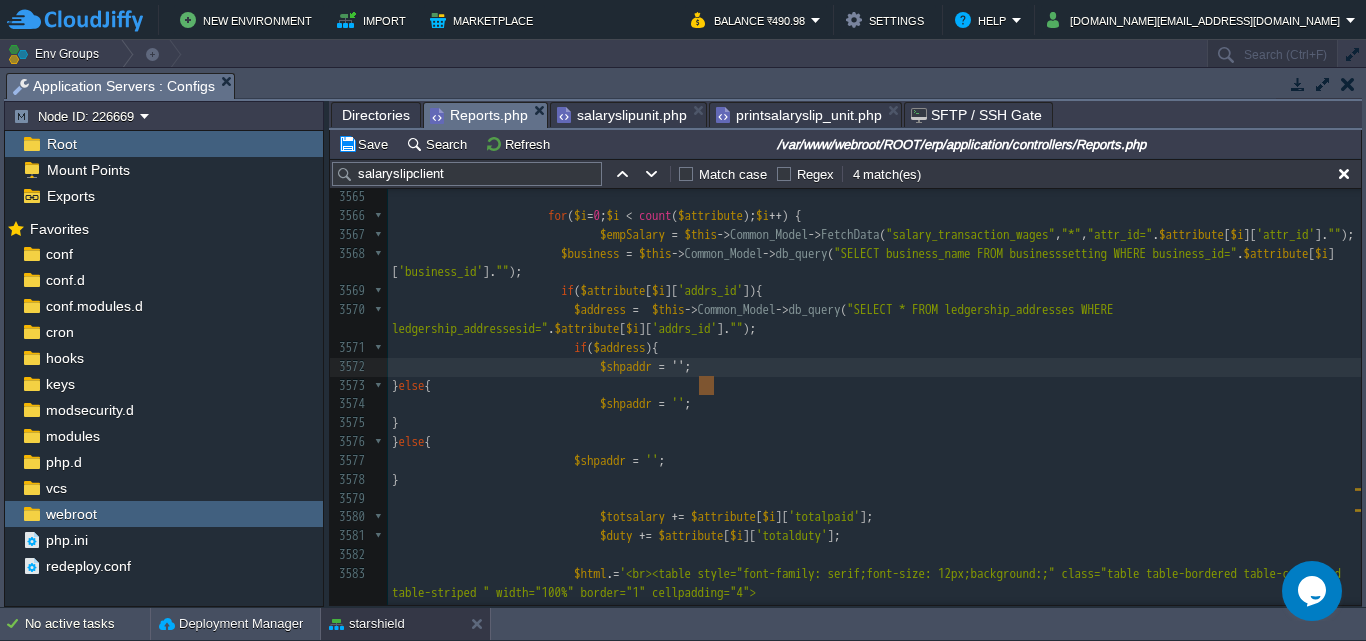 drag, startPoint x: 701, startPoint y: 386, endPoint x: 711, endPoint y: 385, distance: 10.049875 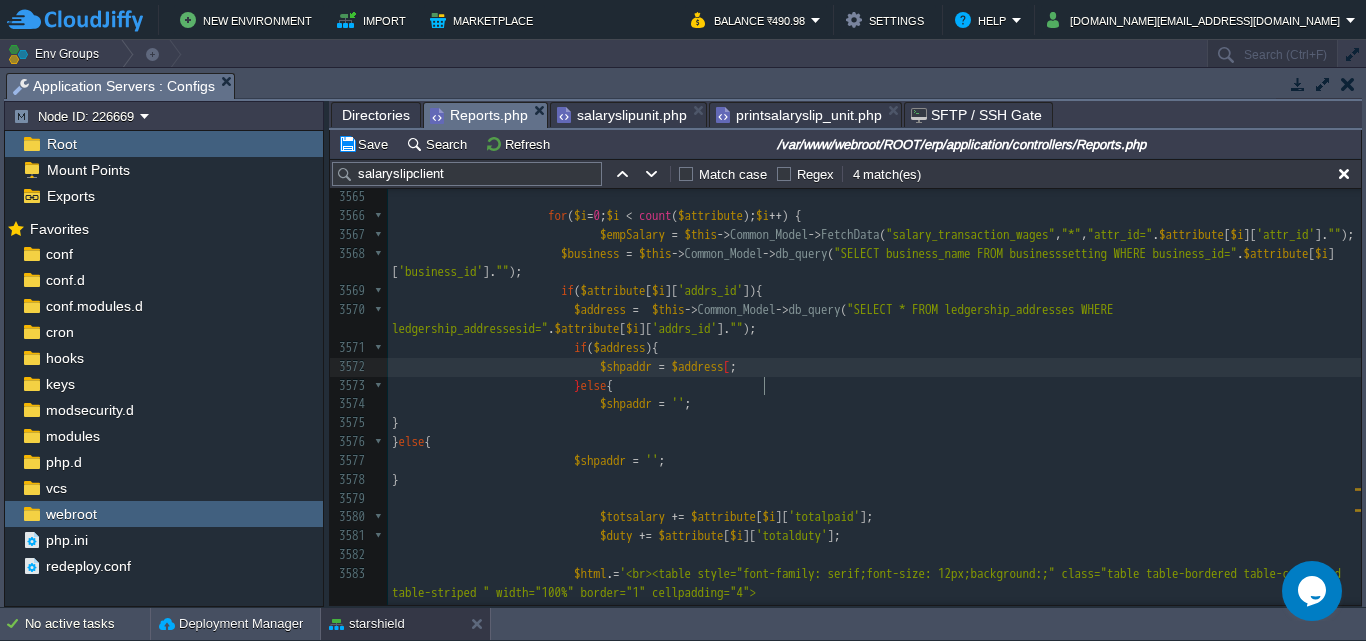 type on "[]" 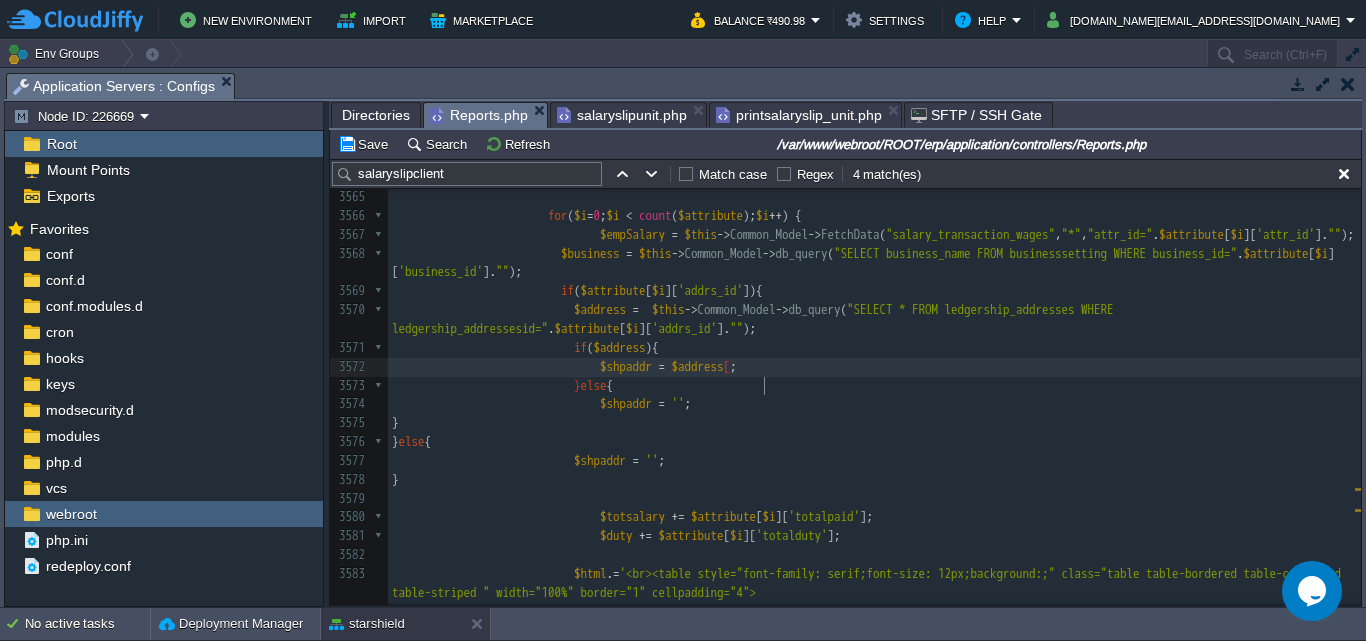 scroll, scrollTop: 7, scrollLeft: 13, axis: both 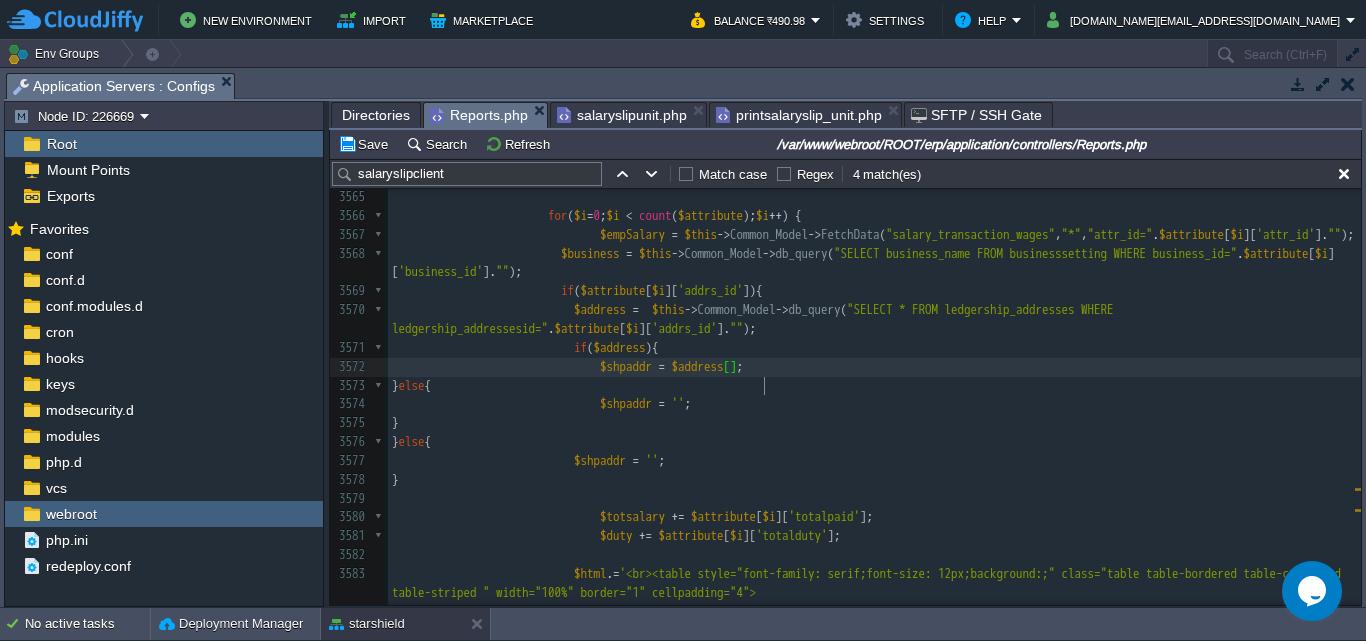 type on "0" 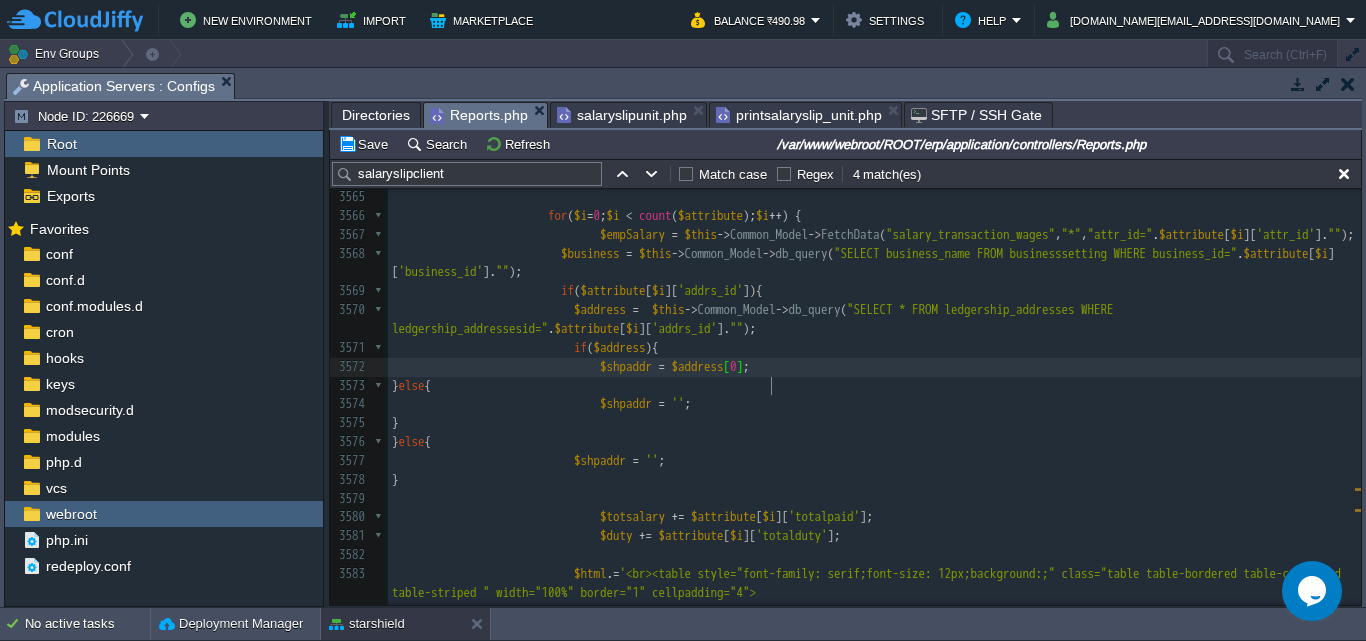 scroll, scrollTop: 7, scrollLeft: 7, axis: both 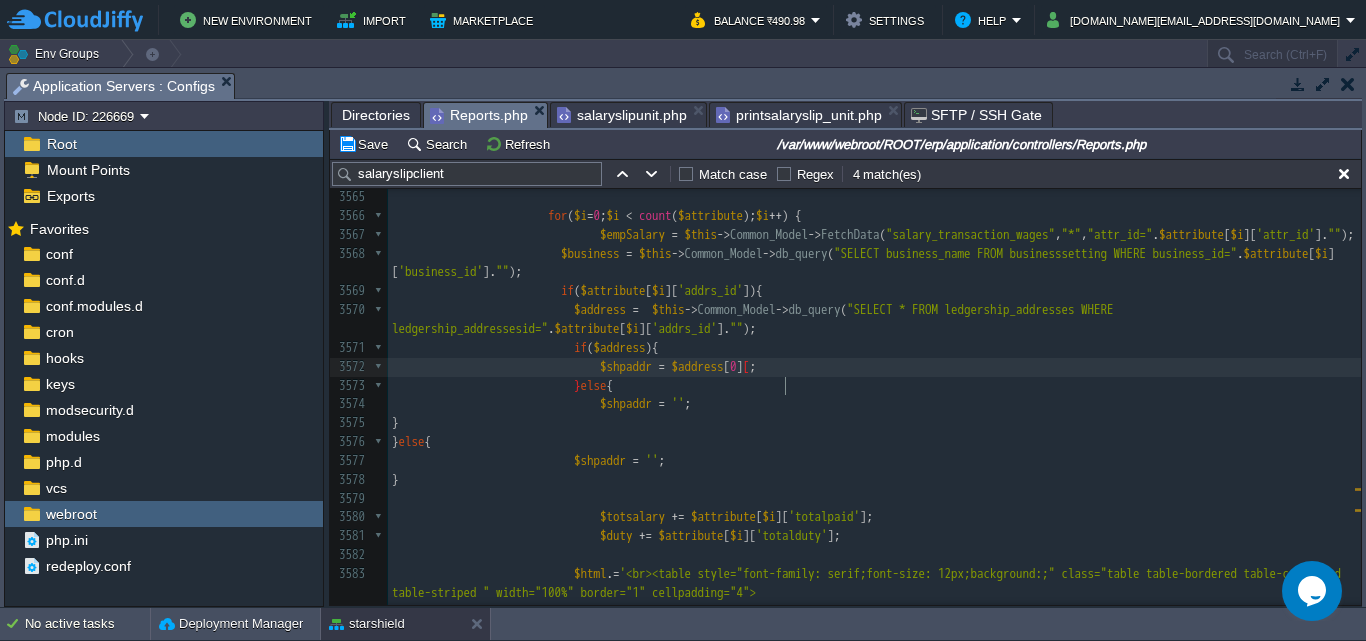 type on "[]" 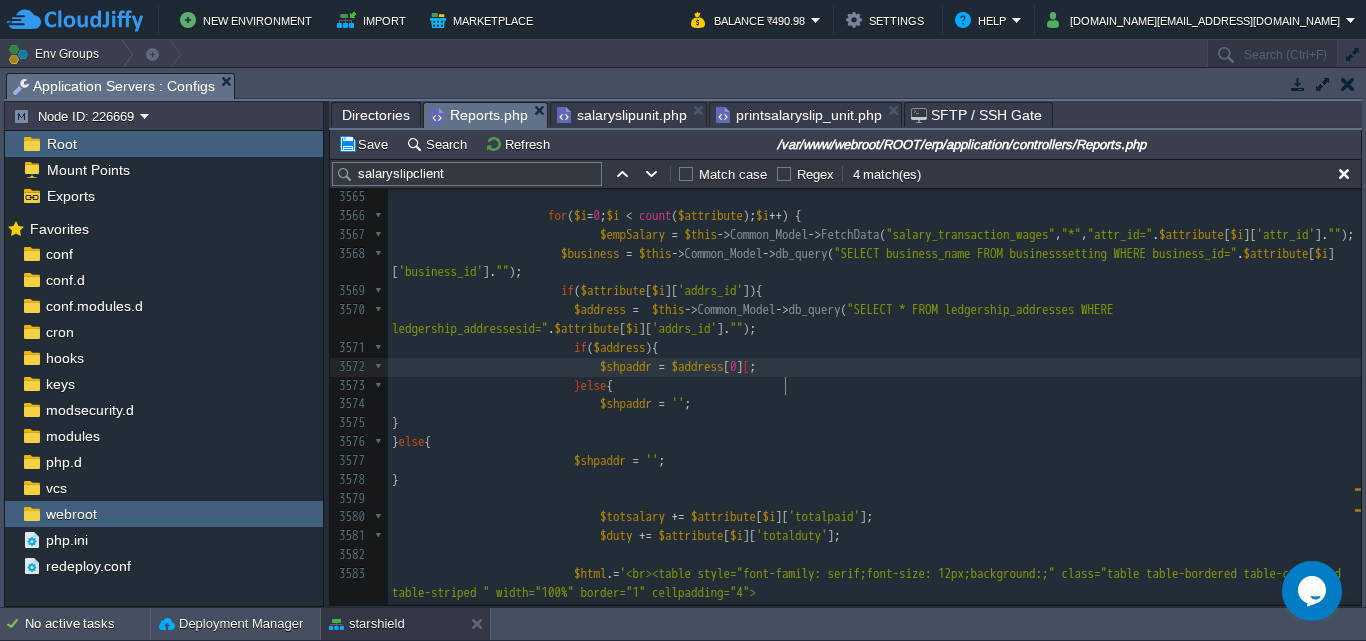 scroll, scrollTop: 7, scrollLeft: 14, axis: both 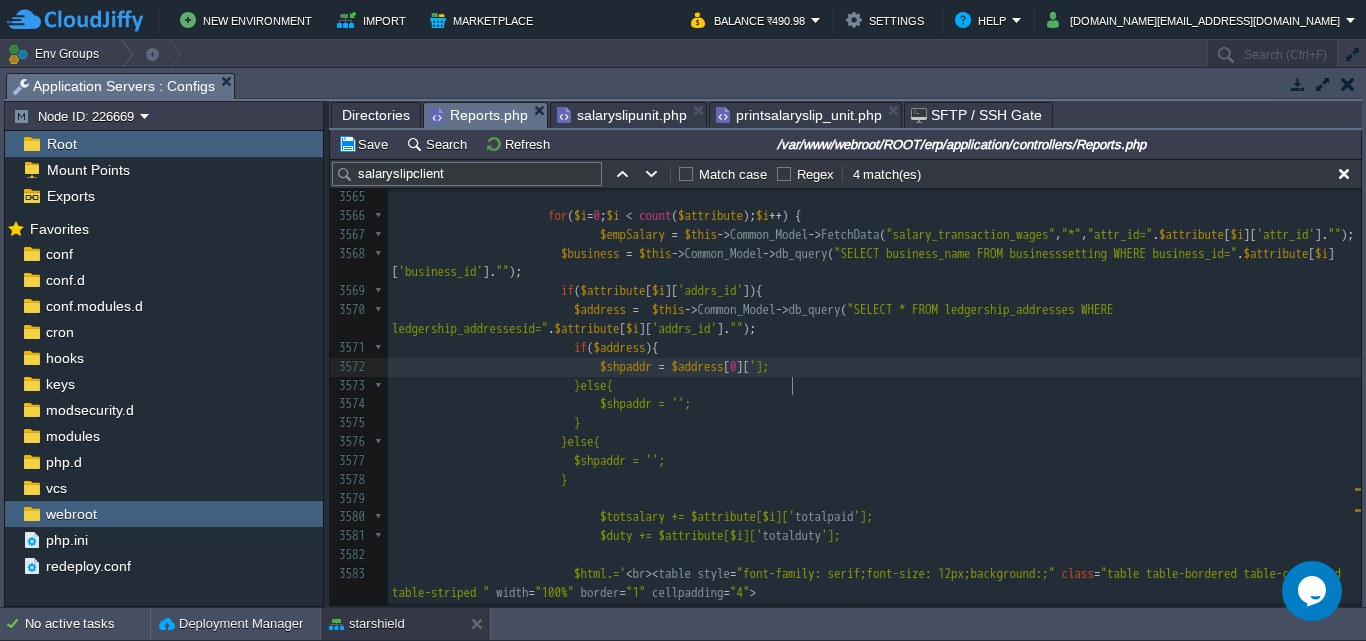 type on "''" 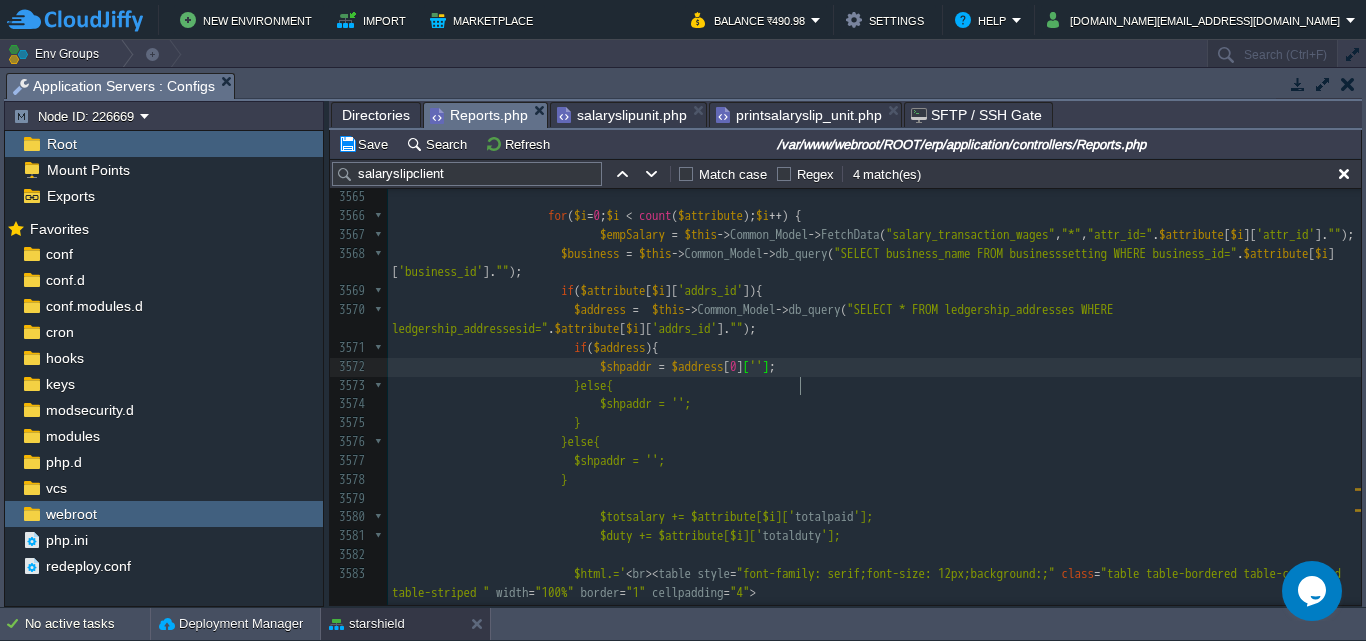 scroll, scrollTop: 7, scrollLeft: 14, axis: both 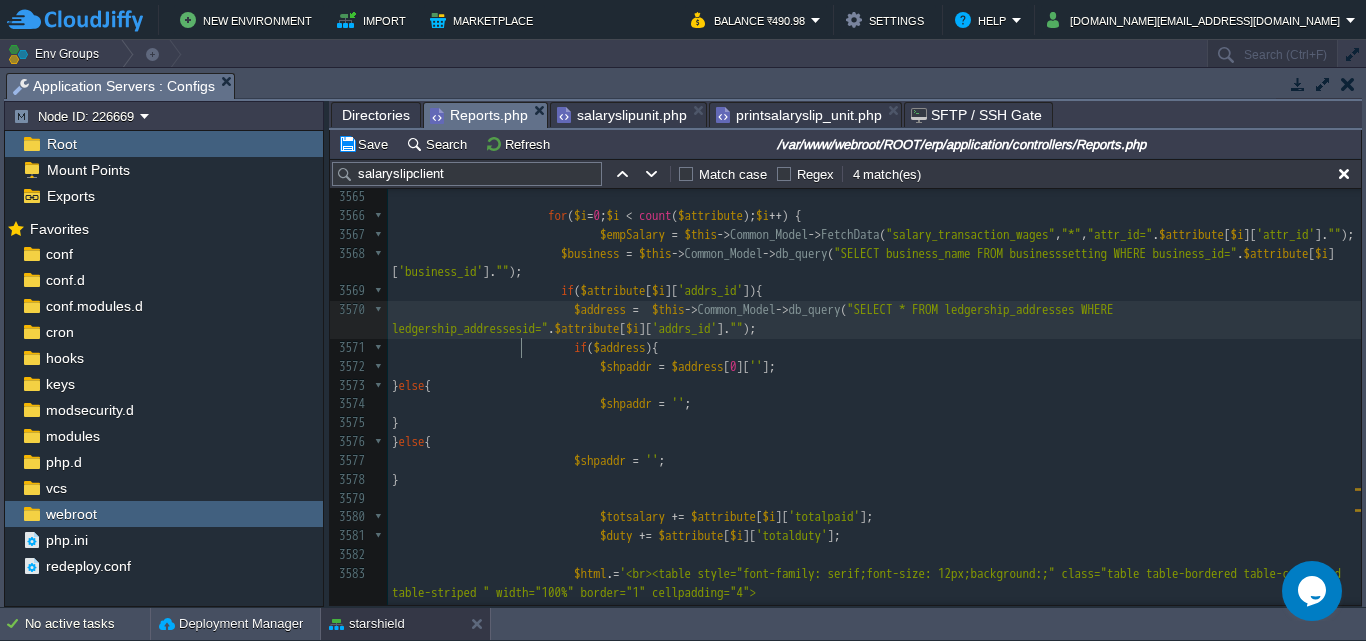 click on "xxxxxxxxxx   3539           $data   =   array (); 3540           $data [ 'accessar' ]  =   json_decode ( $this -> session -> userdata ( 'access_menus' )); 3541 ​ 3542           if  ( $this -> input -> post ( "downloadBtn" )) { 3543                $year   =   $this -> input -> post ( "year" ); 3544                $month   =   $this -> input -> post ( "month" ); 3545                $employee_code   =   $this -> input -> post ( "employee_code" ); 3546 ​ 3547                     $employee   =   $this -> Common_Model -> FetchData ( "employees" , "*" , "techno_emp_id='" . $employee_code . "'" ); 3548                     $datee   =   '01-' . $month . '-' . $year . '' ; 3549 ​ 3550                     if  ( $employee ) { 3551                /*$saltra = $this->Common_Model->FetchData("salary_transaction","*","year='".$year."' AND month='".$month."' AND employee_id=".$employee[0]['employee_id'].""); 3552                if ($saltra) {*/ 3553 ​ 3554                     $attribute   =   $this -> Common_Model -> (" at bounding box center (874, 235) 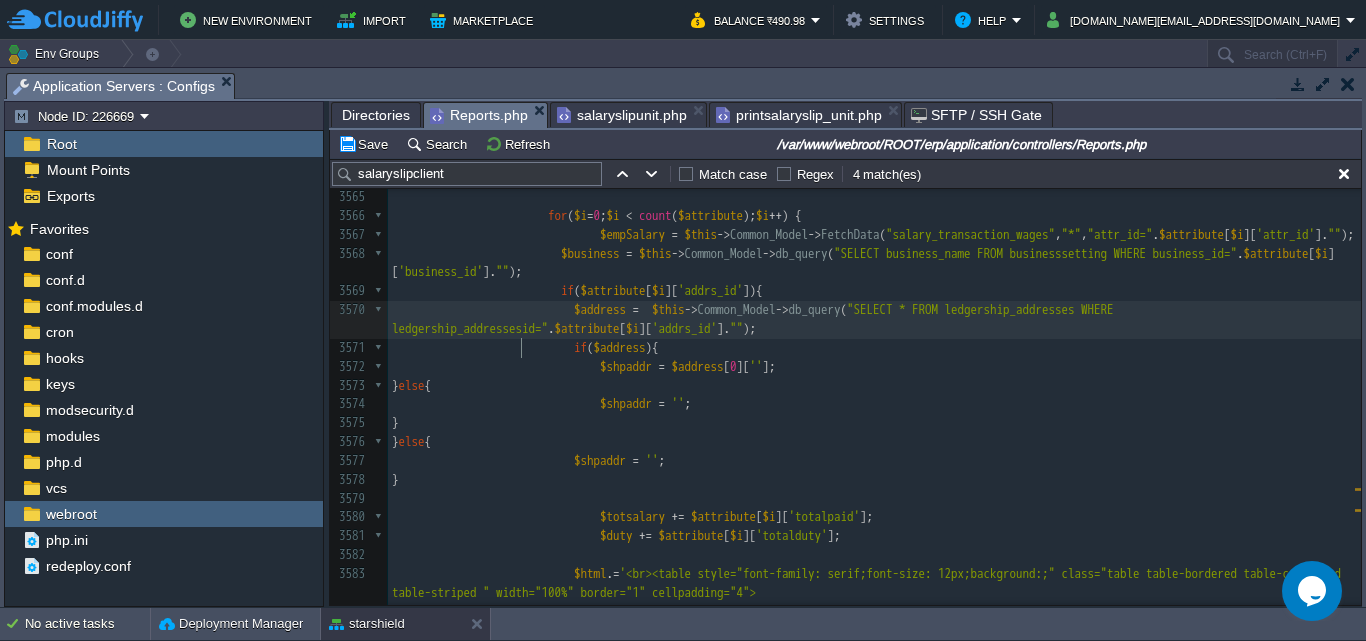 type on "ledgership_addressesid" 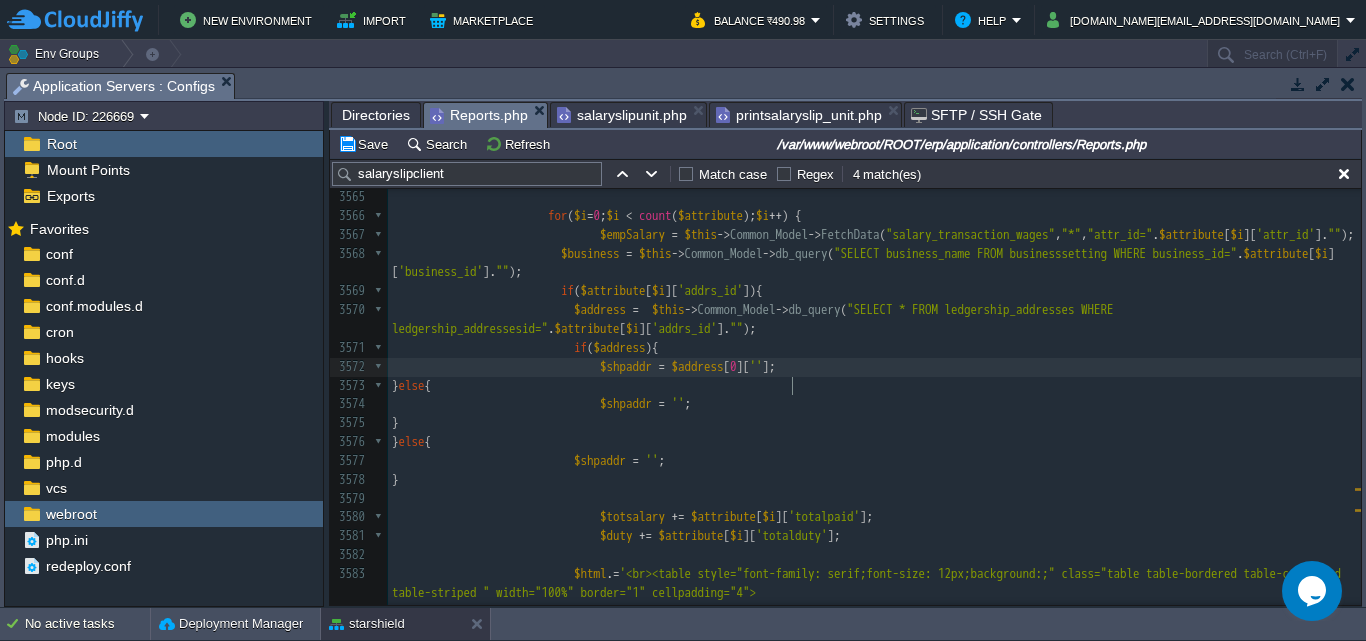 click on "xxxxxxxxxx   3539           $data   =   array (); 3540           $data [ 'accessar' ]  =   json_decode ( $this -> session -> userdata ( 'access_menus' )); 3541 ​ 3542           if  ( $this -> input -> post ( "downloadBtn" )) { 3543                $year   =   $this -> input -> post ( "year" ); 3544                $month   =   $this -> input -> post ( "month" ); 3545                $employee_code   =   $this -> input -> post ( "employee_code" ); 3546 ​ 3547                     $employee   =   $this -> Common_Model -> FetchData ( "employees" , "*" , "techno_emp_id='" . $employee_code . "'" ); 3548                     $datee   =   '01-' . $month . '-' . $year . '' ; 3549 ​ 3550                     if  ( $employee ) { 3551                /*$saltra = $this->Common_Model->FetchData("salary_transaction","*","year='".$year."' AND month='".$month."' AND employee_id=".$employee[0]['employee_id'].""); 3552                if ($saltra) {*/ 3553 ​ 3554                     $attribute   =   $this -> Common_Model -> (" at bounding box center (874, 235) 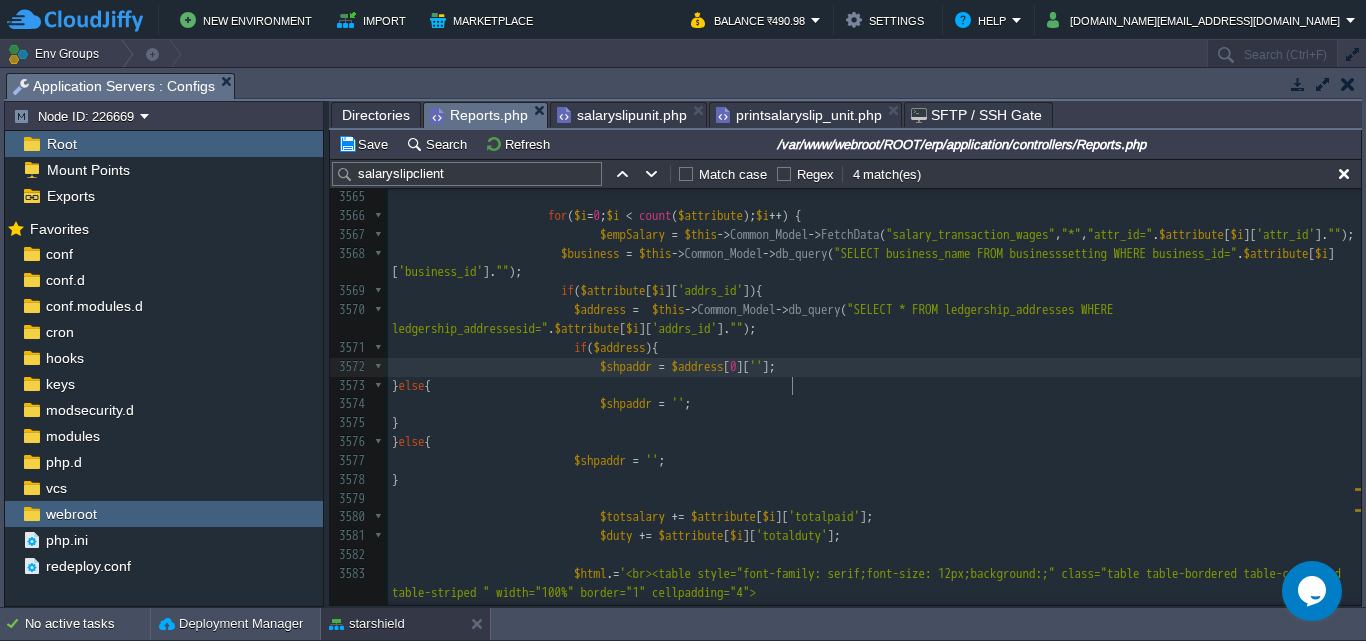 paste on "." 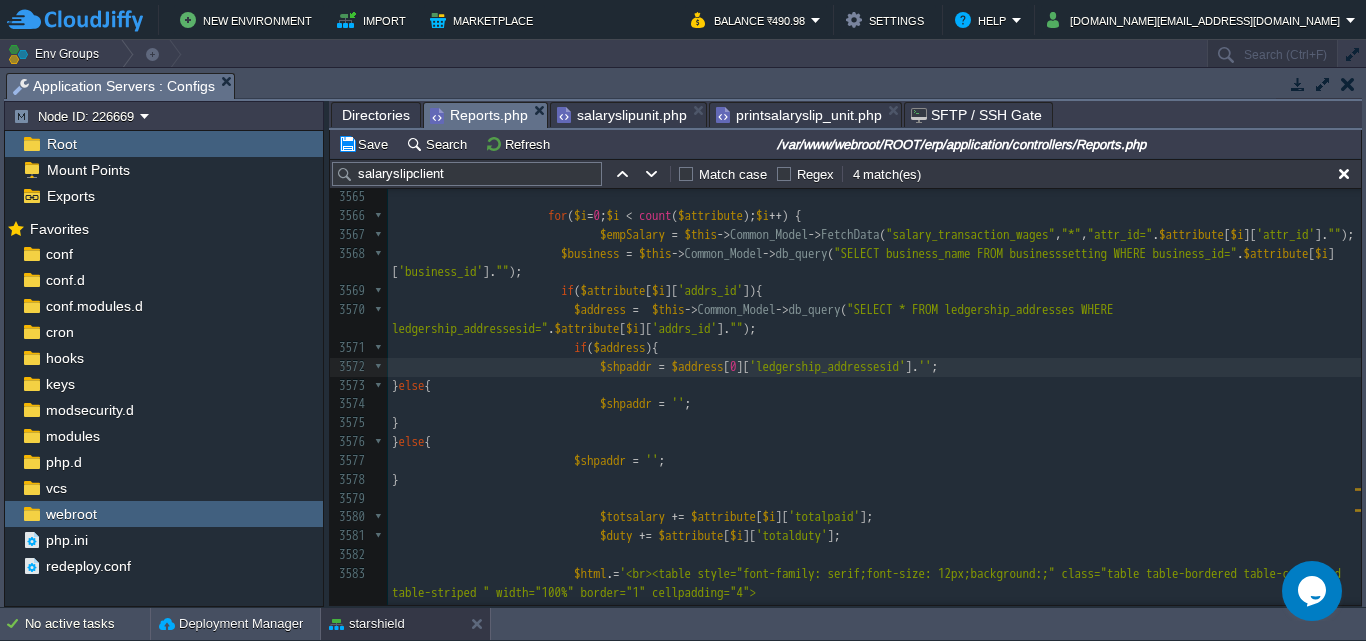 type on ".''." 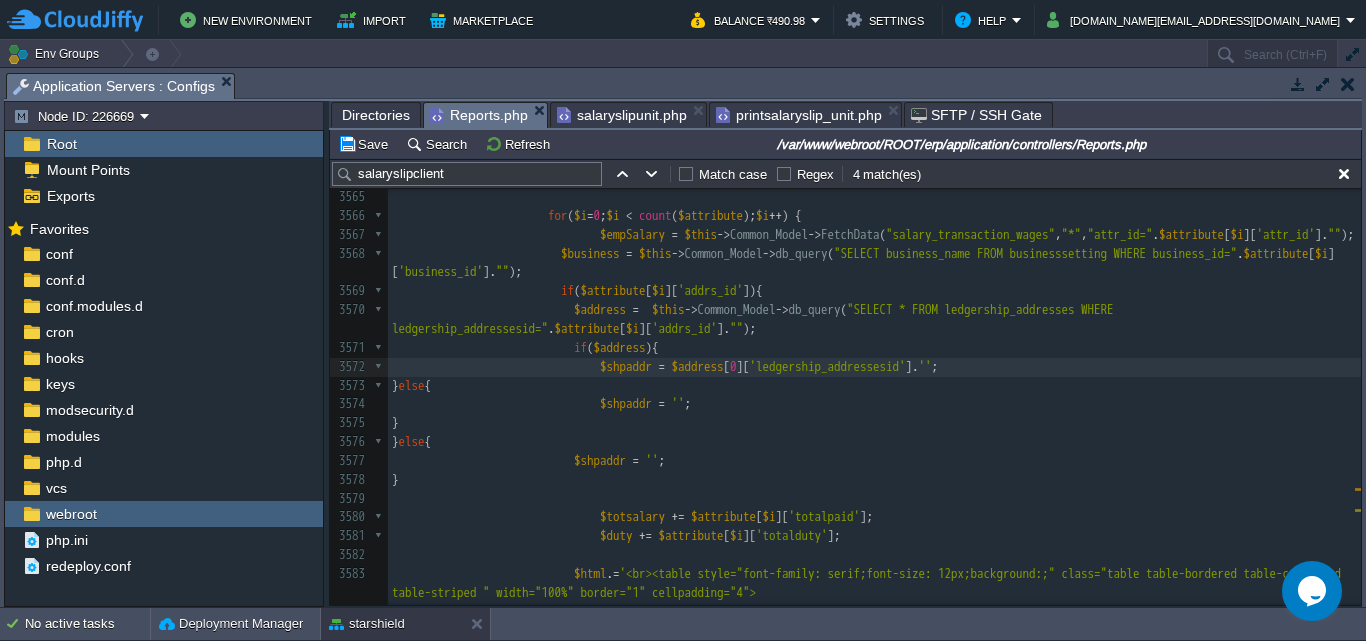 scroll, scrollTop: 7, scrollLeft: 29, axis: both 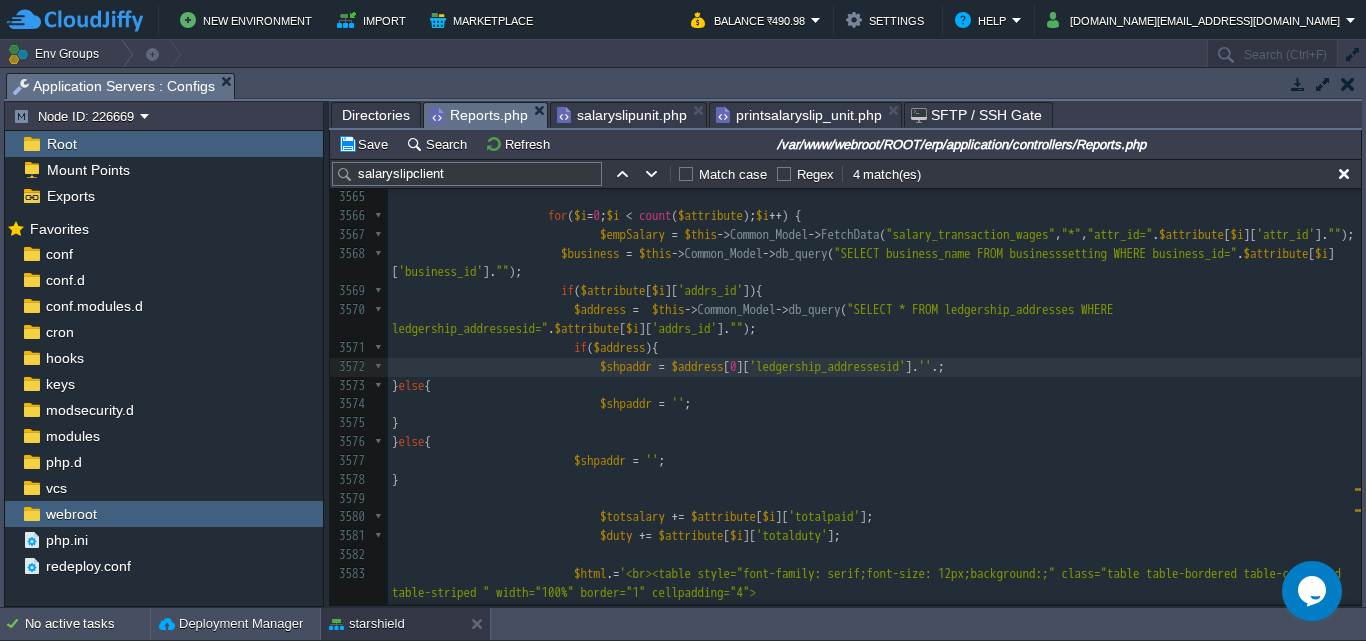 type on "-" 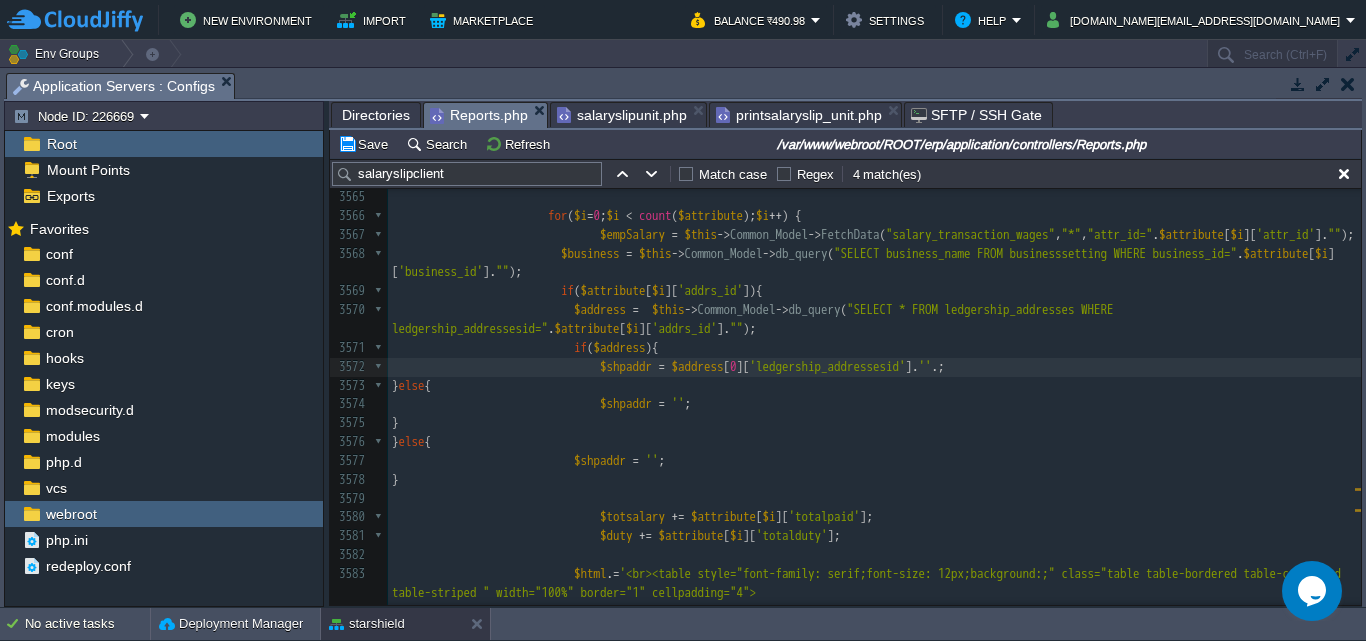 scroll, scrollTop: 7, scrollLeft: 8, axis: both 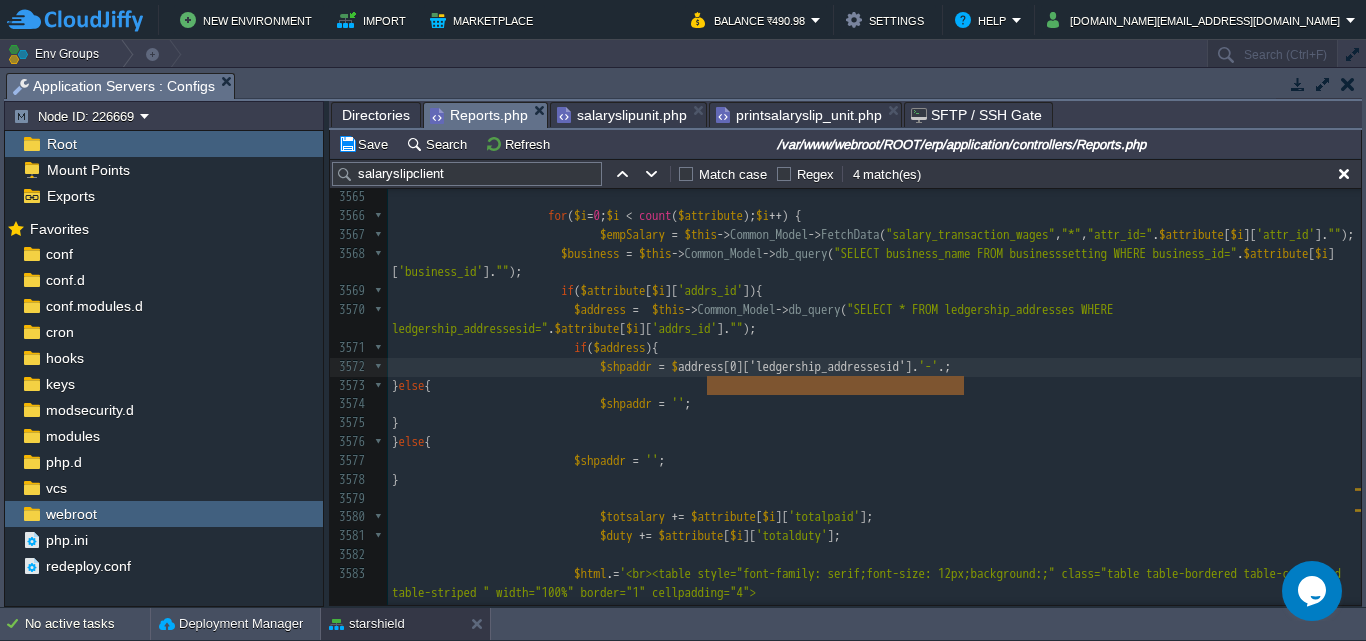 type on "$address[0]['ledgership_addressesid']" 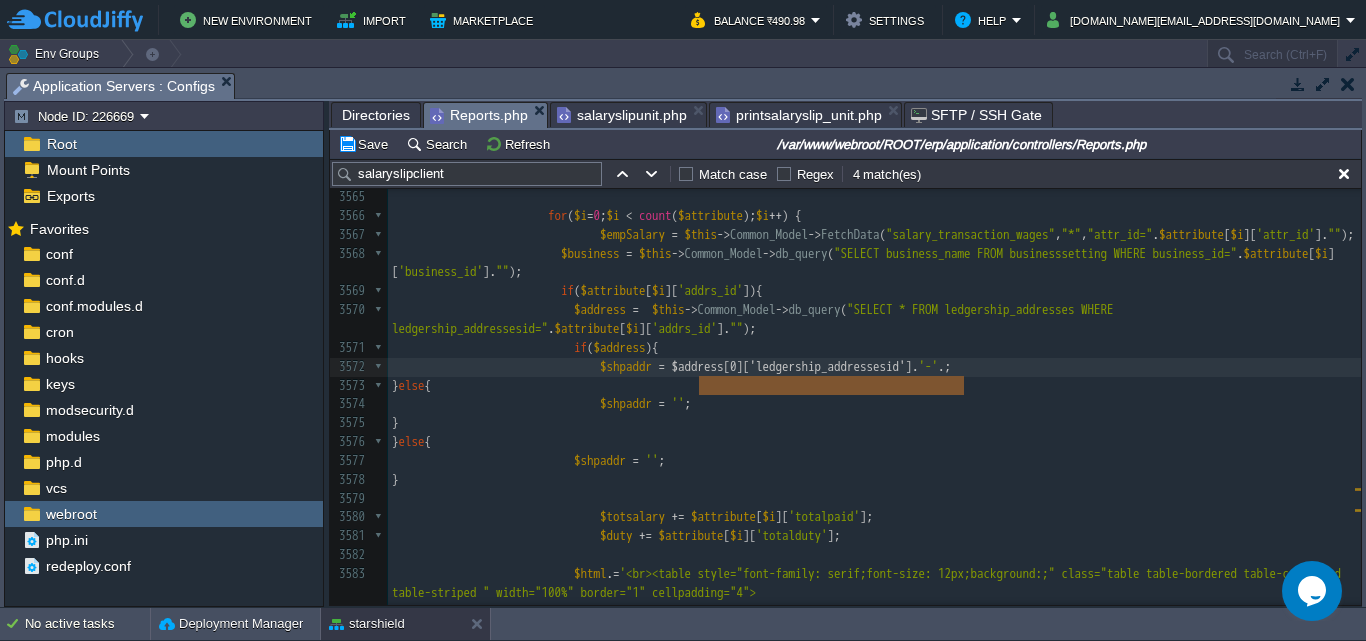 drag, startPoint x: 962, startPoint y: 386, endPoint x: 702, endPoint y: 390, distance: 260.03076 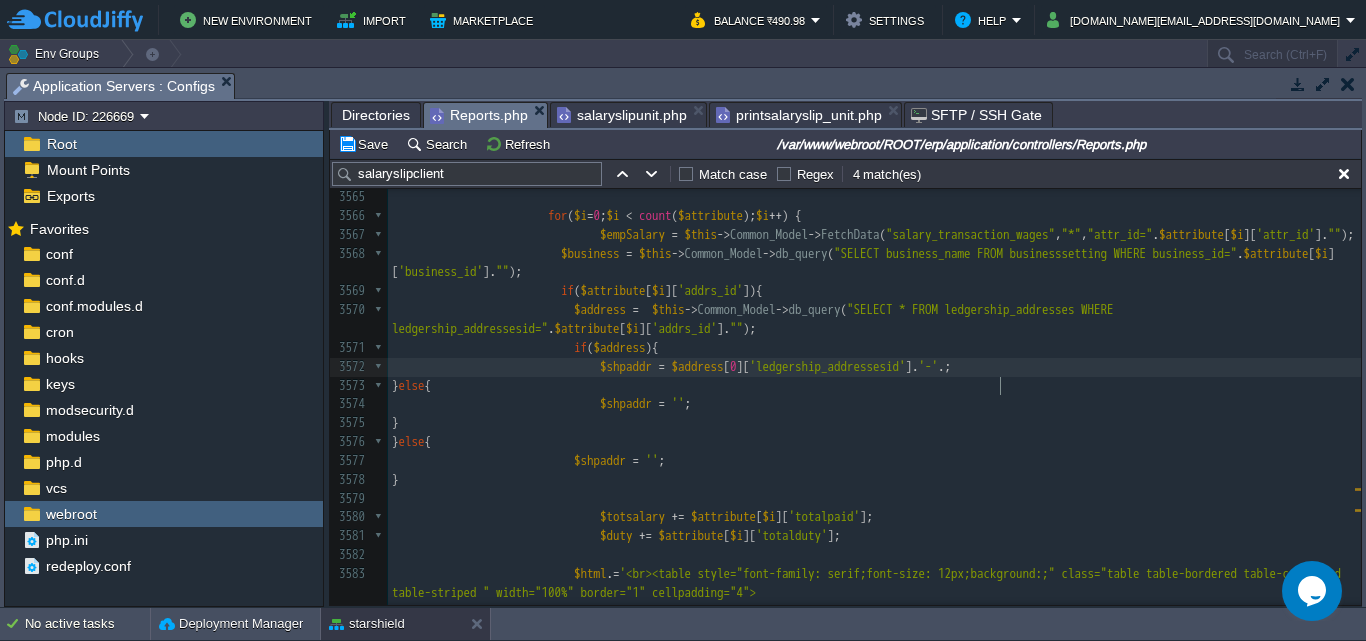 paste on "ledgership_addressesid" 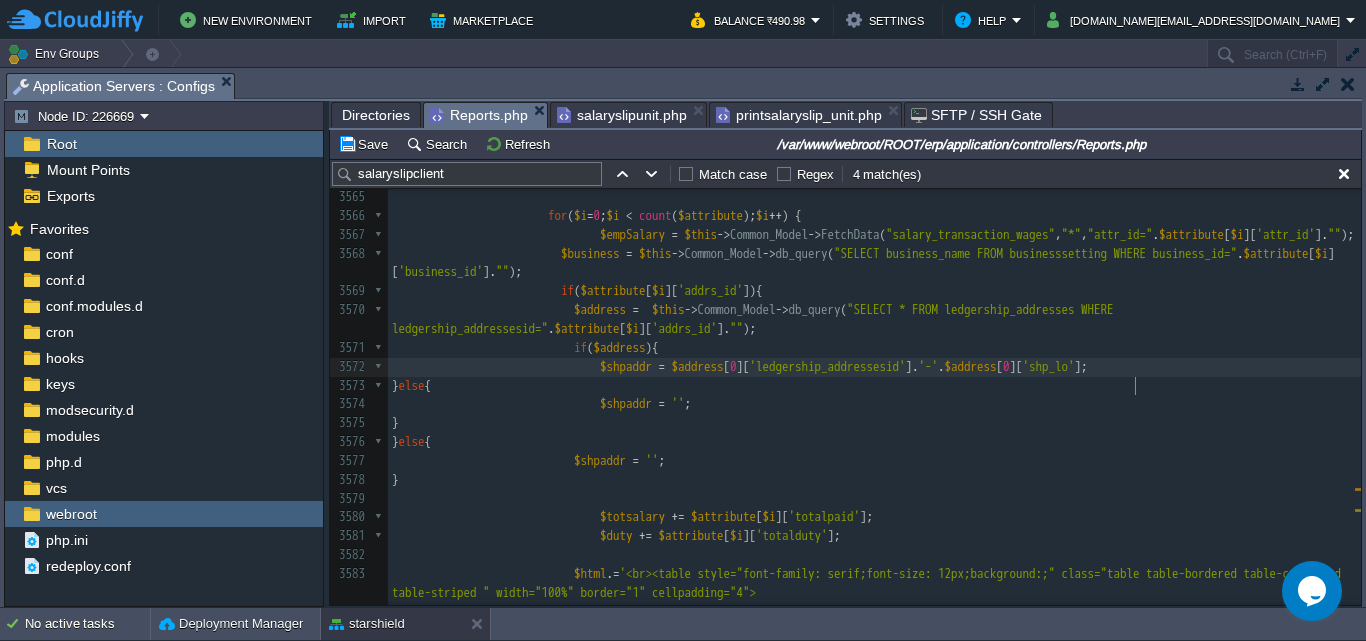 type on "shp_loc" 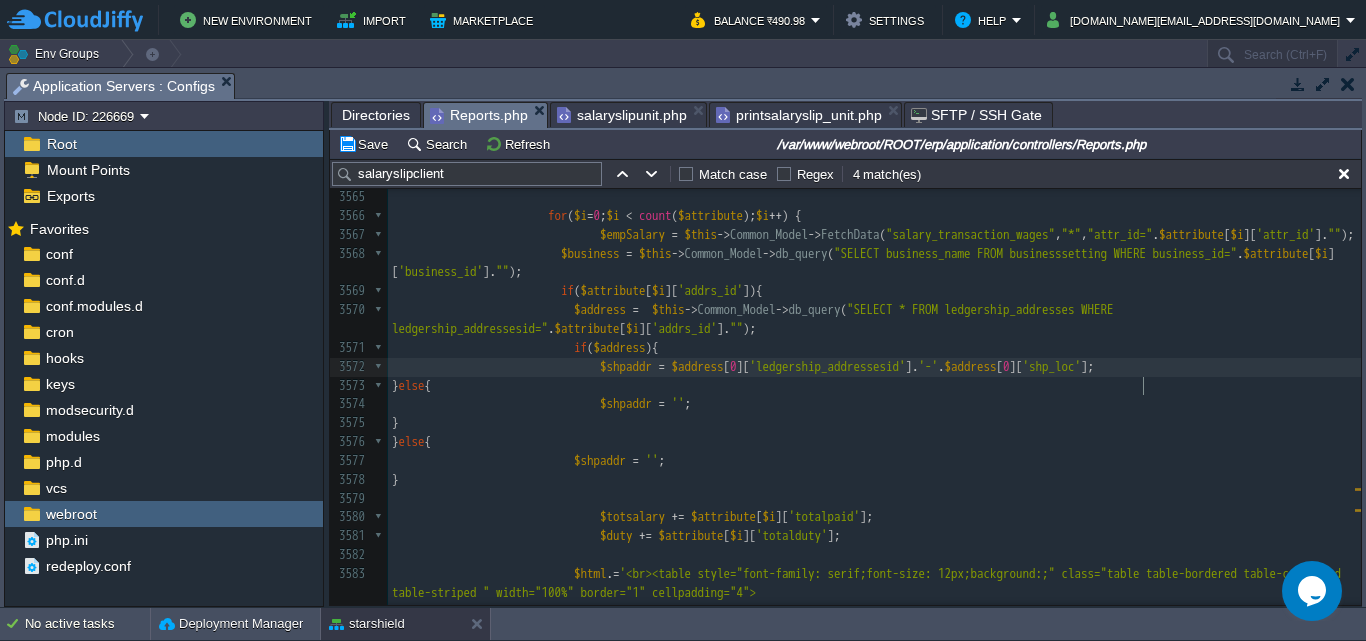 scroll, scrollTop: 7, scrollLeft: 50, axis: both 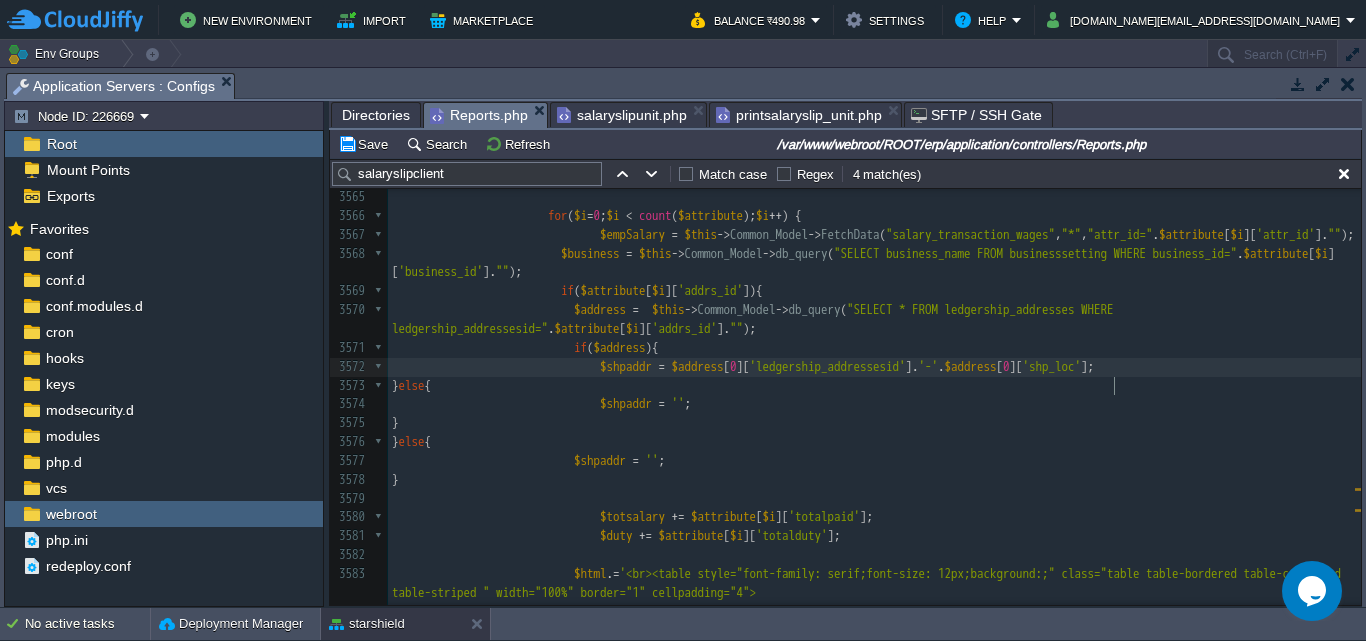 click on "'shp_loc'" at bounding box center (1052, 366) 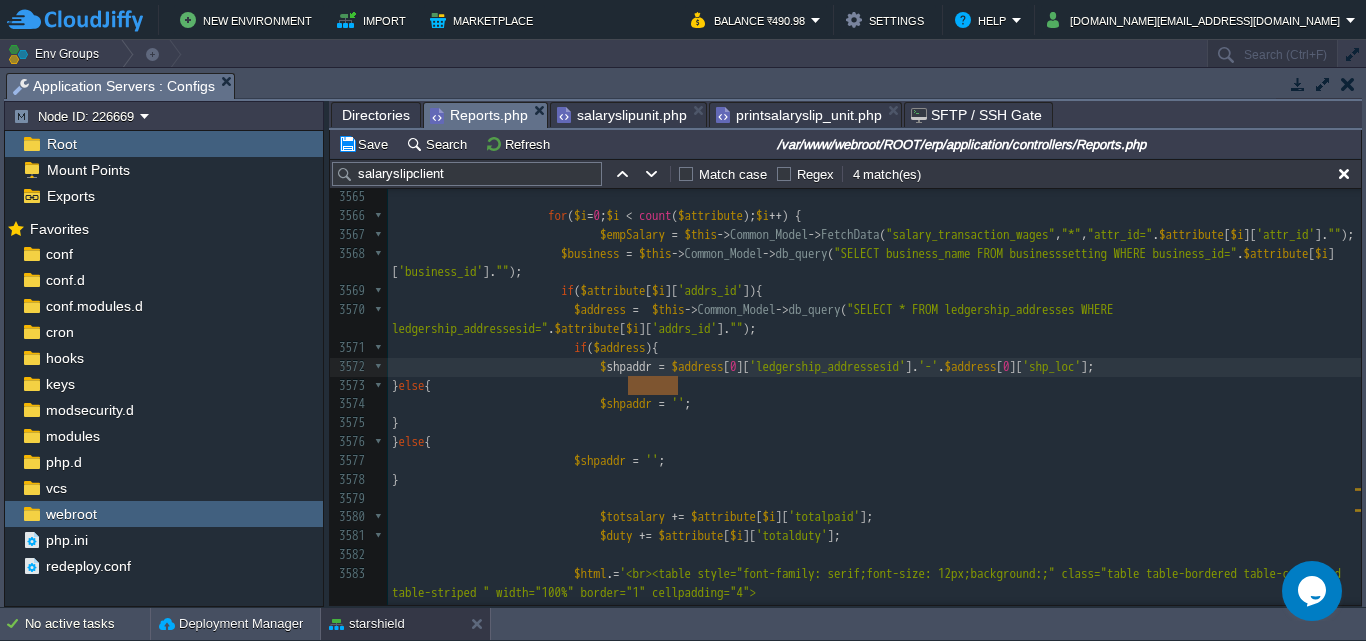 type on "$shpaddr" 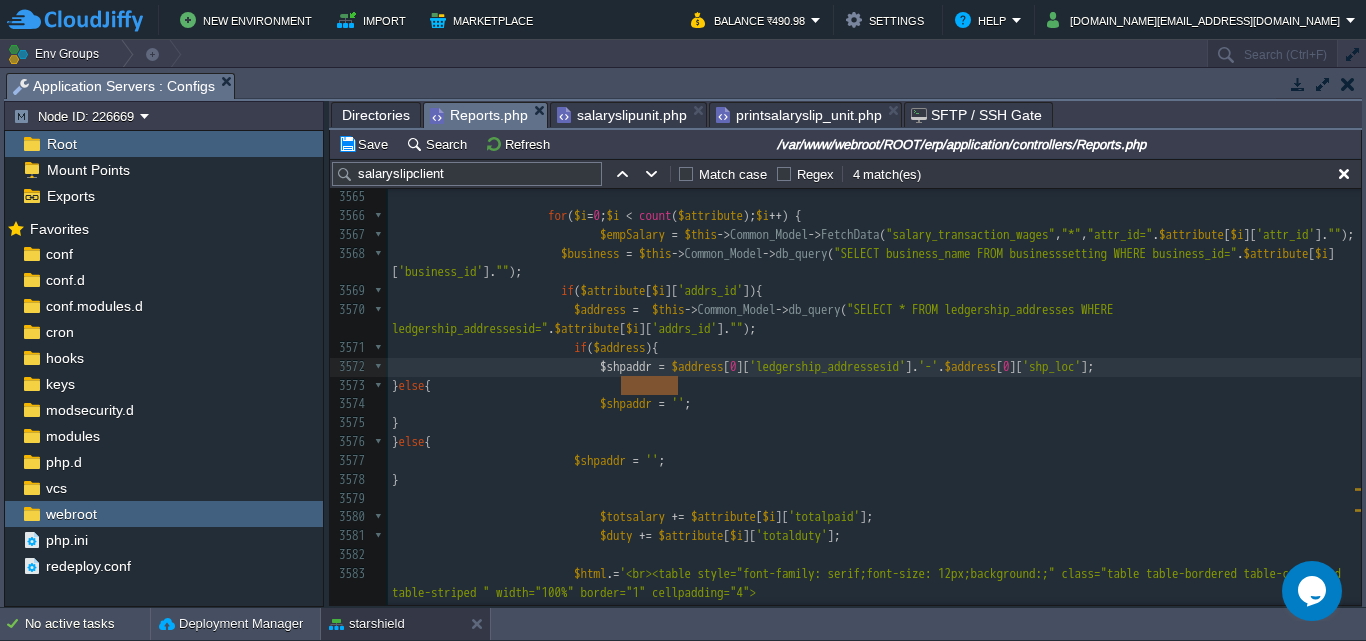 drag, startPoint x: 675, startPoint y: 386, endPoint x: 622, endPoint y: 389, distance: 53.08484 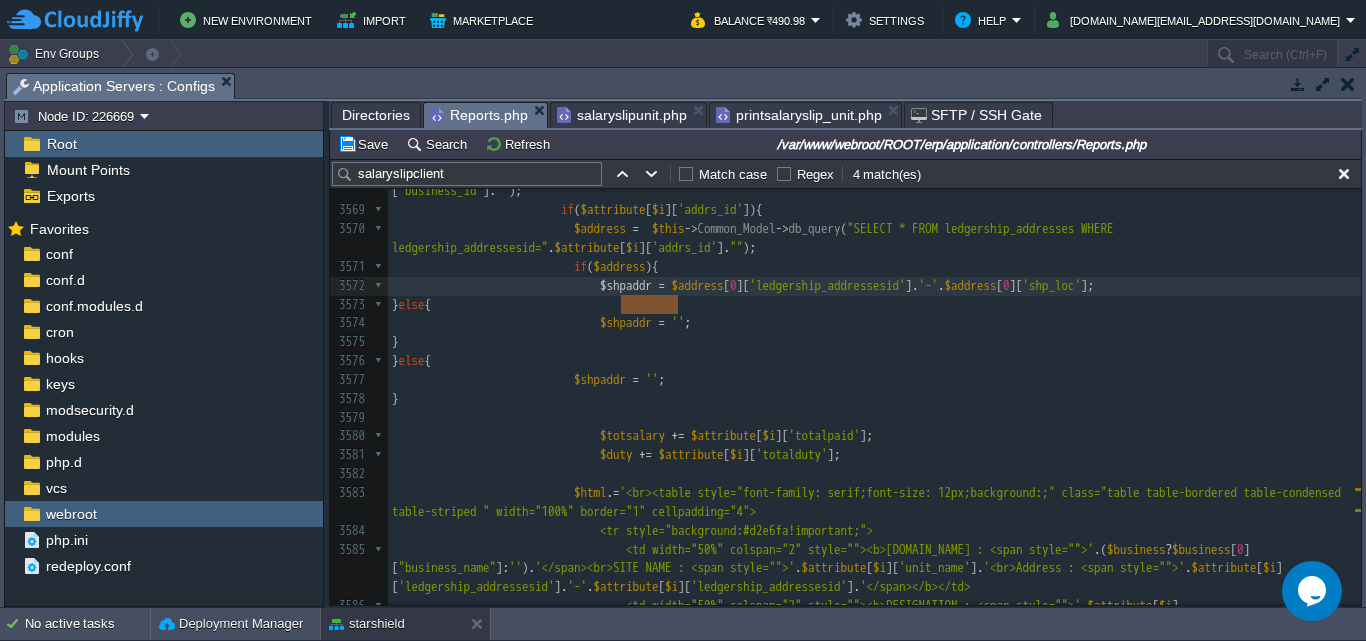 scroll, scrollTop: 72866, scrollLeft: 0, axis: vertical 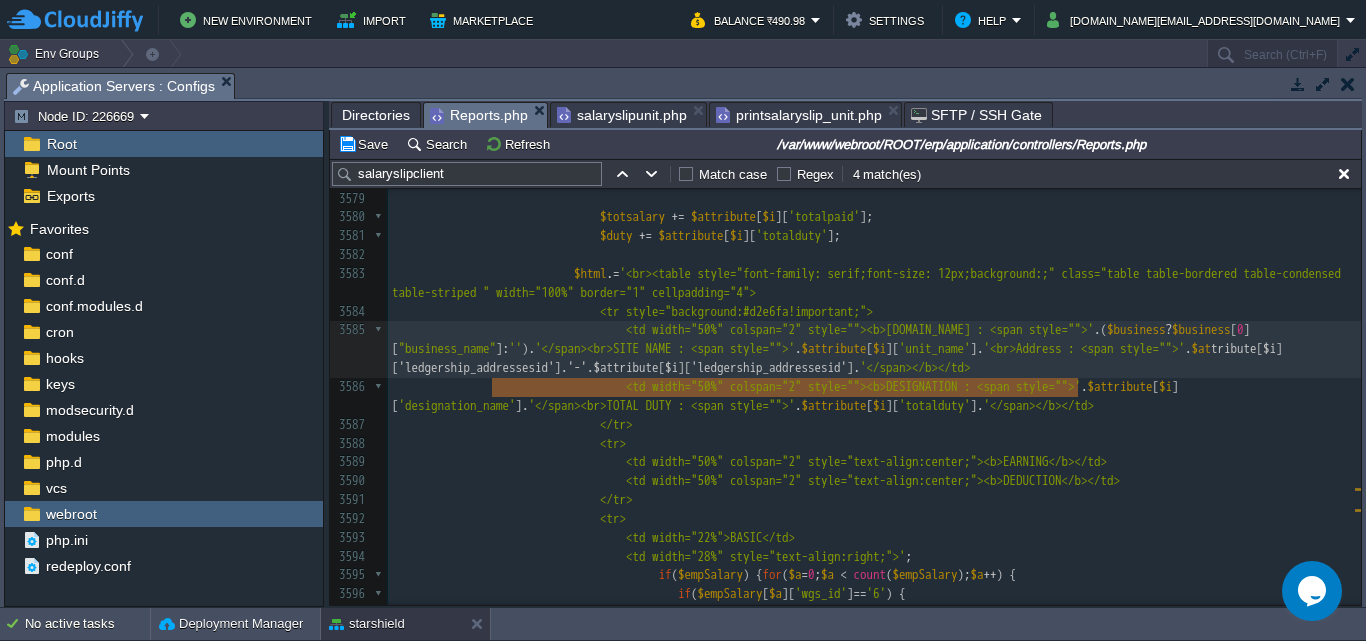 type on "$attribute[$i]['ledgership_addressesid'].'-'.$attribute[$i]['ledgership_addressesid']" 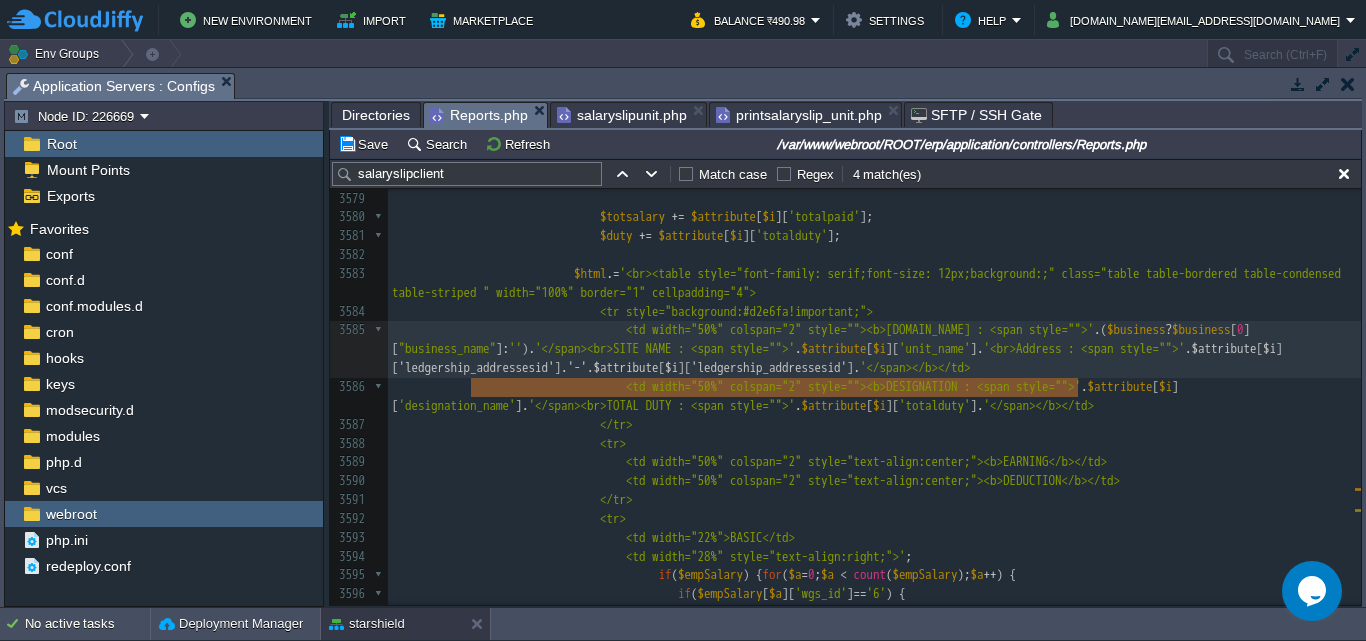 drag, startPoint x: 1080, startPoint y: 389, endPoint x: 488, endPoint y: 392, distance: 592.0076 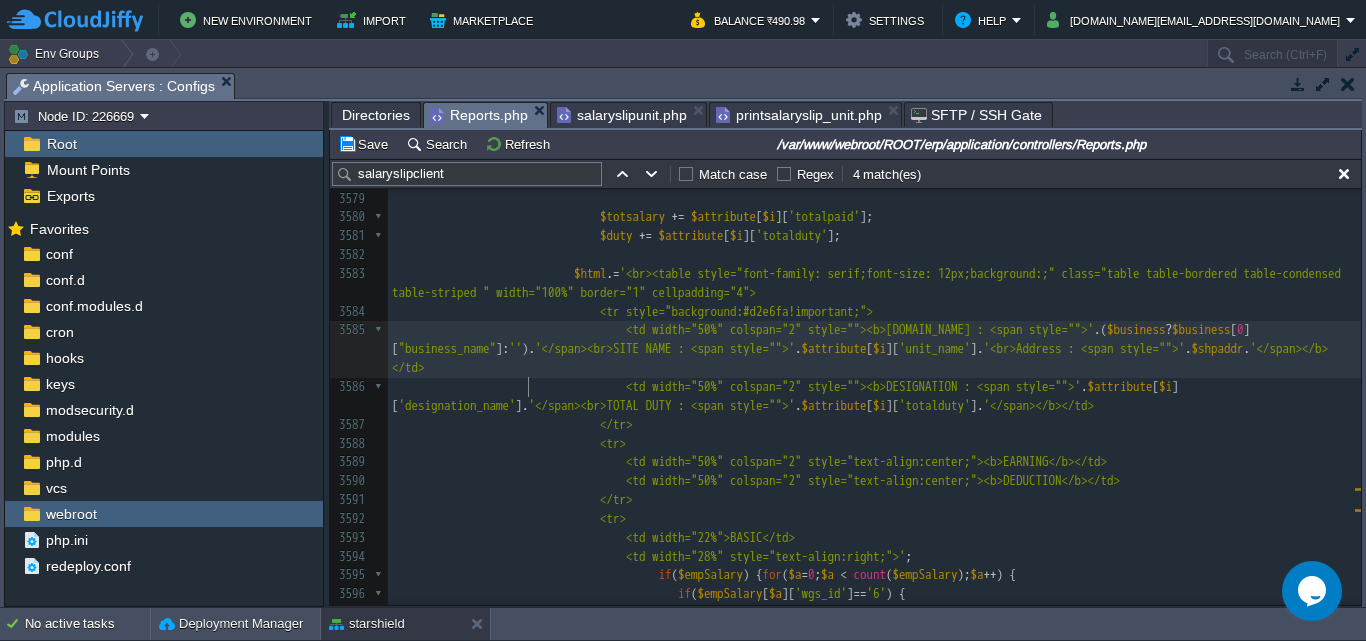 scroll, scrollTop: 72985, scrollLeft: 0, axis: vertical 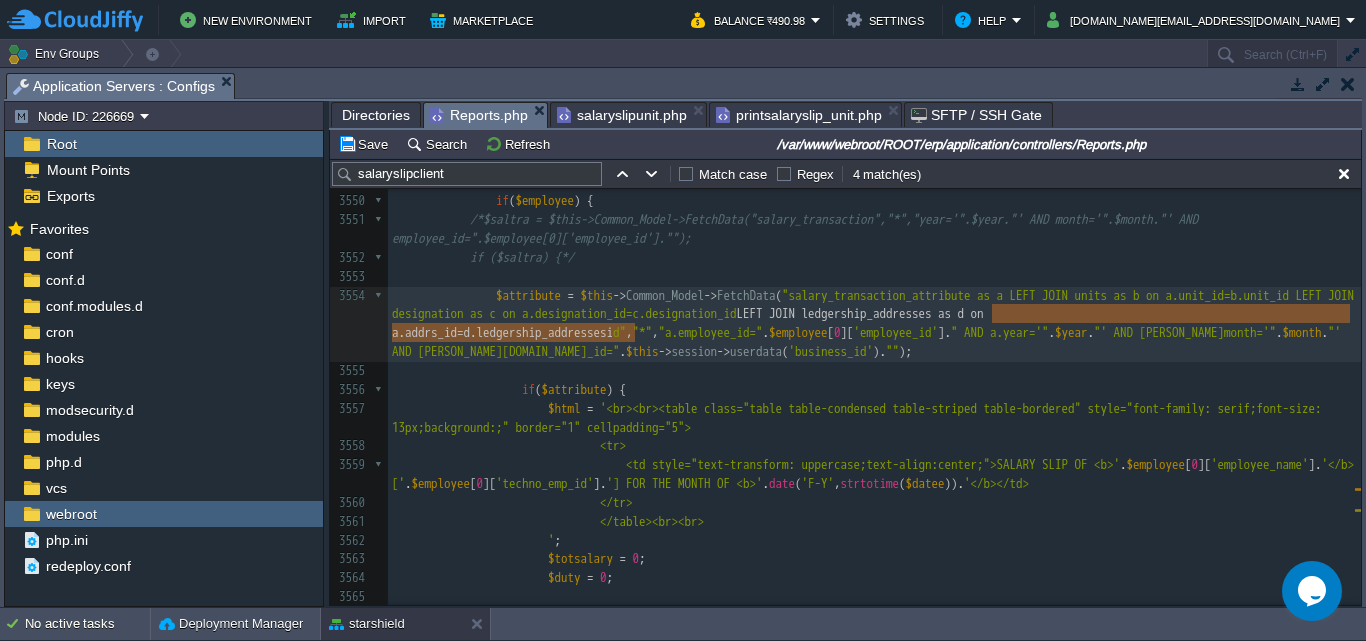 type on "LEFT JOIN ledgership_addresses as d on a.addrs_id=d.ledgership_addressesid" 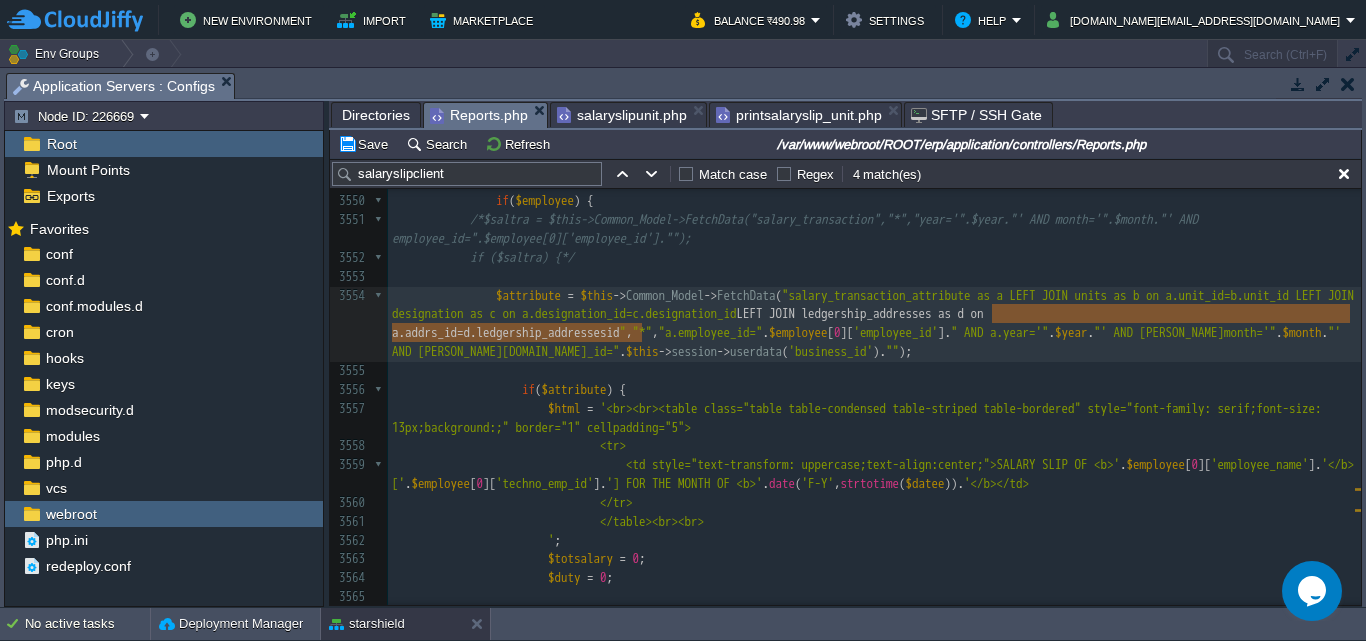 drag, startPoint x: 991, startPoint y: 314, endPoint x: 644, endPoint y: 334, distance: 347.5759 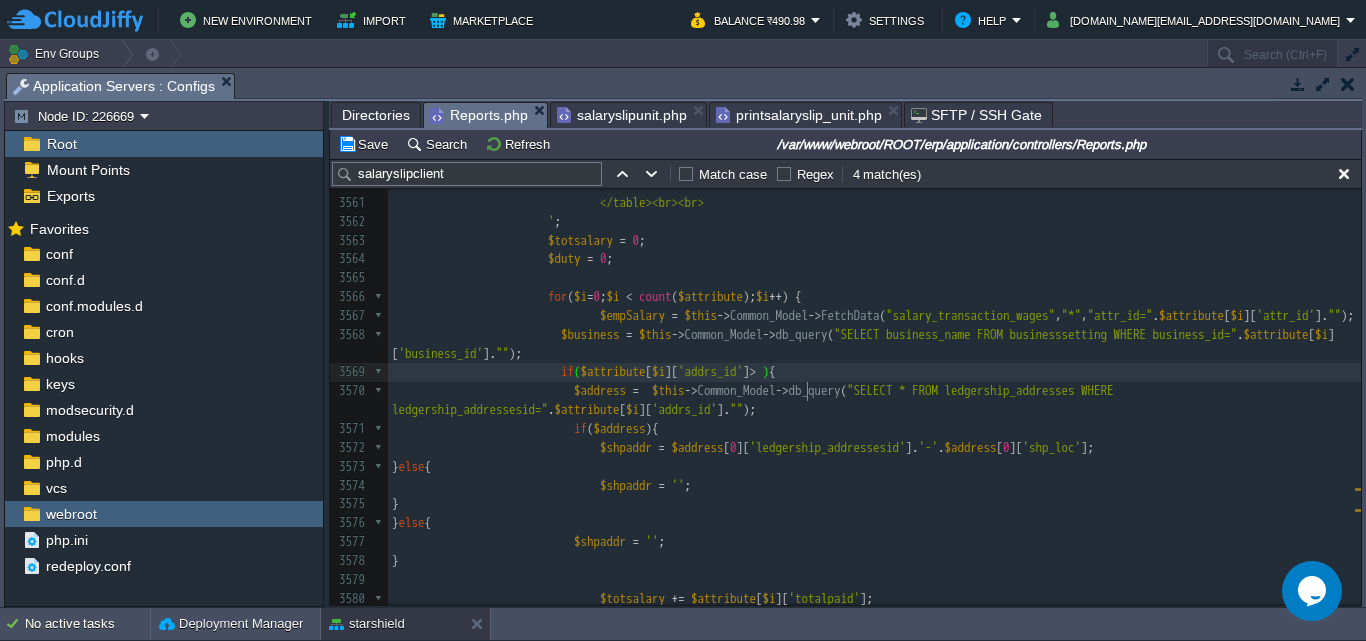 type on "> 0" 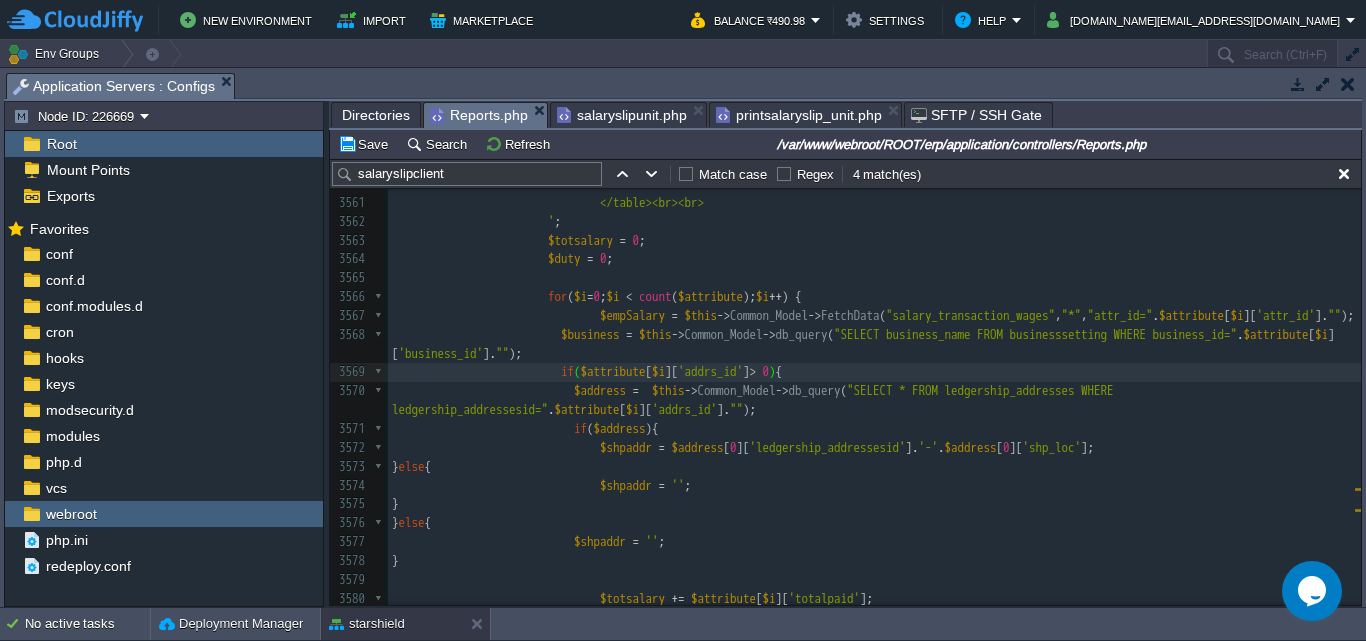 click at bounding box center [567, 391] 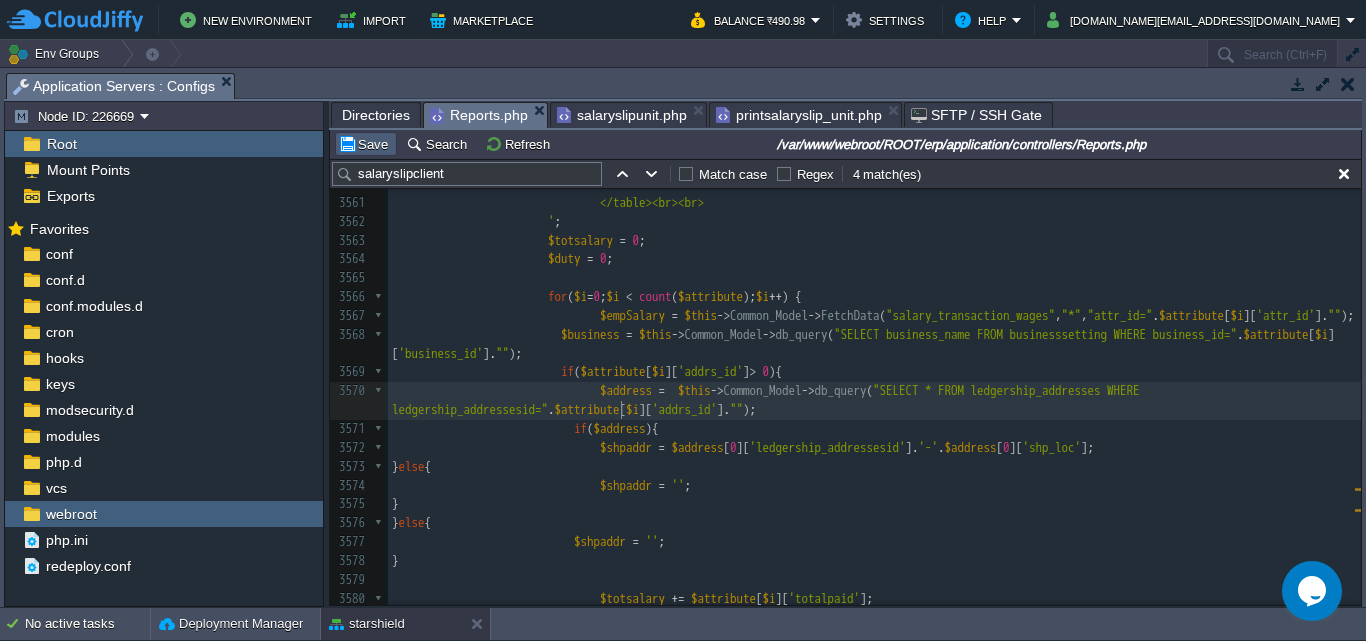 type 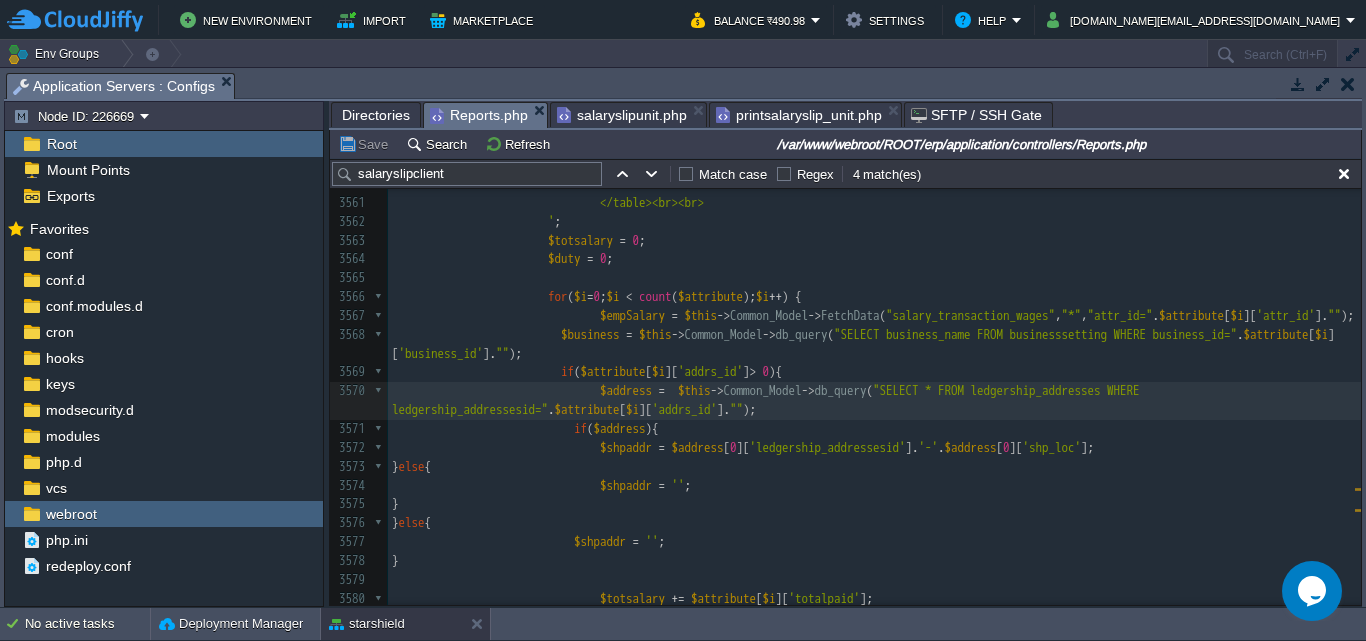 click on "salaryslipunit.php" at bounding box center (622, 115) 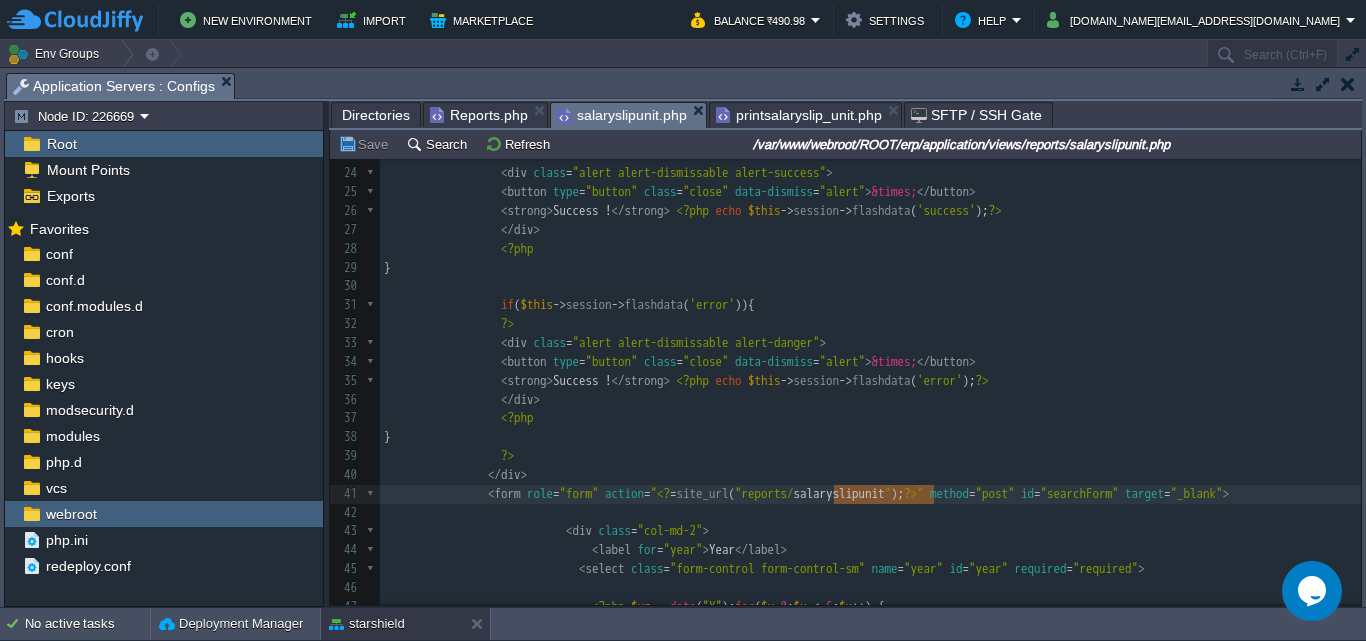 click on "printsalaryslip_unit.php" at bounding box center (799, 115) 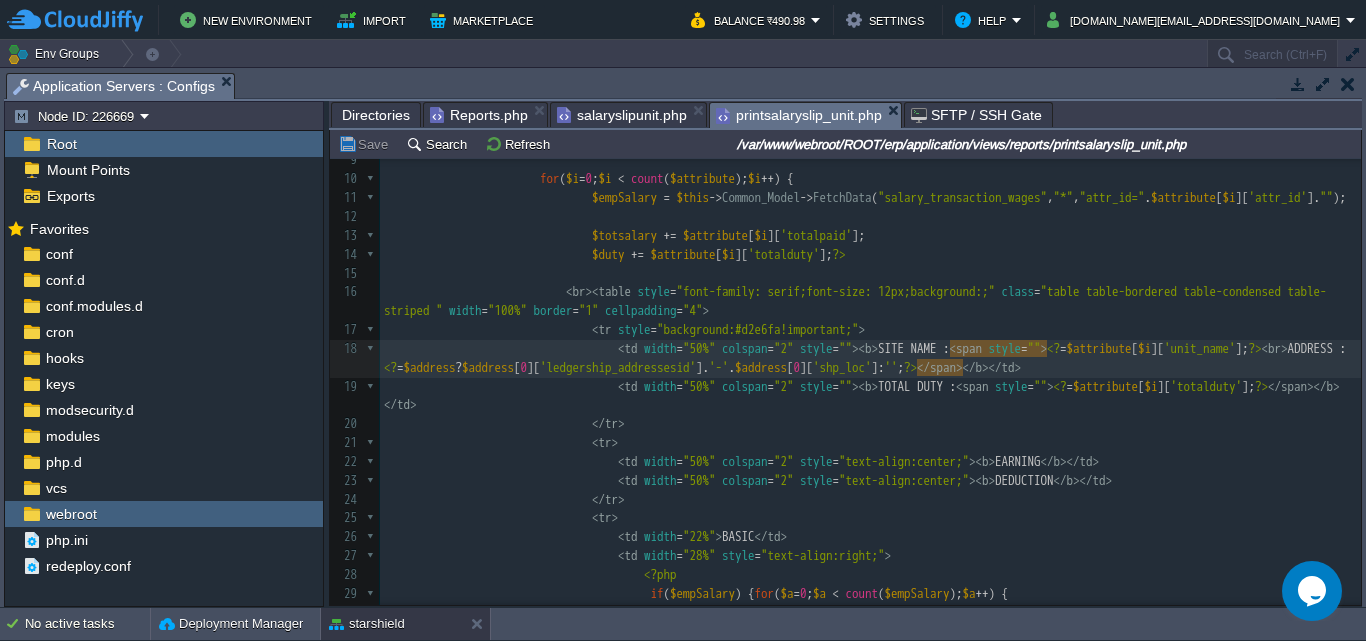 click on "Directories" at bounding box center (376, 115) 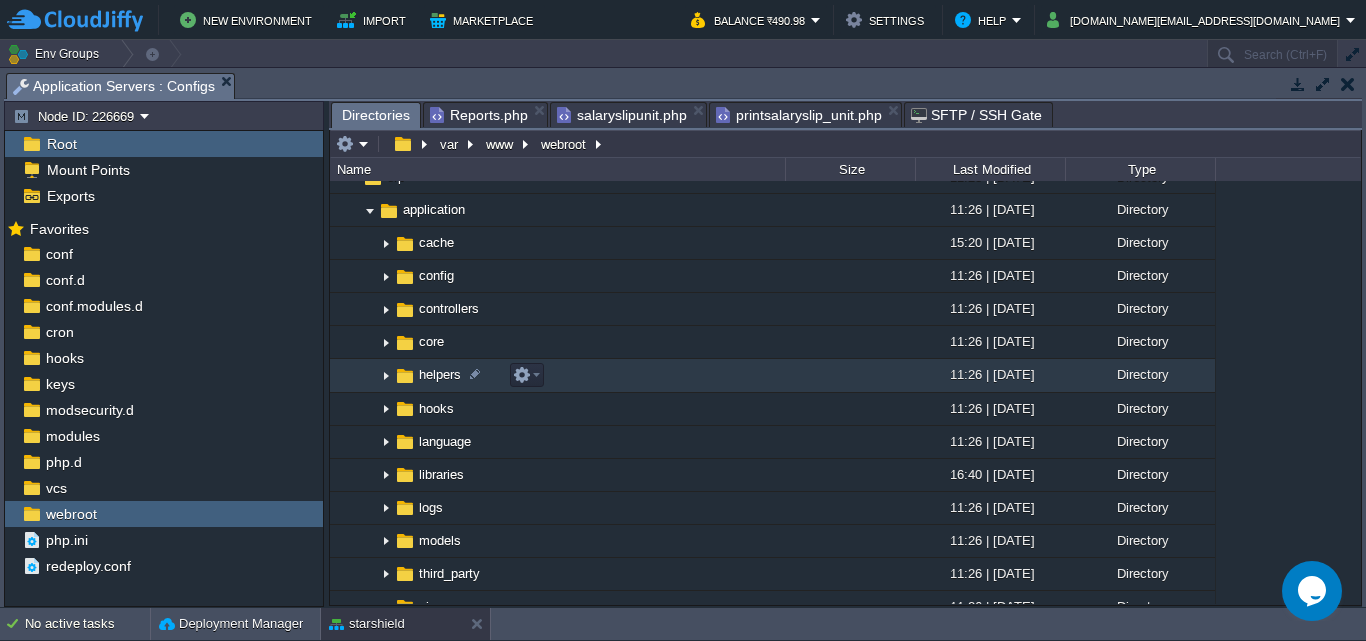scroll, scrollTop: 0, scrollLeft: 0, axis: both 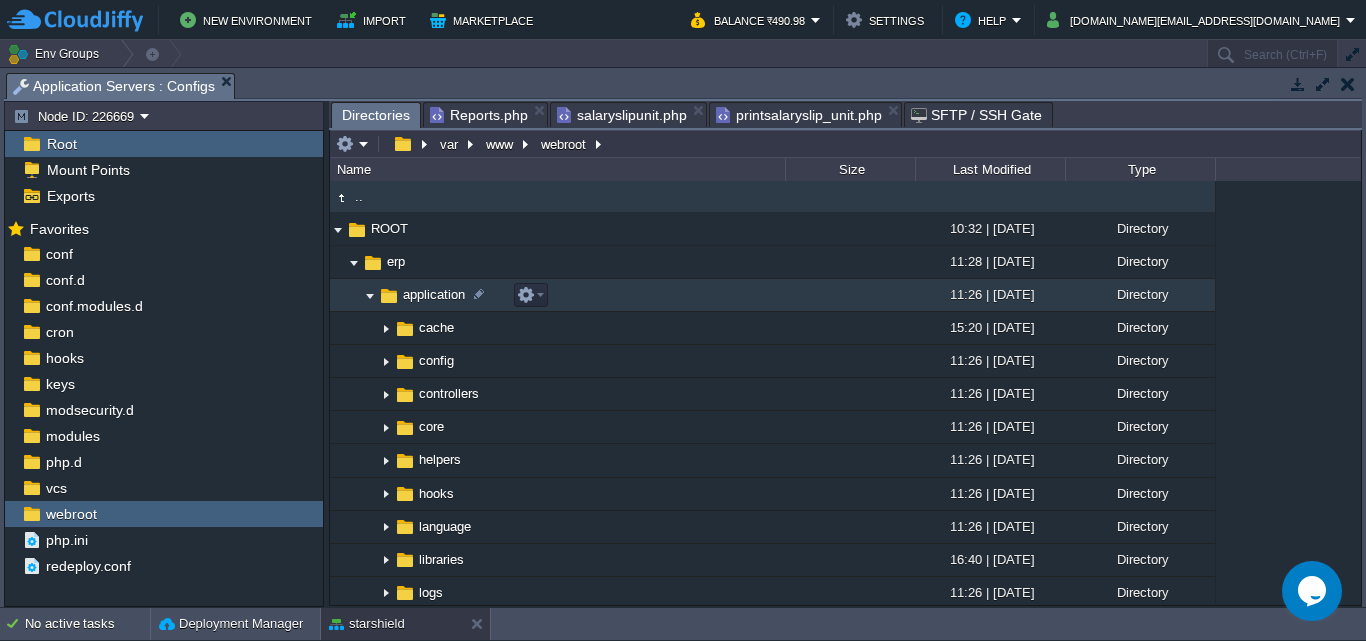 click at bounding box center [370, 295] 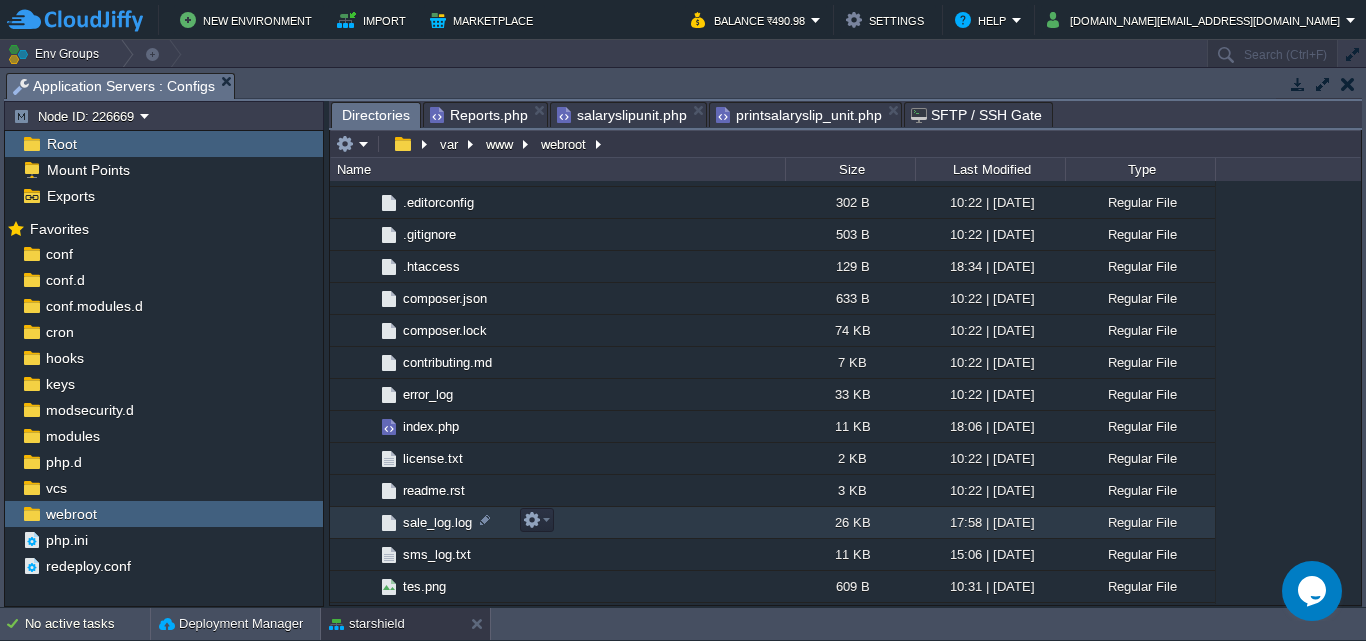 scroll, scrollTop: 485, scrollLeft: 0, axis: vertical 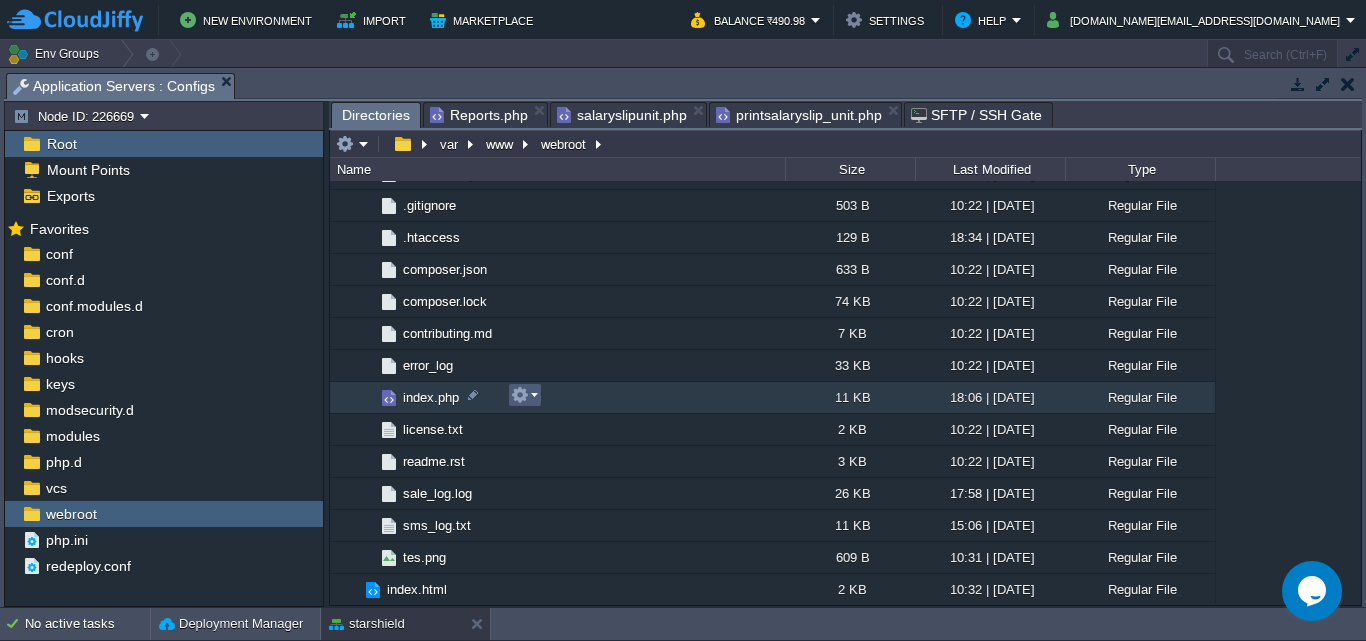 click at bounding box center (524, 395) 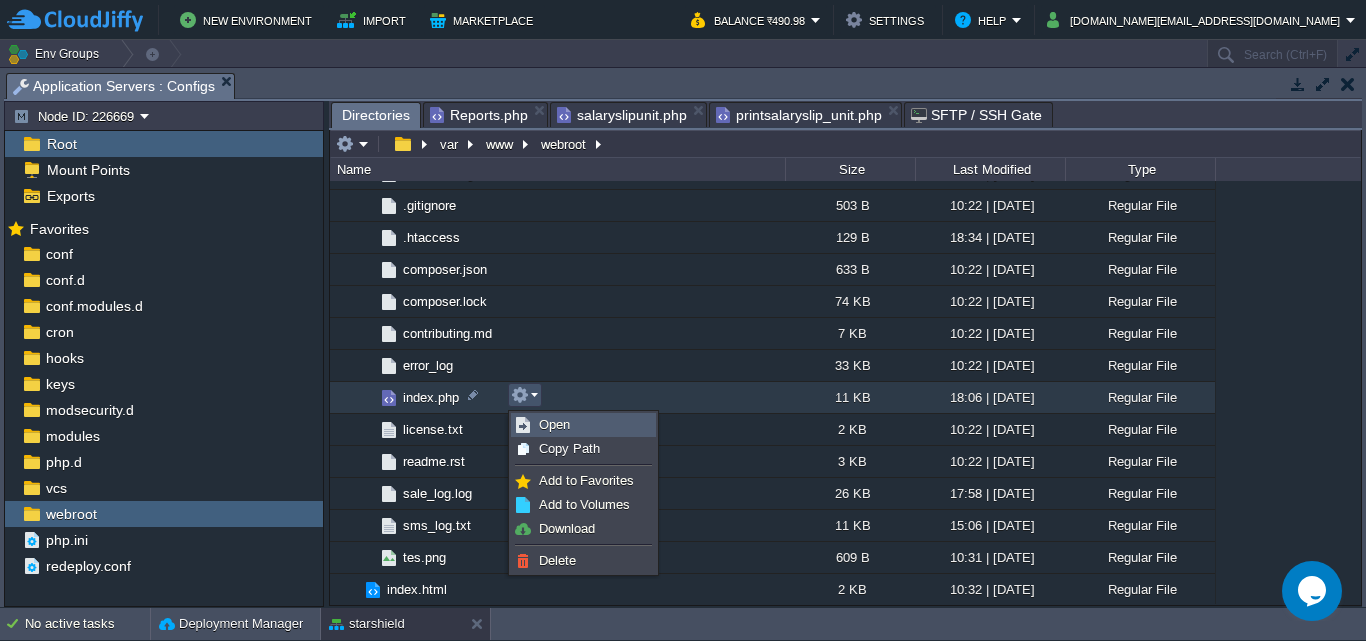 click on "Open" at bounding box center (554, 424) 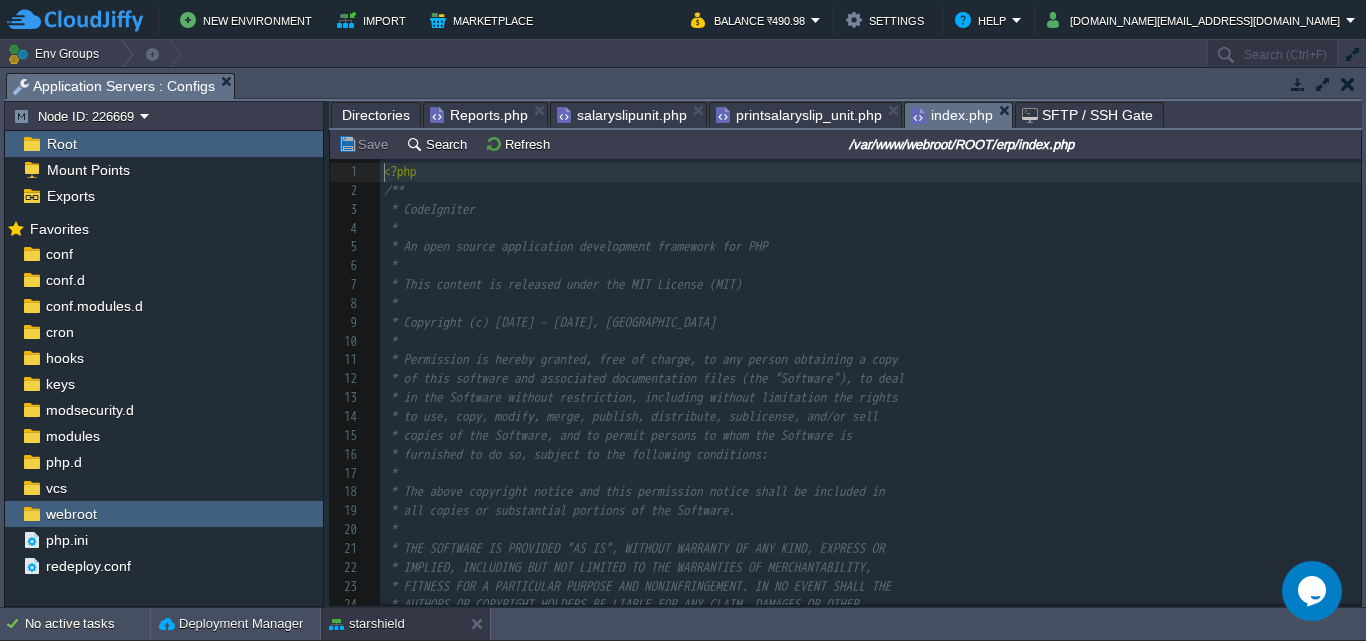 scroll, scrollTop: 7, scrollLeft: 0, axis: vertical 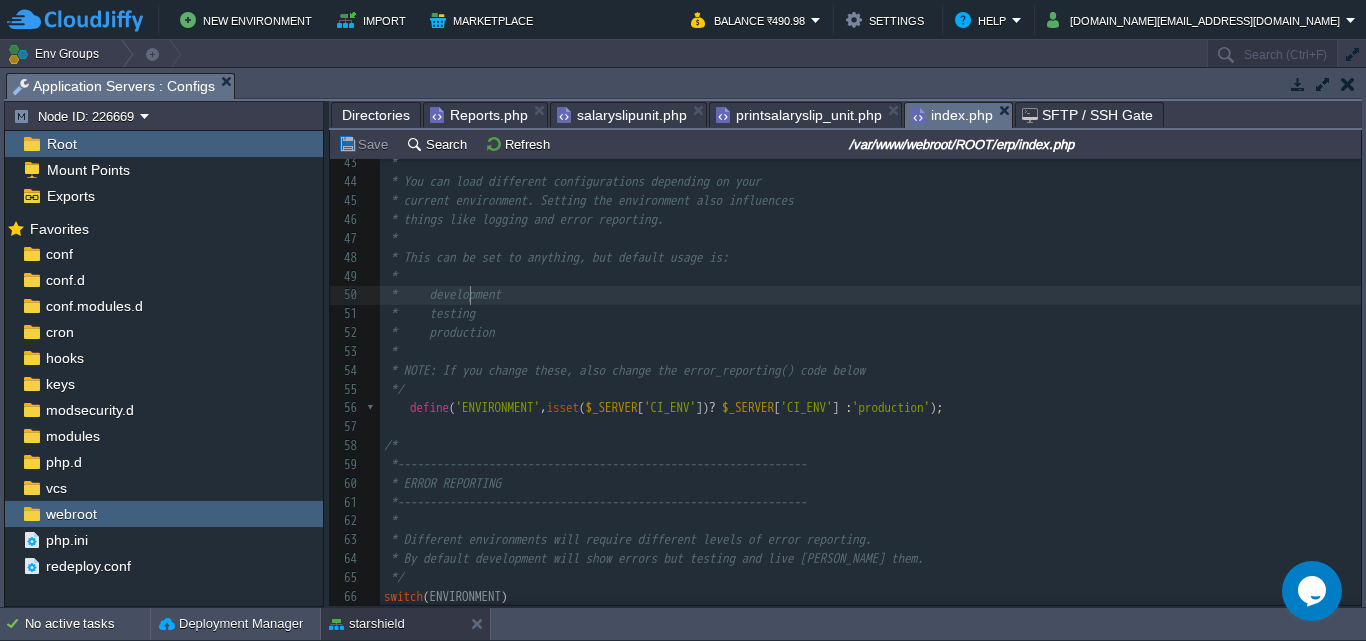 click on "322 <?php   33   * @license   [URL][DOMAIN_NAME]   MIT License 34   * @link      [URL][DOMAIN_NAME] 35   * @since     Version 1.0.0 36   * @filesource 37   */ 38 ​ 39 /* 40   *--------------------------------------------------------------- 41   * APPLICATION ENVIRONMENT 42   *--------------------------------------------------------------- 43   * 44   * You can load different configurations depending on your 45   * current environment. Setting the environment also influences 46   * things like logging and error reporting. 47   * 48   * This can be set to anything, but default usage is: 49   * 50   *     development 51   *     testing 52   *     production 53   * 54   * NOTE: If you change these, also change the error_reporting() code below 55   */ 56      define ( 'ENVIRONMENT' ,  isset ( $_SERVER [ 'CI_ENV' ])  ?   $_SERVER [ 'CI_ENV' ] :  'production' ); 57 ​ 58 /* 59   *--------------------------------------------------------------- 60   * ERROR REPORTING 61   62   * 63   64" at bounding box center [870, 371] 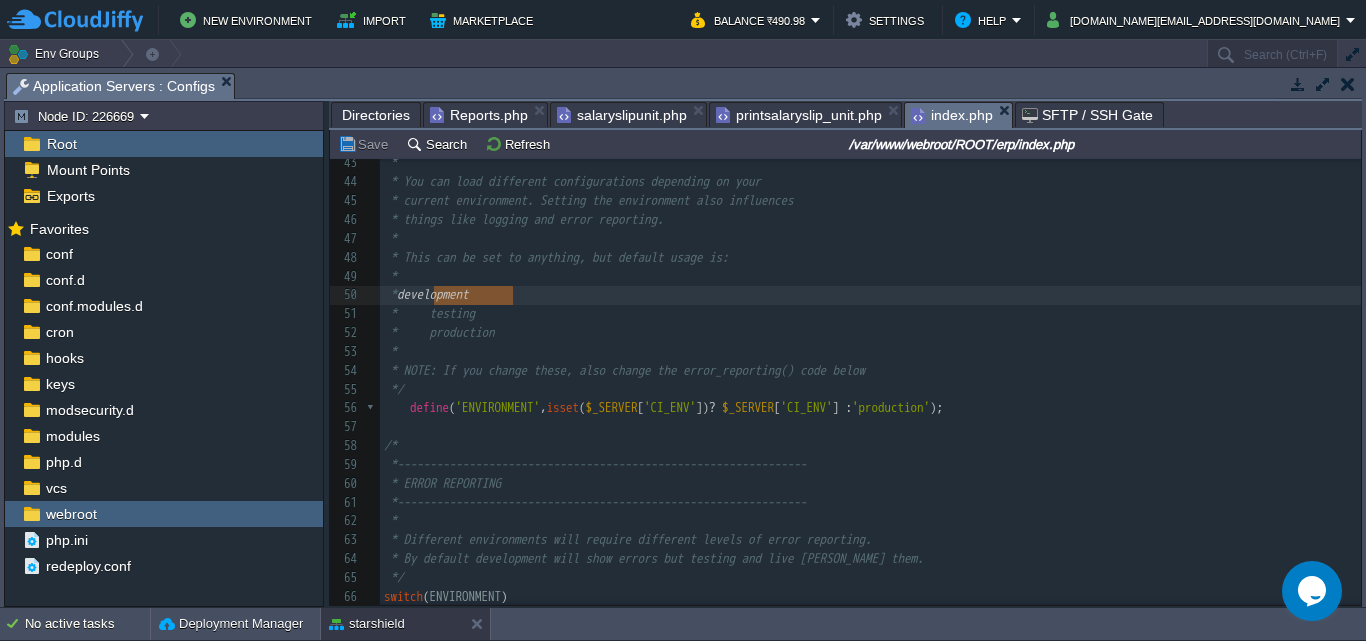click on "'production'" at bounding box center [891, 407] 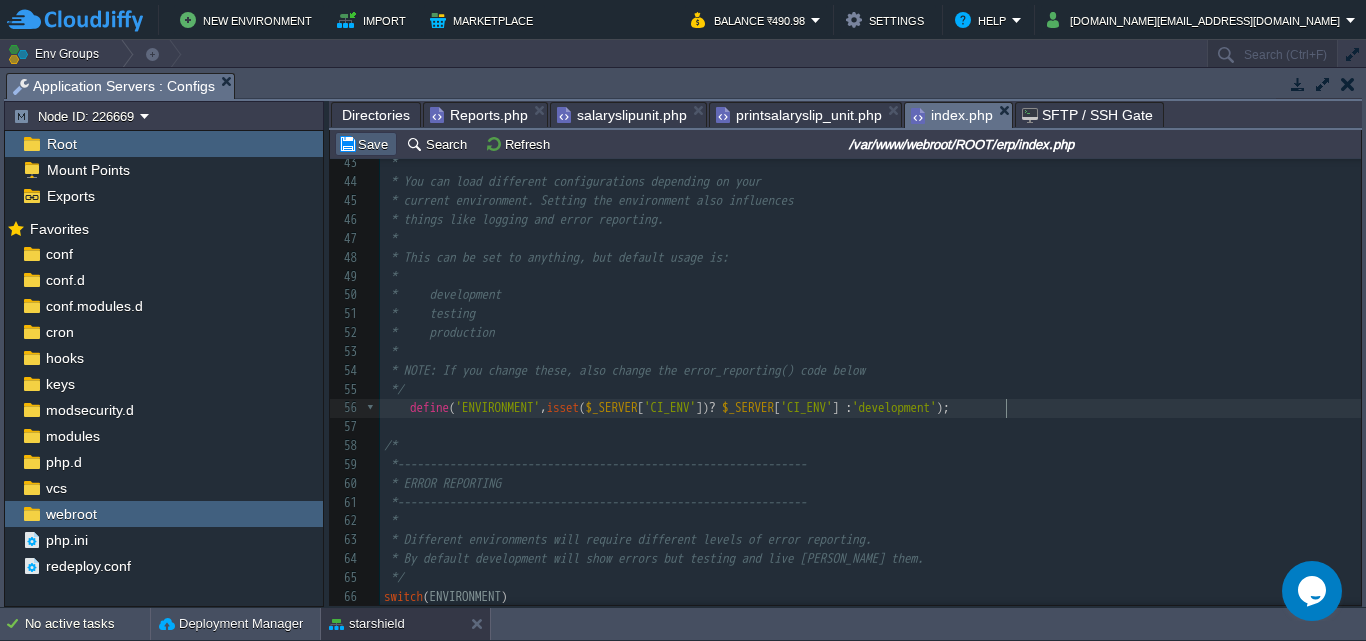 click on "Save" at bounding box center [366, 144] 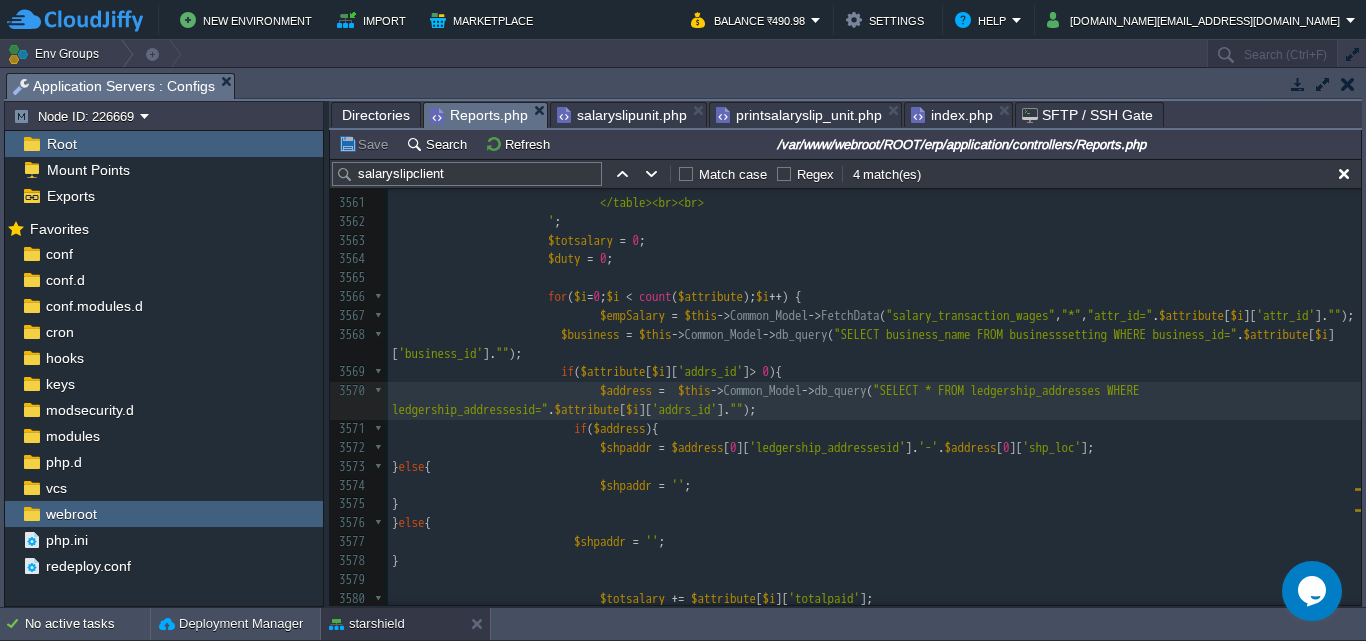 click on "Reports.php" at bounding box center [479, 115] 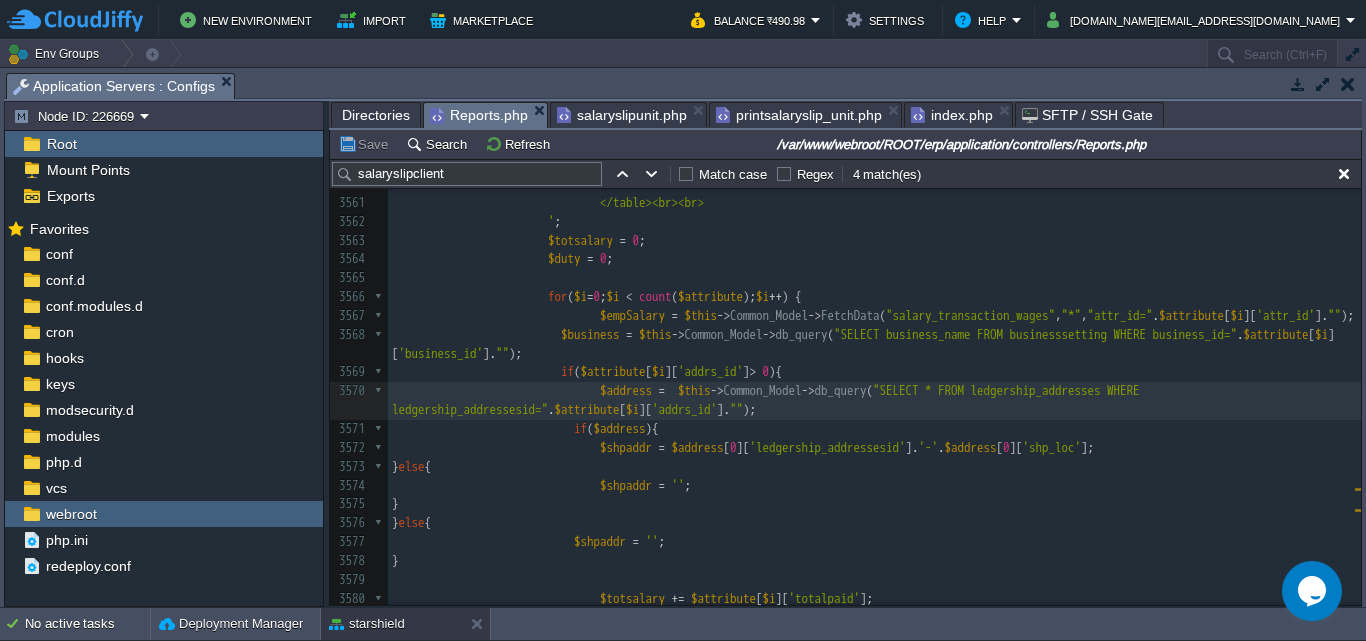 scroll, scrollTop: 72931, scrollLeft: 0, axis: vertical 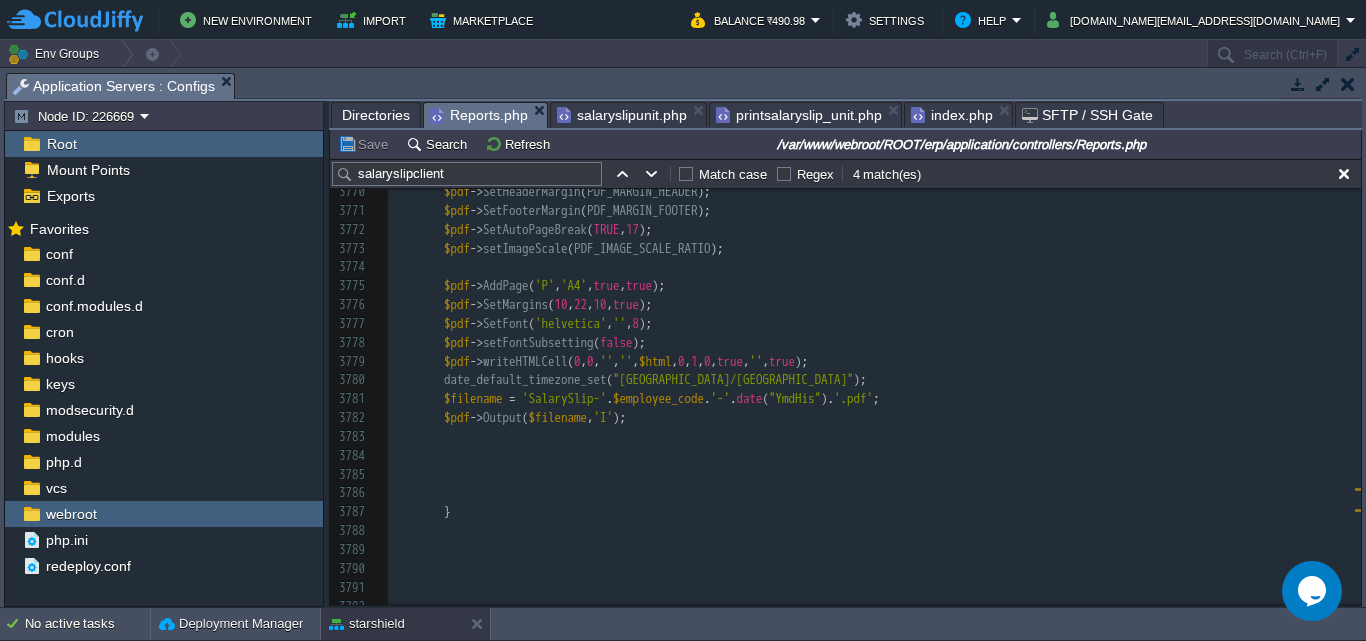click on "xxxxxxxxxx                                    $address   =    $this -> Common_Model -> db_query ( "SELECT * FROM ledgership_addresses WHERE ledgership_addressesid=" . $attribute [ $i ][ 'addrs_id' ]. "" );   3759           $pdf   =   new   TCPDF ( PDF_PAGE_ORIENTATION ,  PDF_UNIT ,  PDF_PAGE_FORMAT ,  true ,  'UTF-8' ,  false ); 3760           $pdf -> SetCreator ( PDF_CREATOR ); 3761           $pdf -> SetAuthor ( 'Salary Slip' ); 3762           $pdf -> SetTitle ( 'Salary Slip' ); 3763           $pdf -> SetSubject ( 'Salary Slip' ); 3764           3765           $pdf -> setHeaderFont ( Array ( PDF_FONT_NAME_MAIN ,  '' ,  PDF_FONT_SIZE_MAIN )); 3766           $pdf -> setFooterFont ( Array ( PDF_FONT_NAME_DATA ,  '' ,  PDF_FONT_SIZE_DATA )); 3767           $pdf -> setHeaderData ( $ln = $this -> session -> userdata ( "company_photo" ),  $lw = 60 ,  $ht = '' ,  $hs = '' ,  $tc = array ( 0 , 0 , 0 ),  $lc = array ( 0 , 0 , 0 )); 3768           $pdf -> setFooterData ( array ( 0 ,  0 ,  0 ),  array ( 0 ," at bounding box center (874, 371) 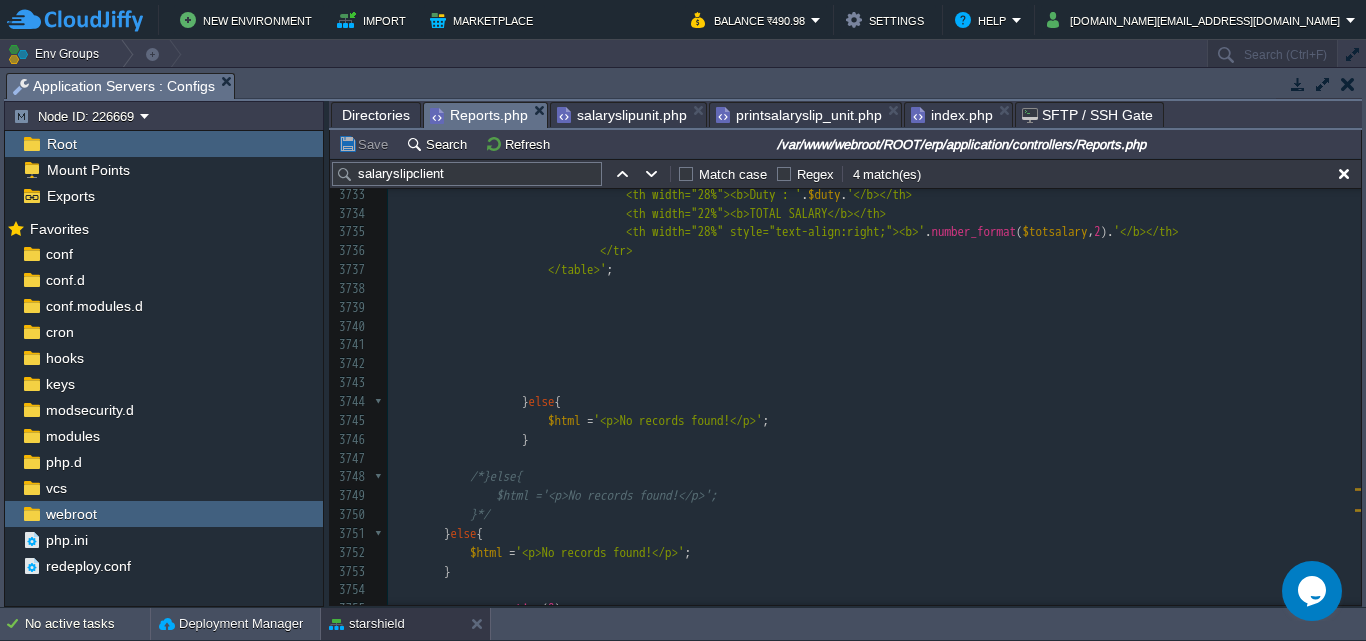 click at bounding box center [874, 459] 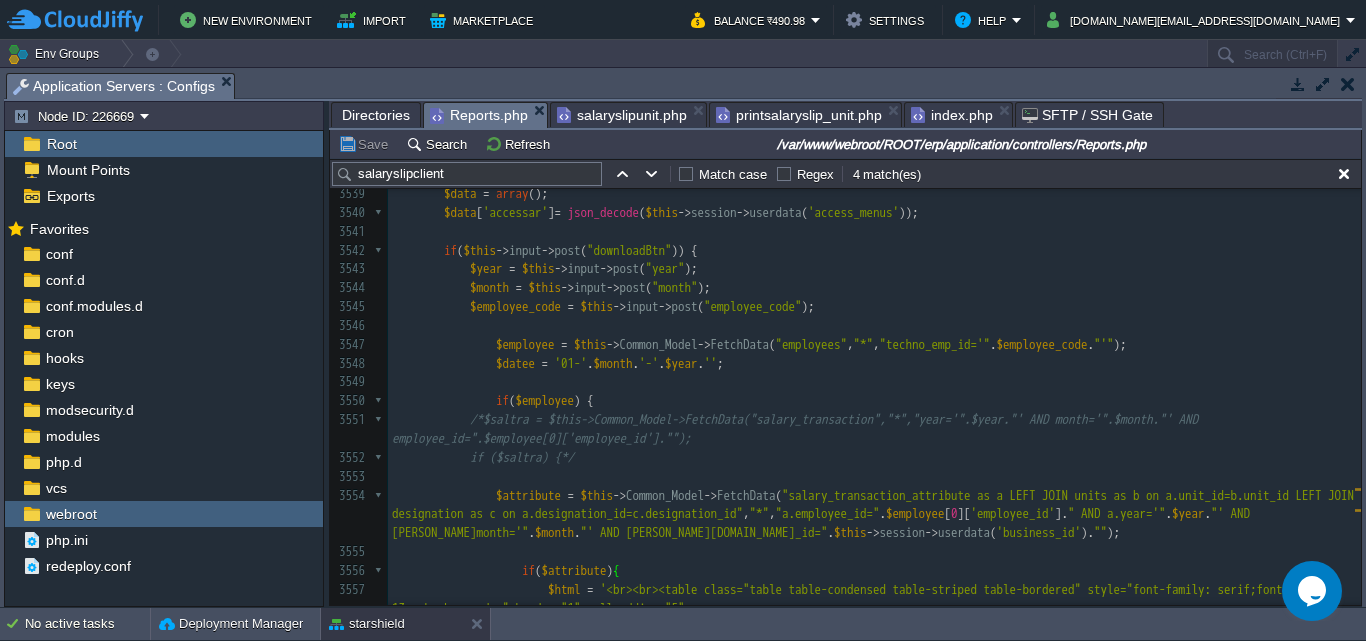 click on "xxxxxxxxxx                          } else {   3529                          3530                          3531                     </tr> 3532 ​ 3533           </table><br><br>' ; 3534           echo   $html ; exit ; 3535 ​ 3536      } 3537 ​ 3538      function   salaryslipclient (){ 3539           $data   =   array (); 3540           $data [ 'accessar' ]  =   json_decode ( $this -> session -> userdata ( 'access_menus' )); 3541 ​ 3542           if  ( $this -> input -> post ( "downloadBtn" )) { 3543                $year   =   $this -> input -> post ( "year" ); 3544                $month   =   $this -> input -> post ( "month" ); 3545                $employee_code   =   $this -> input -> post ( "employee_code" ); 3546 ​ 3547                     $employee   =   $this -> Common_Model -> FetchData ( "employees" , "*" , "techno_emp_id='" . $employee_code . "'" ); 3548                     $datee   =   '01-' . $month . '-' . $year . '' ; 3549 ​ 3550                     if  ( $employee ) { 3551" at bounding box center (874, 543) 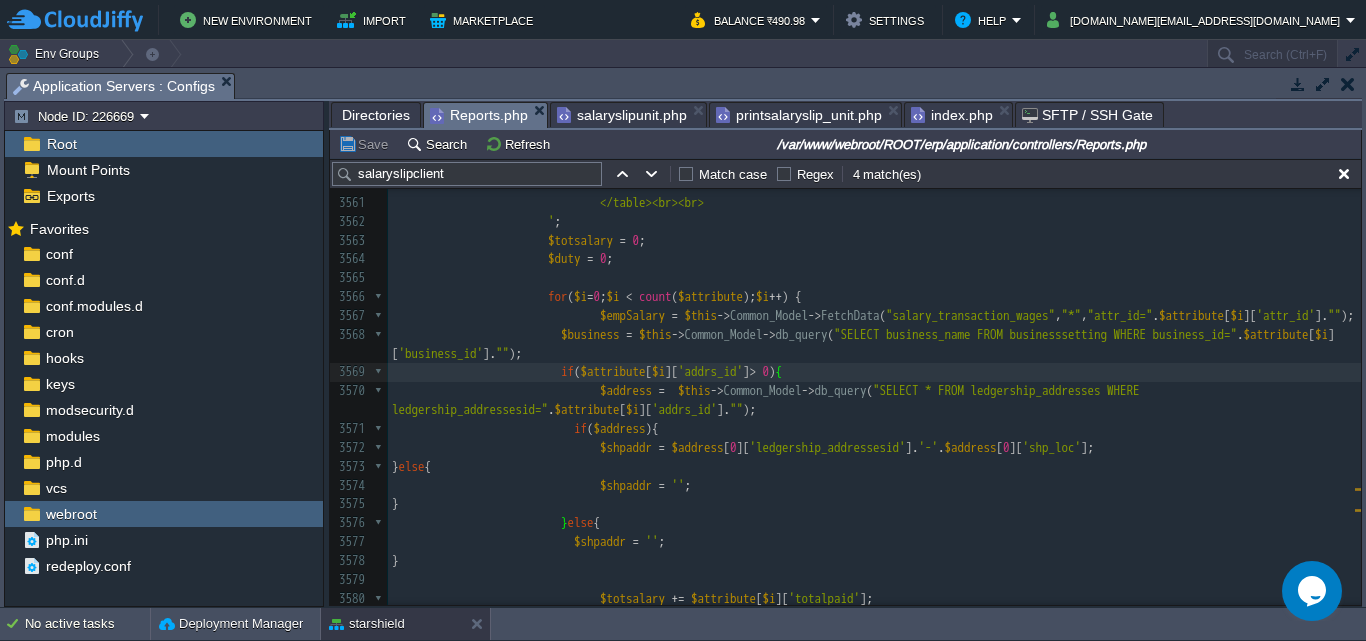 click on "xxxxxxxxxx                          } else {   3550                     if  ( $employee ) { 3551                /*$saltra = $this->Common_Model->FetchData("salary_transaction","*","year='".$year."' AND month='".$month."' AND employee_id=".$employee[0]['employee_id'].""); 3552                if ($saltra) {*/ 3553 ​ 3554                     $attribute   =   $this -> Common_Model -> FetchData ( "salary_transaction_attribute as a LEFT JOIN units as b on a.unit_id=b.unit_id LEFT JOIN designation as c on a.designation_id=c.designation_id" , "*" , "a.employee_id=" . $employee [ 0 ][ 'employee_id' ]. "   AND a.year='" . $year . "' AND a.month='" . $month . "' AND [DOMAIN_NAME]_id=" . $this -> session -> userdata ( 'business_id' ). "" ); 3555 ​ 3556                          if  ( $attribute ) {  3557                               $html   =   '<br><br><table class="table table-condensed table-striped table-bordered" style="font-family: serif;font-size: 13px;background:;" border="1" cellpadding="5"> 3558           . [" at bounding box center (874, 382) 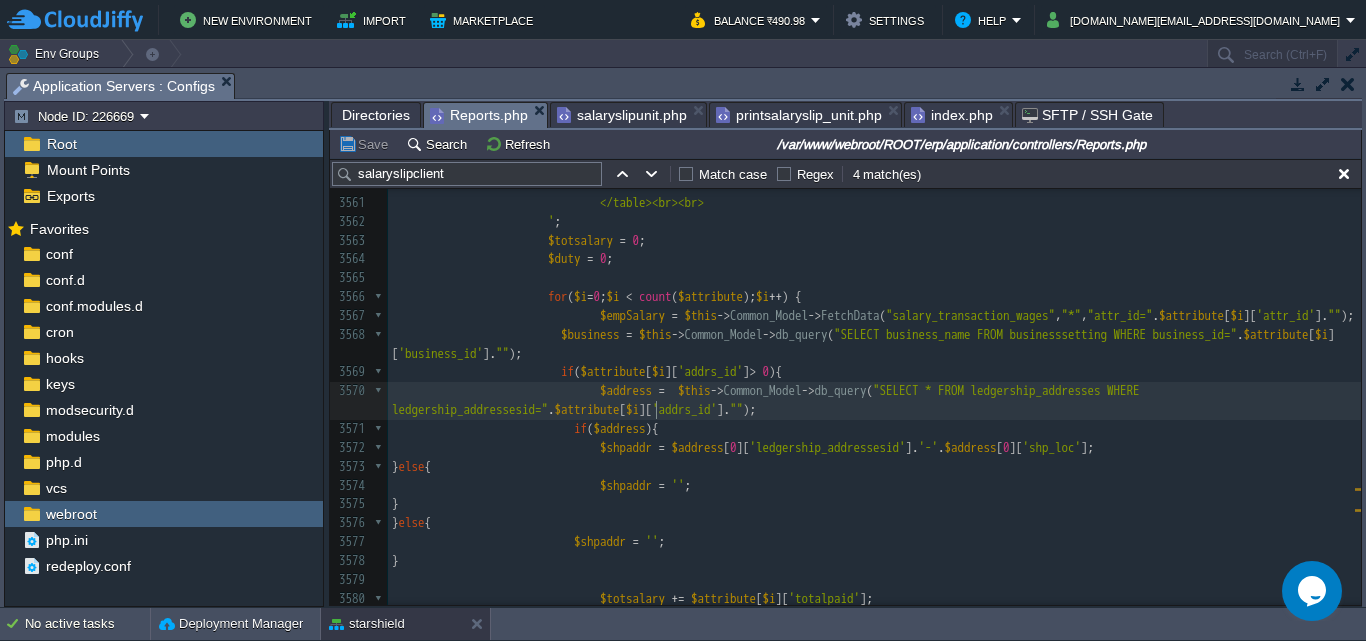 type on "$address" 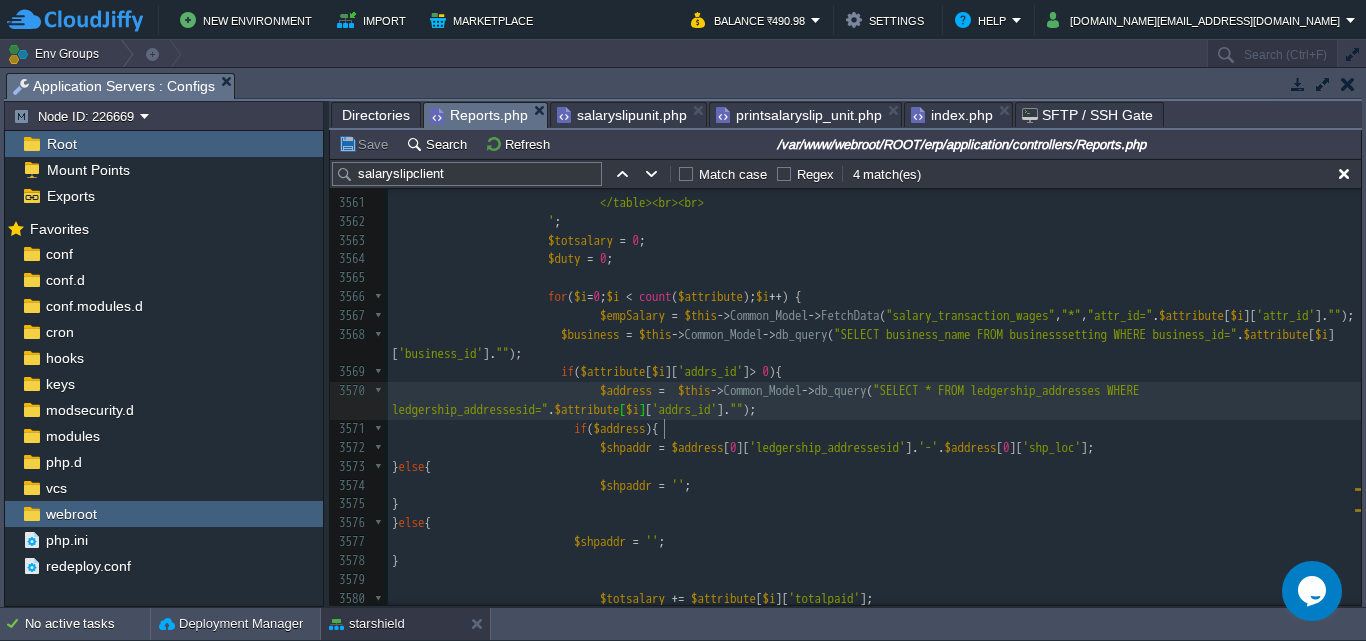 type on "]['" 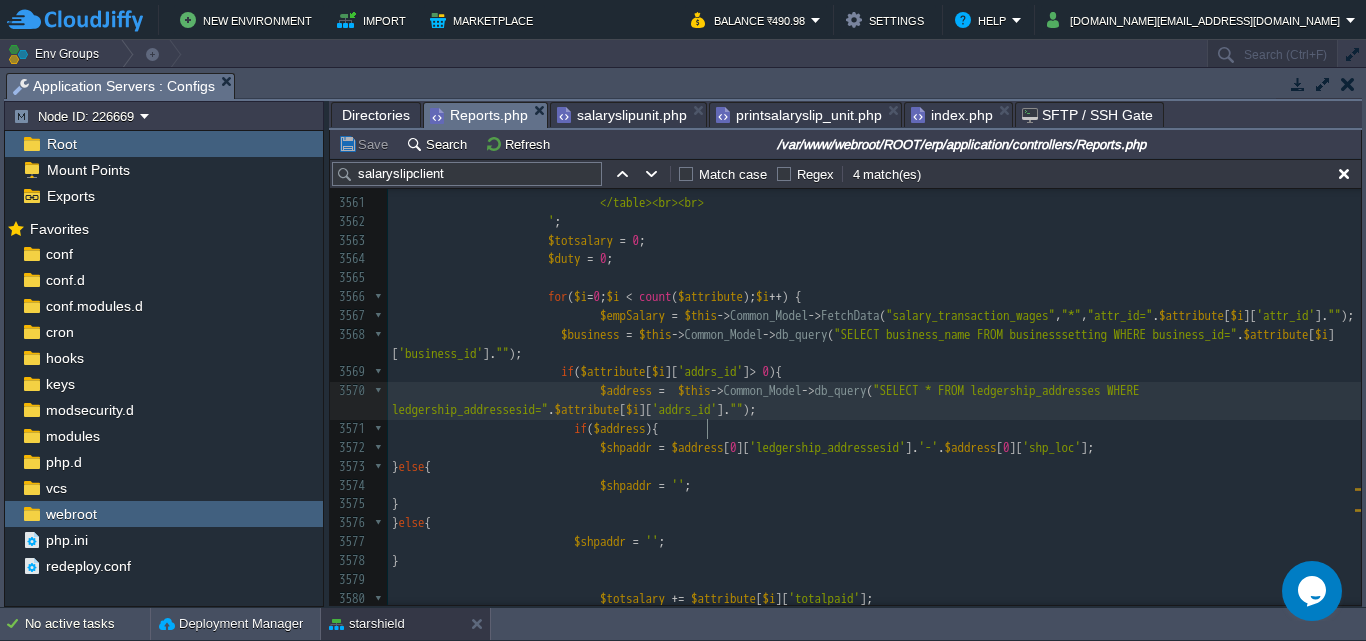 type on "addrs_id" 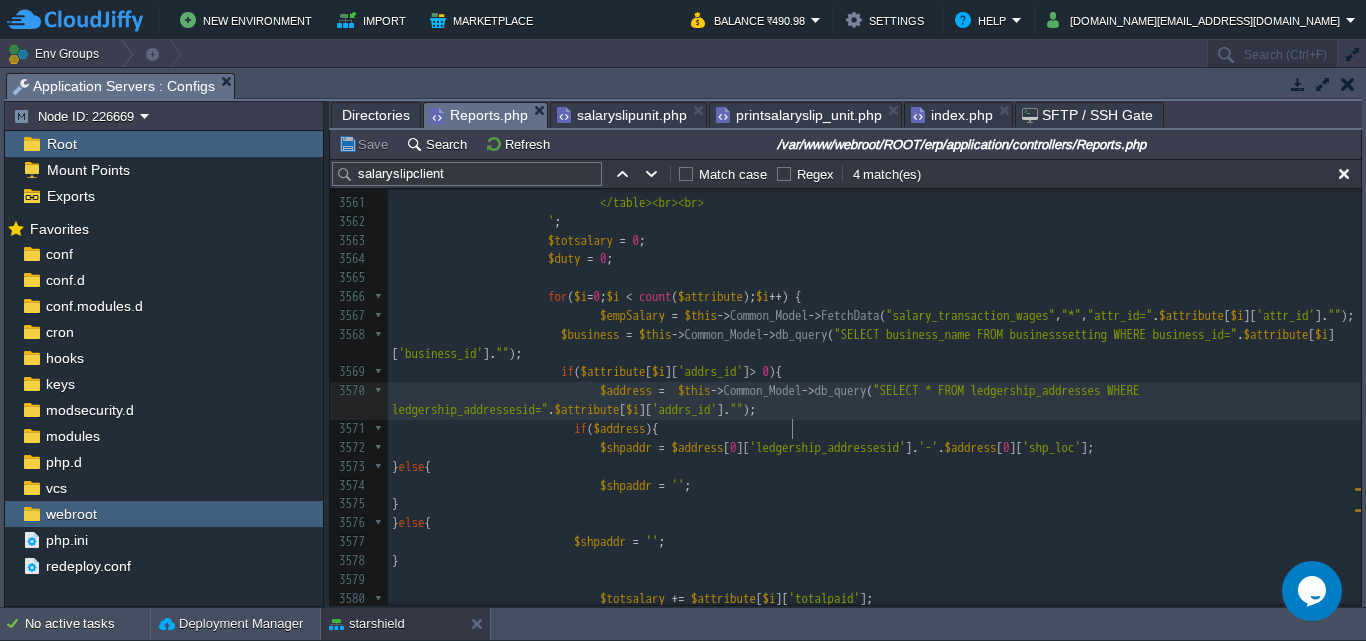 click on "xxxxxxxxxx                          } else {   3550                     if  ( $employee ) { 3551                /*$saltra = $this->Common_Model->FetchData("salary_transaction","*","year='".$year."' AND month='".$month."' AND employee_id=".$employee[0]['employee_id'].""); 3552                if ($saltra) {*/ 3553 ​ 3554                     $attribute   =   $this -> Common_Model -> FetchData ( "salary_transaction_attribute as a LEFT JOIN units as b on a.unit_id=b.unit_id LEFT JOIN designation as c on a.designation_id=c.designation_id" , "*" , "a.employee_id=" . $employee [ 0 ][ 'employee_id' ]. "   AND a.year='" . $year . "' AND a.month='" . $month . "' AND [DOMAIN_NAME]_id=" . $this -> session -> userdata ( 'business_id' ). "" ); 3555 ​ 3556                          if  ( $attribute ) {  3557                               $html   =   '<br><br><table class="table table-condensed table-striped table-bordered" style="font-family: serif;font-size: 13px;background:;" border="1" cellpadding="5"> 3558           . [" at bounding box center [874, 382] 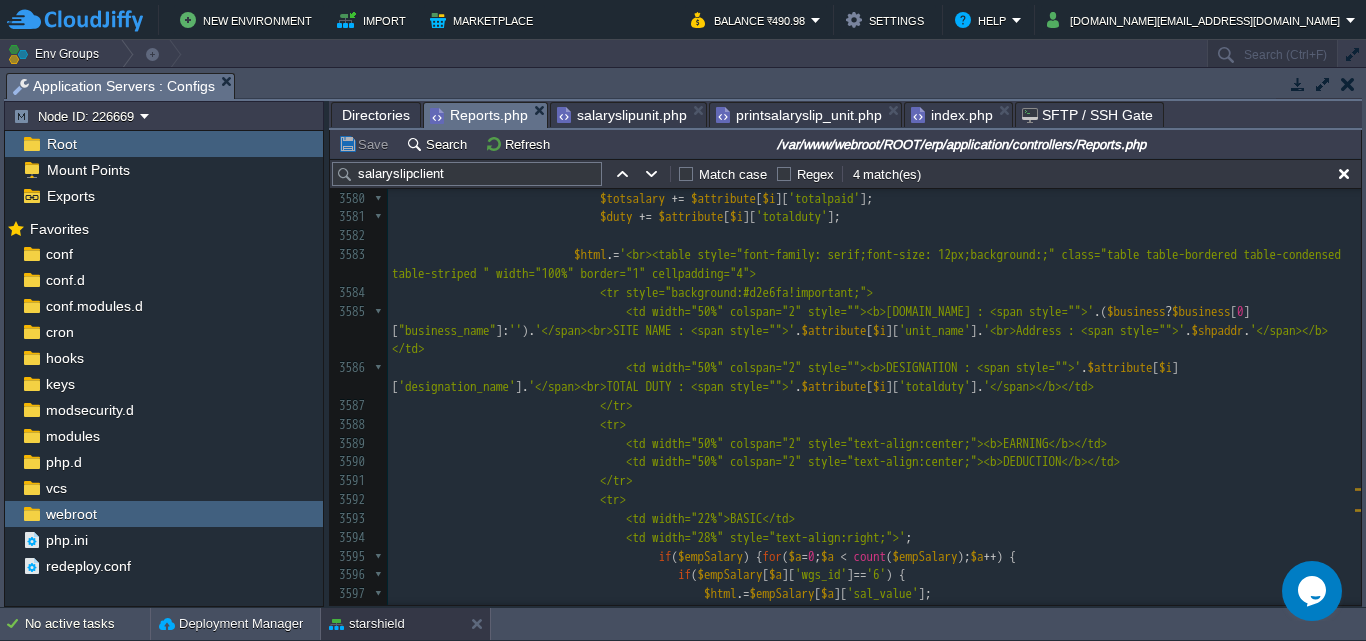 click on "xxxxxxxxxx                          } else { 3550                     if  ( $employee ) { 3551                /*$saltra = $this->Common_Model->FetchData("salary_transaction","*","year='".$year."' AND month='".$month."' AND employee_id=".$employee[0]['employee_id'].""); 3552                if ($saltra) {*/ 3553 ​ 3554                     $attribute   =   $this -> Common_Model -> FetchData ( "salary_transaction_attribute as a LEFT JOIN units as b on a.unit_id=b.unit_id LEFT JOIN designation as c on a.designation_id=c.designation_id" , "*" , "a.employee_id=" . $employee [ 0 ][ 'employee_id' ]. "   AND a.year='" . $year . "' AND a.month='" . $month . "' AND [DOMAIN_NAME]_id=" . $this -> session -> userdata ( 'business_id' ). "" ); 3555 ​ 3556                          if  ( $attribute ) {  3557                               $html   =   '<br><br><table class="table table-condensed table-striped table-bordered" style="font-family: serif;font-size: 13px;background:;" border="1" cellpadding="5"> 3558                ." at bounding box center (874, 95) 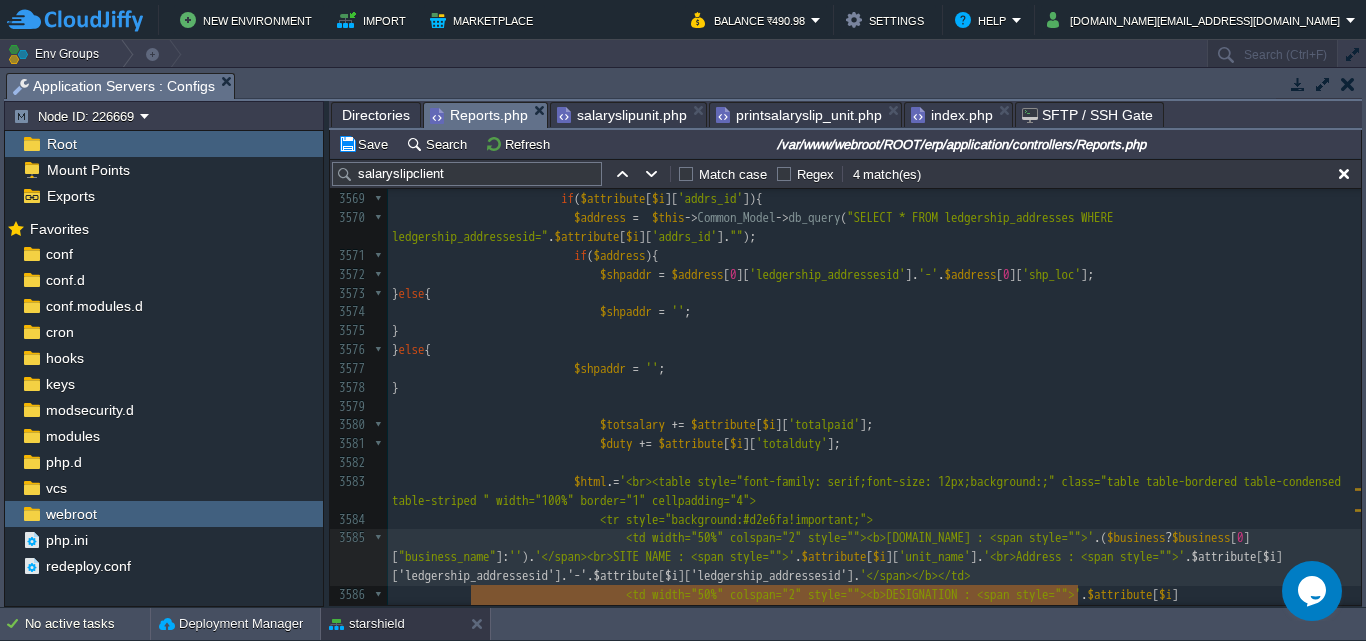 type on "ledgership_addressesid" 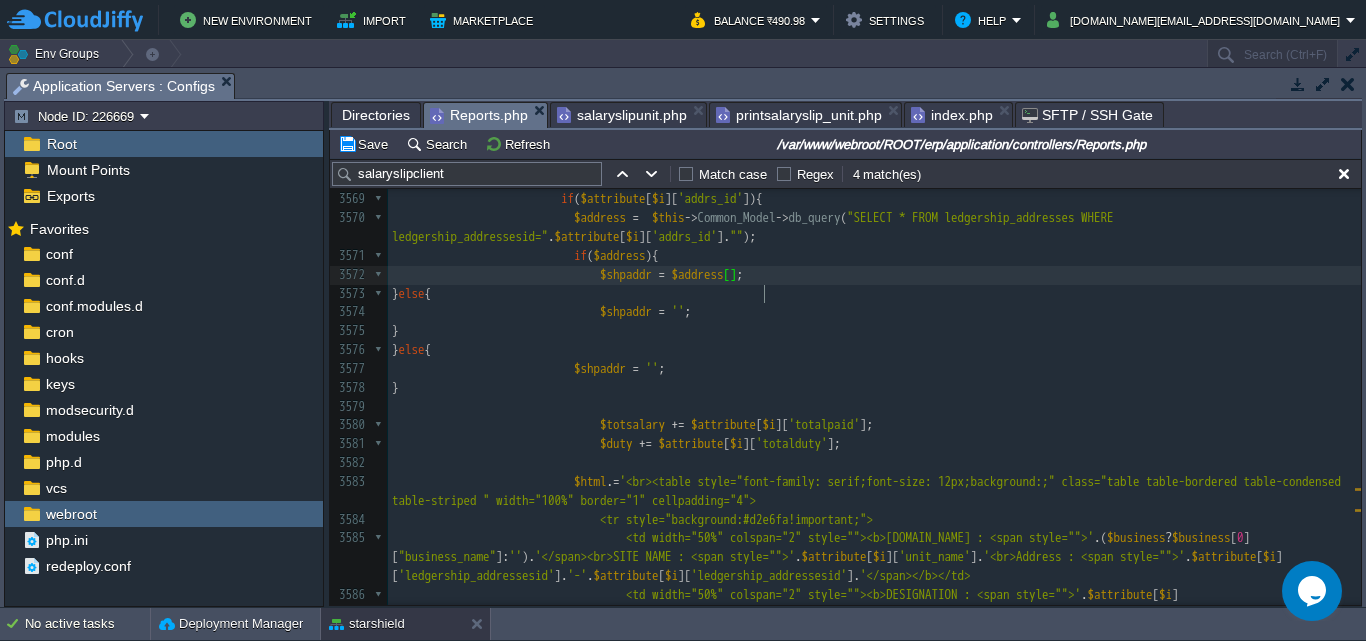 type on "''" 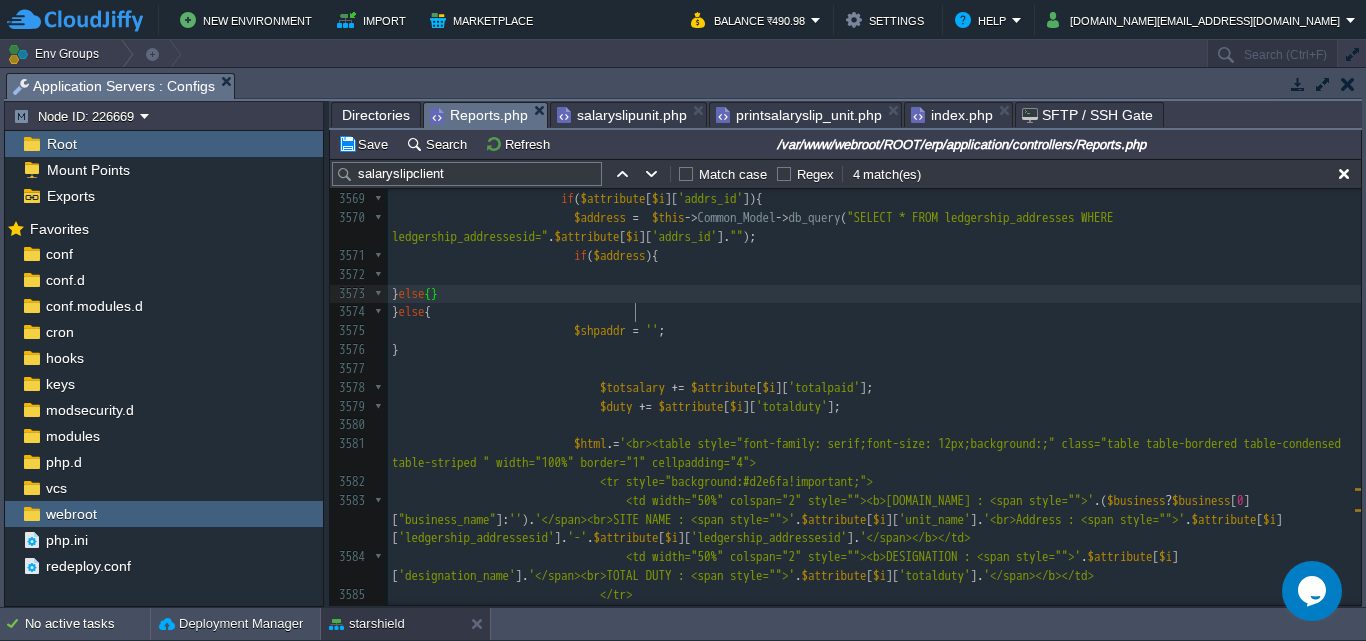 type on "business_id" 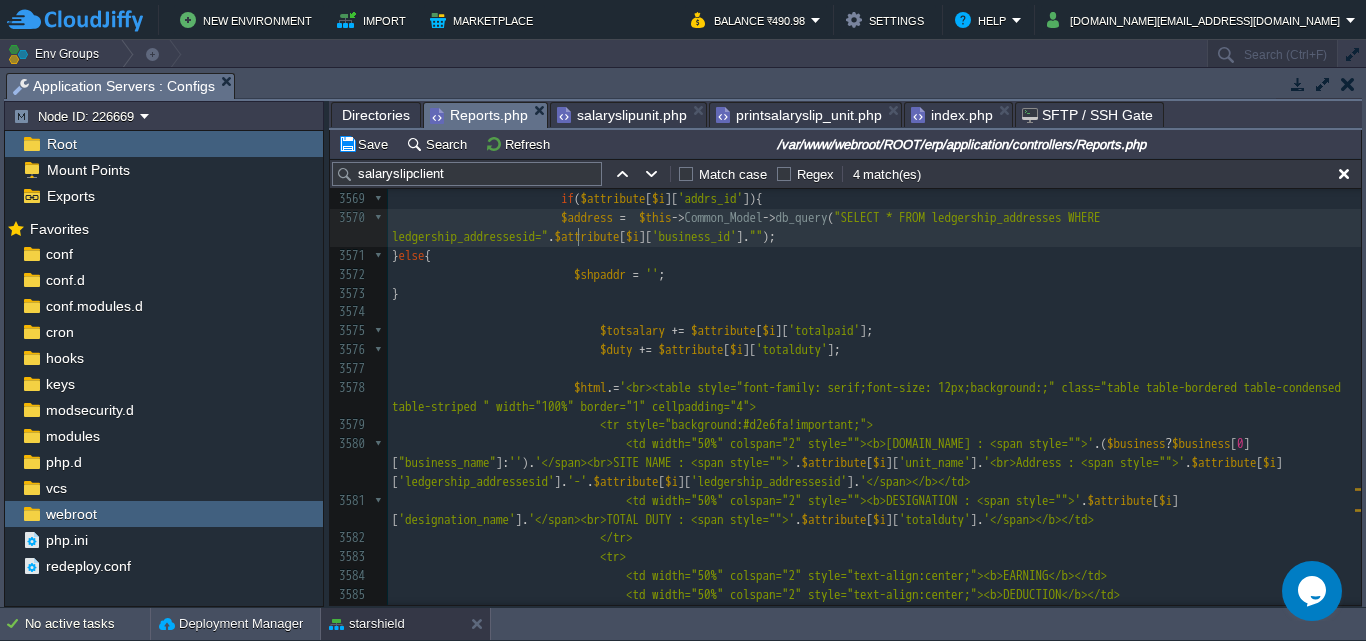 type on "business_name" 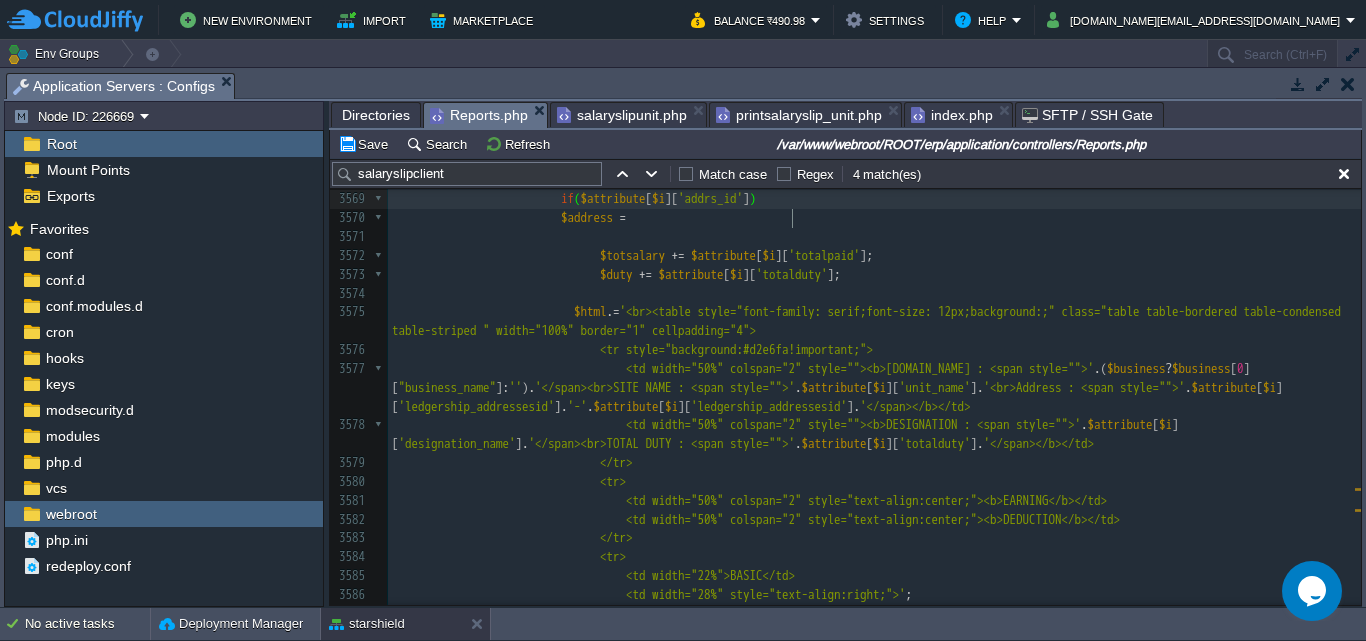 type on "business_id" 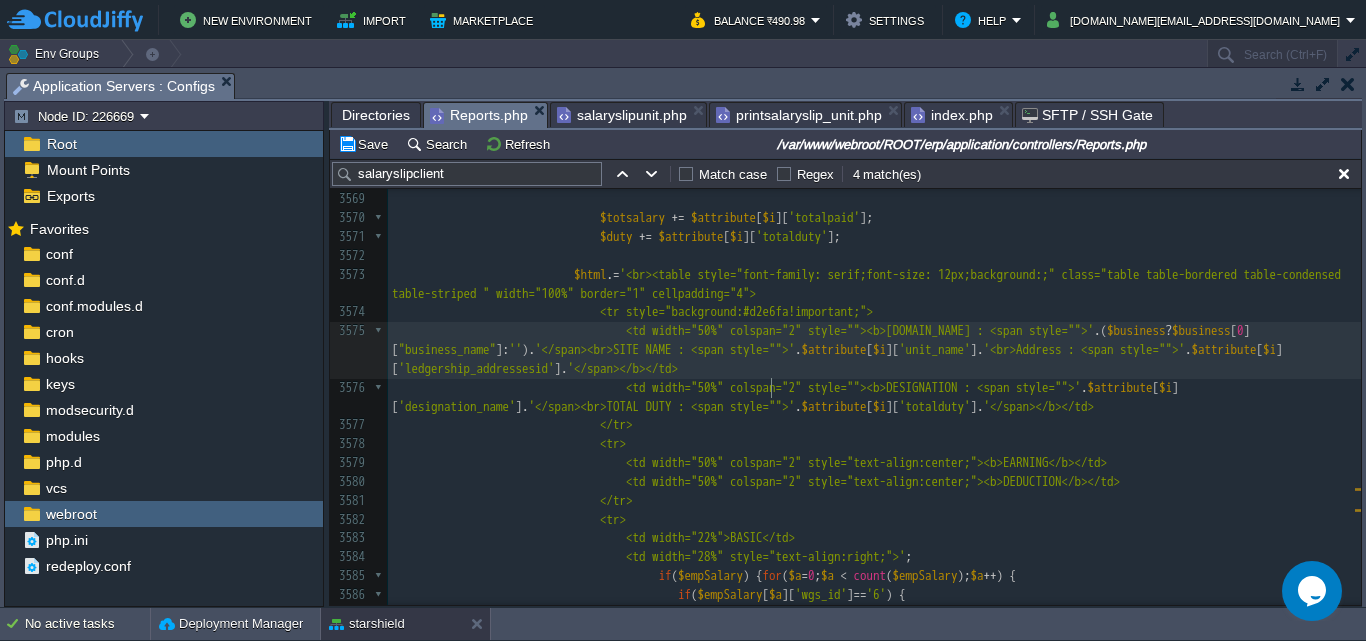 type on "SITE NAME" 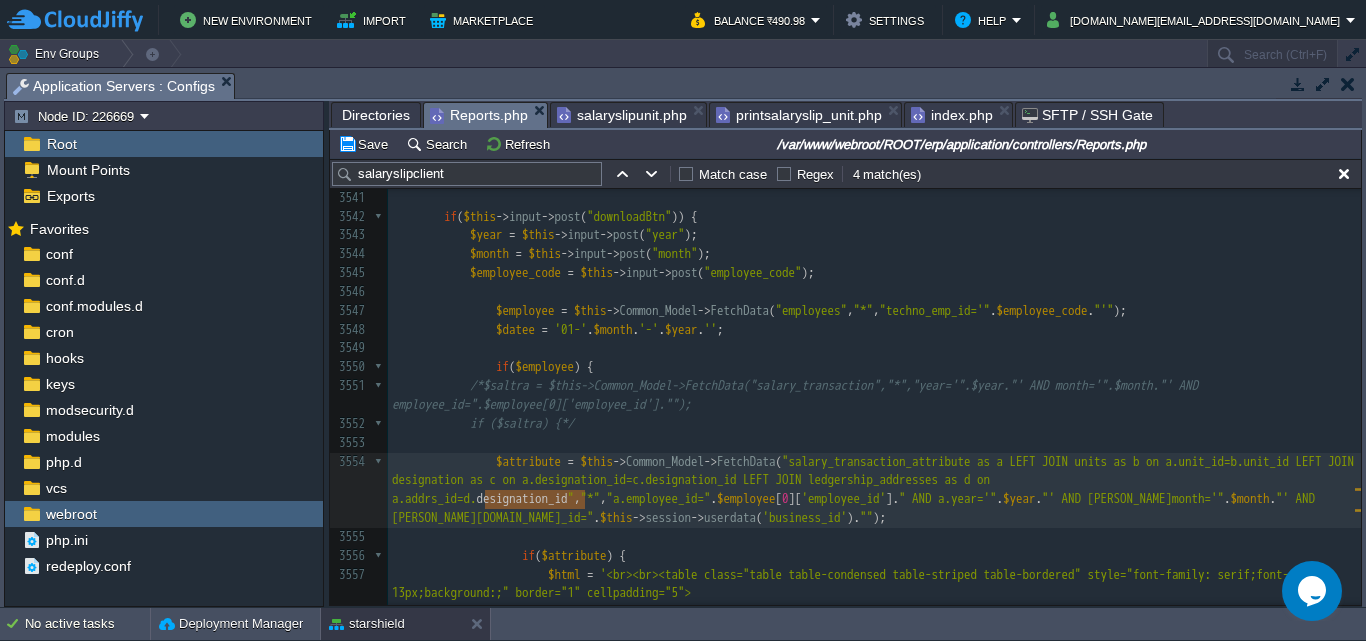 type on "c" 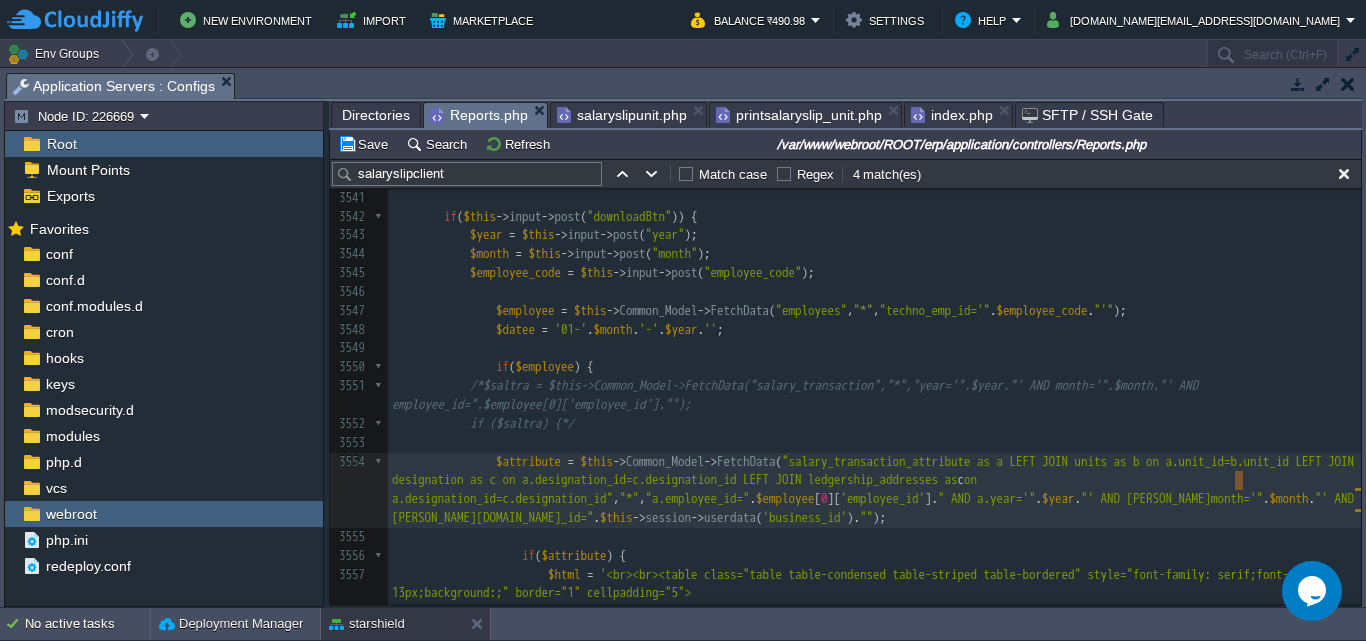 type on "designation" 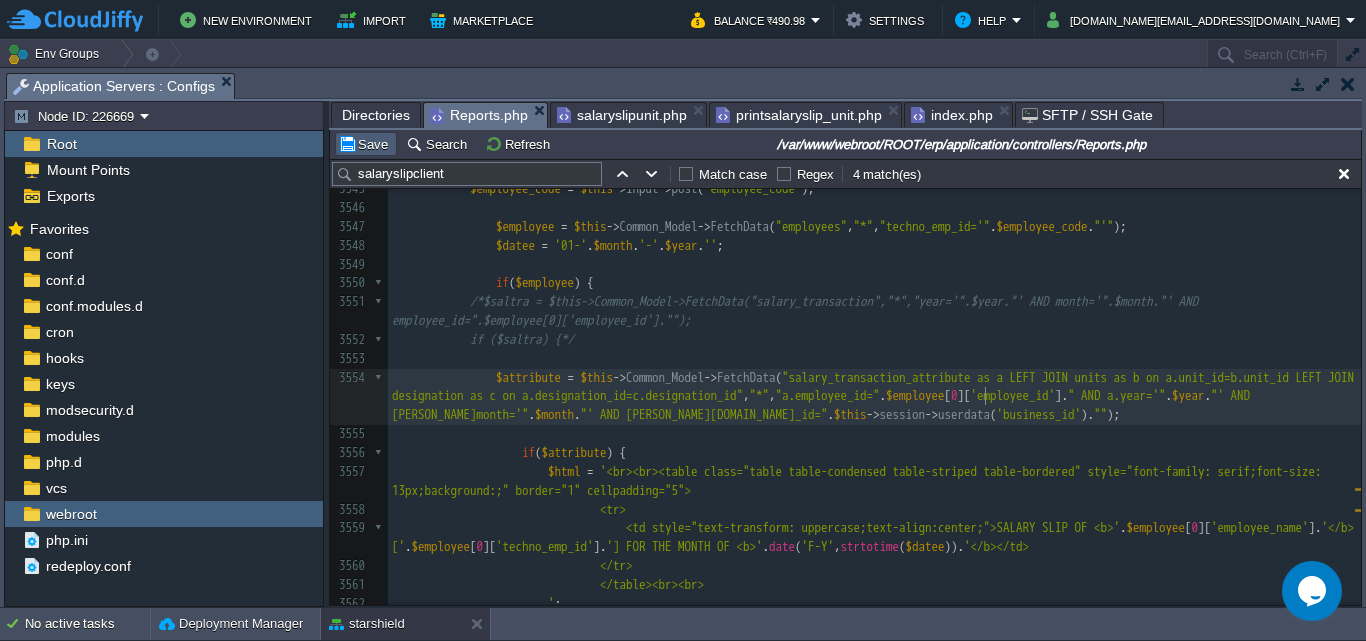 click on "Save" at bounding box center (366, 144) 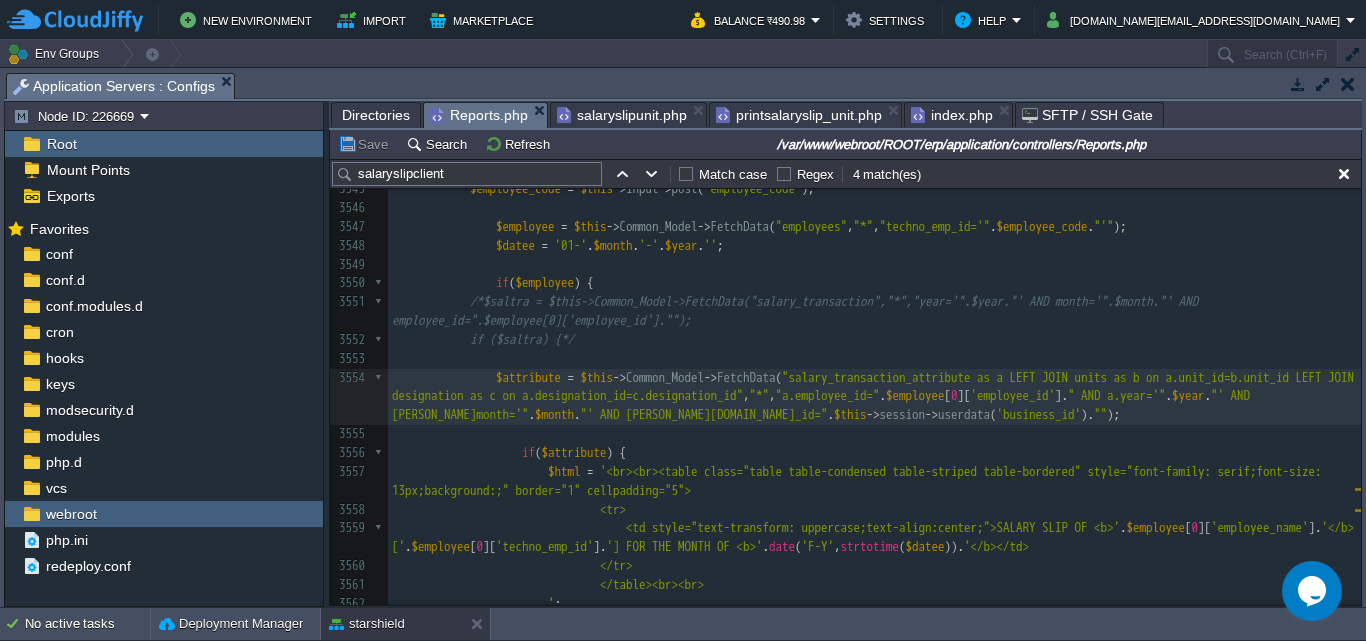 click on "​" at bounding box center [874, 359] 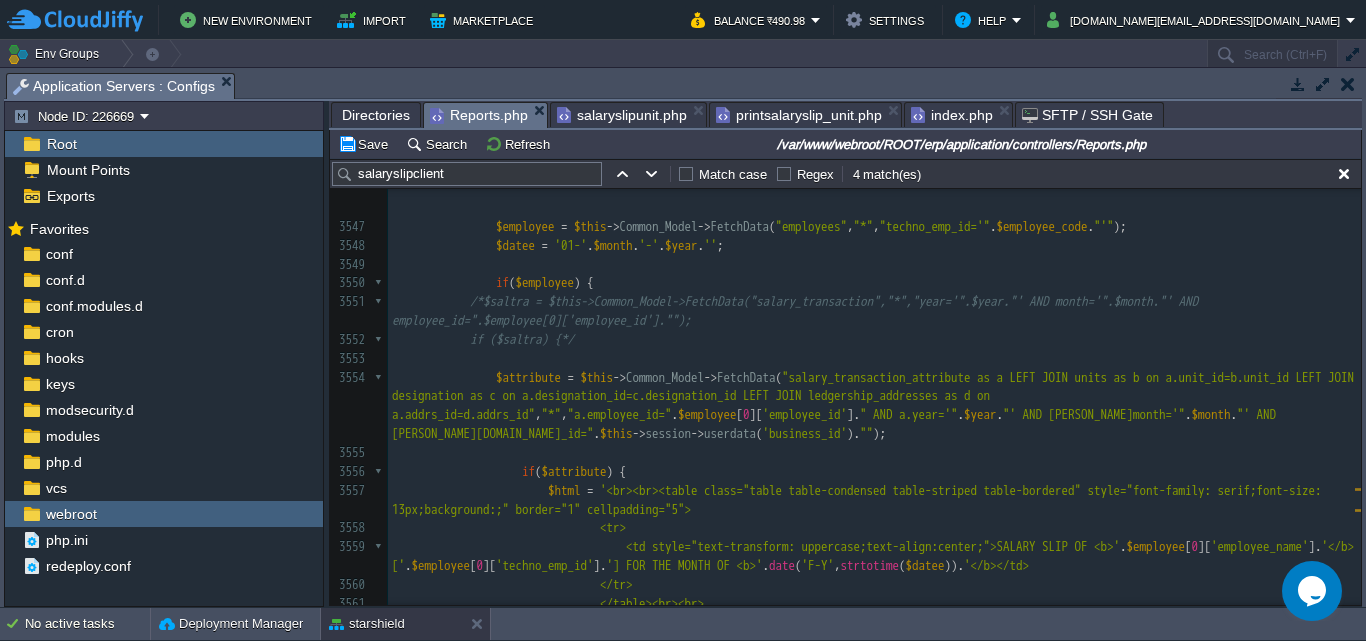 scroll, scrollTop: 72670, scrollLeft: 0, axis: vertical 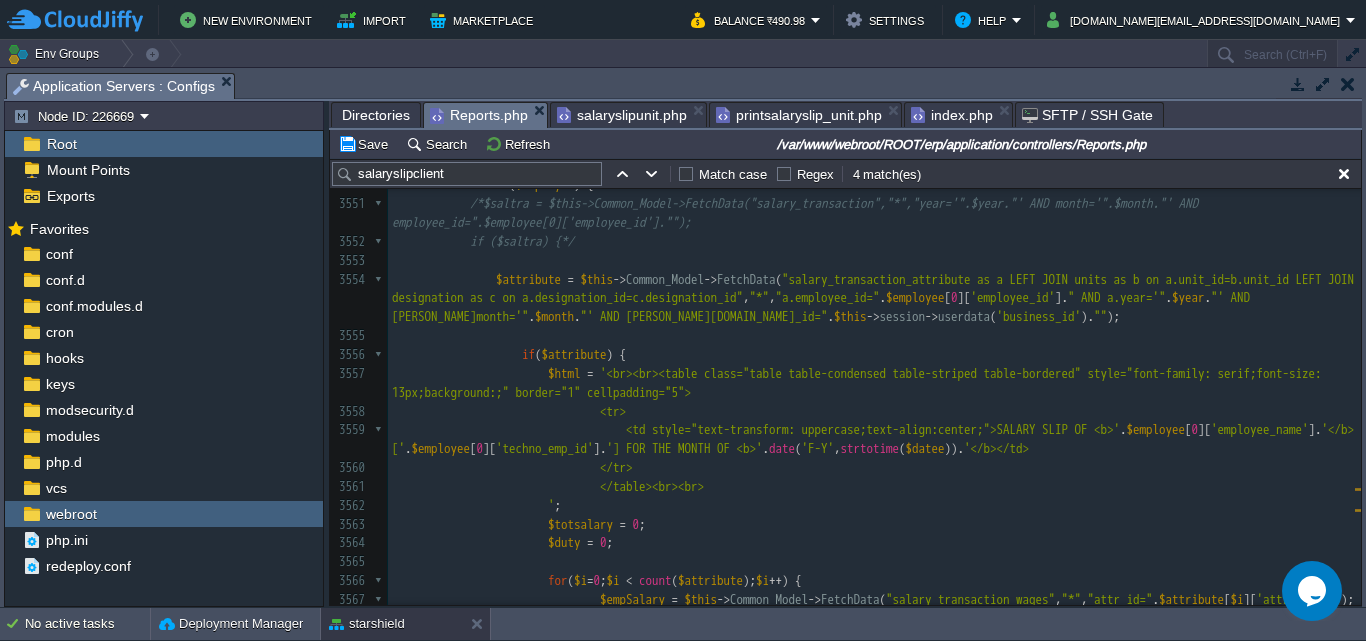 click on "xxxxxxxxxx                          } else {   3543                $year   =   $this -> input -> post ( "year" ); 3544                $month   =   $this -> input -> post ( "month" ); 3545                $employee_code   =   $this -> input -> post ( "employee_code" ); 3546 ​ 3547                     $employee   =   $this -> Common_Model -> FetchData ( "employees" , "*" , "techno_emp_id='" . $employee_code . "'" ); 3548                     $datee   =   '01-' . $month . '-' . $year . '' ; 3549 ​ 3550                     if  ( $employee ) { 3551                /*$saltra = $this->Common_Model->FetchData("salary_transaction","*","year='".$year."' AND month='".$month."' AND employee_id=".$employee[0]['employee_id'].""); 3552                if ($saltra) {*/ 3553 ​ 3554                     $attribute   =   $this -> Common_Model -> FetchData ( "salary_transaction_attribute as a LEFT JOIN units as b on a.unit_id=b.unit_id LEFT JOIN designation as c on a.designation_id=c.designation_id" , "*" , "a.employee_id=" ." at bounding box center (874, 638) 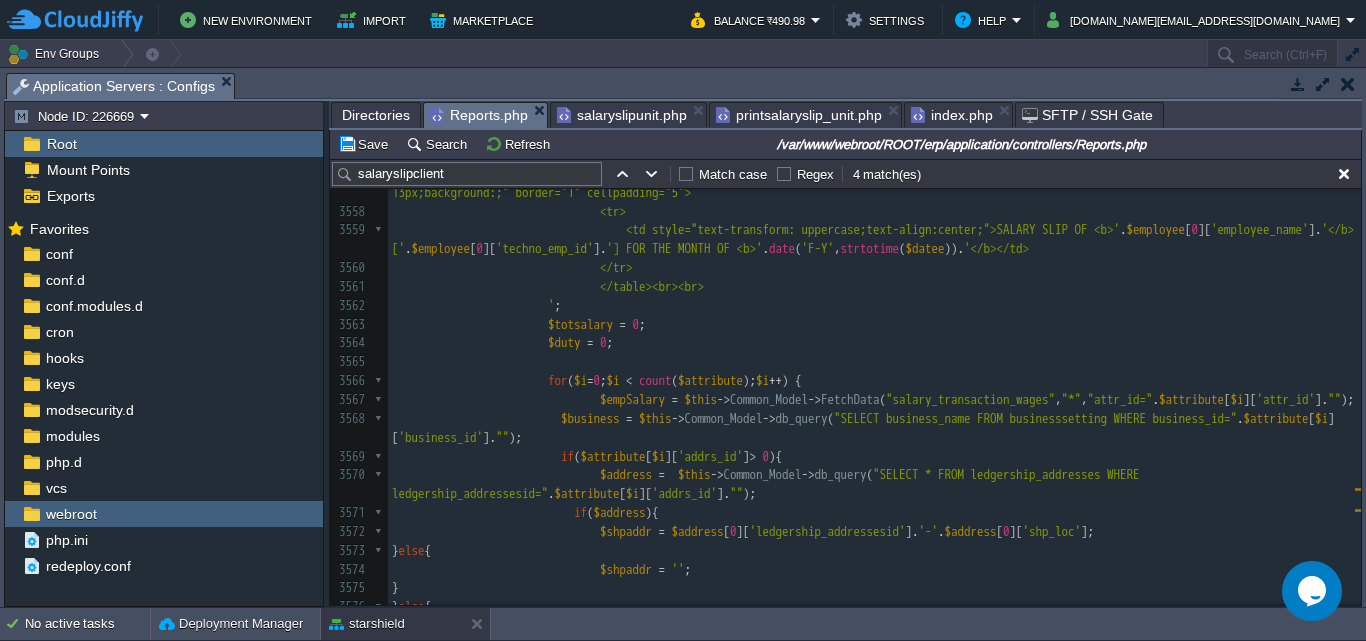 click on "xxxxxxxxxx                          } else {   3540           $data [ 'accessar' ]  =   json_decode ( $this -> session -> userdata ( 'access_menus' )); 3541 ​ 3542           if  ( $this -> input -> post ( "downloadBtn" )) { 3543                $year   =   $this -> input -> post ( "year" ); 3544                $month   =   $this -> input -> post ( "month" ); 3545                $employee_code   =   $this -> input -> post ( "employee_code" ); 3546 ​ 3547                     $employee   =   $this -> Common_Model -> FetchData ( "employees" , "*" , "techno_emp_id='" . $employee_code . "'" ); 3548                     $datee   =   '01-' . $month . '-' . $year . '' ; 3549 ​ 3550                     if  ( $employee ) { 3551                /*$saltra = $this->Common_Model->FetchData("salary_transaction","*","year='".$year."' AND month='".$month."' AND employee_id=".$employee[0]['employee_id'].""); 3552                if ($saltra) {*/ 3553 ​ 3554                     $attribute   =   $this -> Common_Model -> ( ," at bounding box center [874, 410] 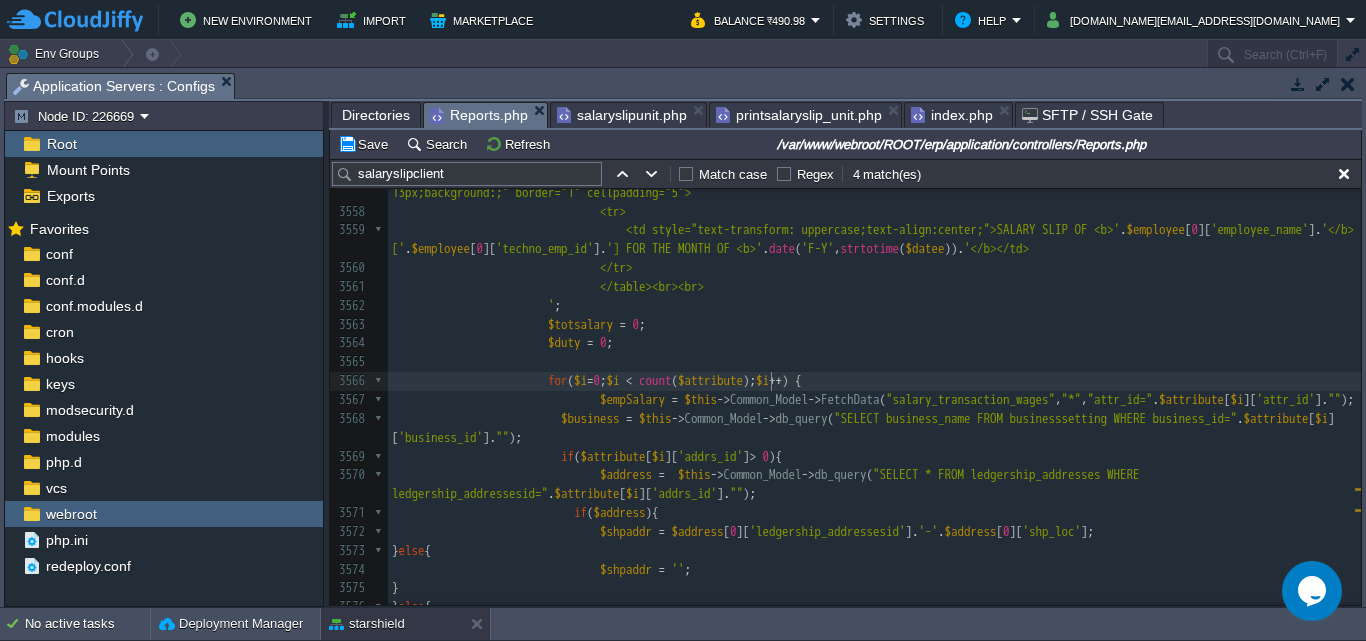 click on "xxxxxxxxxx                          } else {   3540           $data [ 'accessar' ]  =   json_decode ( $this -> session -> userdata ( 'access_menus' )); 3541 ​ 3542           if  ( $this -> input -> post ( "downloadBtn" )) { 3543                $year   =   $this -> input -> post ( "year" ); 3544                $month   =   $this -> input -> post ( "month" ); 3545                $employee_code   =   $this -> input -> post ( "employee_code" ); 3546 ​ 3547                     $employee   =   $this -> Common_Model -> FetchData ( "employees" , "*" , "techno_emp_id='" . $employee_code . "'" ); 3548                     $datee   =   '01-' . $month . '-' . $year . '' ; 3549 ​ 3550                     if  ( $employee ) { 3551                /*$saltra = $this->Common_Model->FetchData("salary_transaction","*","year='".$year."' AND month='".$month."' AND employee_id=".$employee[0]['employee_id'].""); 3552                if ($saltra) {*/ 3553 ​ 3554                     $attribute   =   $this -> Common_Model -> ( ," at bounding box center (874, 410) 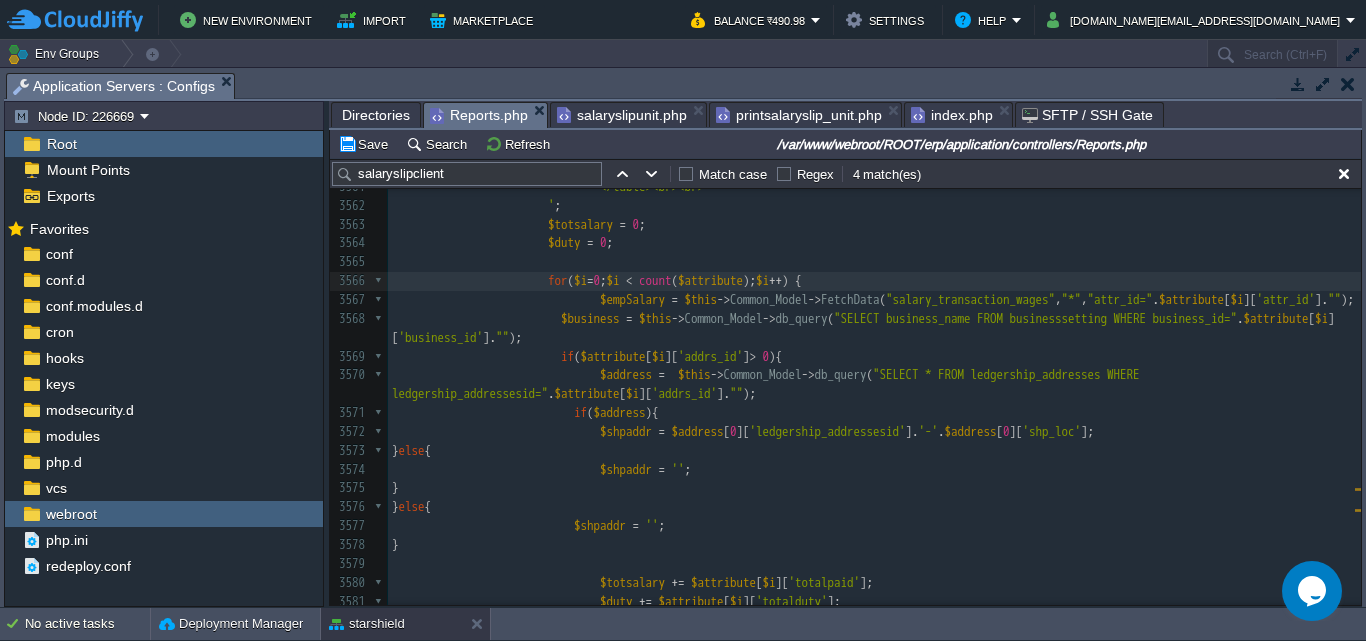 click on "$attribute" at bounding box center [613, 356] 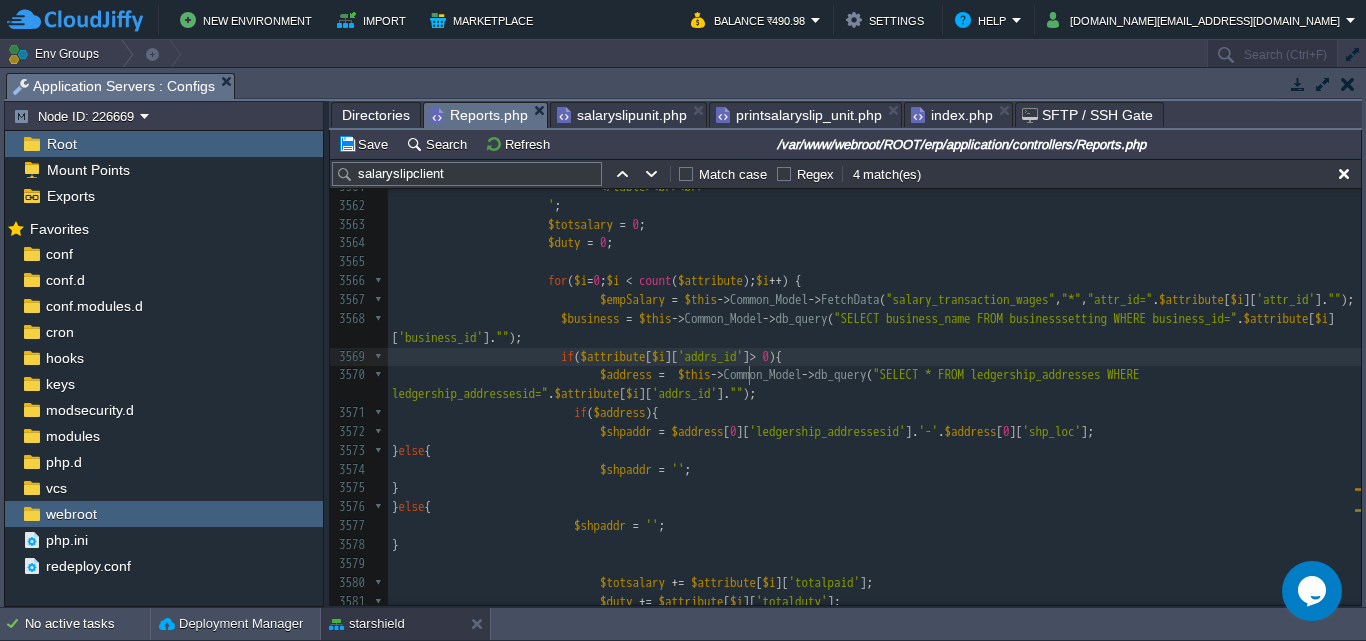 type on "addrs_id" 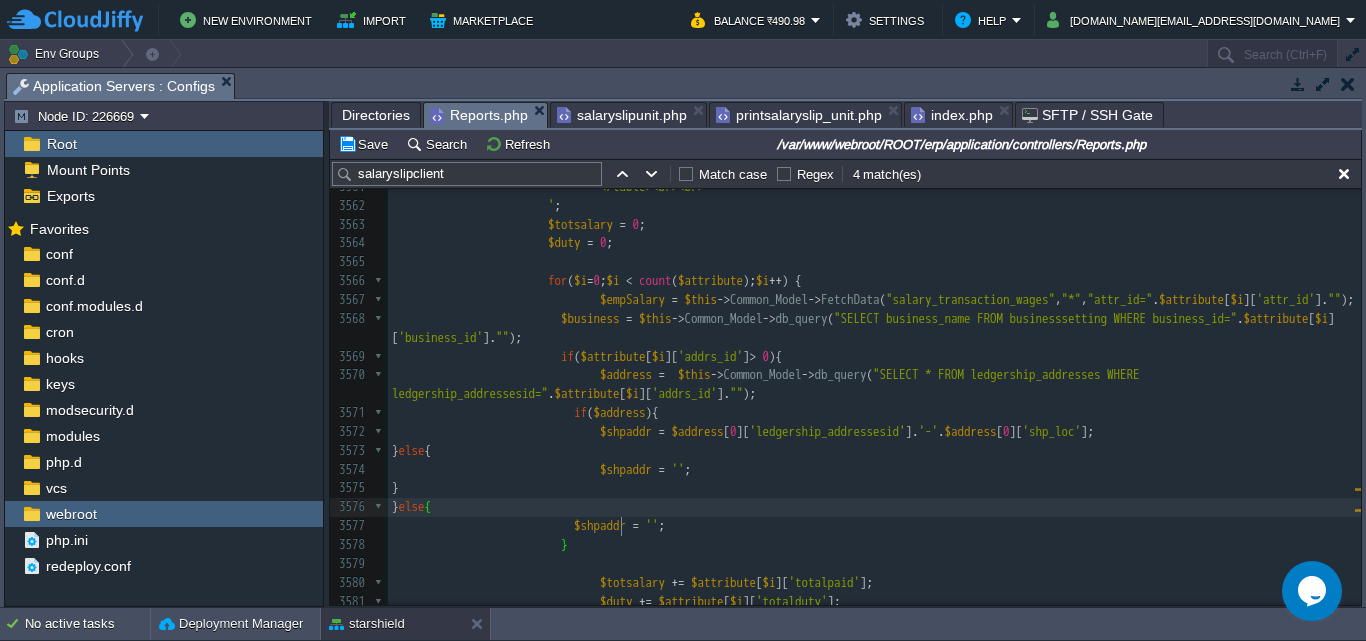 click on "'addrs_id'" at bounding box center (710, 356) 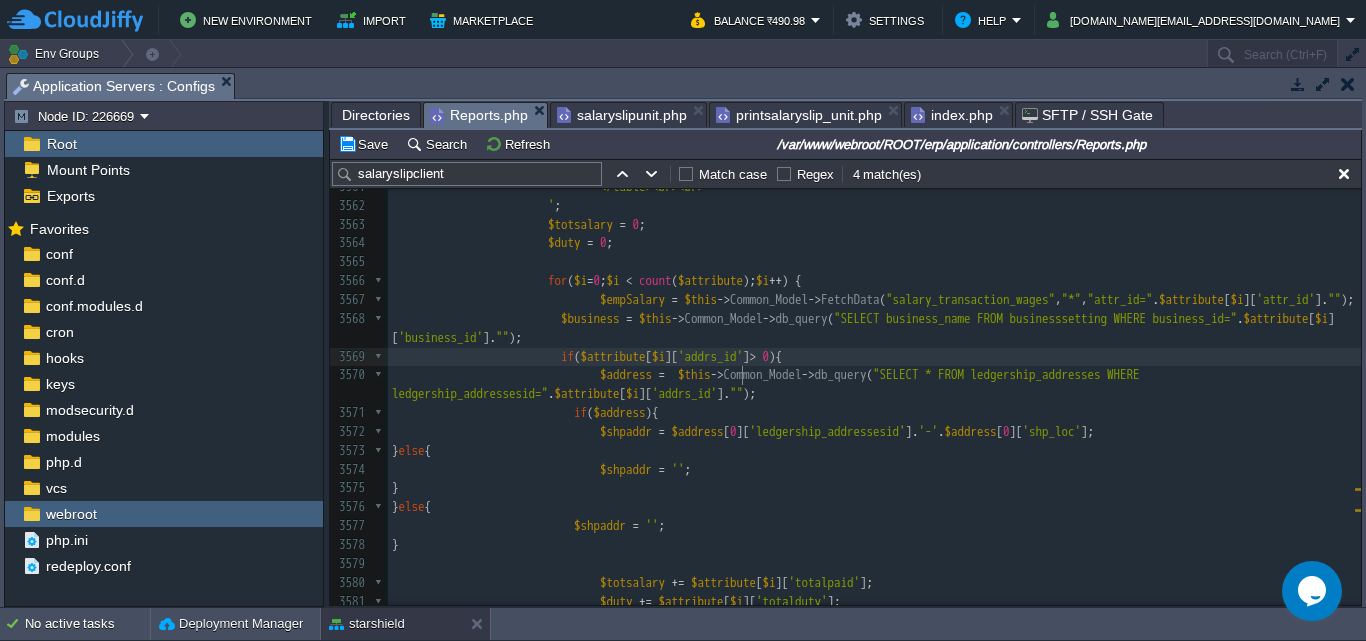 type on "addrs_id" 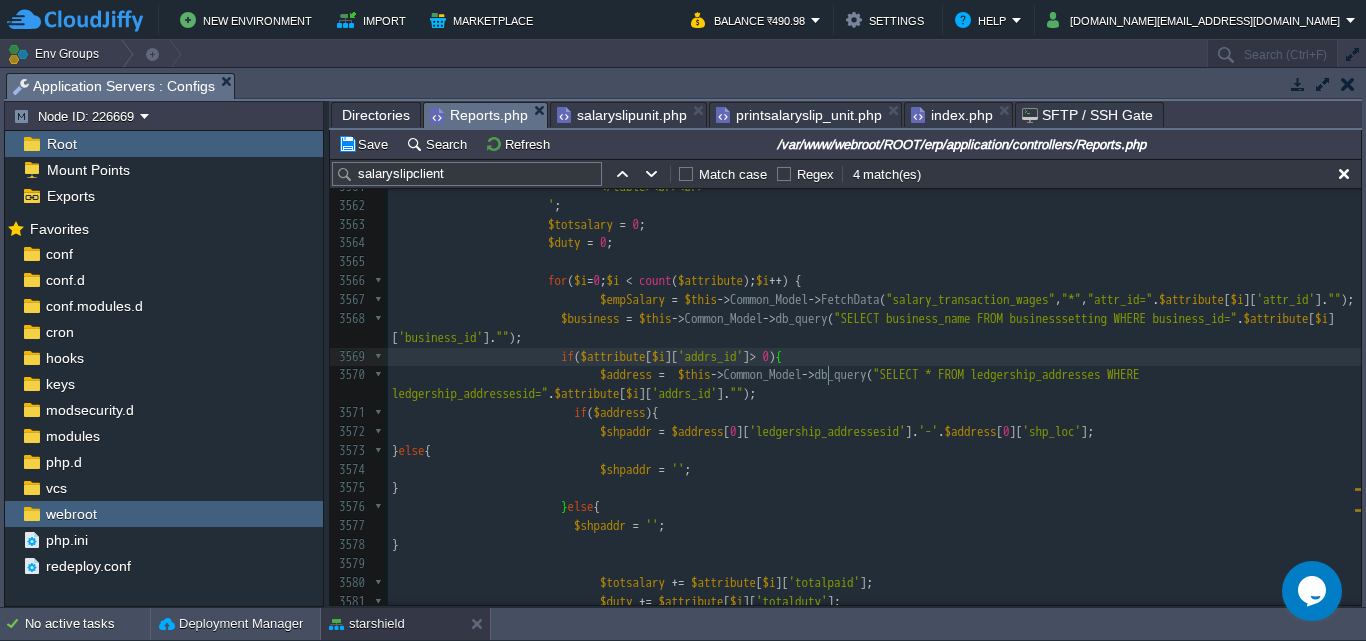 click on "xxxxxxxxxx                          } else {   3540           $data [ 'accessar' ]  =   json_decode ( $this -> session -> userdata ( 'access_menus' )); 3541 ​ 3542           if  ( $this -> input -> post ( "downloadBtn" )) { 3543                $year   =   $this -> input -> post ( "year" ); 3544                $month   =   $this -> input -> post ( "month" ); 3545                $employee_code   =   $this -> input -> post ( "employee_code" ); 3546 ​ 3547                     $employee   =   $this -> Common_Model -> FetchData ( "employees" , "*" , "techno_emp_id='" . $employee_code . "'" ); 3548                     $datee   =   '01-' . $month . '-' . $year . '' ; 3549 ​ 3550                     if  ( $employee ) { 3551                /*$saltra = $this->Common_Model->FetchData("salary_transaction","*","year='".$year."' AND month='".$month."' AND employee_id=".$employee[0]['employee_id'].""); 3552                if ($saltra) {*/ 3553 ​ 3554                     $attribute   =   $this -> Common_Model -> ( ," at bounding box center [874, 310] 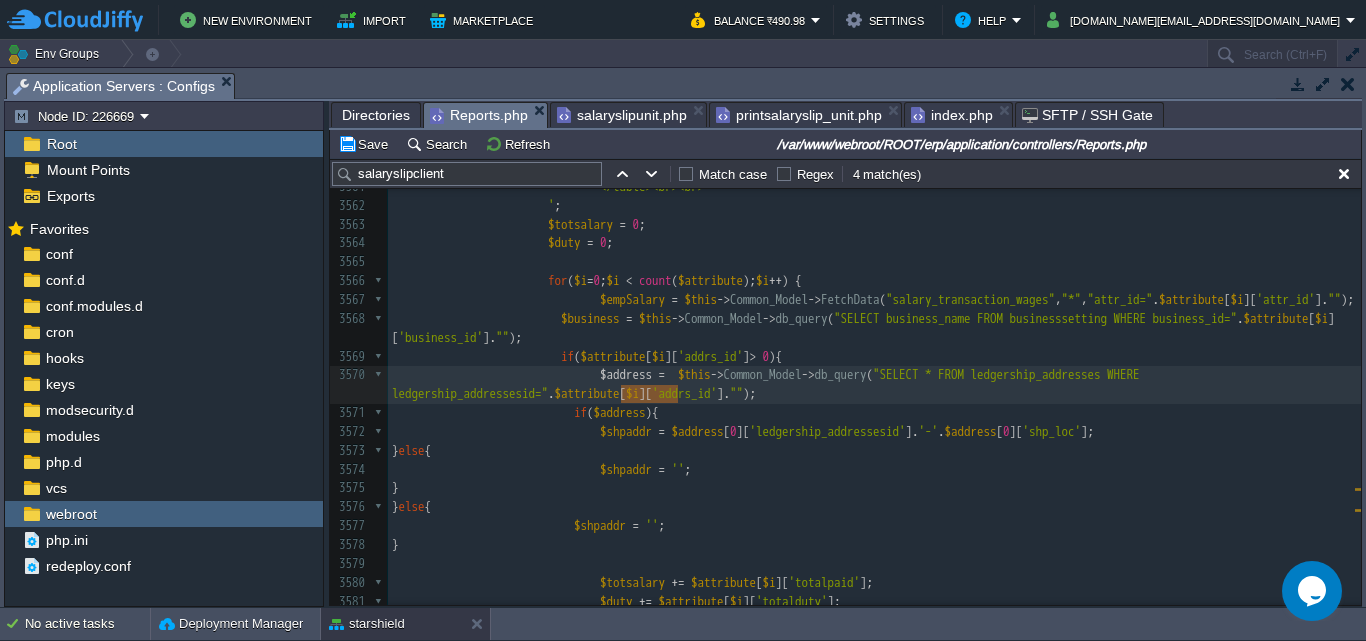 type on "db_query" 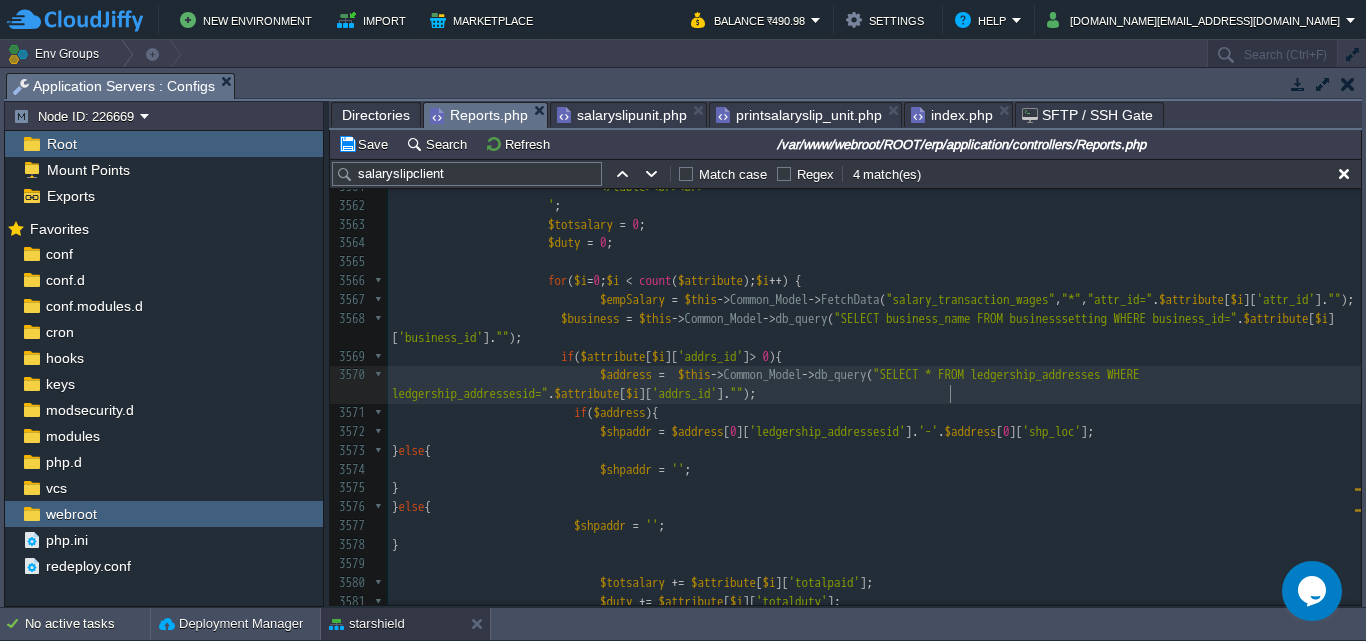 type on "SELECT" 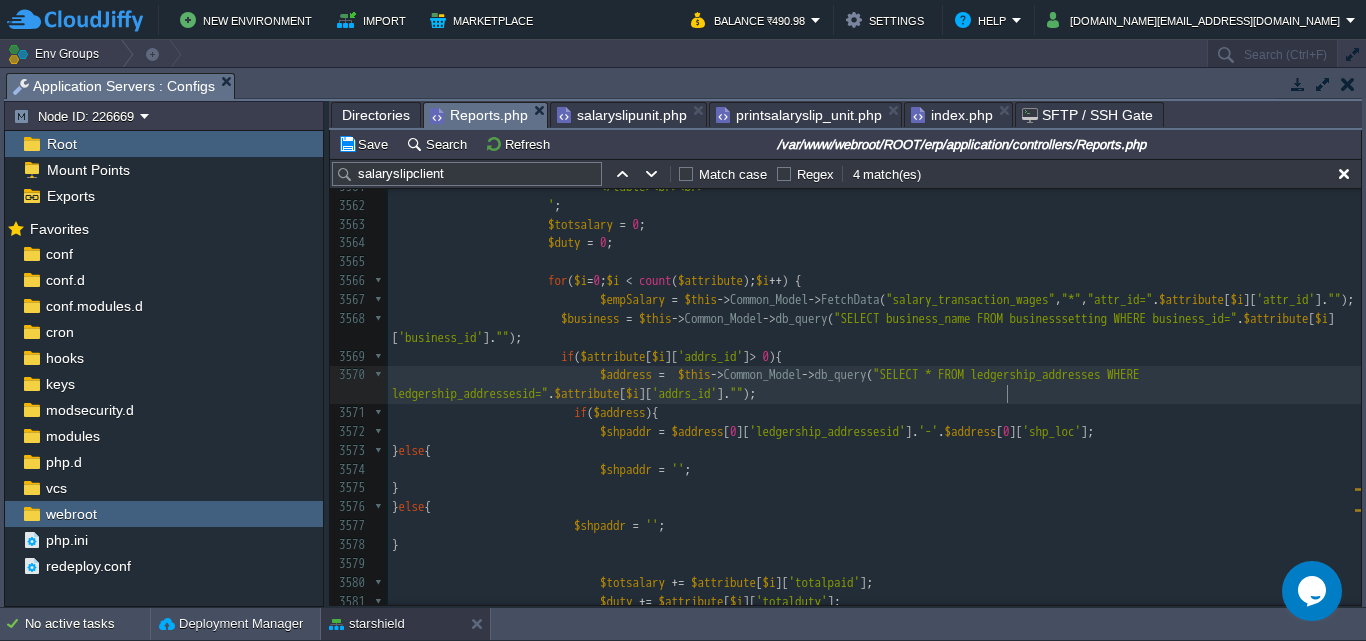click on ""SELECT * FROM ledgership_addresses WHERE ledgership_addressesid="" at bounding box center [769, 384] 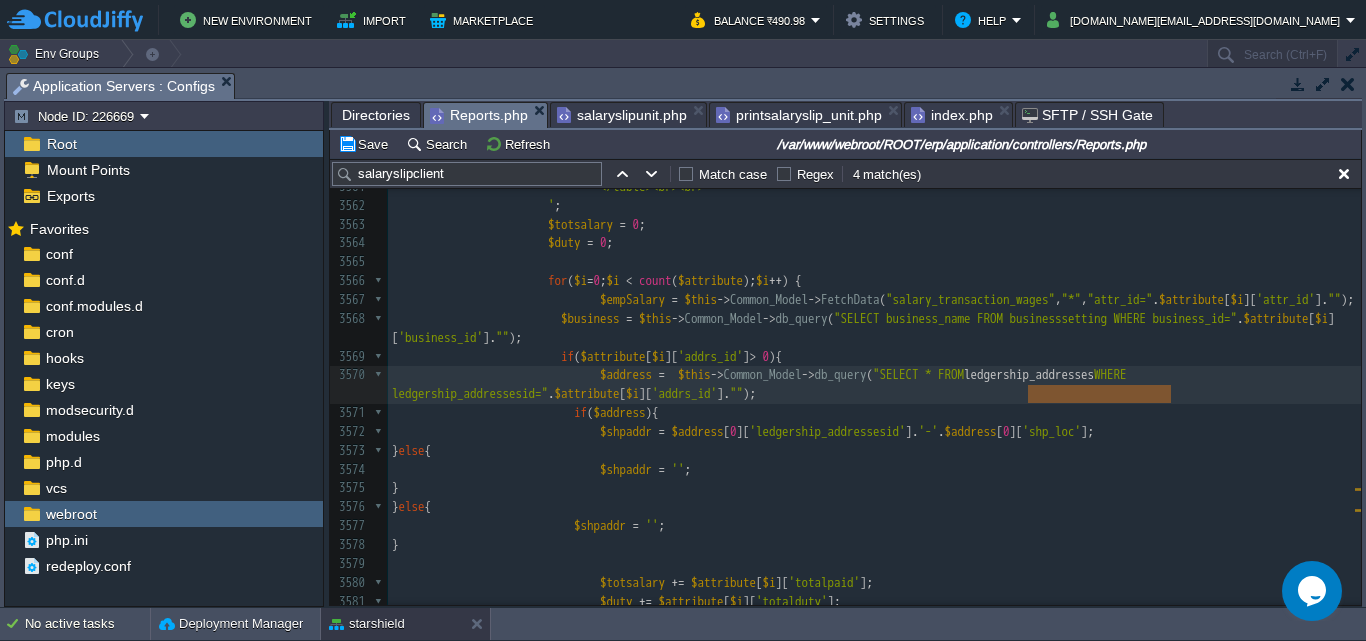 type on "R" 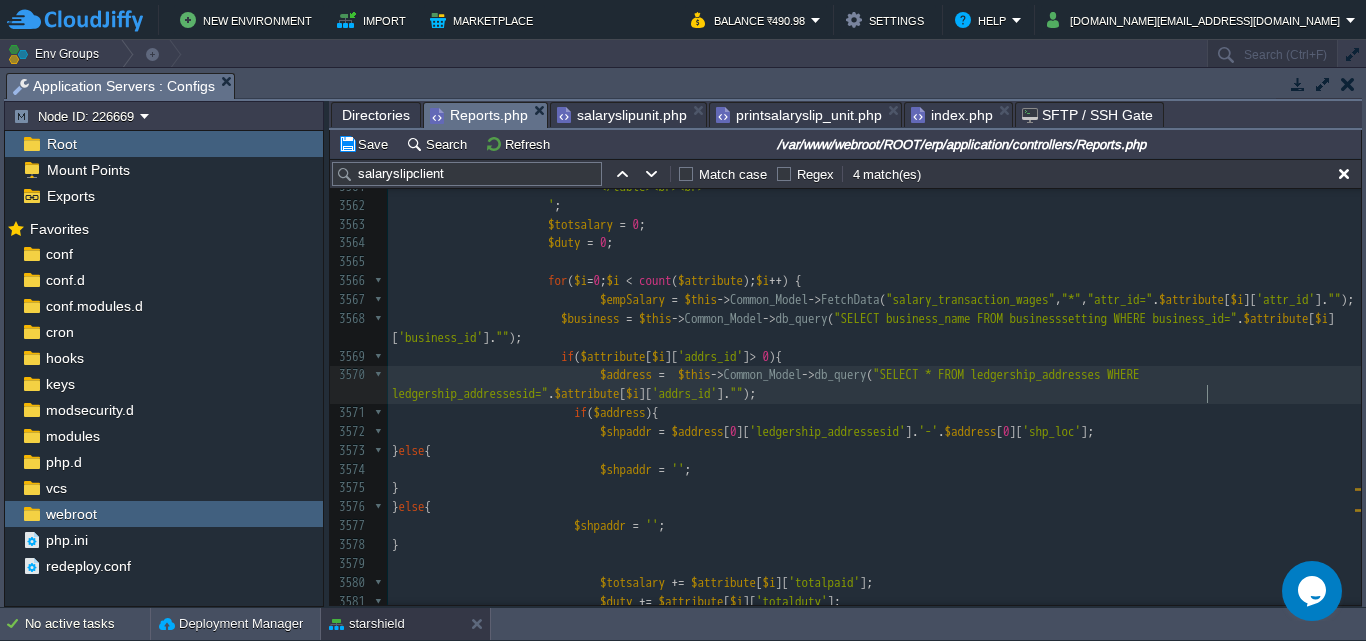 click on ""SELECT * FROM ledgership_addresses WHERE ledgership_addressesid="" at bounding box center (769, 384) 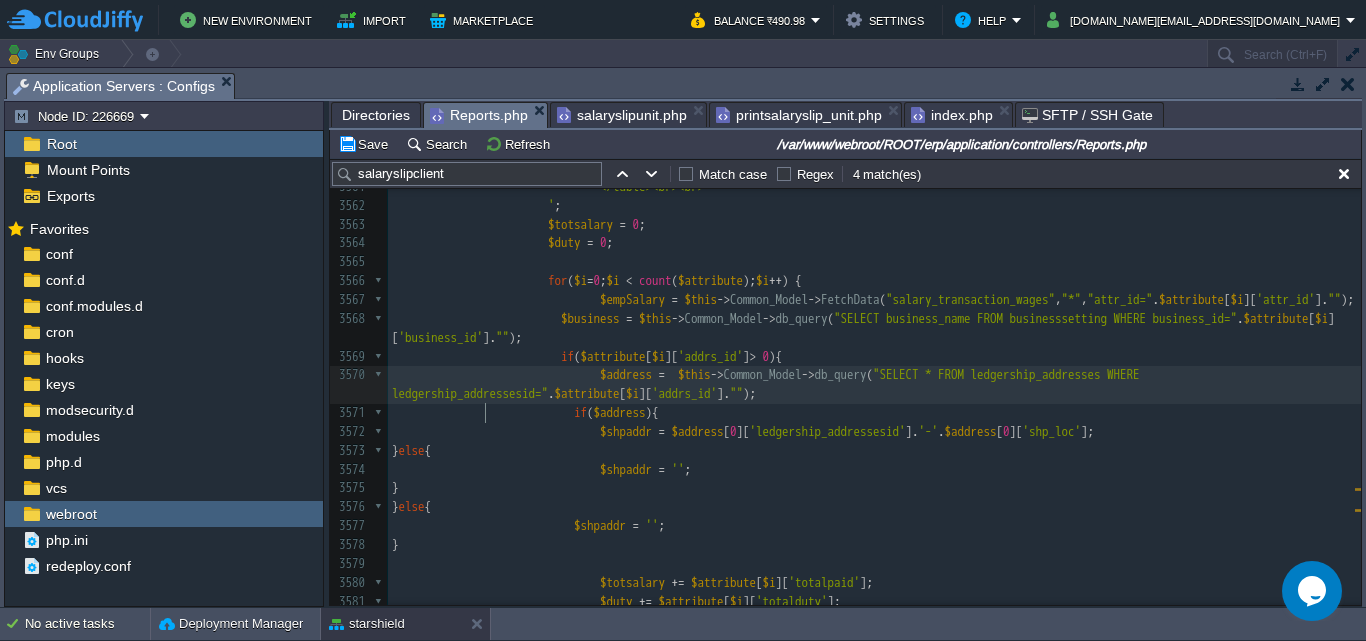 click on ""SELECT * FROM ledgership_addresses WHERE ledgership_addressesid="" at bounding box center (769, 384) 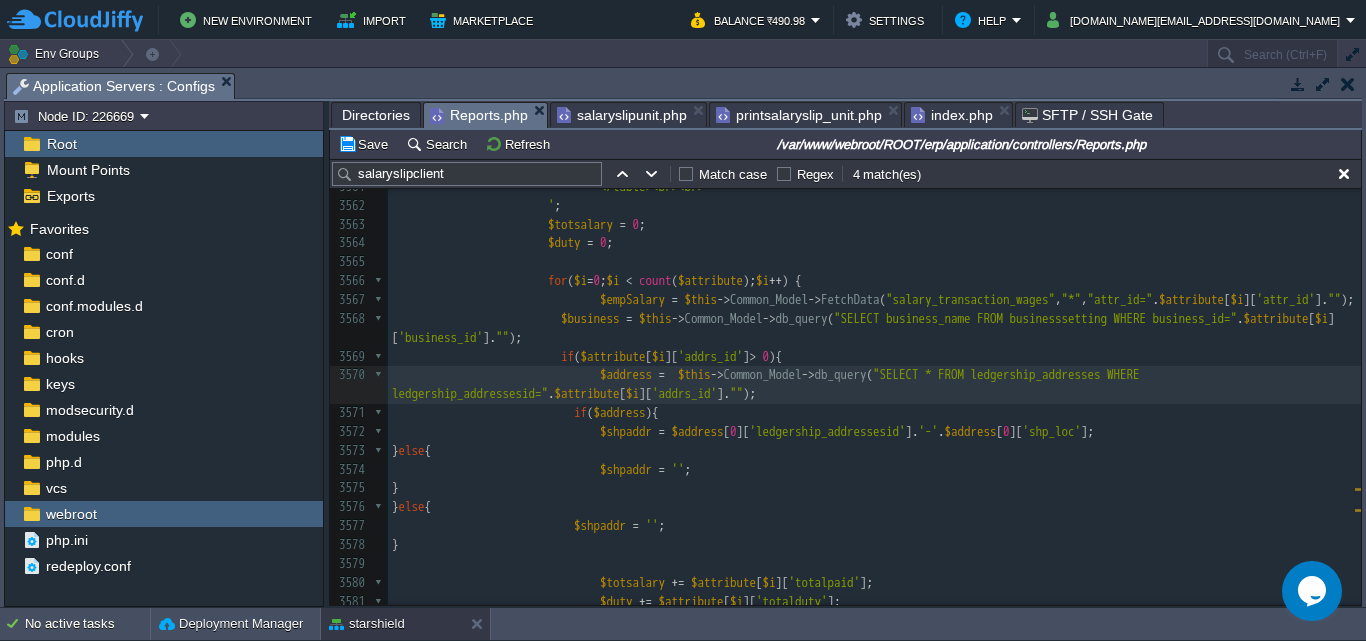 click on "xxxxxxxxxx                          } else {   3540           $data [ 'accessar' ]  =   json_decode ( $this -> session -> userdata ( 'access_menus' )); 3541 ​ 3542           if  ( $this -> input -> post ( "downloadBtn" )) { 3543                $year   =   $this -> input -> post ( "year" ); 3544                $month   =   $this -> input -> post ( "month" ); 3545                $employee_code   =   $this -> input -> post ( "employee_code" ); 3546 ​ 3547                     $employee   =   $this -> Common_Model -> FetchData ( "employees" , "*" , "techno_emp_id='" . $employee_code . "'" ); 3548                     $datee   =   '01-' . $month . '-' . $year . '' ; 3549 ​ 3550                     if  ( $employee ) { 3551                /*$saltra = $this->Common_Model->FetchData("salary_transaction","*","year='".$year."' AND month='".$month."' AND employee_id=".$employee[0]['employee_id'].""); 3552                if ($saltra) {*/ 3553 ​ 3554                     $attribute   =   $this -> Common_Model -> ( ," at bounding box center (874, 310) 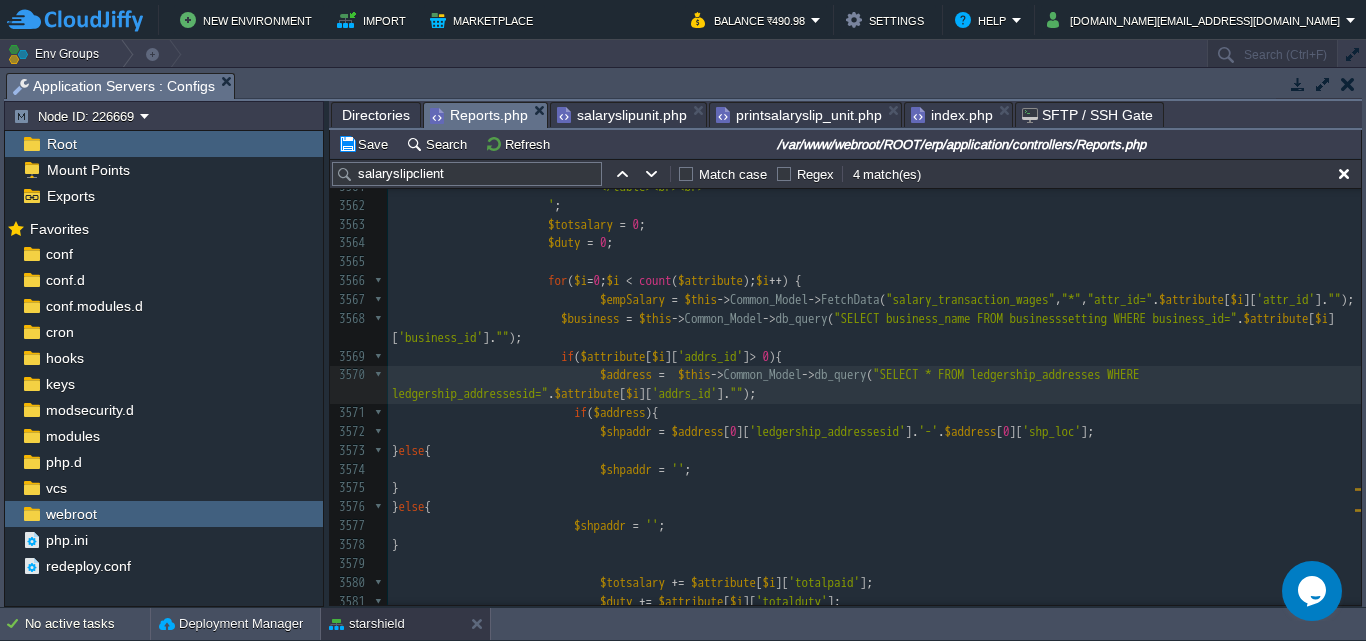 type on "addrs_id" 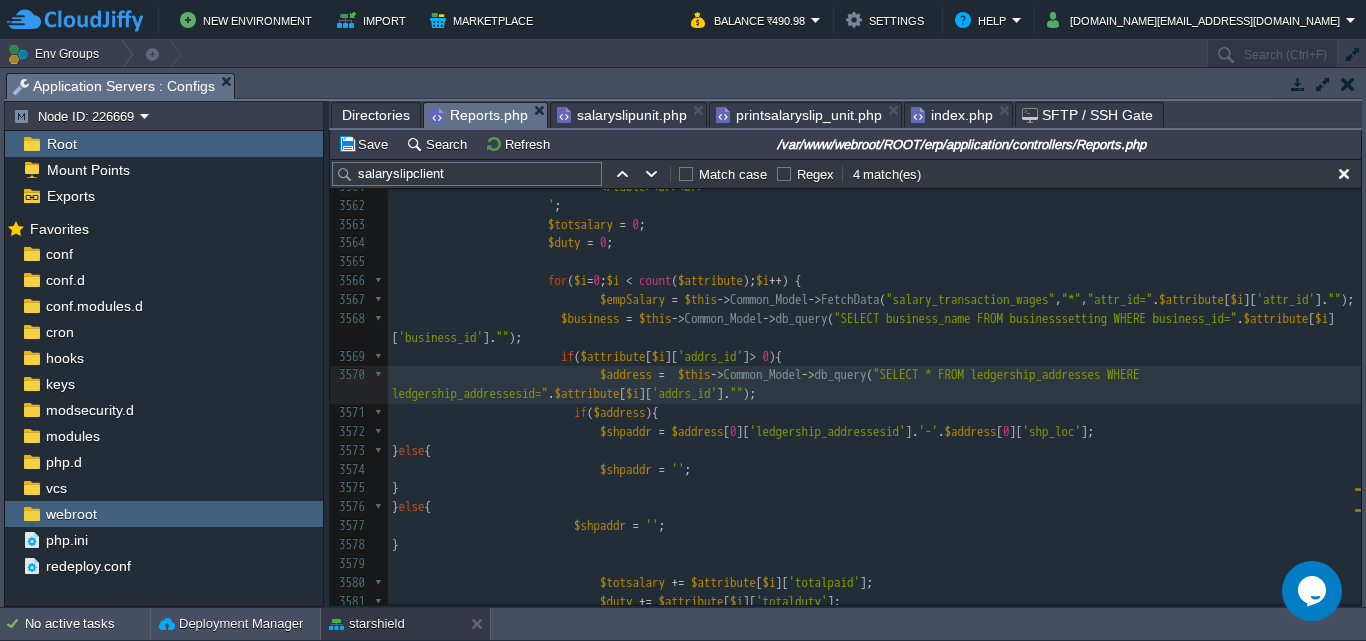 click on "xxxxxxxxxx                          } else {   3540           $data [ 'accessar' ]  =   json_decode ( $this -> session -> userdata ( 'access_menus' )); 3541 ​ 3542           if  ( $this -> input -> post ( "downloadBtn" )) { 3543                $year   =   $this -> input -> post ( "year" ); 3544                $month   =   $this -> input -> post ( "month" ); 3545                $employee_code   =   $this -> input -> post ( "employee_code" ); 3546 ​ 3547                     $employee   =   $this -> Common_Model -> FetchData ( "employees" , "*" , "techno_emp_id='" . $employee_code . "'" ); 3548                     $datee   =   '01-' . $month . '-' . $year . '' ; 3549 ​ 3550                     if  ( $employee ) { 3551                /*$saltra = $this->Common_Model->FetchData("salary_transaction","*","year='".$year."' AND month='".$month."' AND employee_id=".$employee[0]['employee_id'].""); 3552                if ($saltra) {*/ 3553 ​ 3554                     $attribute   =   $this -> Common_Model -> ( ," at bounding box center [874, 310] 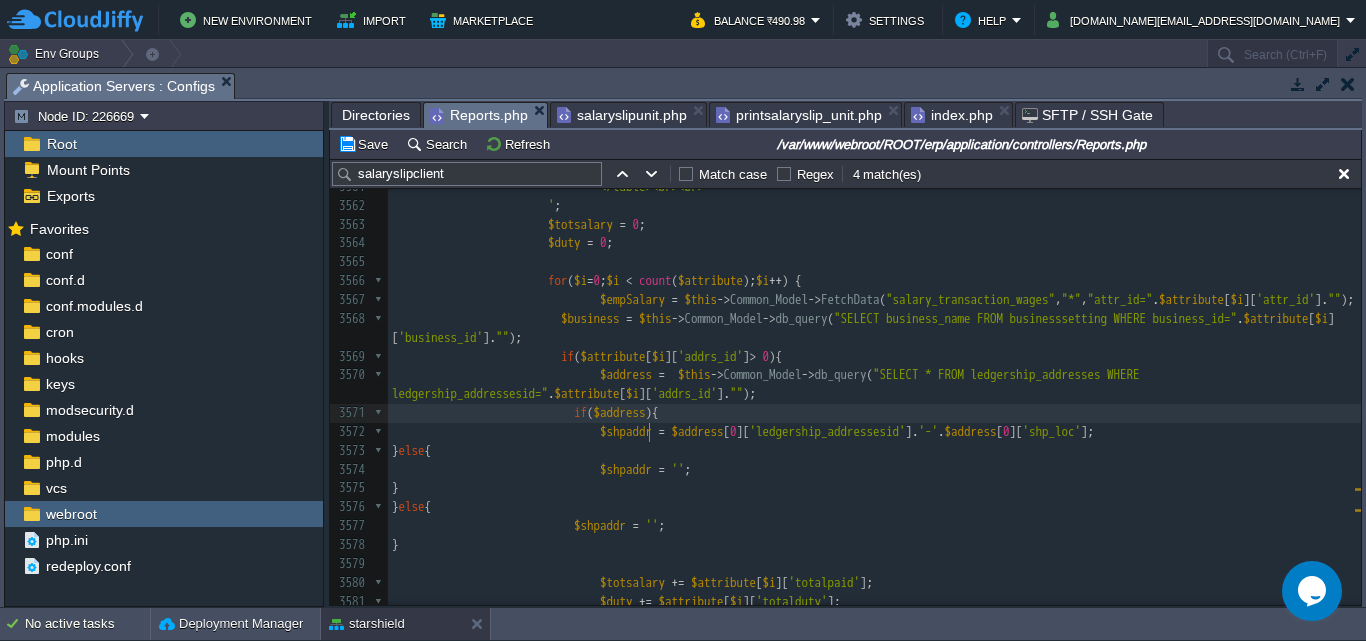 type on "$address" 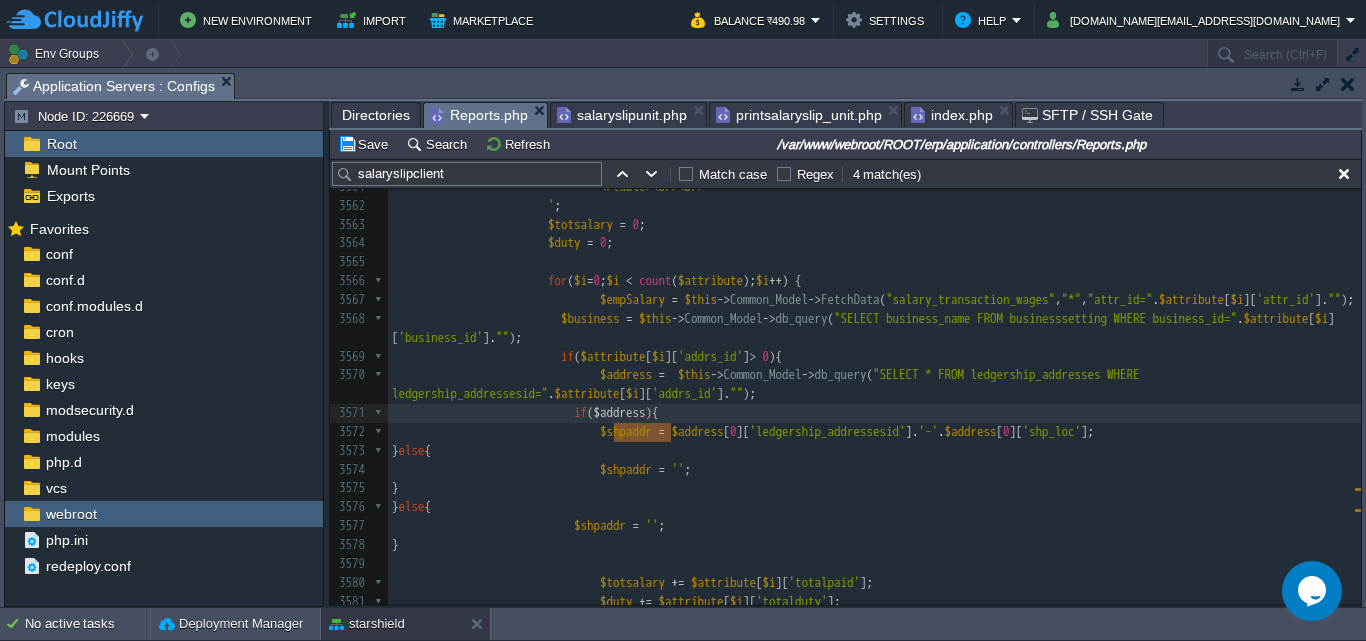 click on "xxxxxxxxxx                          } else { 3540           $data [ 'accessar' ]  =   json_decode ( $this -> session -> userdata ( 'access_menus' )); 3541 ​ 3542           if  ( $this -> input -> post ( "downloadBtn" )) { 3543                $year   =   $this -> input -> post ( "year" ); 3544                $month   =   $this -> input -> post ( "month" ); 3545                $employee_code   =   $this -> input -> post ( "employee_code" ); 3546 ​ 3547                     $employee   =   $this -> Common_Model -> FetchData ( "employees" , "*" , "techno_emp_id='" . $employee_code . "'" ); 3548                     $datee   =   '01-' . $month . '-' . $year . '' ; 3549 ​ 3550                     if  ( $employee ) { 3551                /*$saltra = $this->Common_Model->FetchData("salary_transaction","*","year='".$year."' AND month='".$month."' AND employee_id=".$employee[0]['employee_id'].""); 3552                if ($saltra) {*/ 3553 ​ 3554                     $attribute   =   $this -> Common_Model -> ( , "*"" at bounding box center (874, 310) 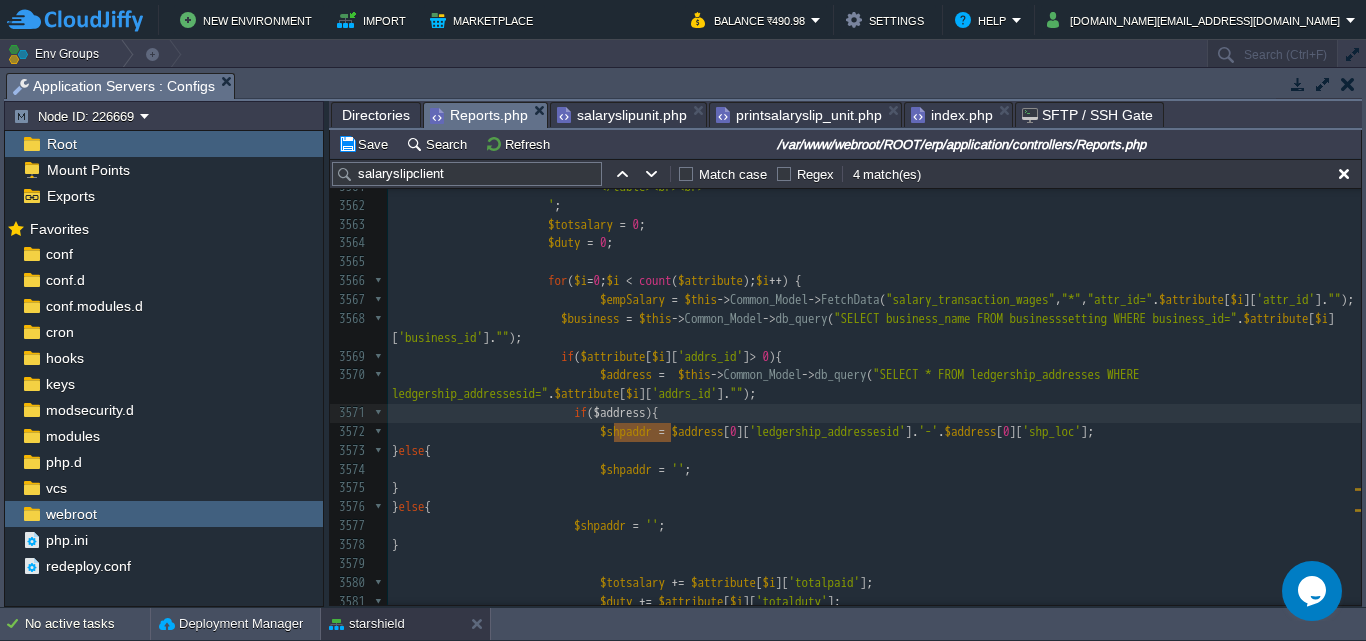 type on "$shpaddr" 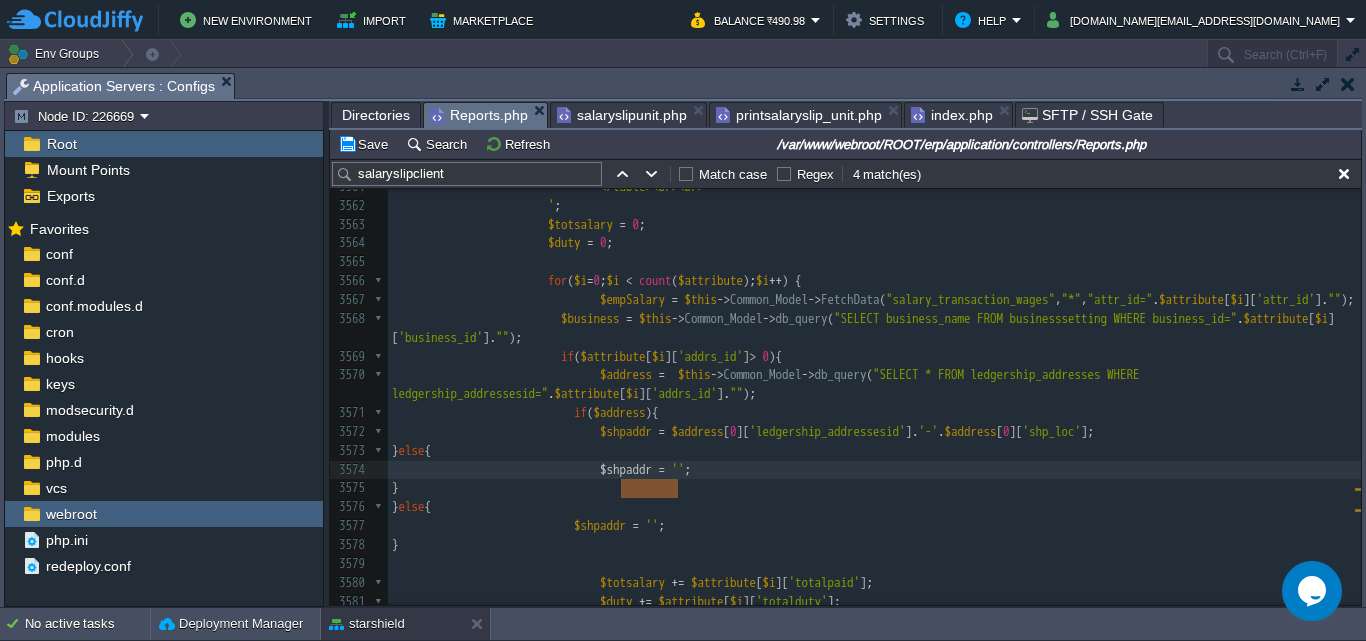 scroll, scrollTop: 72790, scrollLeft: 0, axis: vertical 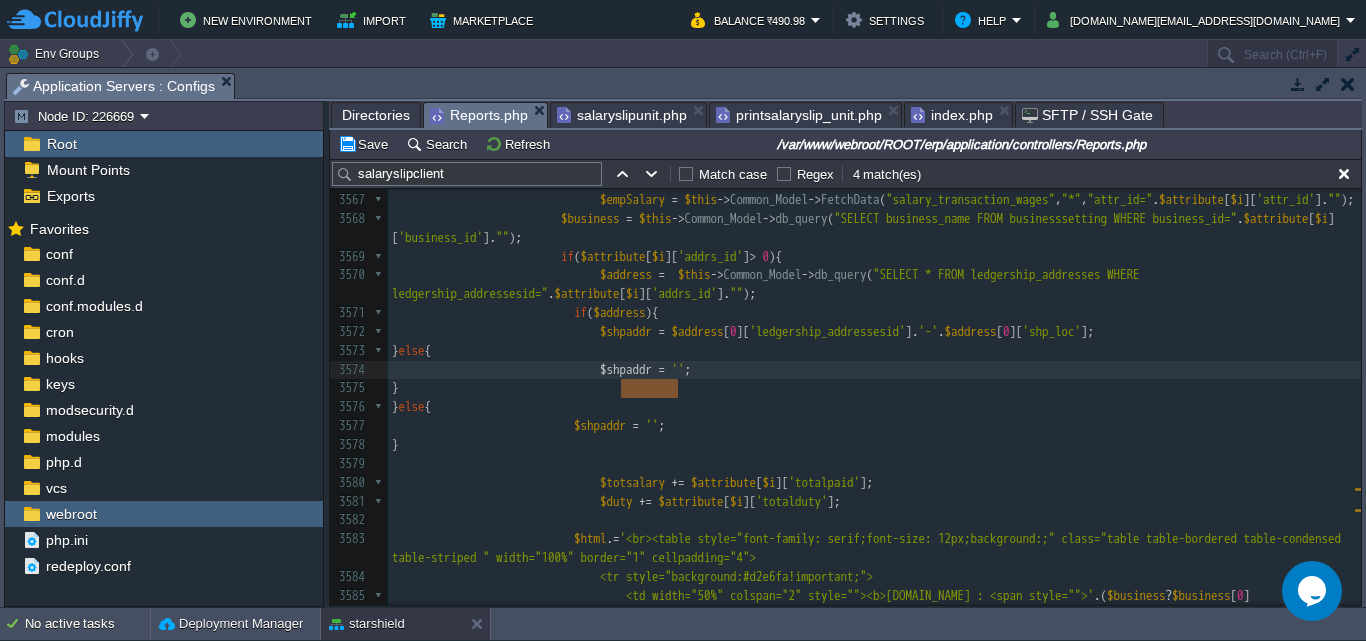 click on "$shpaddr" at bounding box center (600, 425) 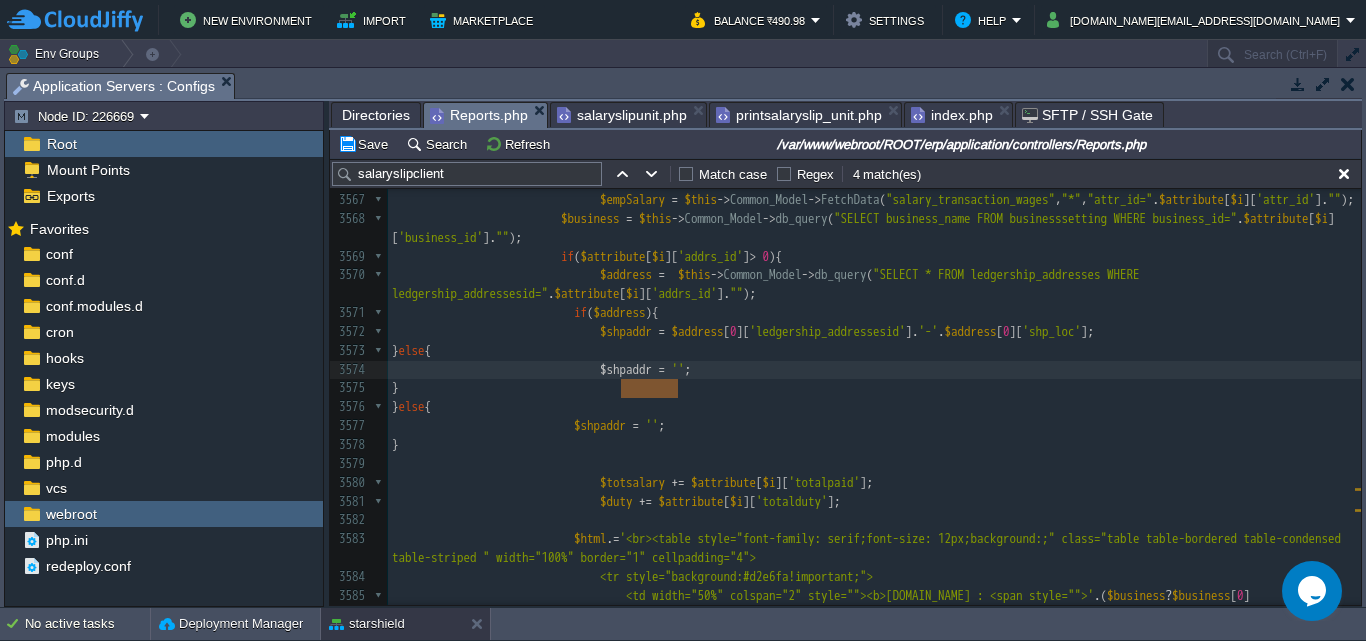 type on "$shpaddr" 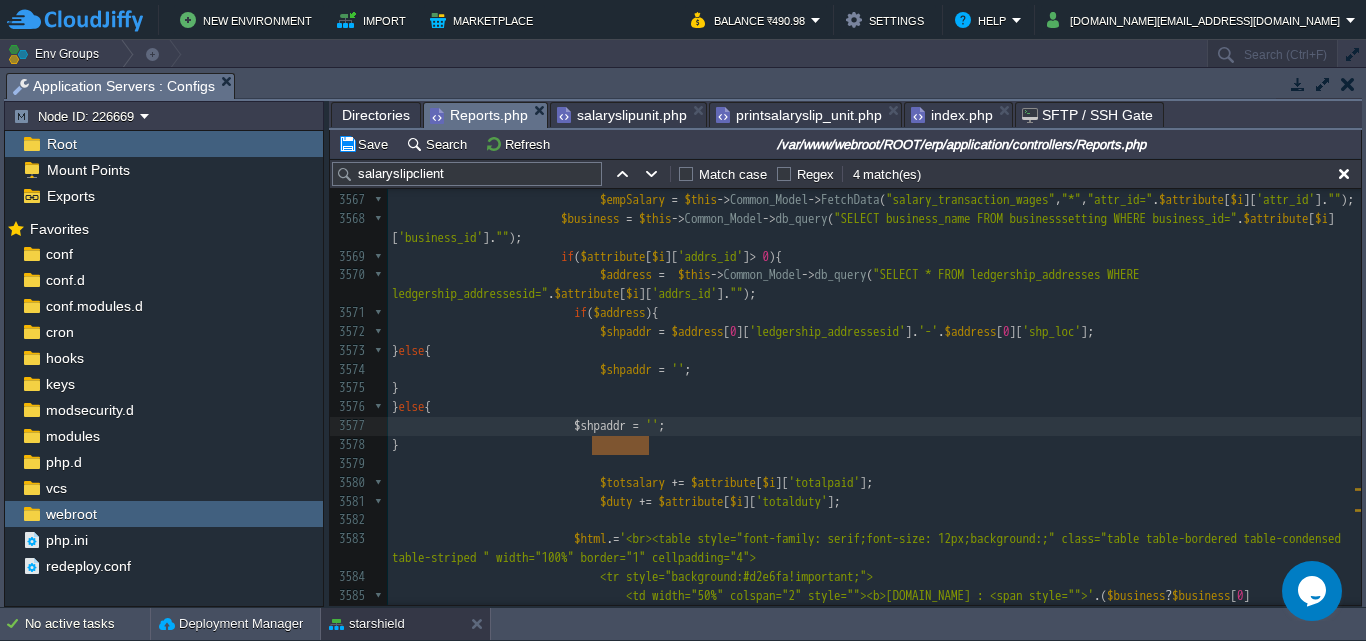 scroll, scrollTop: 72878, scrollLeft: 0, axis: vertical 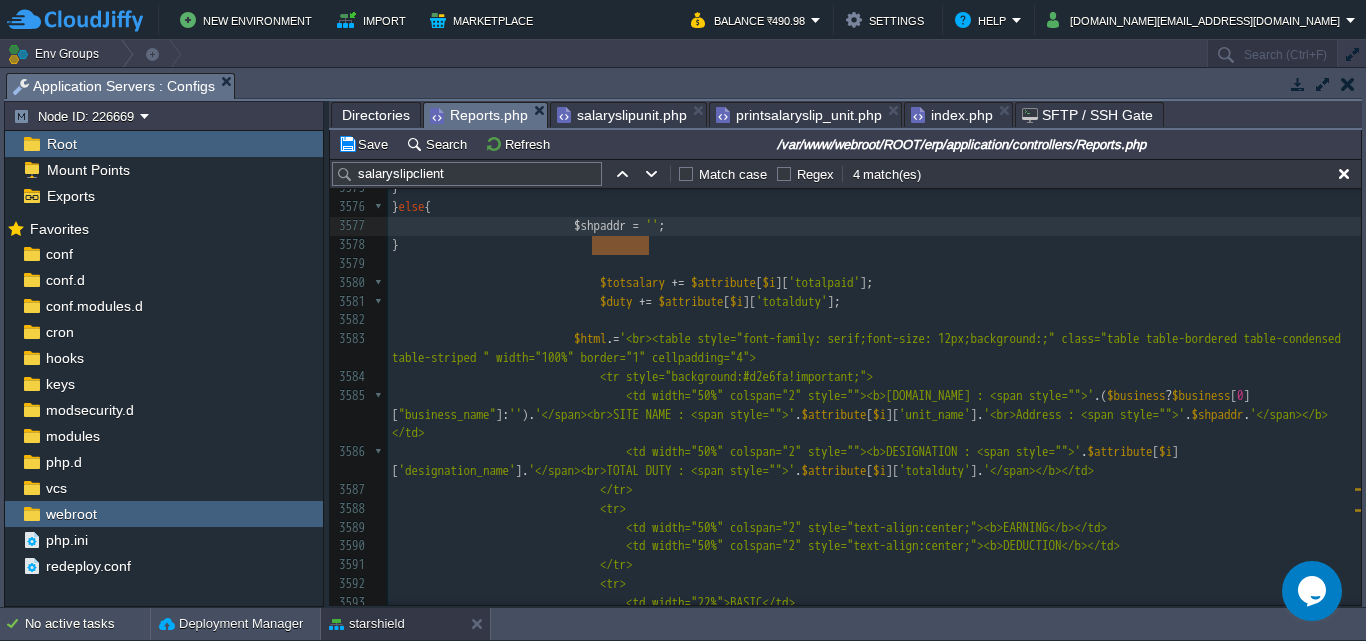 click on "$shpaddr" at bounding box center [1218, 414] 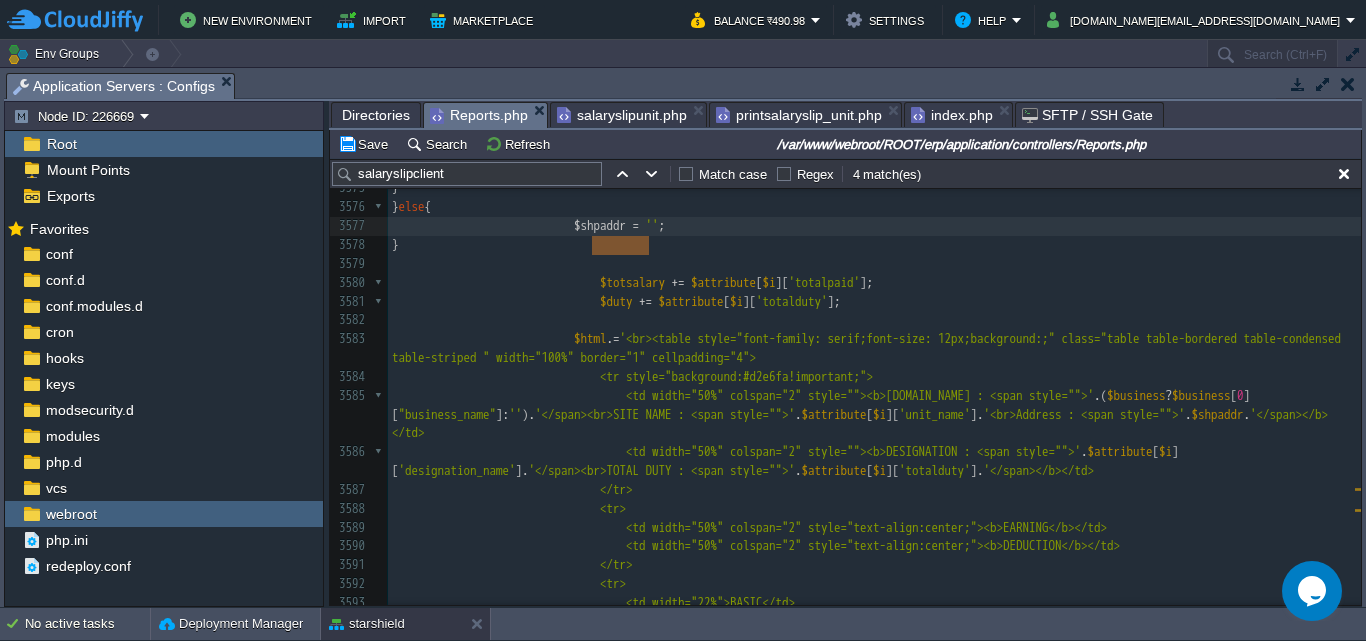 type on "$shpaddr" 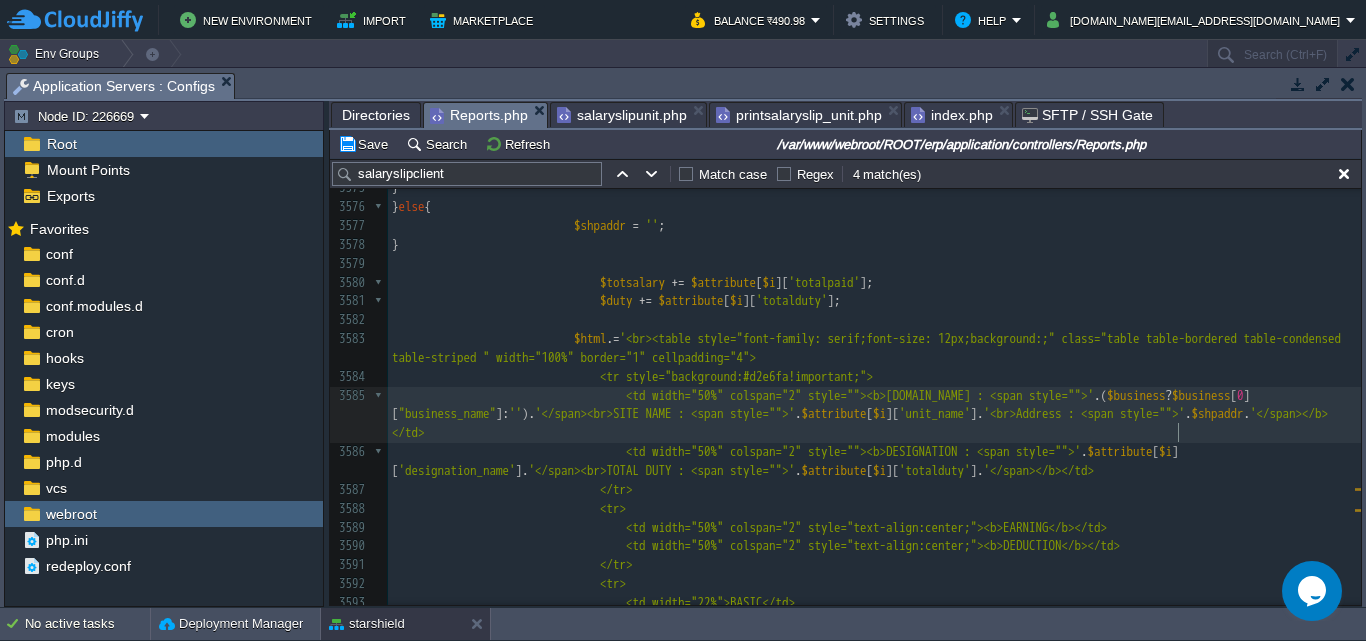 click on "xxxxxxxxxx                          } else {   3564                               $duty   =   0 ; 3565 ​ 3566                               for  ( $i = 0 ;  $i   <   count ( $attribute );  $i ++ ) {  3567                                         $empSalary   =   $this -> Common_Model -> FetchData ( "salary_transaction_wages" , "*" , "attr_id=" . $attribute [ $i ][ 'attr_id' ]. "" ); 3568                            $business   =   $this -> Common_Model -> db_query ( "SELECT business_name FROM businesssetting WHERE business_id=" . $attribute [ $i ][ 'business_id' ]. "" ); 3569                            if ( $attribute [ $i ][ 'addrs_id' ]  >   0 ){ 3570                                    $address   =    $this -> Common_Model -> db_query ( "SELECT * FROM ledgership_addresses WHERE ledgership_addressesid=" . $attribute [ $i ][ 'addrs_id' ]. "" ); 3571                              if ( $address ){ 3572                                   $shpaddr   =" at bounding box center [874, 348] 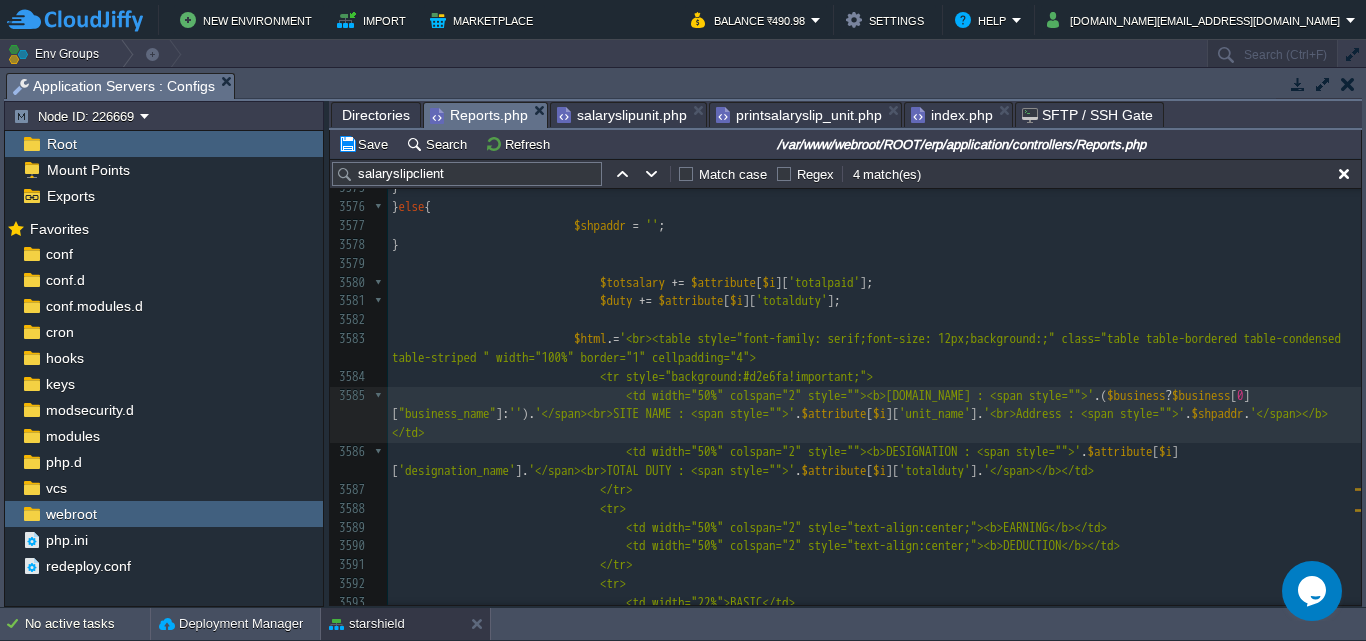click on "'</span></b></td>" at bounding box center [860, 423] 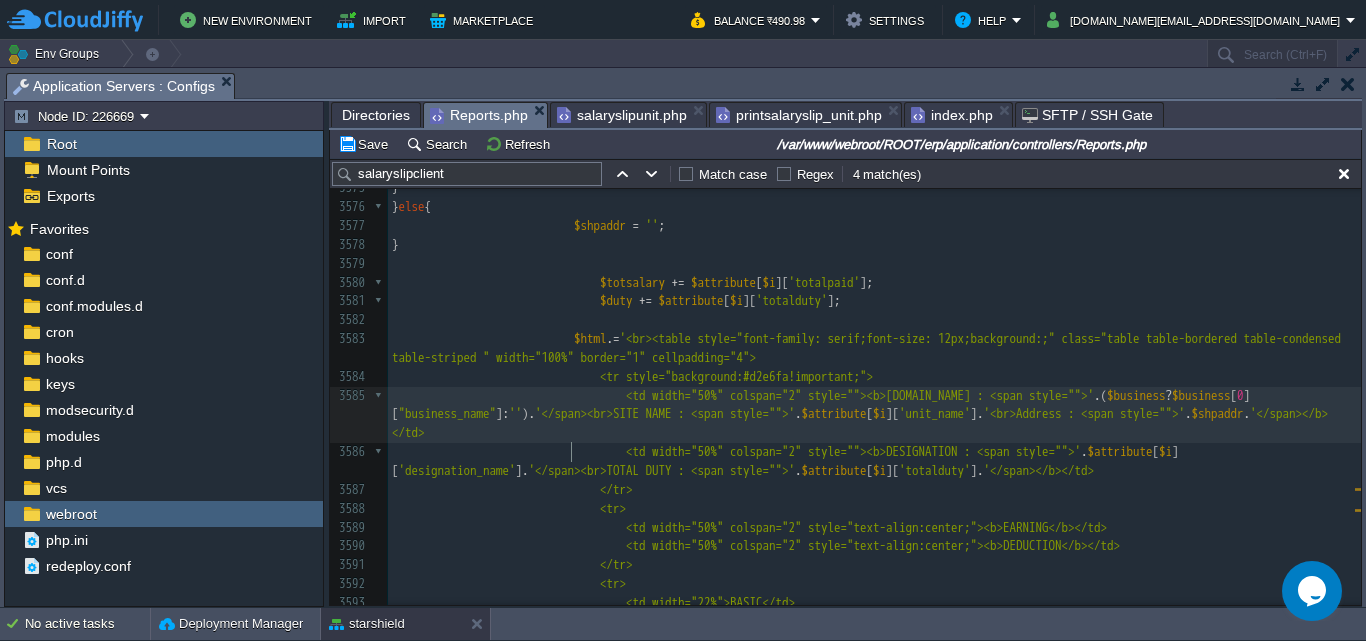 type on "span" 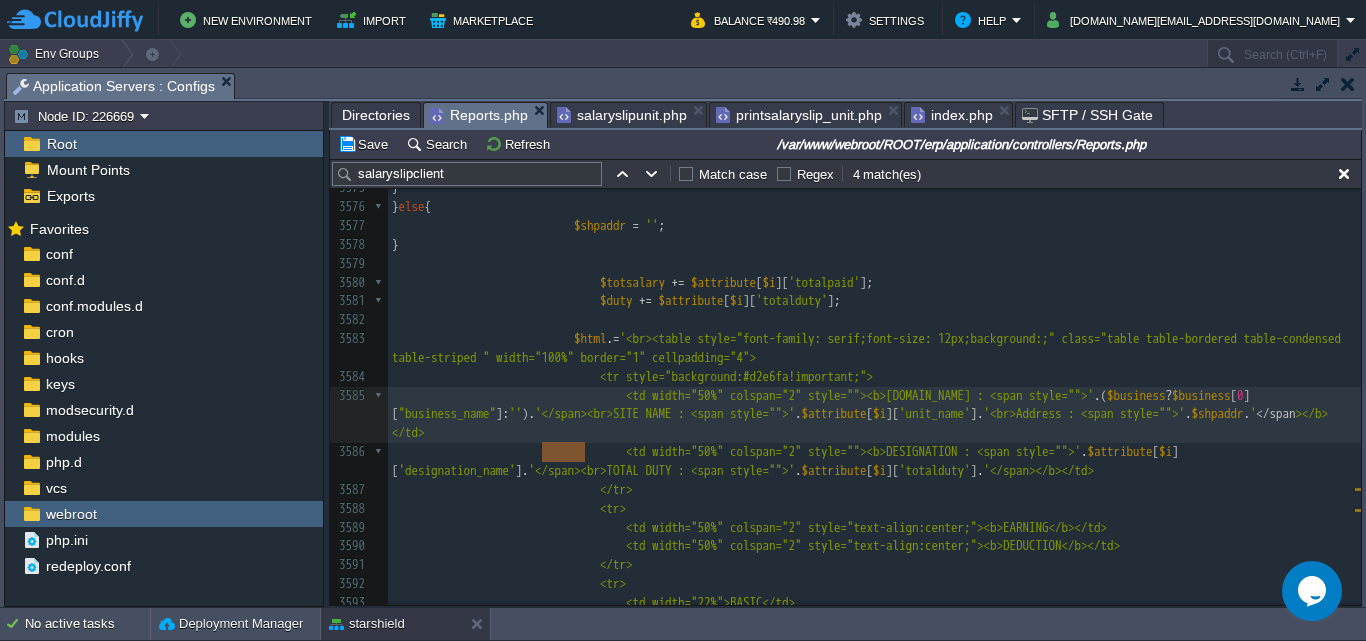 type on "</span>" 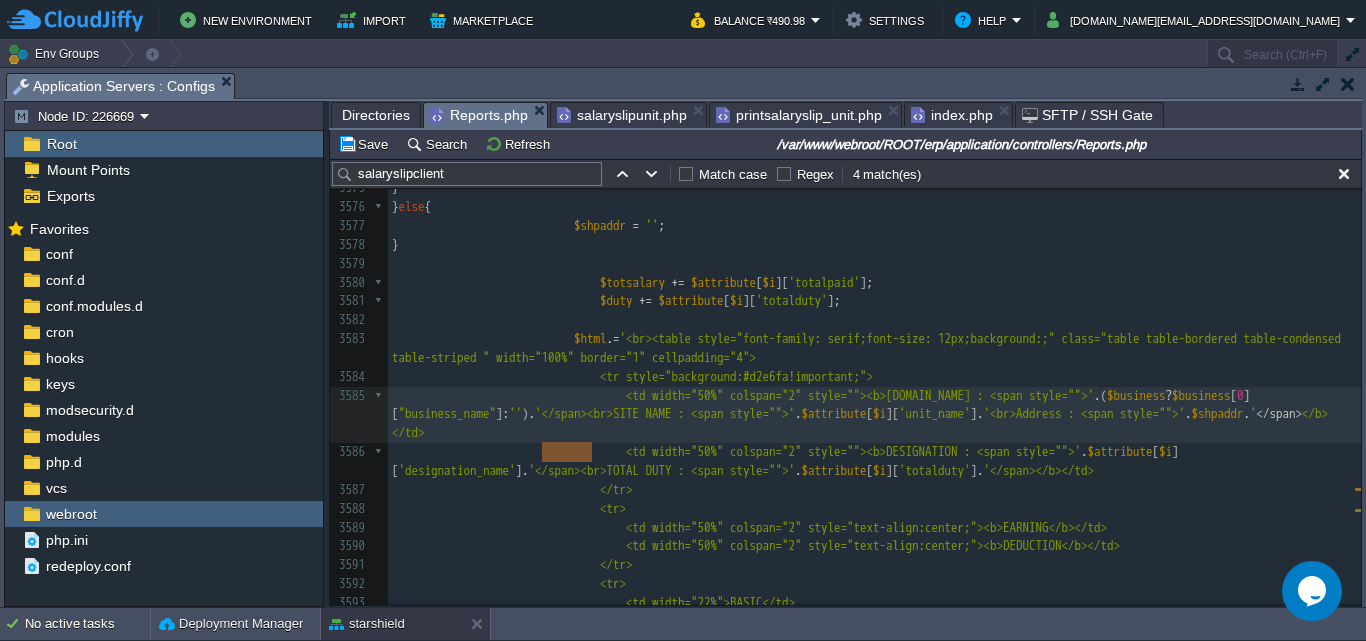 drag, startPoint x: 544, startPoint y: 450, endPoint x: 591, endPoint y: 451, distance: 47.010635 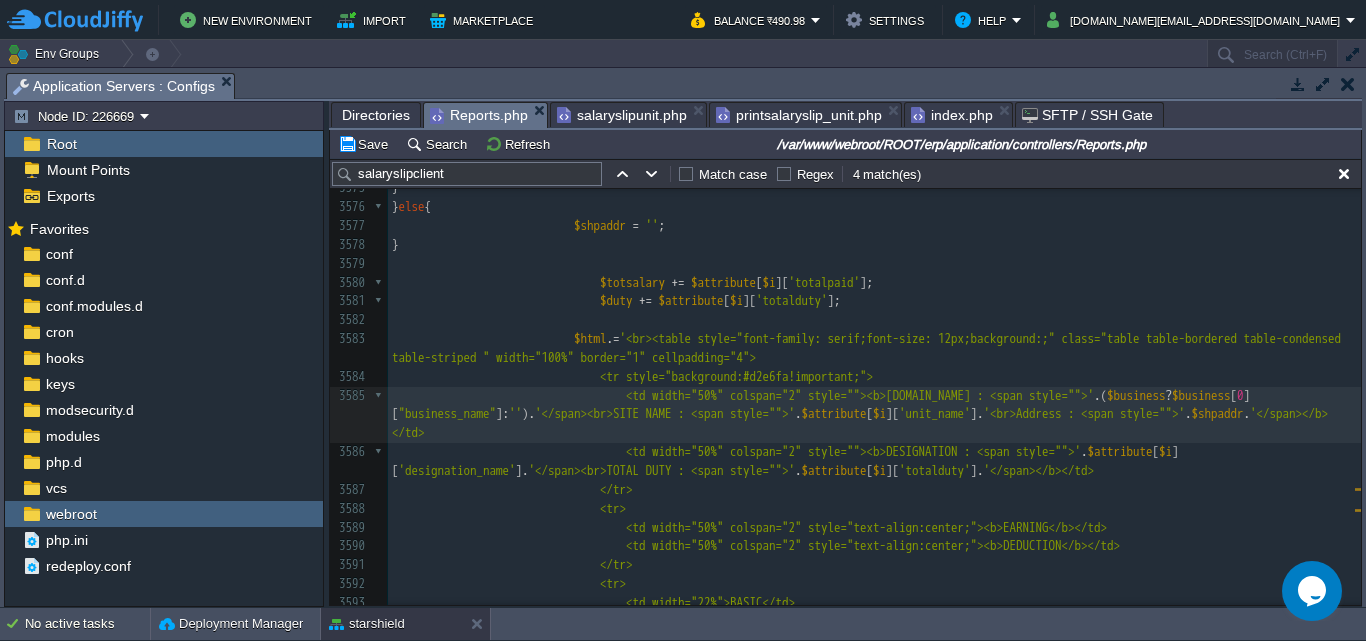 paste on "span" 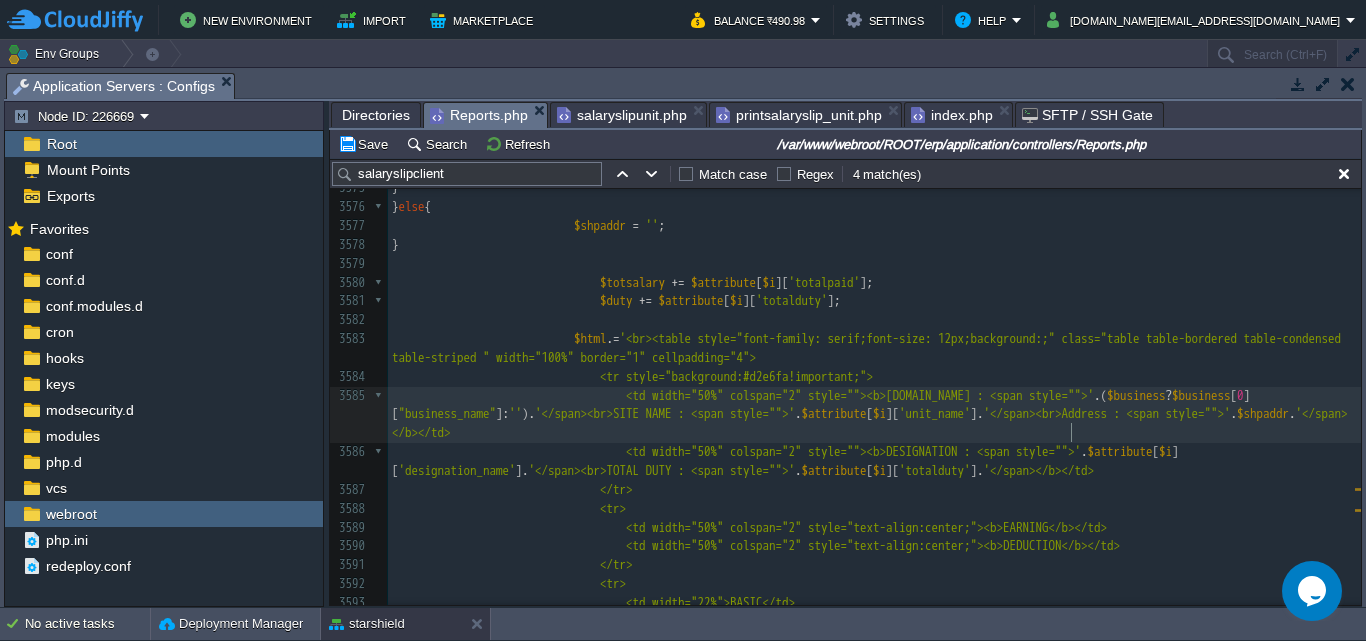 click on "xxxxxxxxxx                          } else {   3564                               $duty   =   0 ; 3565 ​ 3566                               for  ( $i = 0 ;  $i   <   count ( $attribute );  $i ++ ) {  3567                                         $empSalary   =   $this -> Common_Model -> FetchData ( "salary_transaction_wages" , "*" , "attr_id=" . $attribute [ $i ][ 'attr_id' ]. "" ); 3568                            $business   =   $this -> Common_Model -> db_query ( "SELECT business_name FROM businesssetting WHERE business_id=" . $attribute [ $i ][ 'business_id' ]. "" ); 3569                            if ( $attribute [ $i ][ 'addrs_id' ]  >   0 ){ 3570                                    $address   =    $this -> Common_Model -> db_query ( "SELECT * FROM ledgership_addresses WHERE ledgership_addressesid=" . $attribute [ $i ][ 'addrs_id' ]. "" ); 3571                              if ( $address ){ 3572                                   $shpaddr   =" at bounding box center (874, 358) 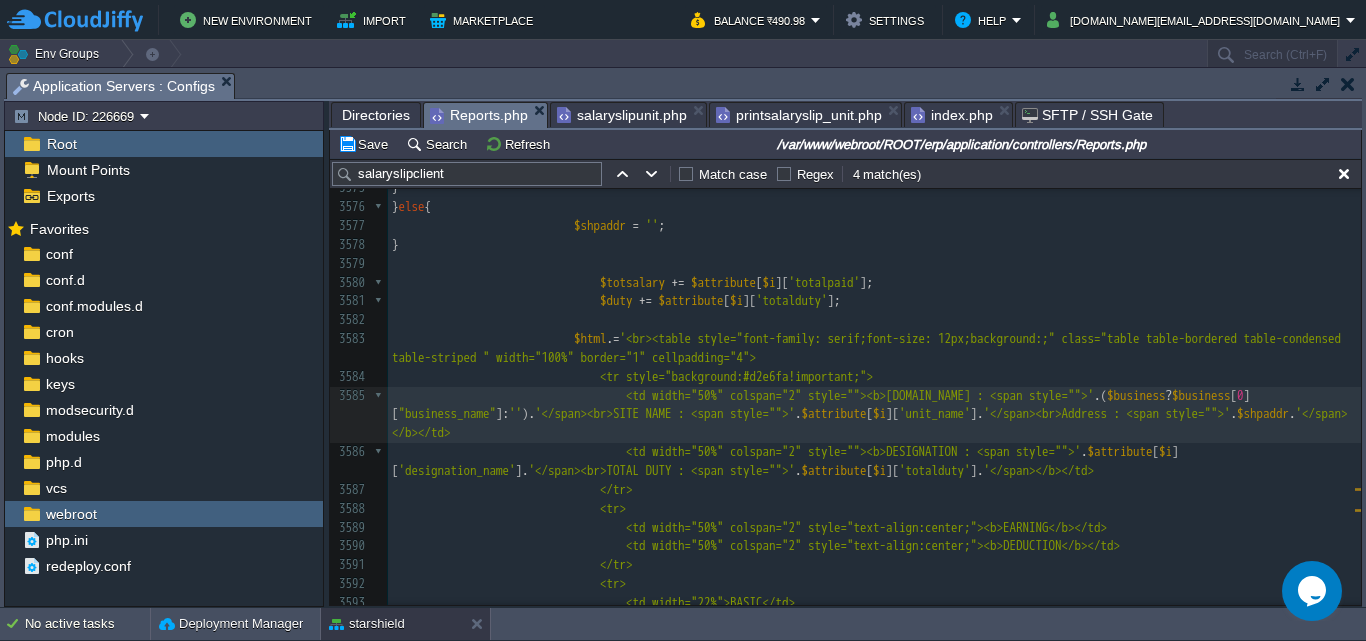 click on "'</span><br>Address : <span style="">'" at bounding box center [1107, 413] 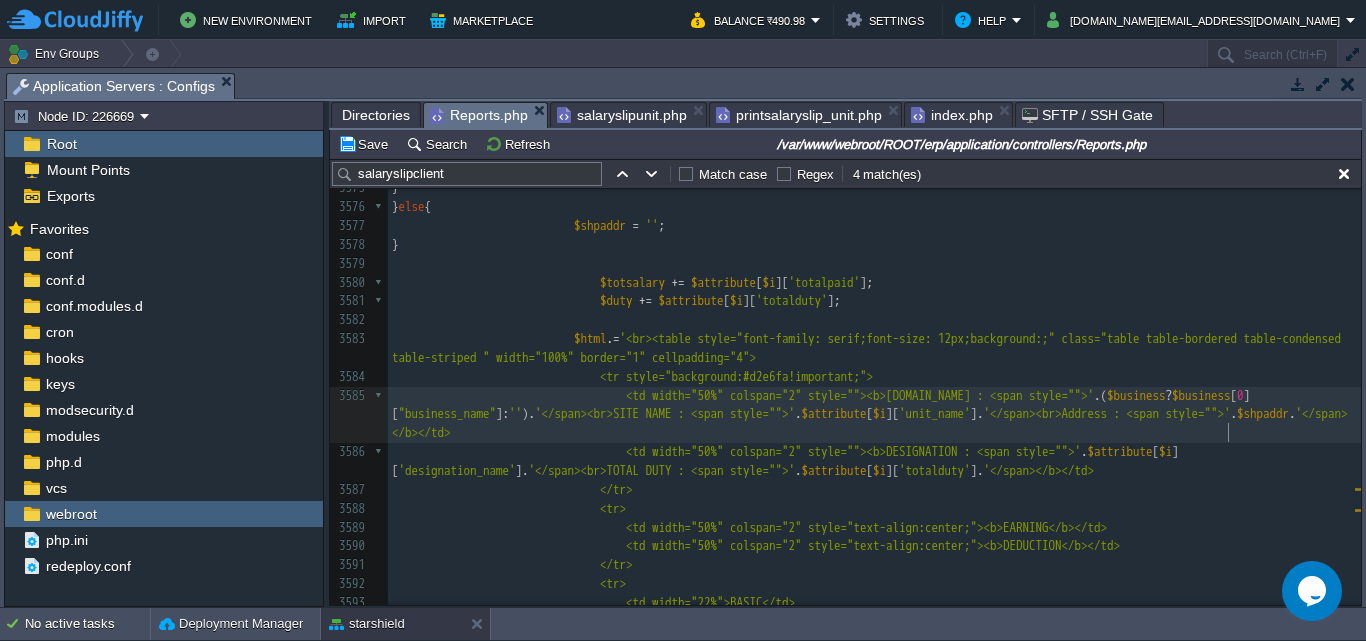type on "span" 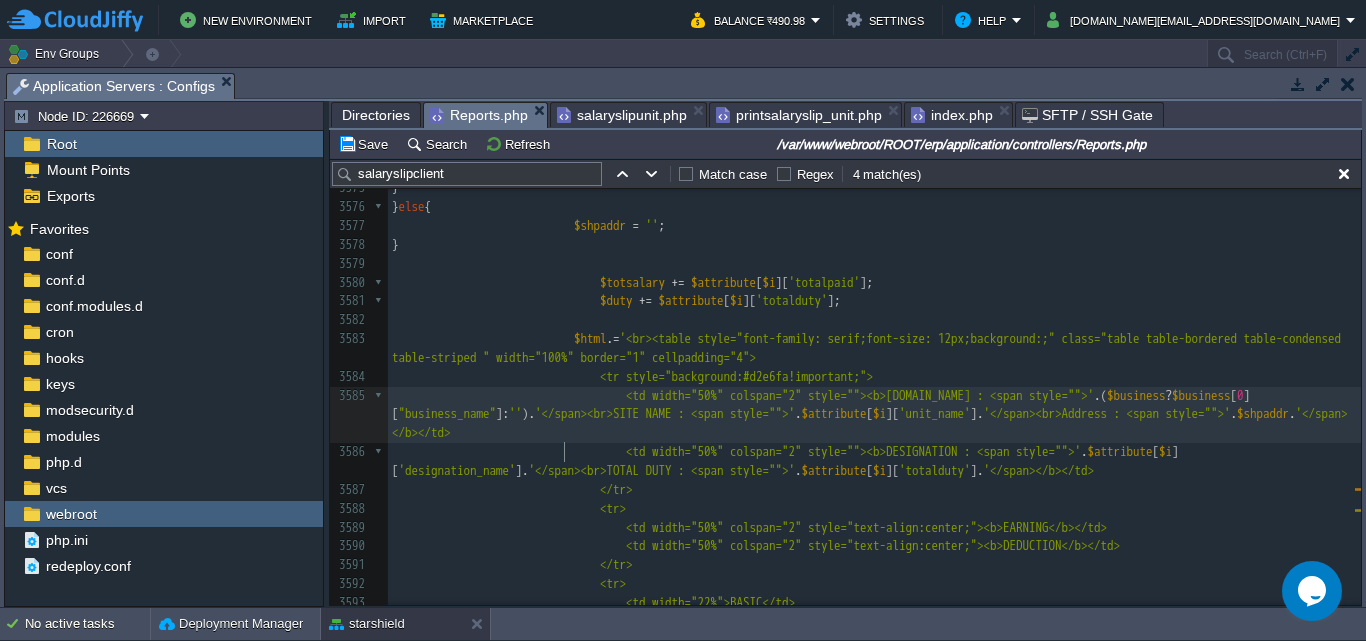 type on "span" 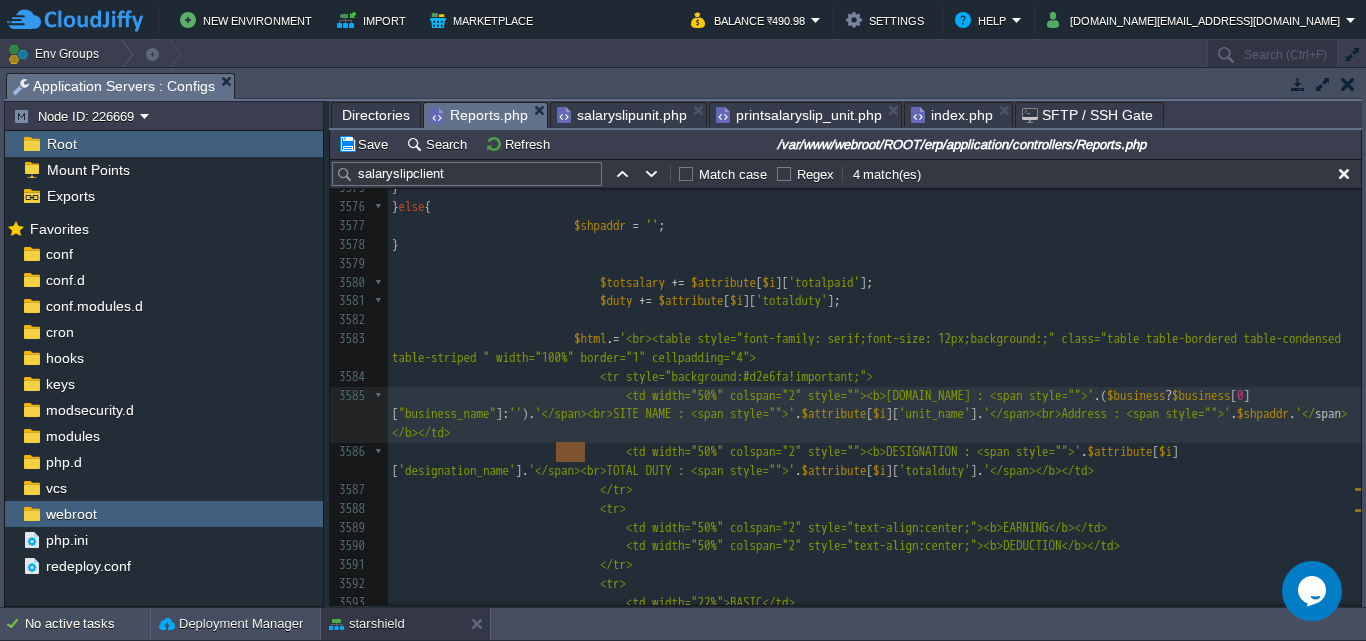 type on "Address" 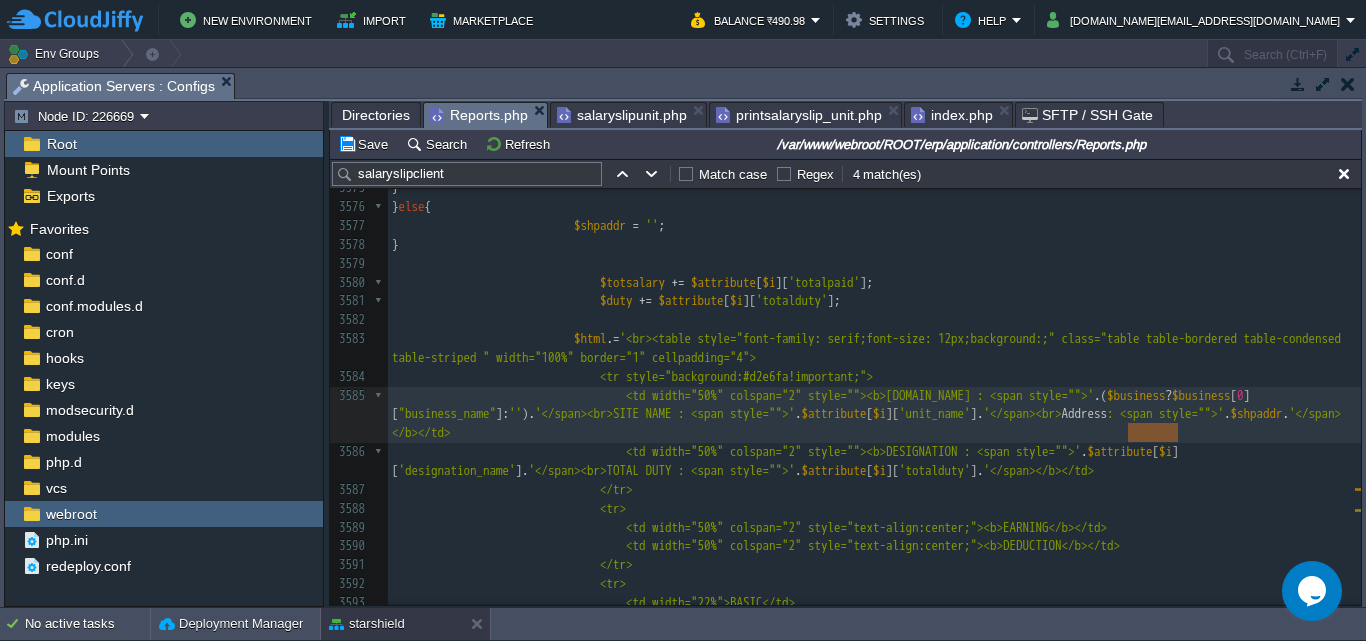 type on "span" 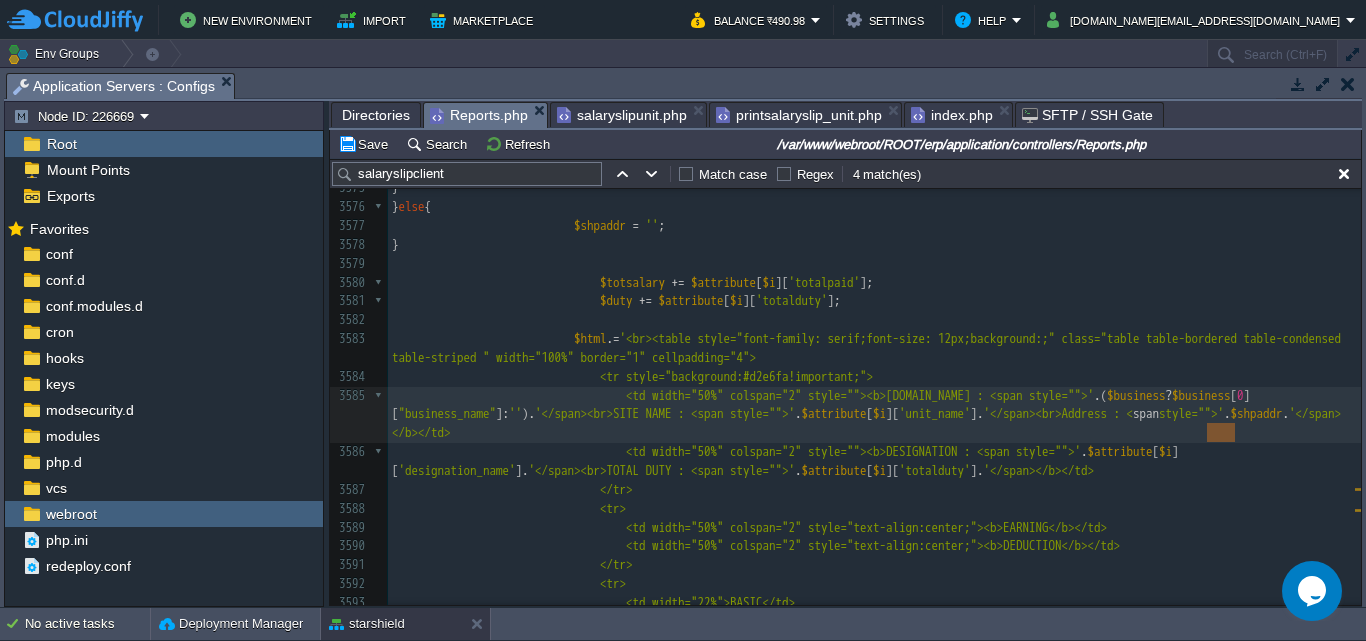 type on ".'</" 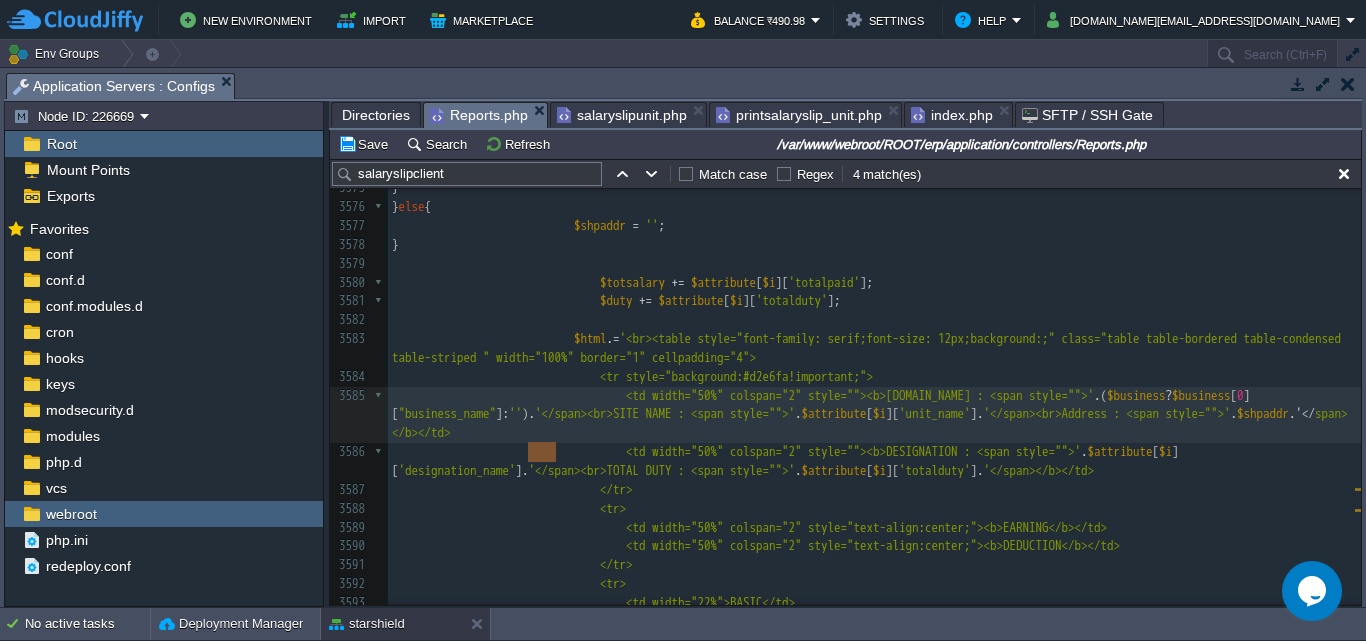 type 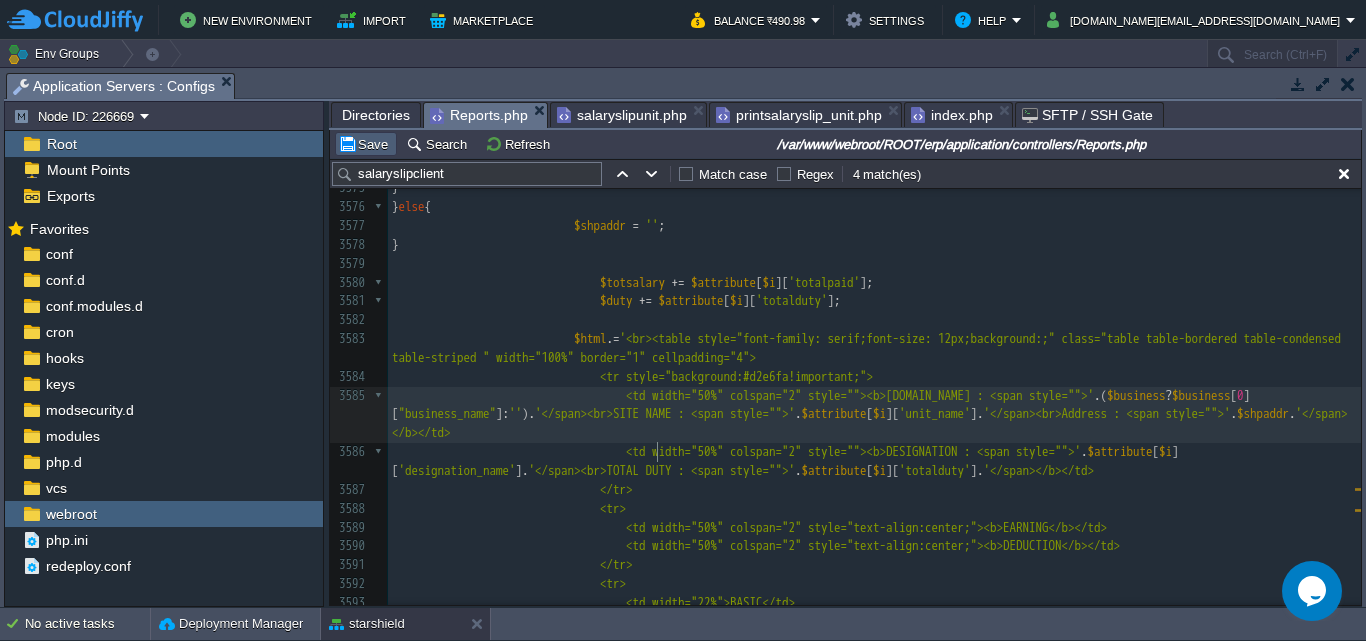 click on "Save" at bounding box center (366, 144) 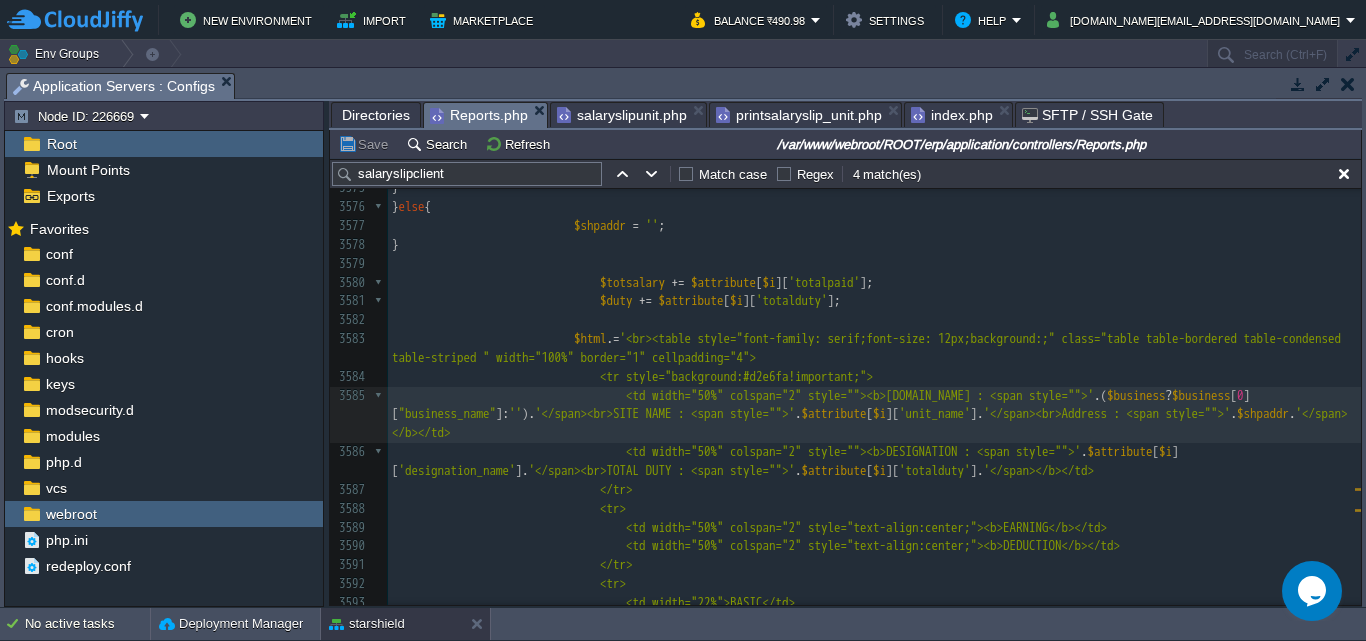 scroll, scrollTop: 73111, scrollLeft: 0, axis: vertical 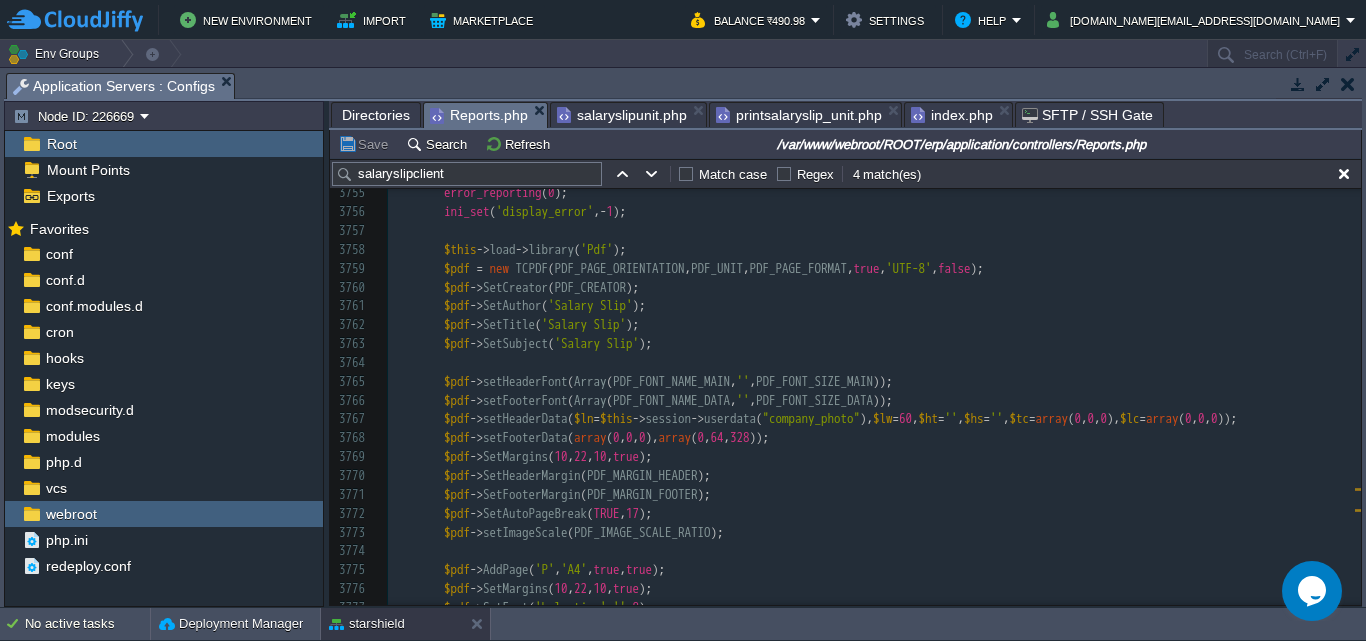 click on "Save" at bounding box center [366, 144] 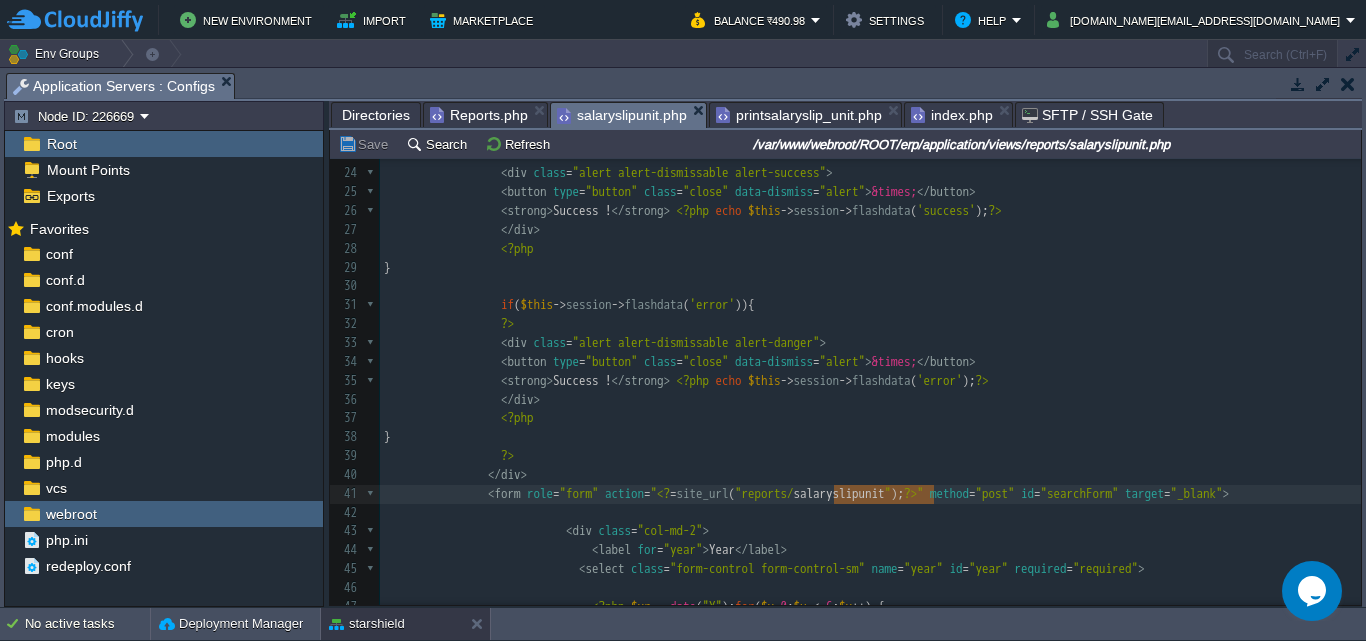 click on "salaryslipunit.php" at bounding box center (622, 115) 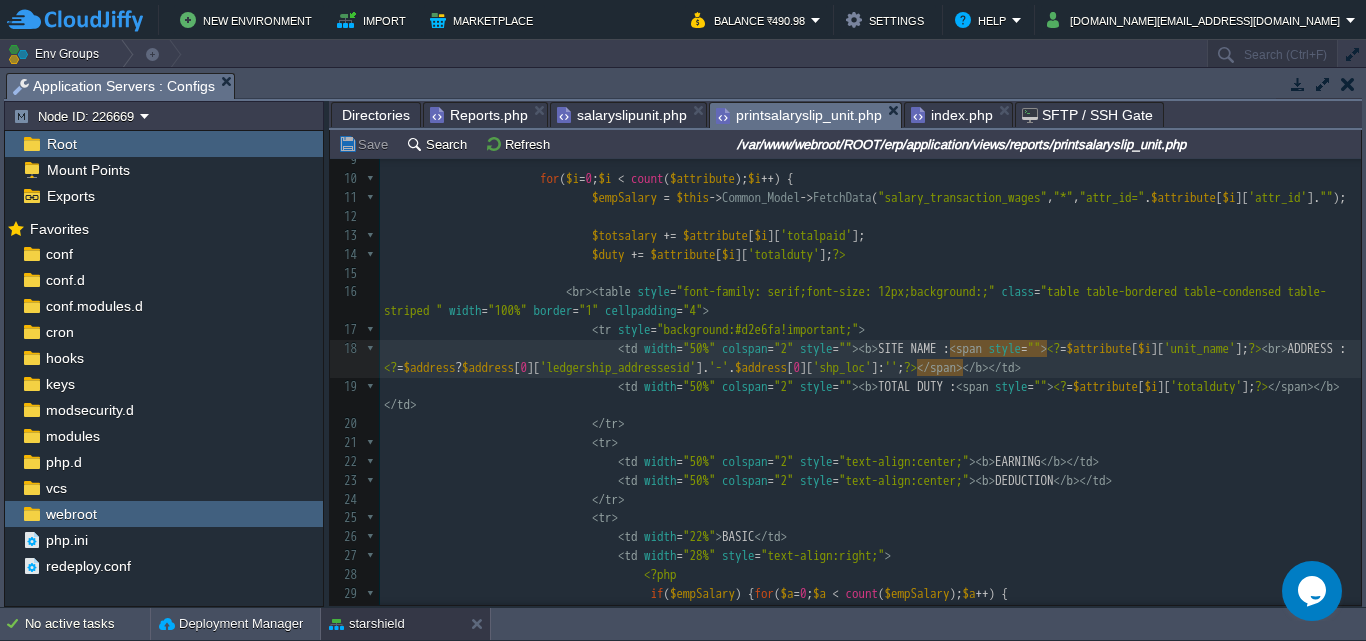 click on "printsalaryslip_unit.php" at bounding box center [799, 115] 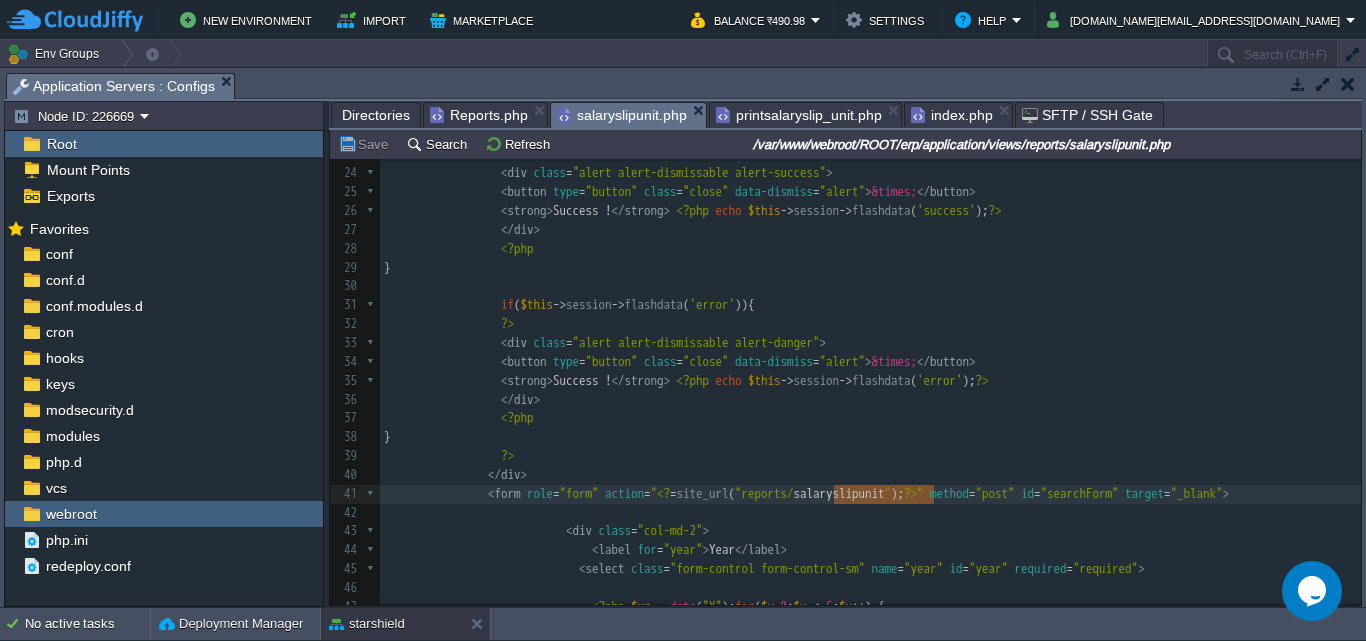 click on "printsalaryslip_unit.php" at bounding box center [799, 115] 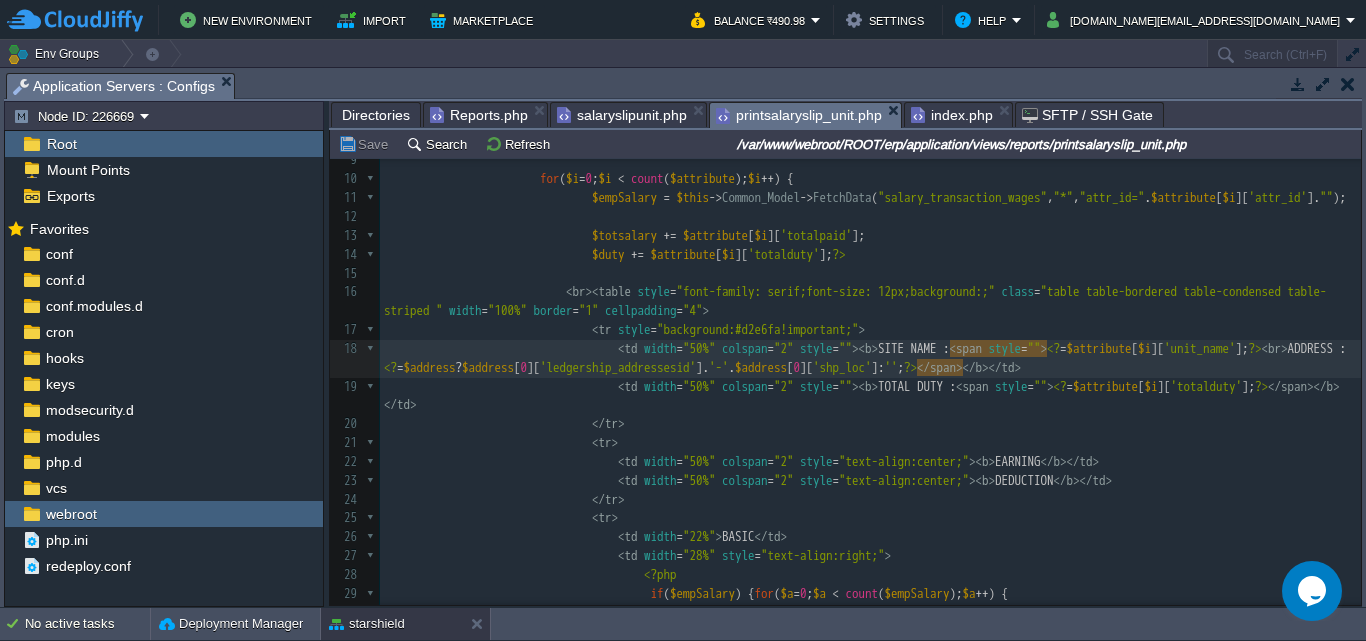 click on "Reports.php" at bounding box center (479, 115) 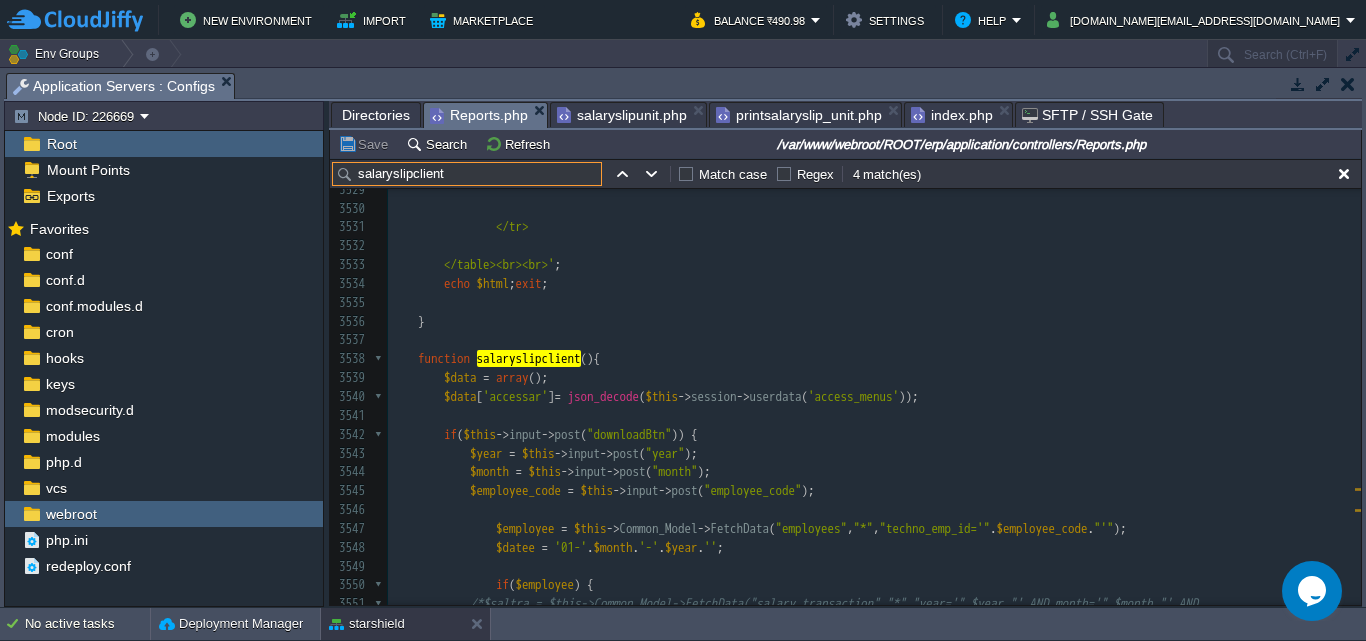 drag, startPoint x: 458, startPoint y: 174, endPoint x: 356, endPoint y: 174, distance: 102 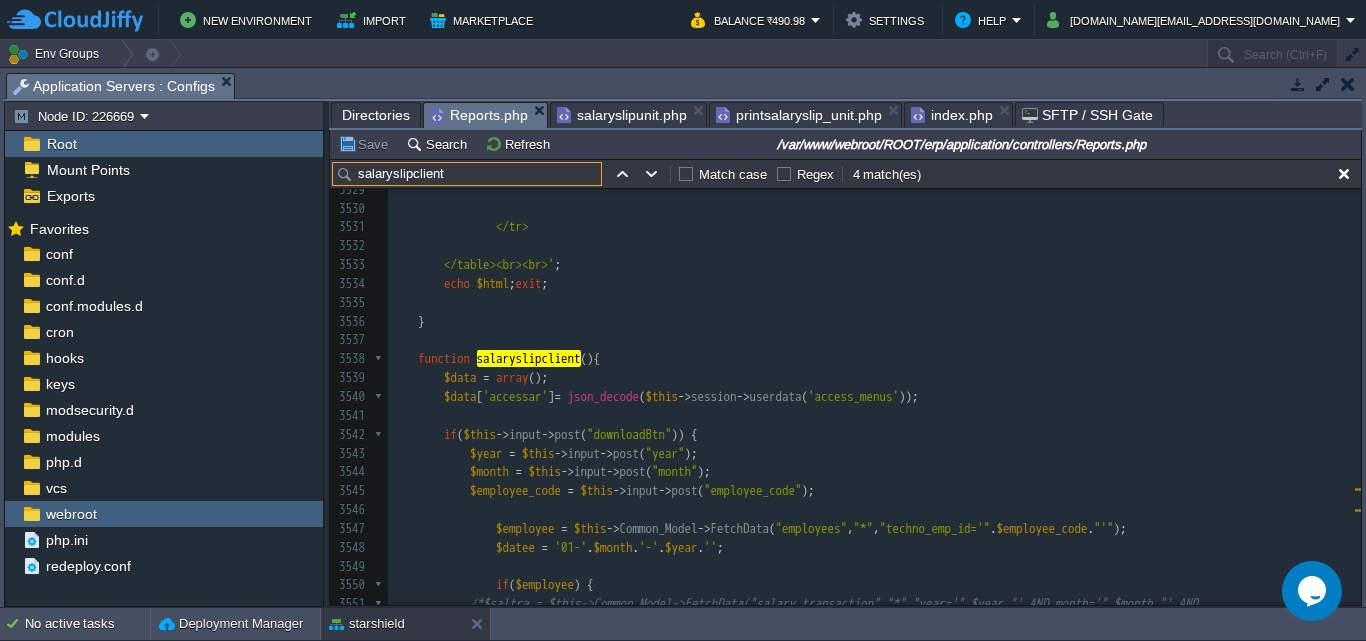 click on "salaryslipclient" at bounding box center [467, 174] 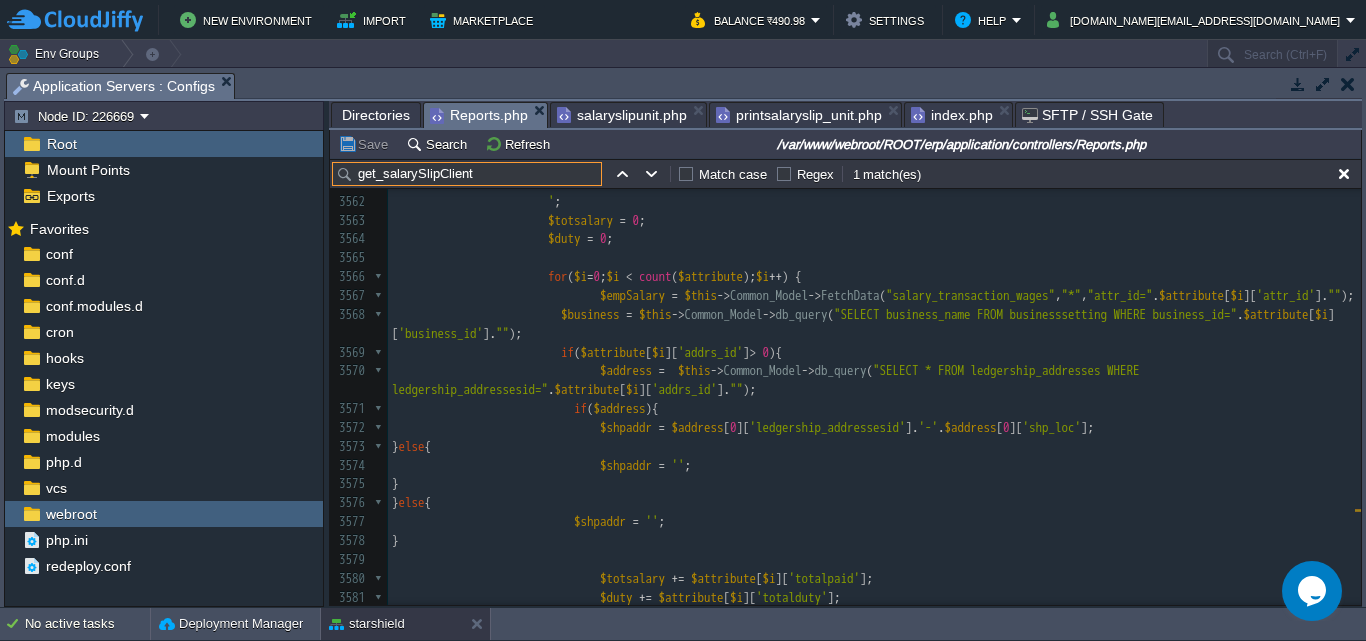 type on "get_salarySlipClient" 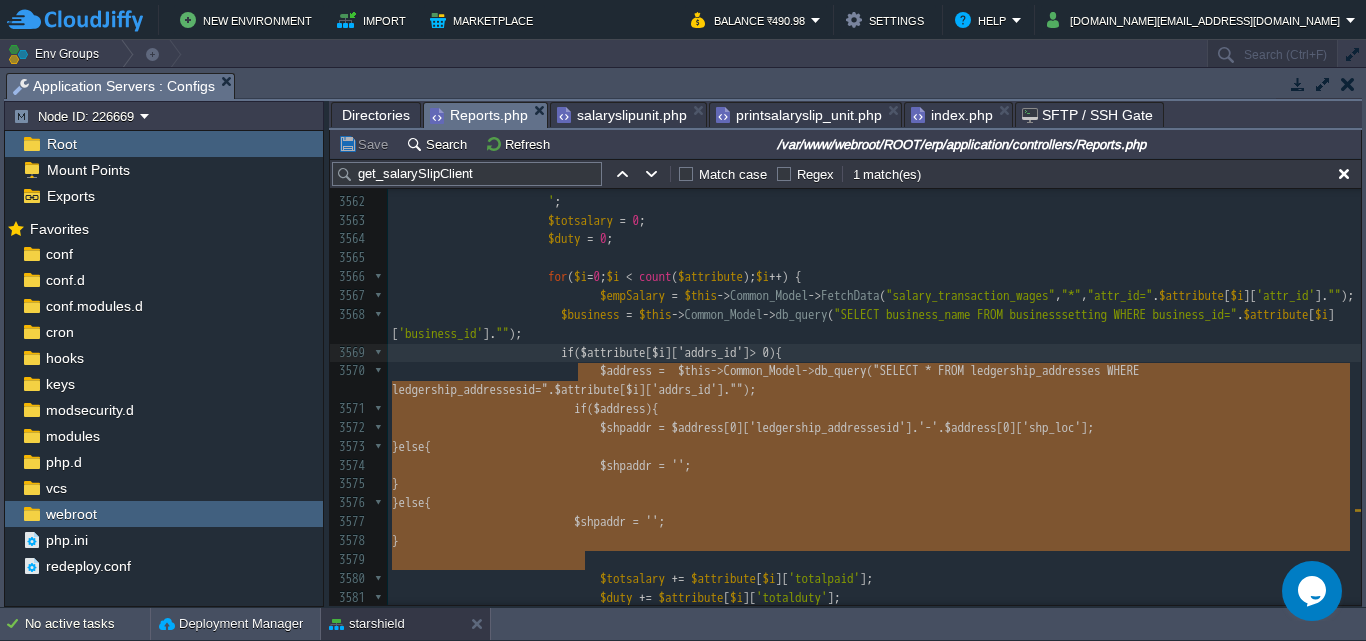 drag, startPoint x: 592, startPoint y: 561, endPoint x: 576, endPoint y: 371, distance: 190.6725 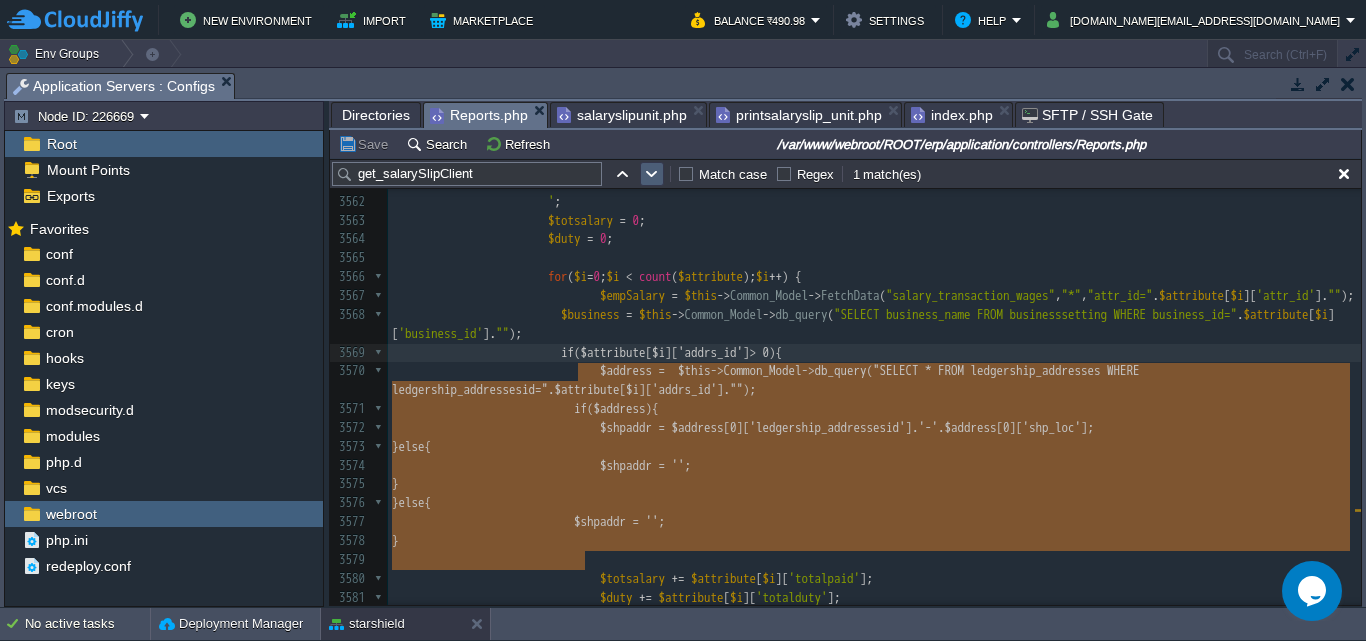 click at bounding box center (652, 174) 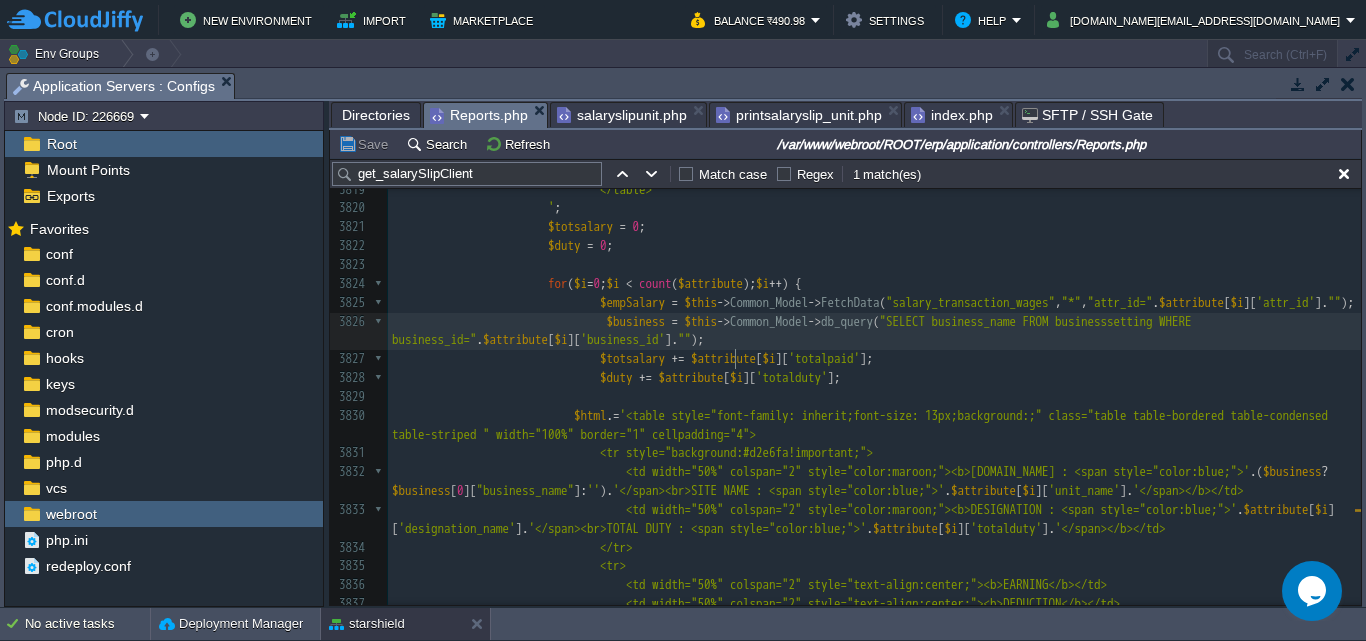 click on "$business   =   $this -> Common_Model -> db_query ( "SELECT business_name FROM businesssetting WHERE business_id=" . $attribute [ $i ][ 'business_id' ]. "" );" at bounding box center (874, 332) 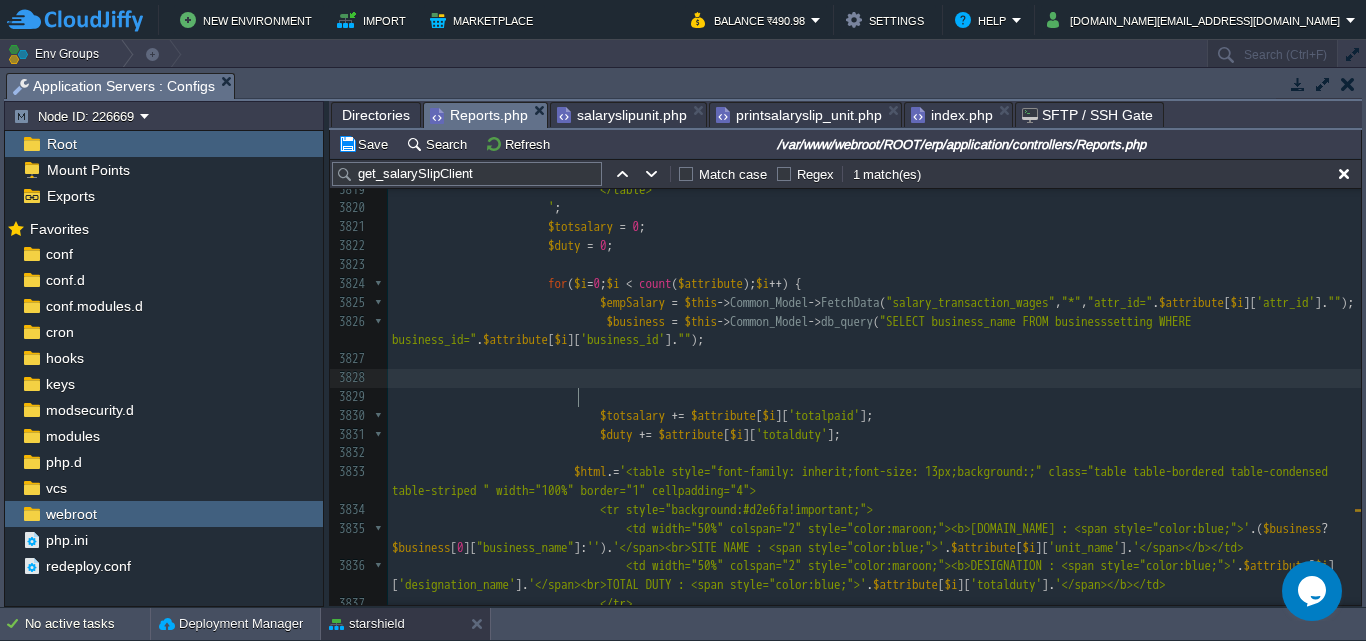 click at bounding box center [874, 378] 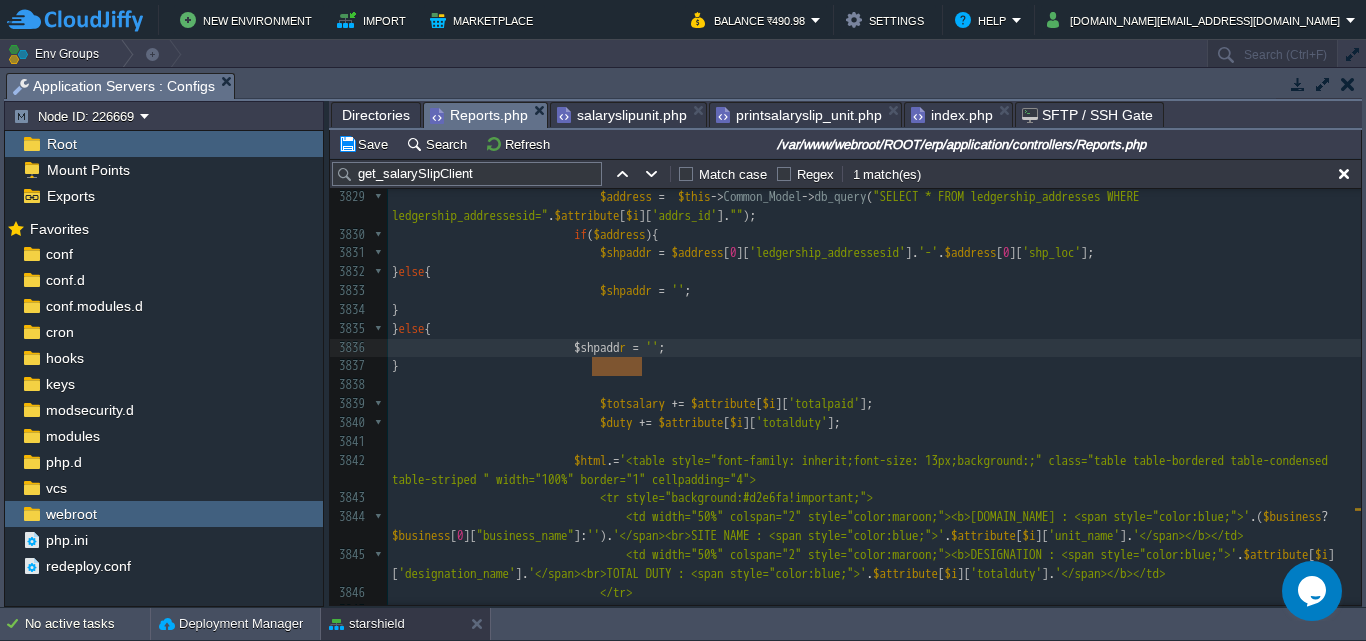type on "$shpaddr" 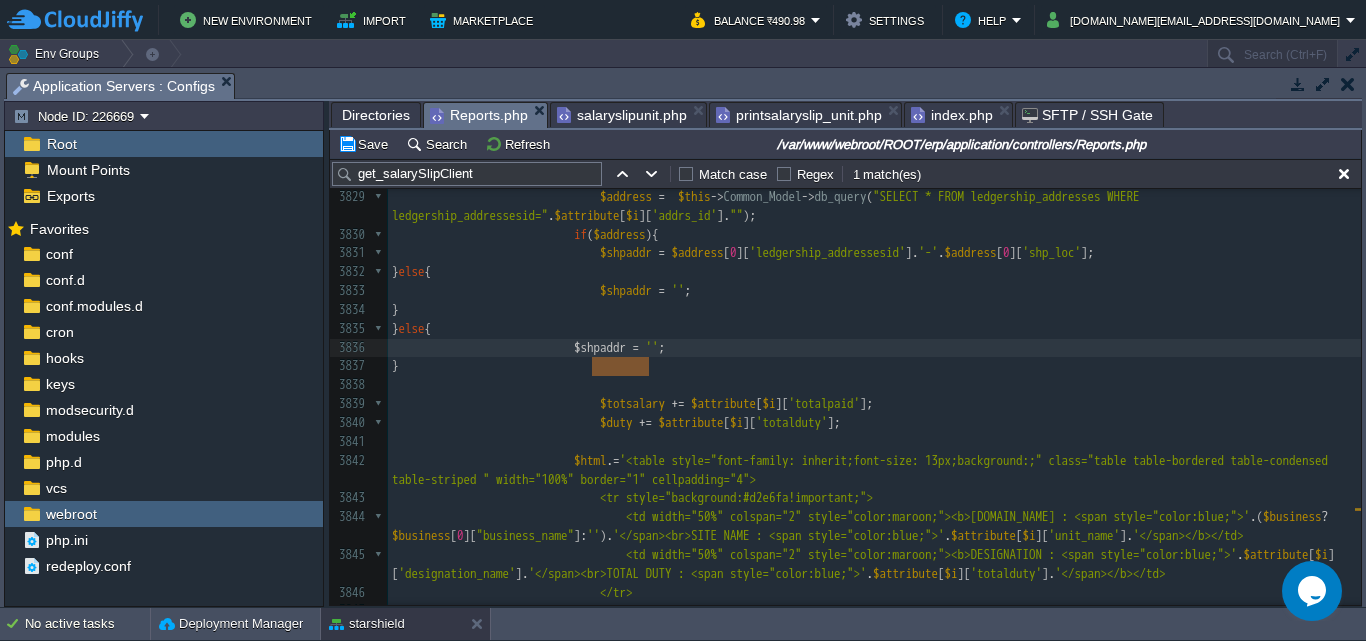 drag, startPoint x: 590, startPoint y: 367, endPoint x: 646, endPoint y: 367, distance: 56 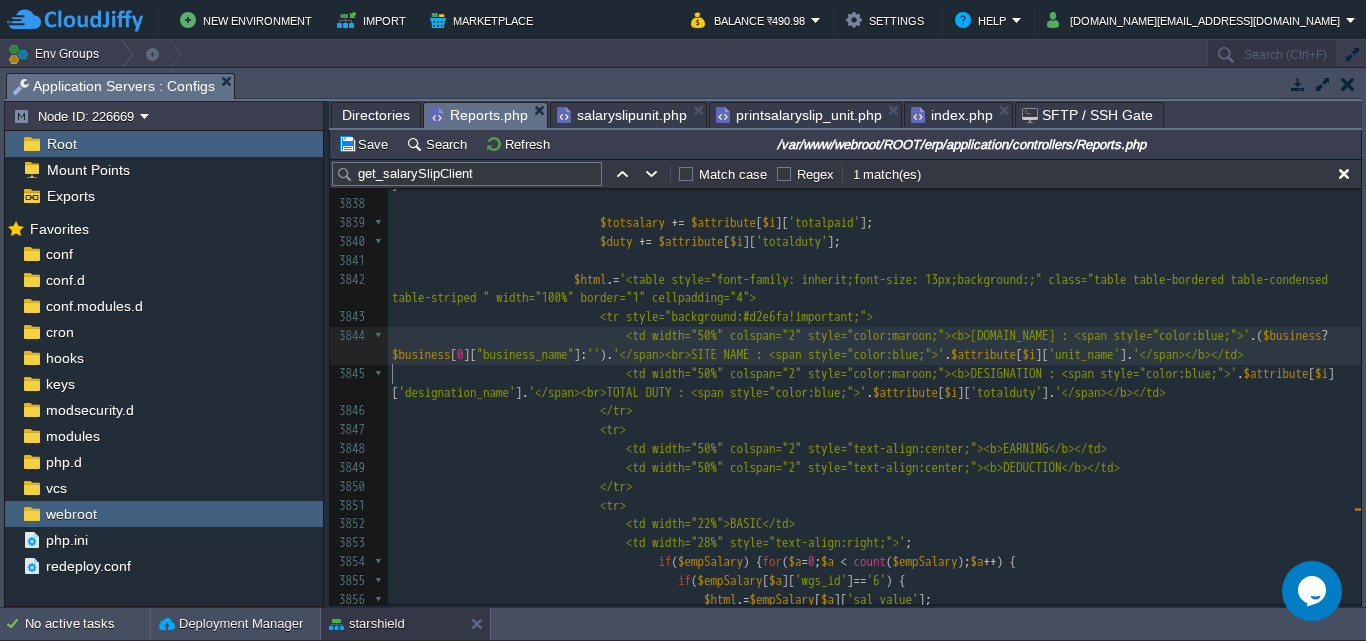 click on "xxxxxxxxxx      function   get_salarySlipClient (){   3827                            3828                            if ( $attribute [ $i ][ 'addrs_id' ]  >   0 ){ 3829                                    $address   =    $this -> Common_Model -> db_query ( "SELECT * FROM ledgership_addresses WHERE ledgership_addressesid=" . $attribute [ $i ][ 'addrs_id' ]. "" ); 3830                              if ( $address ){ 3831                                   $shpaddr   =   $address [ 0 ][ 'ledgership_addressesid' ]. '-' . $address [ 0 ][ 'shp_loc' ]; 3832                             } else { 3833                                   $shpaddr   =   '' ; 3834                             } 3835                           } else { 3836                               $shpaddr   =   '' ; 3837                           } 3838                            3839" at bounding box center [874, 355] 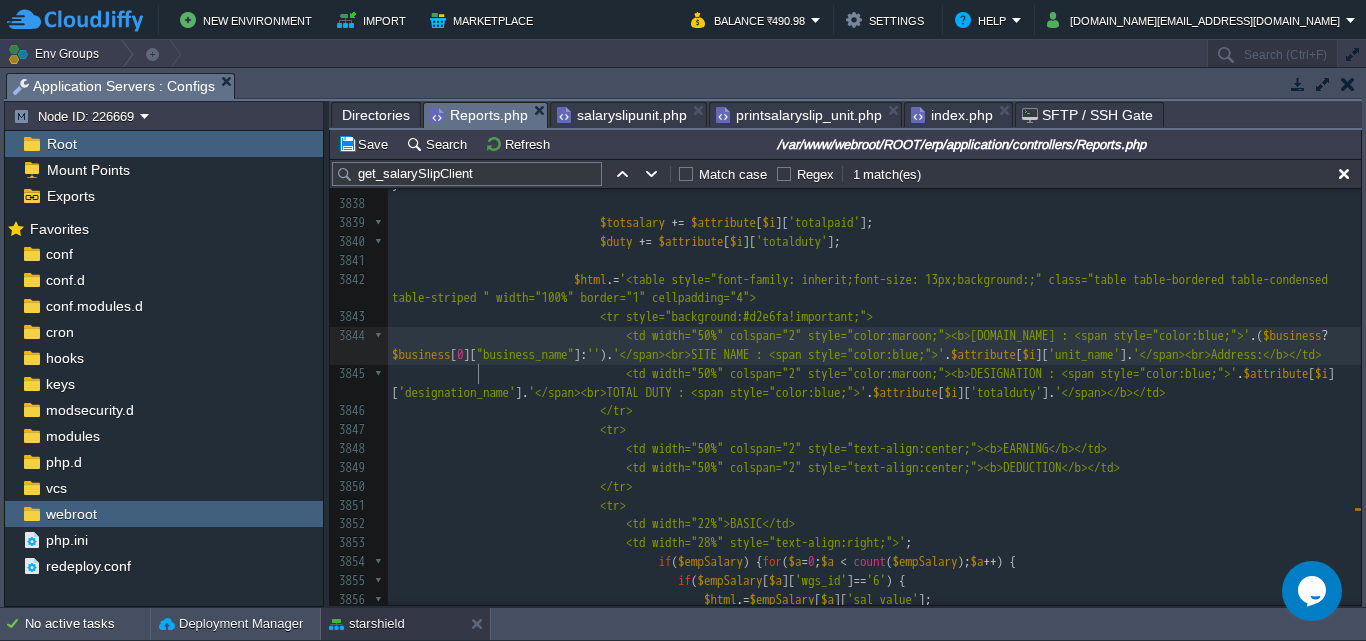 type on "<br>Address:" 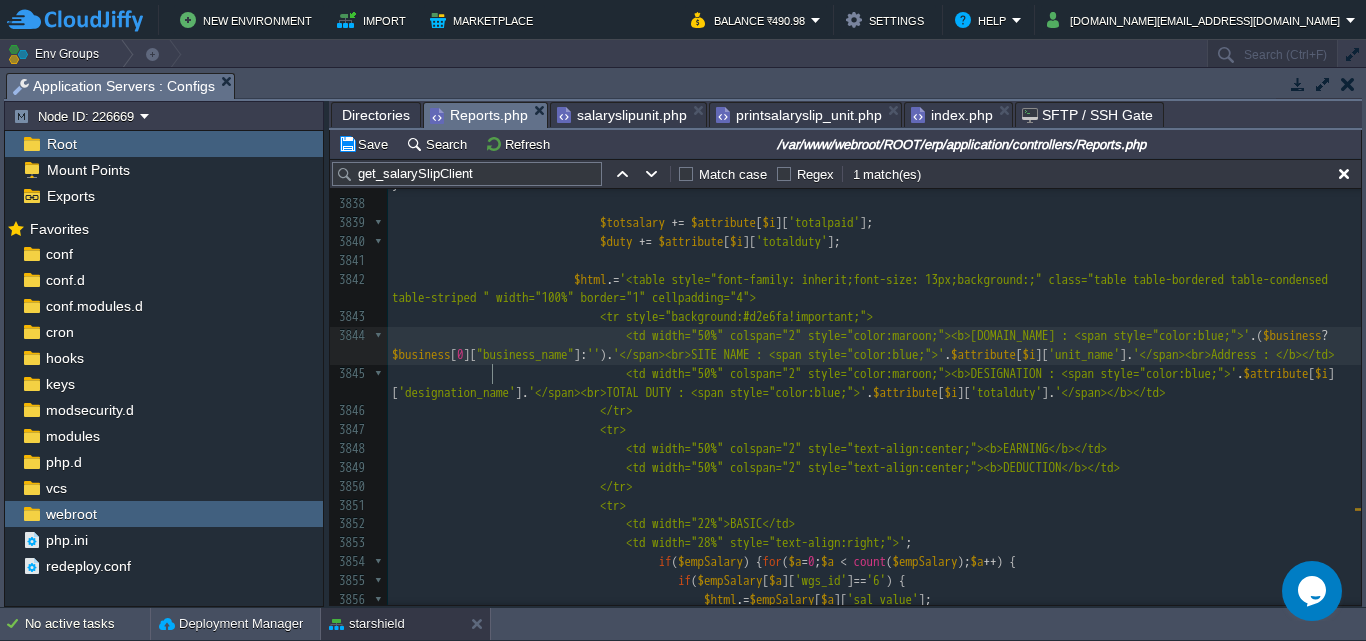 click on "xxxxxxxxxx      function   get_salarySlipClient (){   3827                            3828                            if ( $attribute [ $i ][ 'addrs_id' ]  >   0 ){ 3829                                    $address   =    $this -> Common_Model -> db_query ( "SELECT * FROM ledgership_addresses WHERE ledgership_addressesid=" . $attribute [ $i ][ 'addrs_id' ]. "" ); 3830                              if ( $address ){ 3831                                   $shpaddr   =   $address [ 0 ][ 'ledgership_addressesid' ]. '-' . $address [ 0 ][ 'shp_loc' ]; 3832                             } else { 3833                                   $shpaddr   =   '' ; 3834                             } 3835                           } else { 3836                               $shpaddr   =   '' ; 3837                           } 3838                            3839" at bounding box center (874, 364) 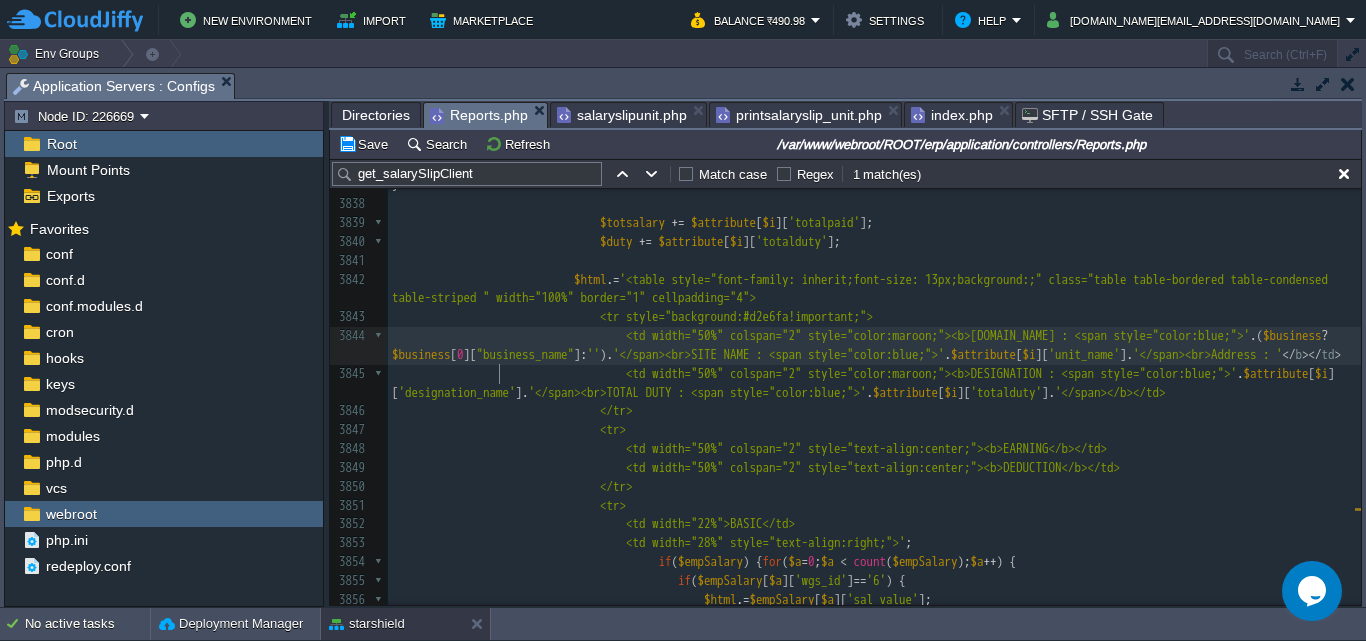 type on "''" 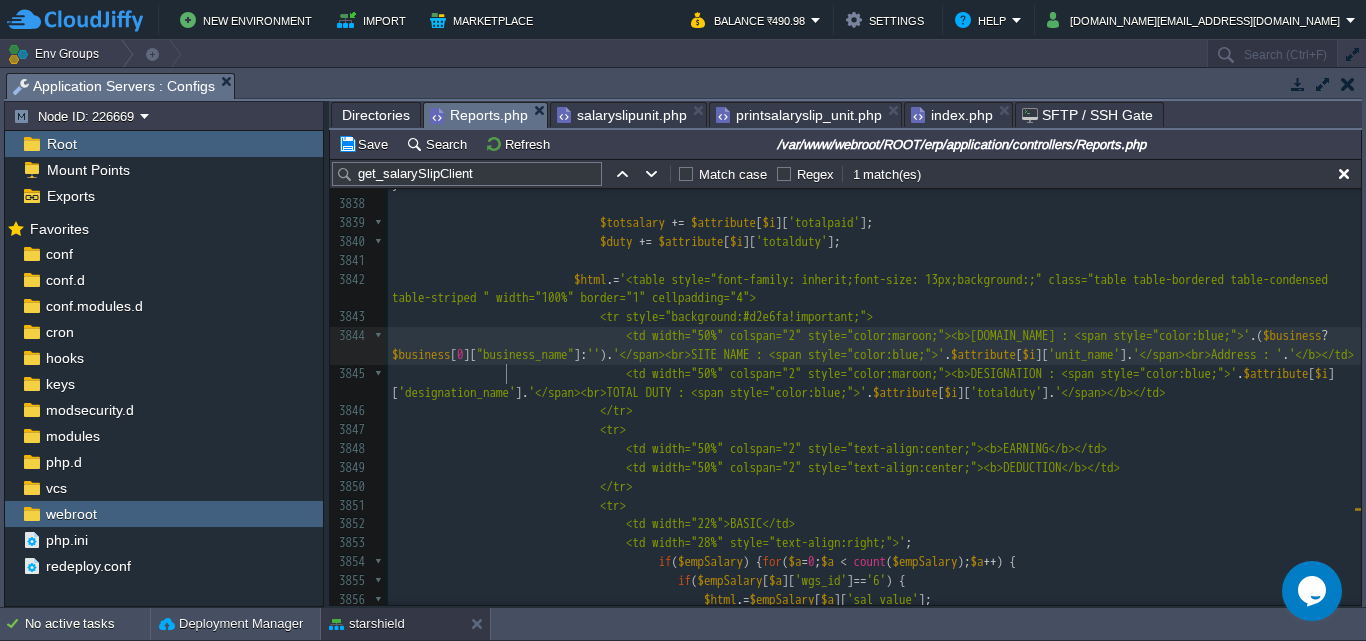 type on ".." 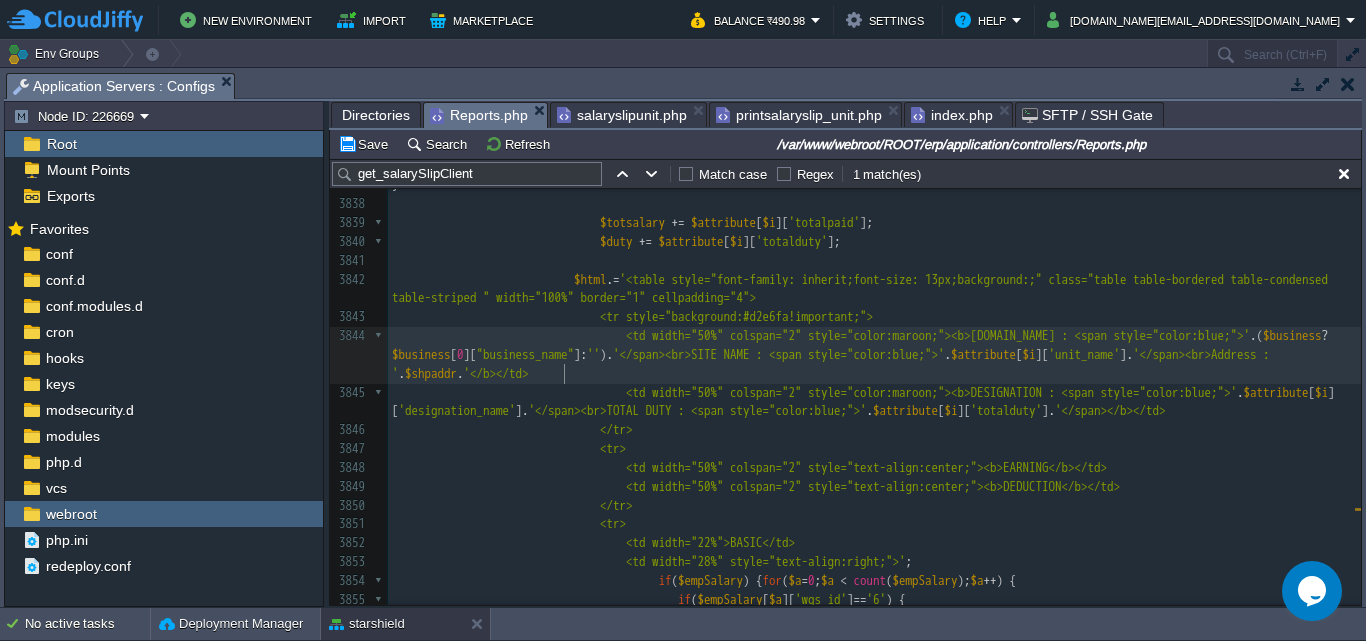 click on "xxxxxxxxxx      function   get_salarySlipClient (){   3827                            3828                            if ( $attribute [ $i ][ 'addrs_id' ]  >   0 ){ 3829                                    $address   =    $this -> Common_Model -> db_query ( "SELECT * FROM ledgership_addresses WHERE ledgership_addressesid=" . $attribute [ $i ][ 'addrs_id' ]. "" ); 3830                              if ( $address ){ 3831                                   $shpaddr   =   $address [ 0 ][ 'ledgership_addressesid' ]. '-' . $address [ 0 ][ 'shp_loc' ]; 3832                             } else { 3833                                   $shpaddr   =   '' ; 3834                             } 3835                           } else { 3836                               $shpaddr   =   '' ; 3837                           } 3838                            3839" at bounding box center (874, 374) 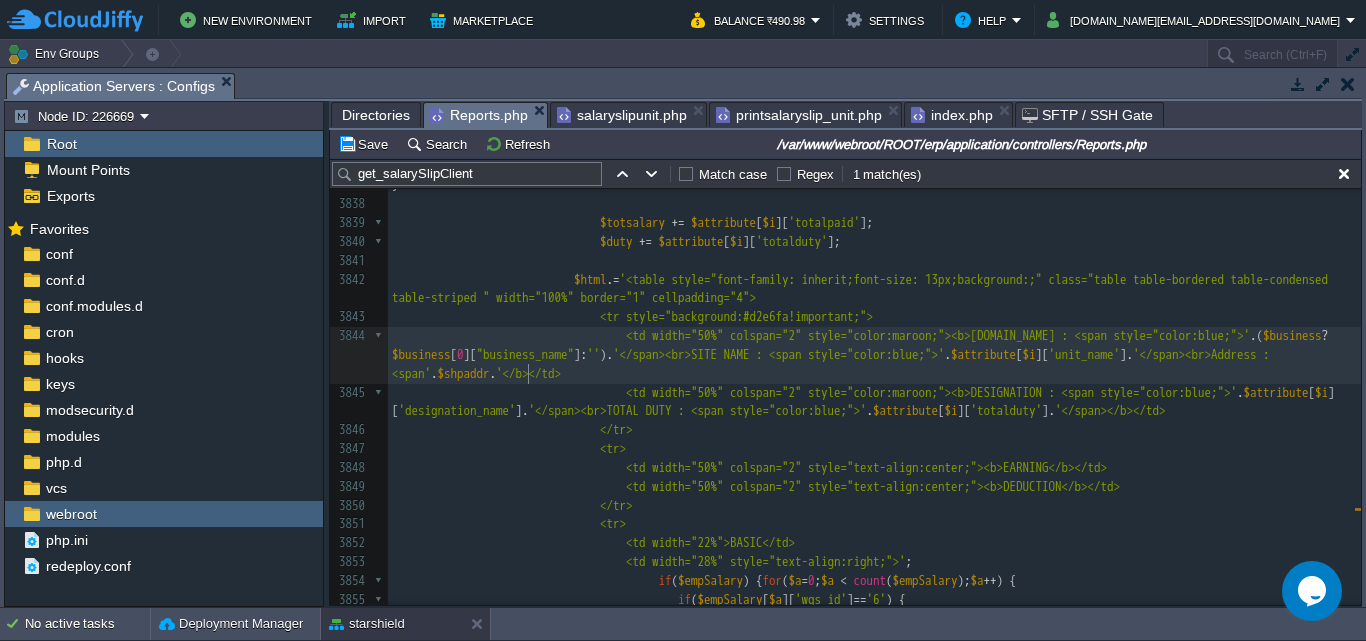 type on "<span>" 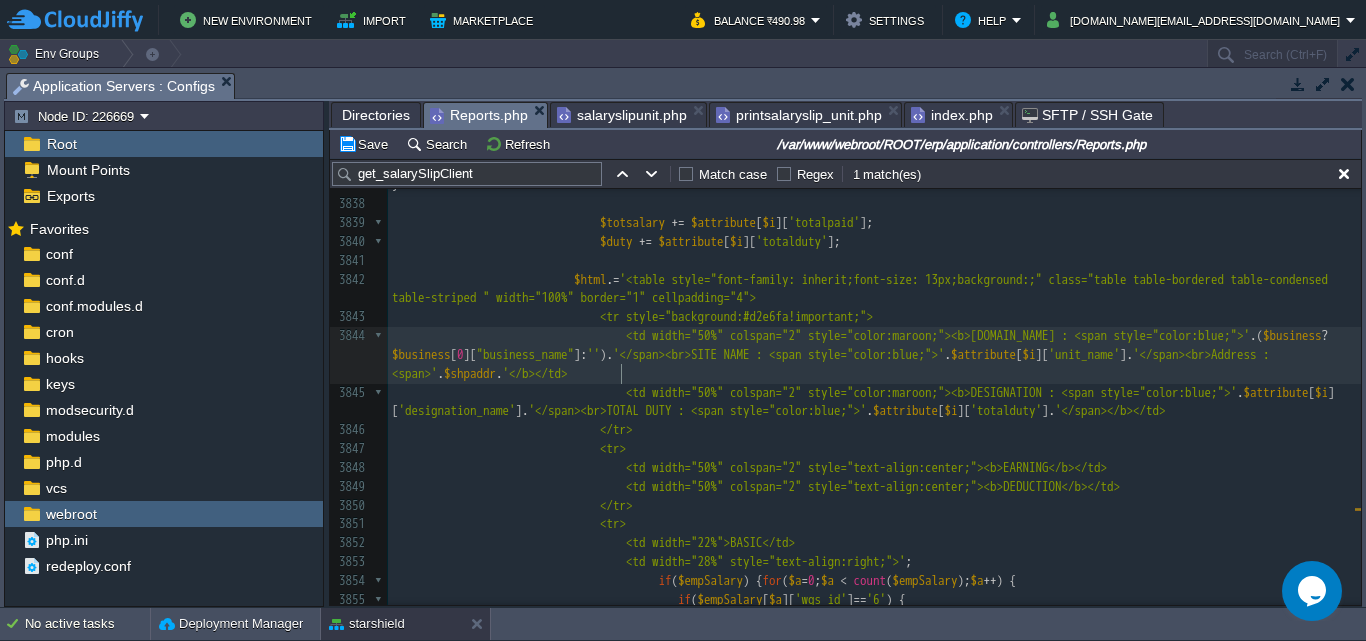 click on "'</b></td>" at bounding box center (535, 373) 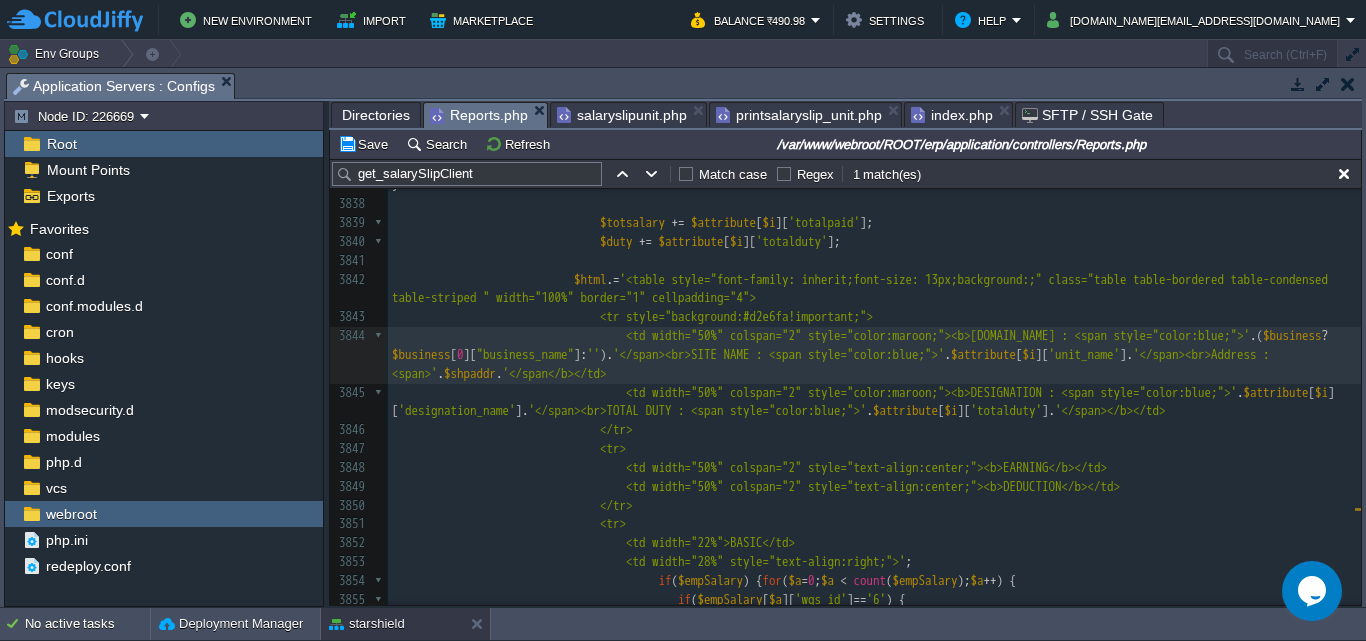 scroll, scrollTop: 7, scrollLeft: 50, axis: both 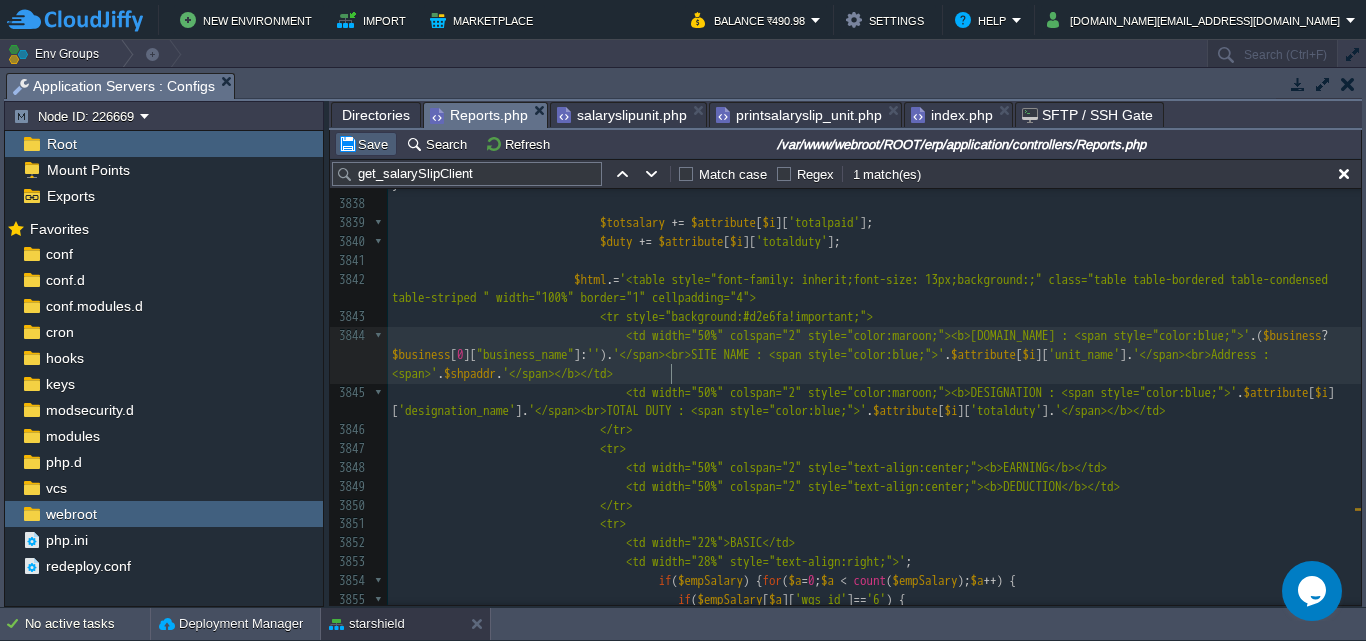 type on "</span>" 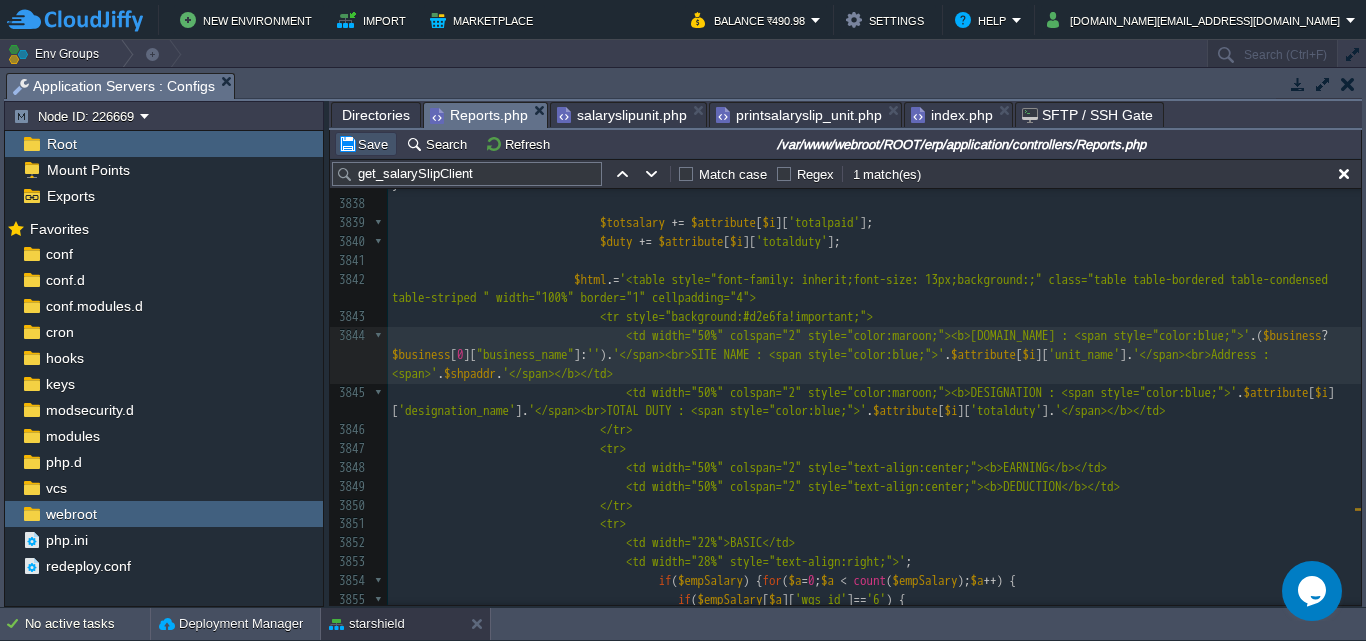 click on "Save" at bounding box center (366, 144) 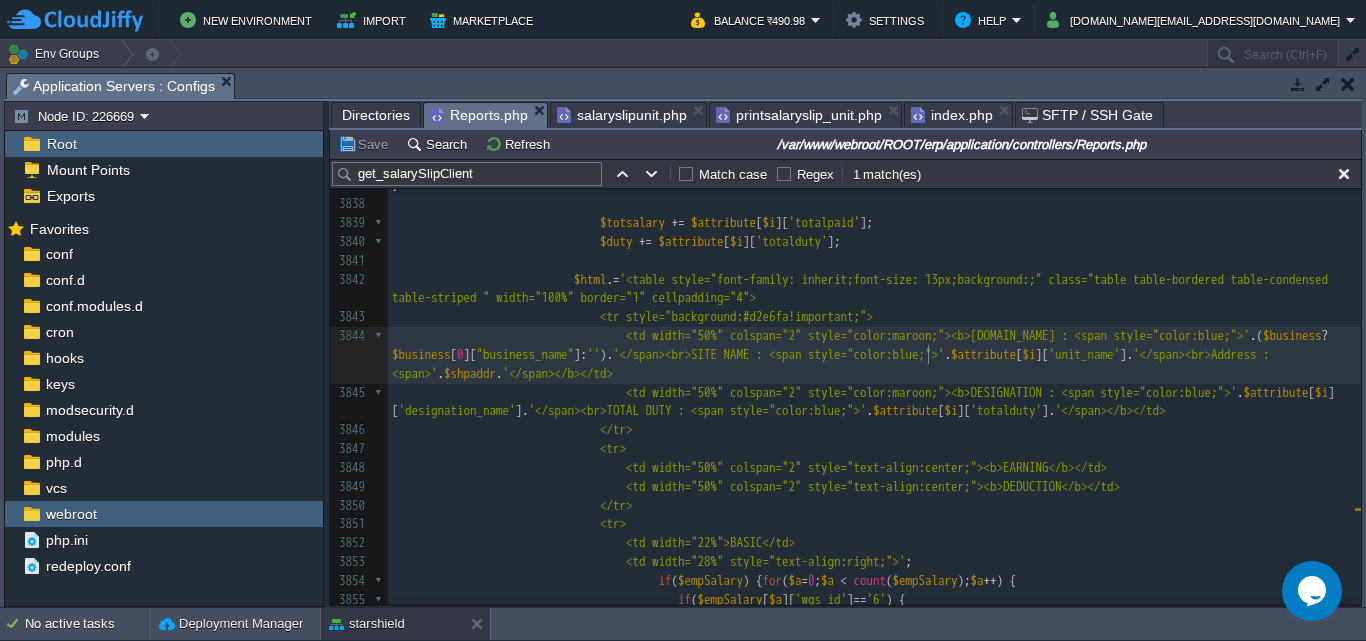 scroll, scrollTop: 7, scrollLeft: 51, axis: both 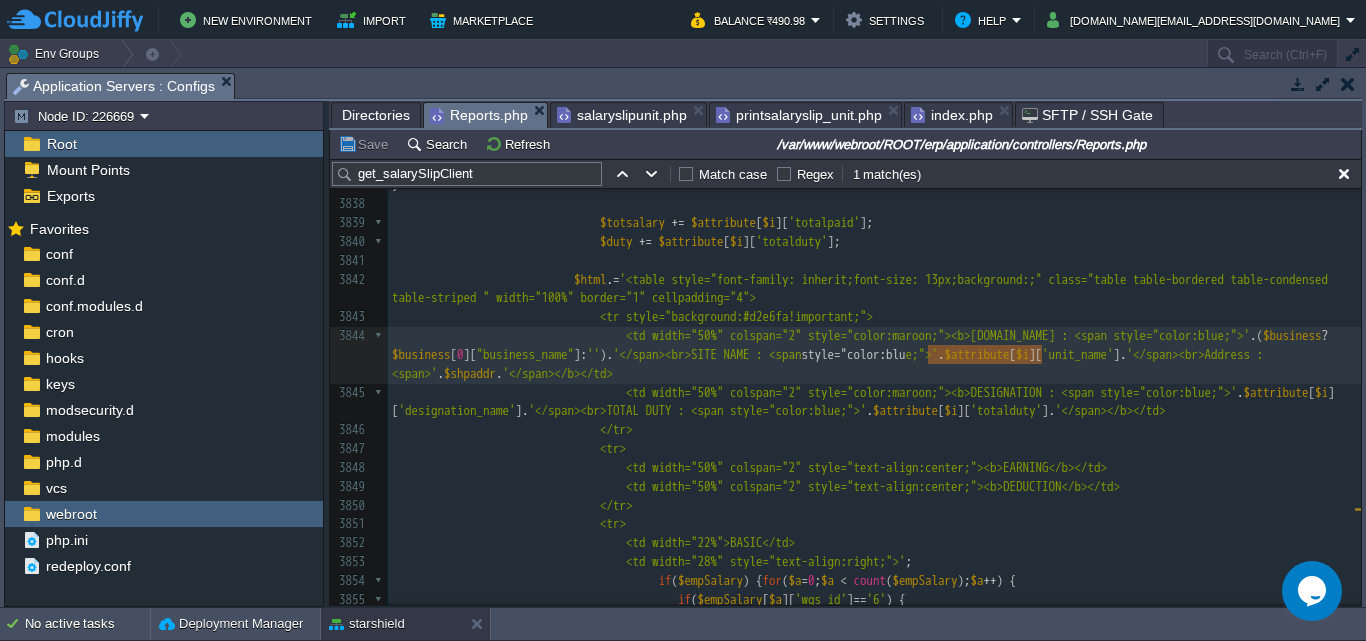 type on "style="color:blue;"" 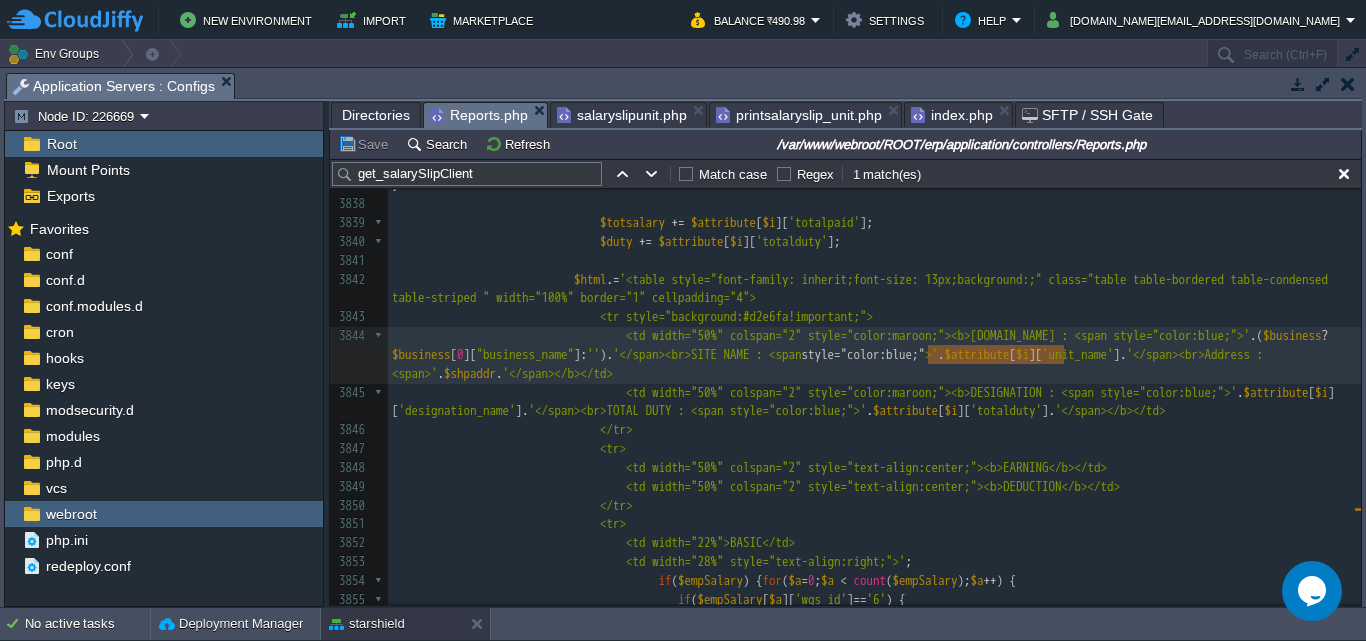 drag, startPoint x: 926, startPoint y: 357, endPoint x: 1062, endPoint y: 356, distance: 136.00368 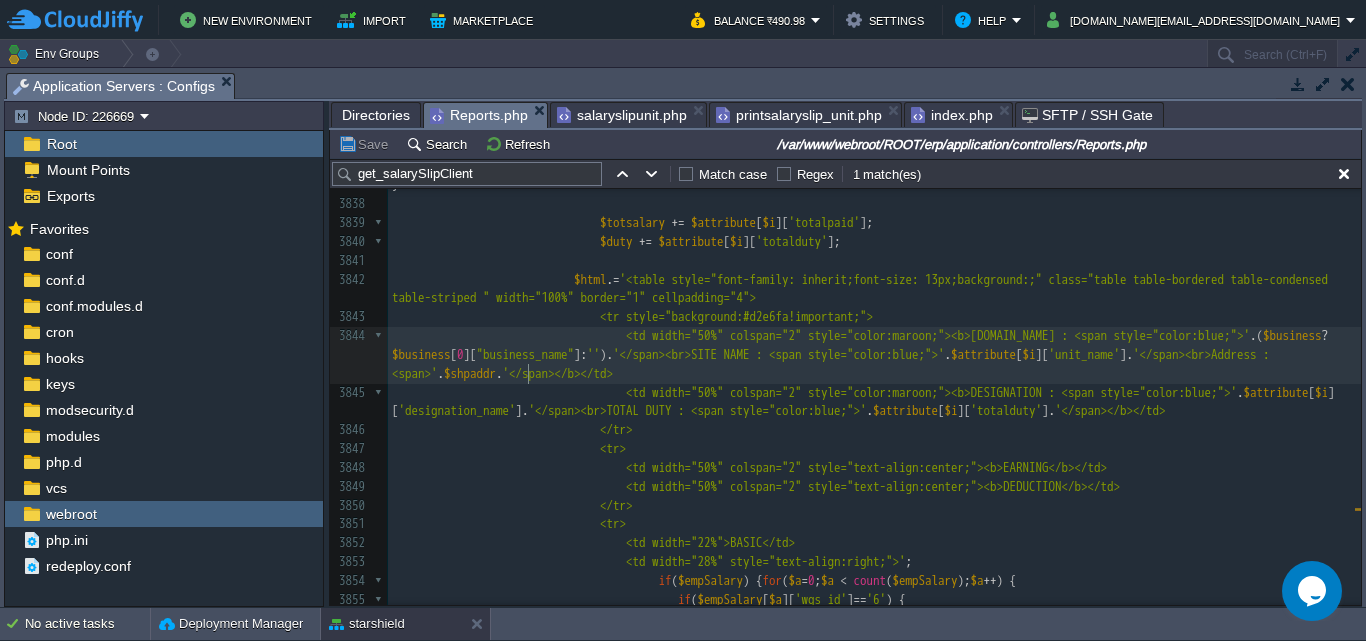 scroll, scrollTop: 7, scrollLeft: 7, axis: both 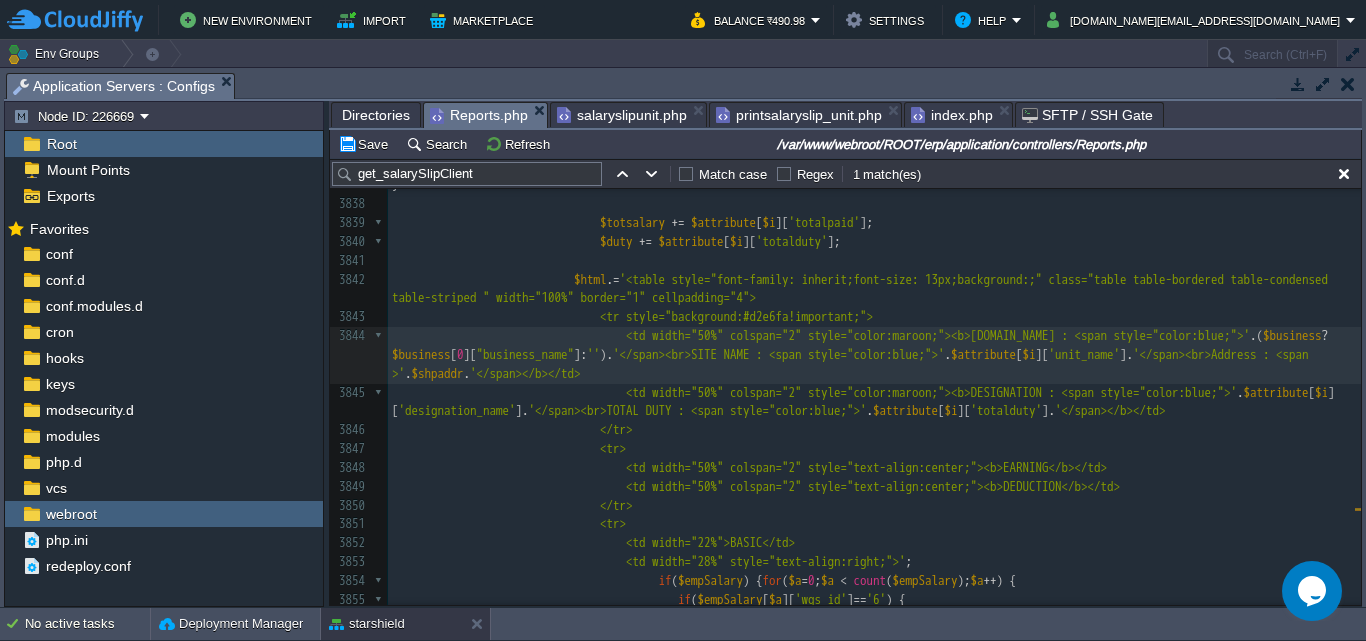 paste 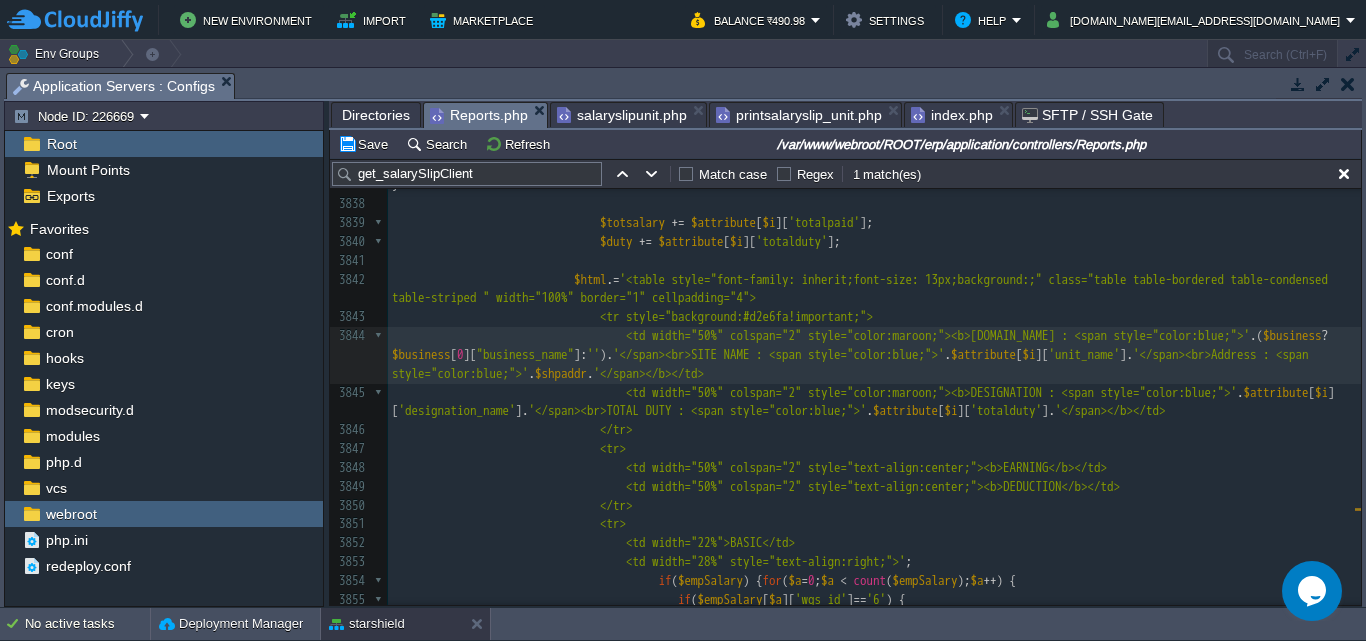 type 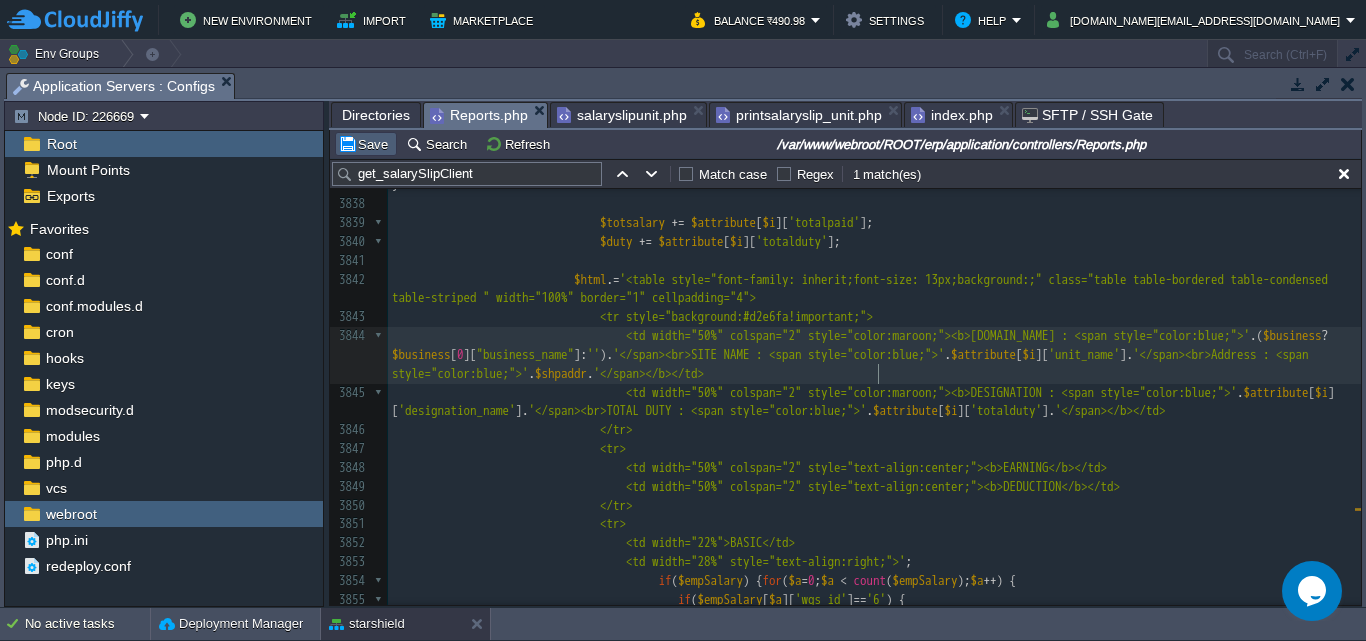 click on "Save" at bounding box center [366, 144] 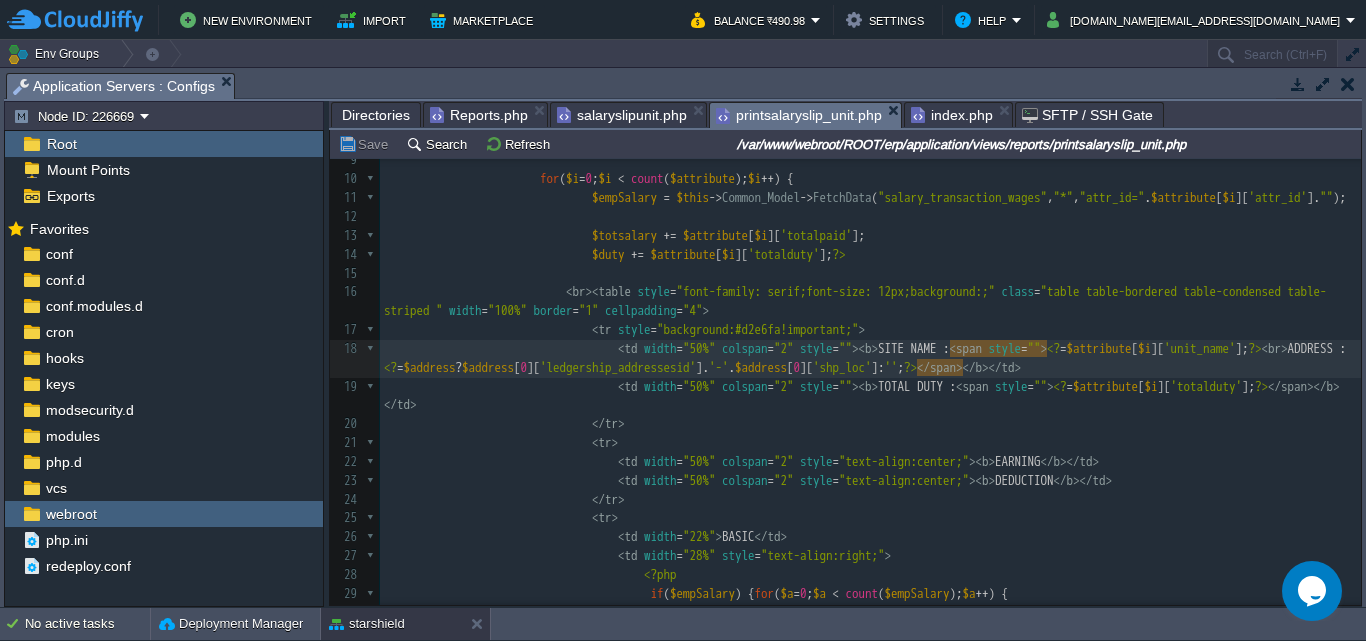 click on "printsalaryslip_unit.php" at bounding box center (799, 115) 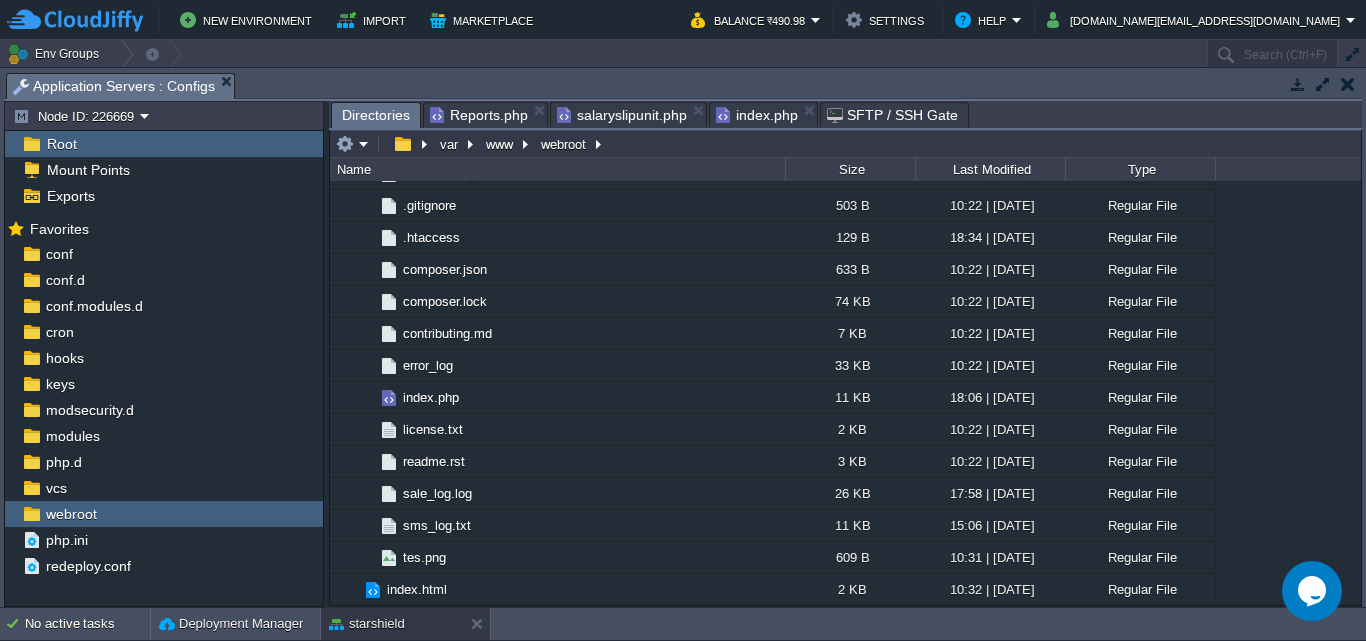click on "index.php" at bounding box center (757, 115) 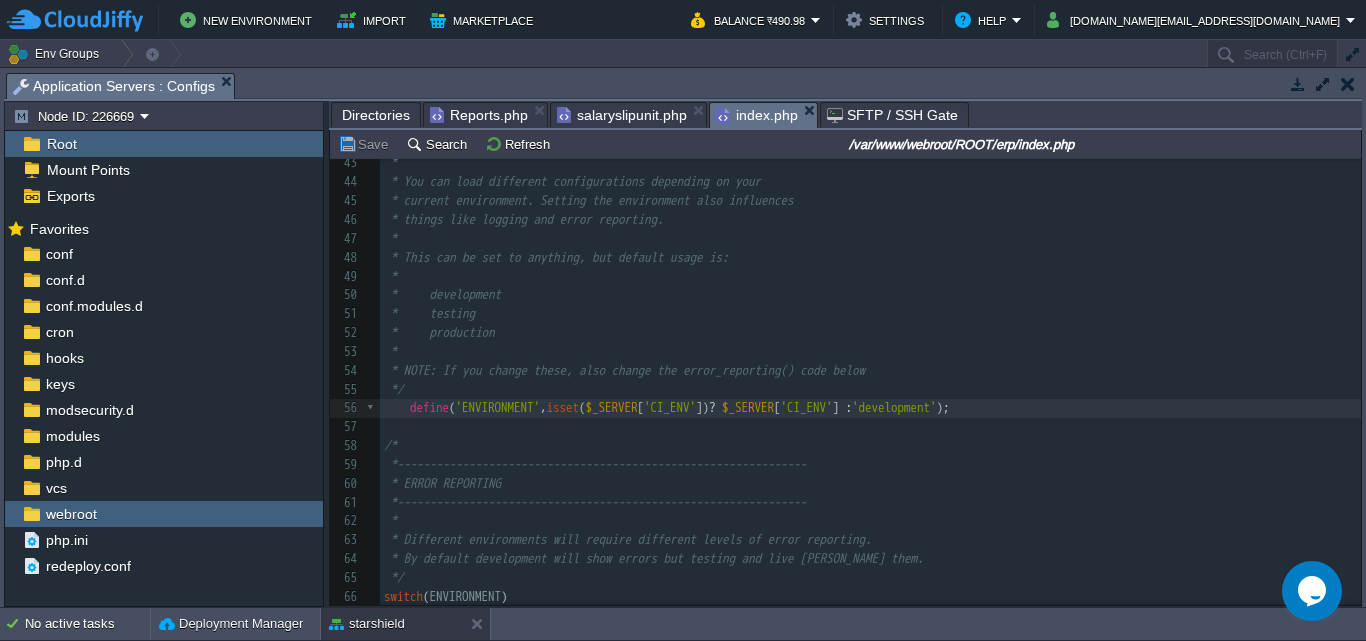 scroll, scrollTop: 722, scrollLeft: 0, axis: vertical 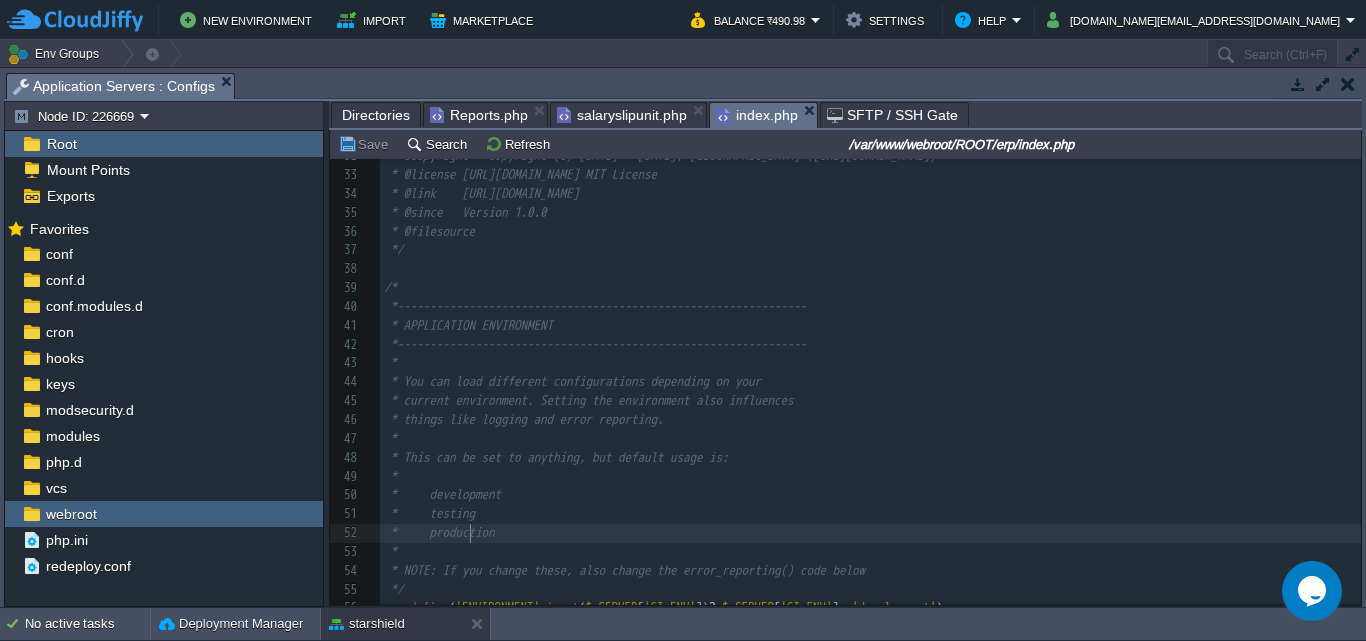 click on "xxxxxxxxxx <?php   22   * IMPLIED, INCLUDING BUT NOT LIMITED TO THE WARRANTIES OF MERCHANTABILITY, 23   * FITNESS FOR A PARTICULAR PURPOSE AND NONINFRINGEMENT. IN NO EVENT SHALL THE 24   * AUTHORS OR COPYRIGHT HOLDERS BE LIABLE FOR ANY CLAIM, DAMAGES OR OTHER 25   * LIABILITY, WHETHER IN AN ACTION OF CONTRACT, TORT OR OTHERWISE, ARISING FROM, 26   * OUT OF OR IN CONNECTION WITH THE SOFTWARE OR THE USE OR OTHER DEALINGS IN 27   * THE SOFTWARE. 28   * 29   * @package   CodeIgniter 30   * @author    EllisLab Dev Team 31   * @copyright     Copyright (c) [DATE] - [DATE], EllisLab, Inc. ([URL][DOMAIN_NAME]) 32   * @copyright     Copyright (c) [DATE] - [DATE], [GEOGRAPHIC_DATA] ([URL][DOMAIN_NAME]) 33   * @license   [URL][DOMAIN_NAME]   MIT License 34   * @link      [URL][DOMAIN_NAME] 35   * @since     Version 1.0.0 36   * @filesource 37   */ 38 ​ 39 /* 40   *--------------------------------------------------------------- 41   * APPLICATION ENVIRONMENT 42   43   * 44   45" at bounding box center (870, 468) 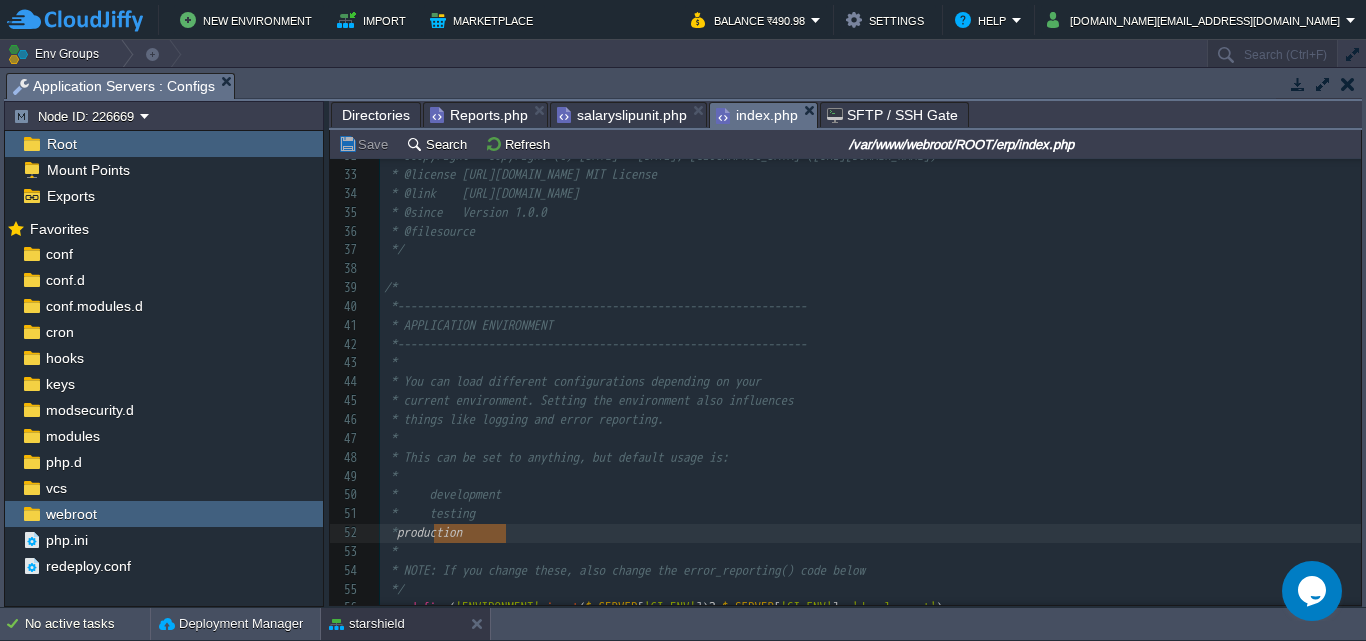scroll, scrollTop: 800, scrollLeft: 0, axis: vertical 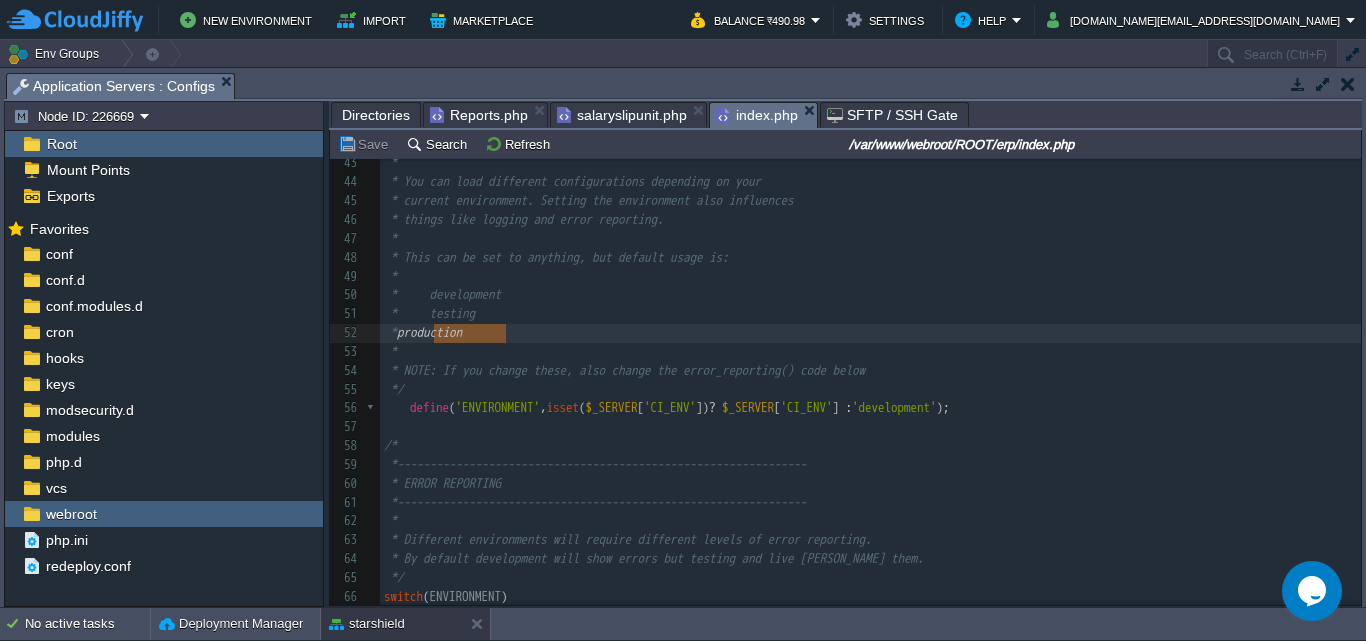 click on "'development'" at bounding box center (894, 407) 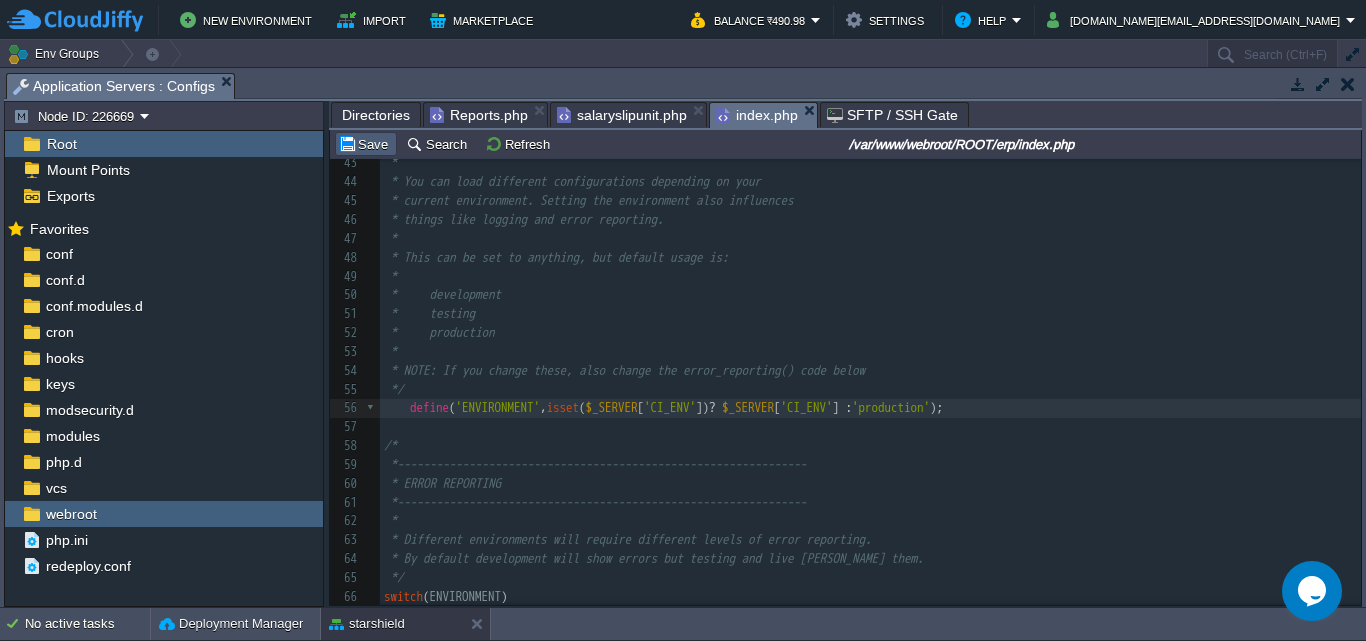 click on "Save" at bounding box center (366, 144) 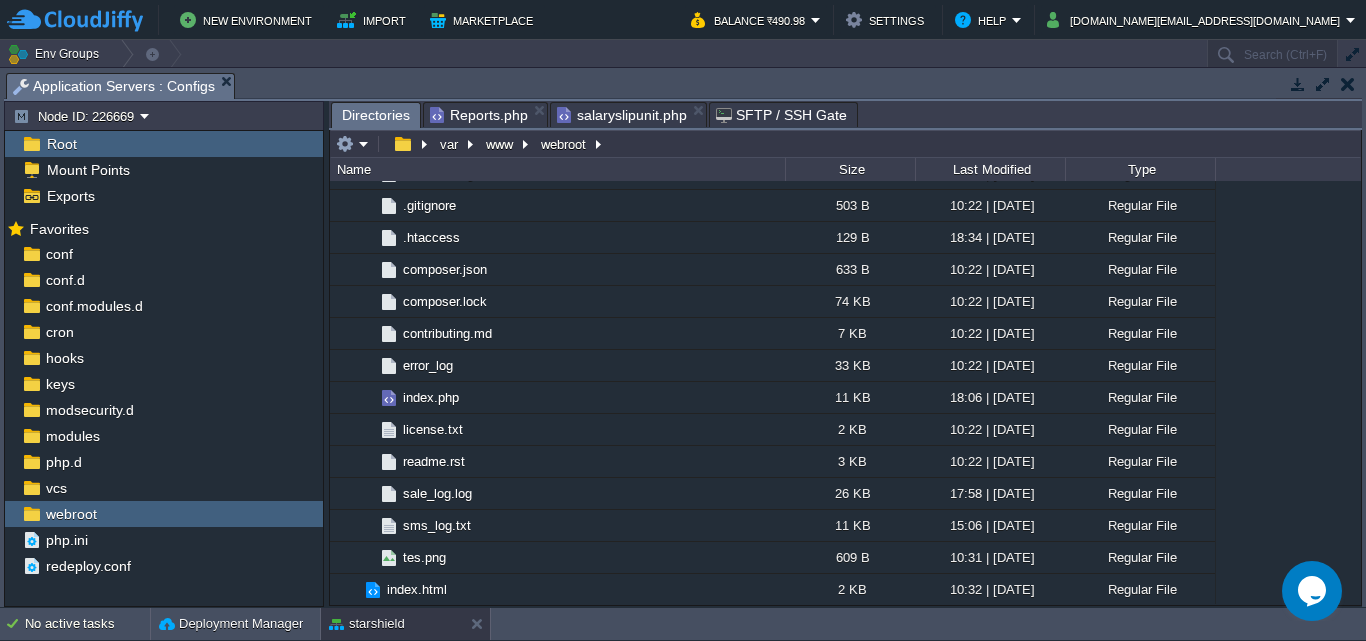 click on "salaryslipunit.php" at bounding box center (622, 115) 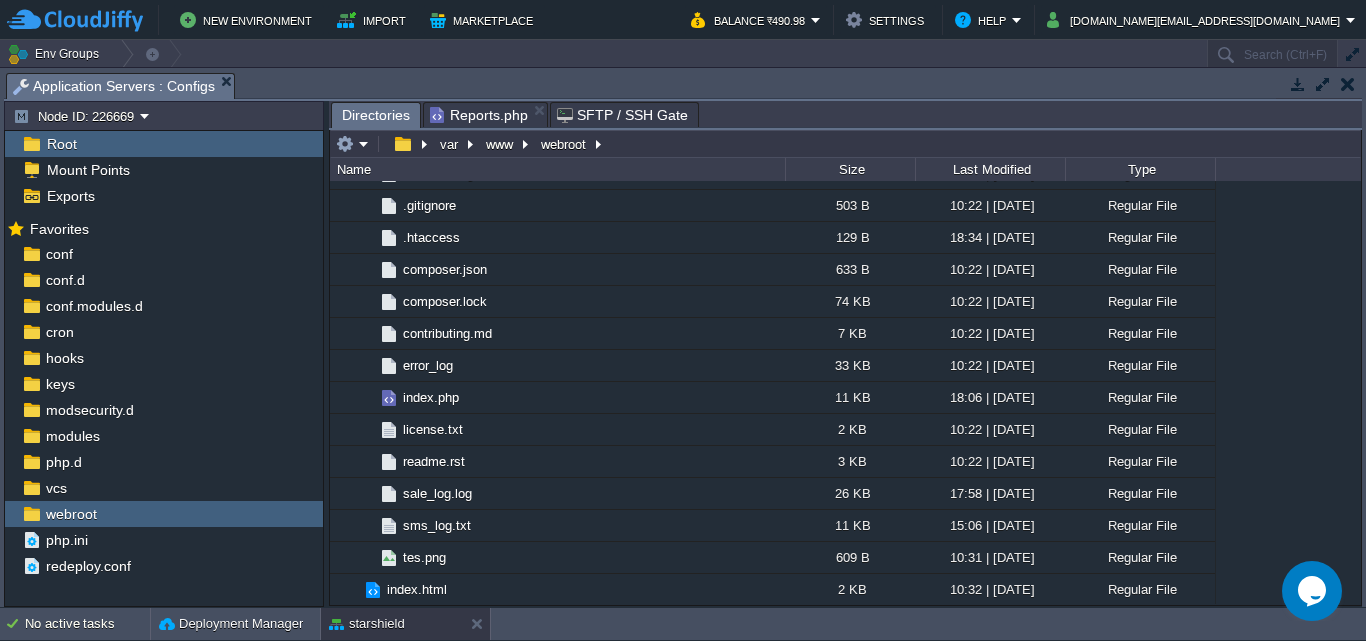 click on "Reports.php" at bounding box center [479, 115] 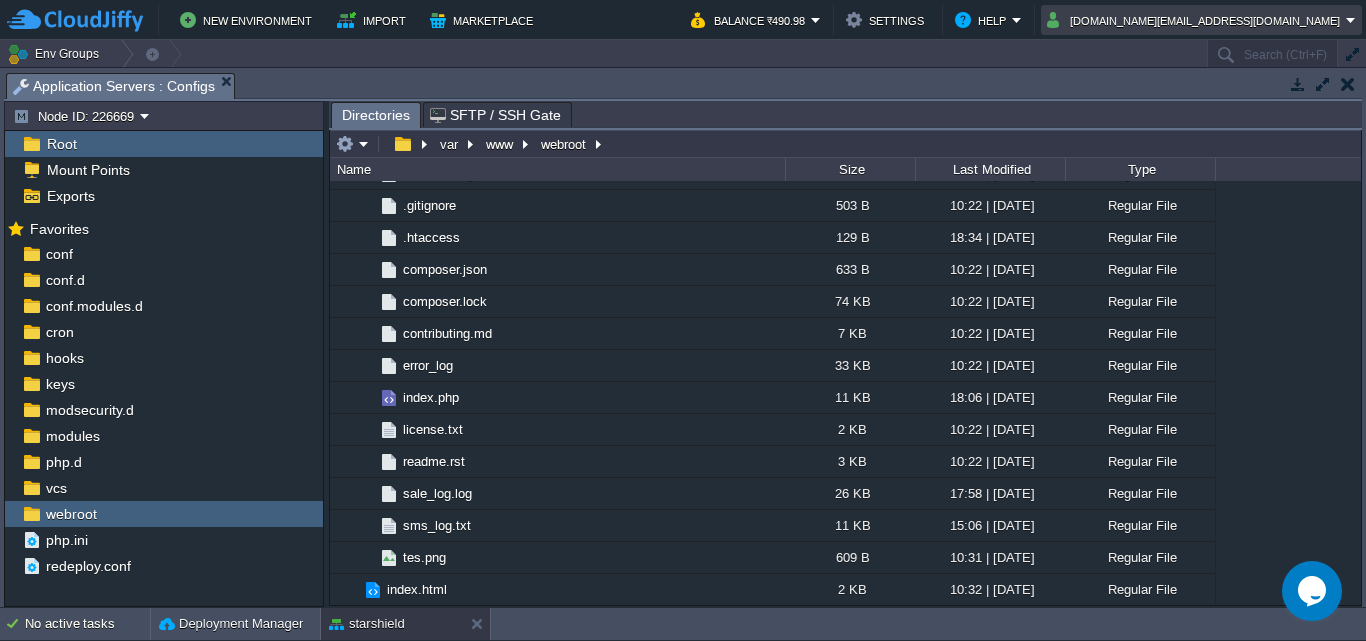 click on "[DOMAIN_NAME][EMAIL_ADDRESS][DOMAIN_NAME]" at bounding box center [1196, 20] 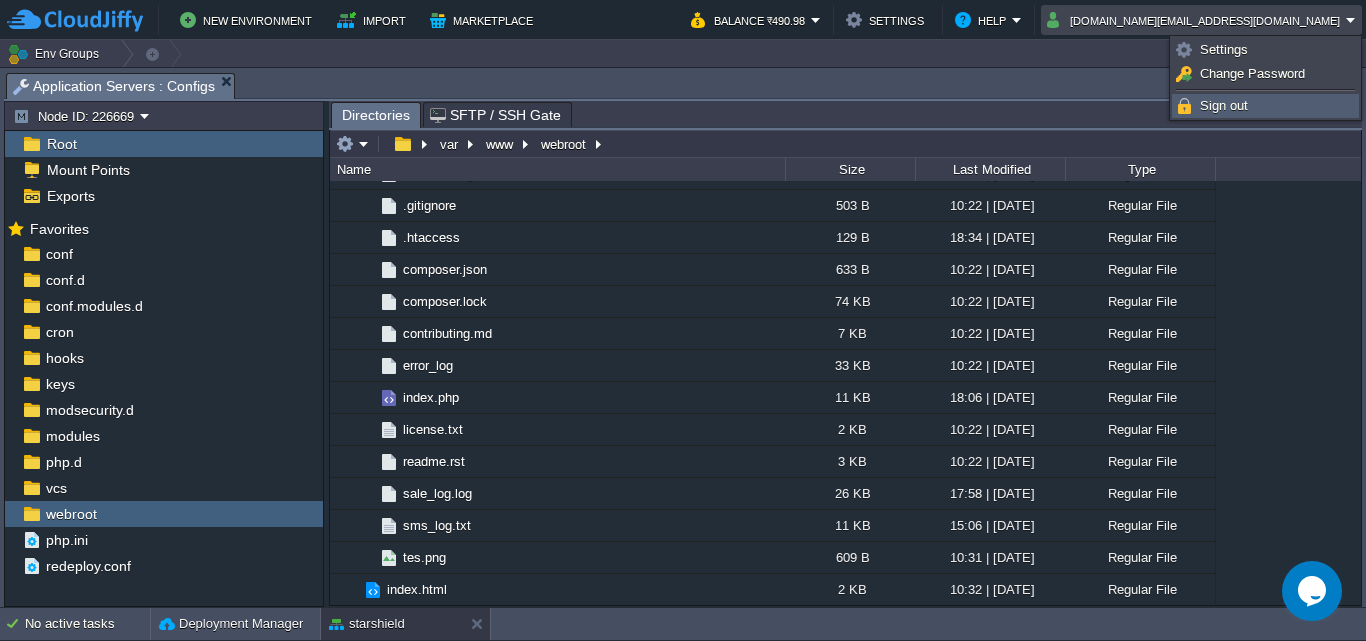 click on "Sign out" at bounding box center (1224, 105) 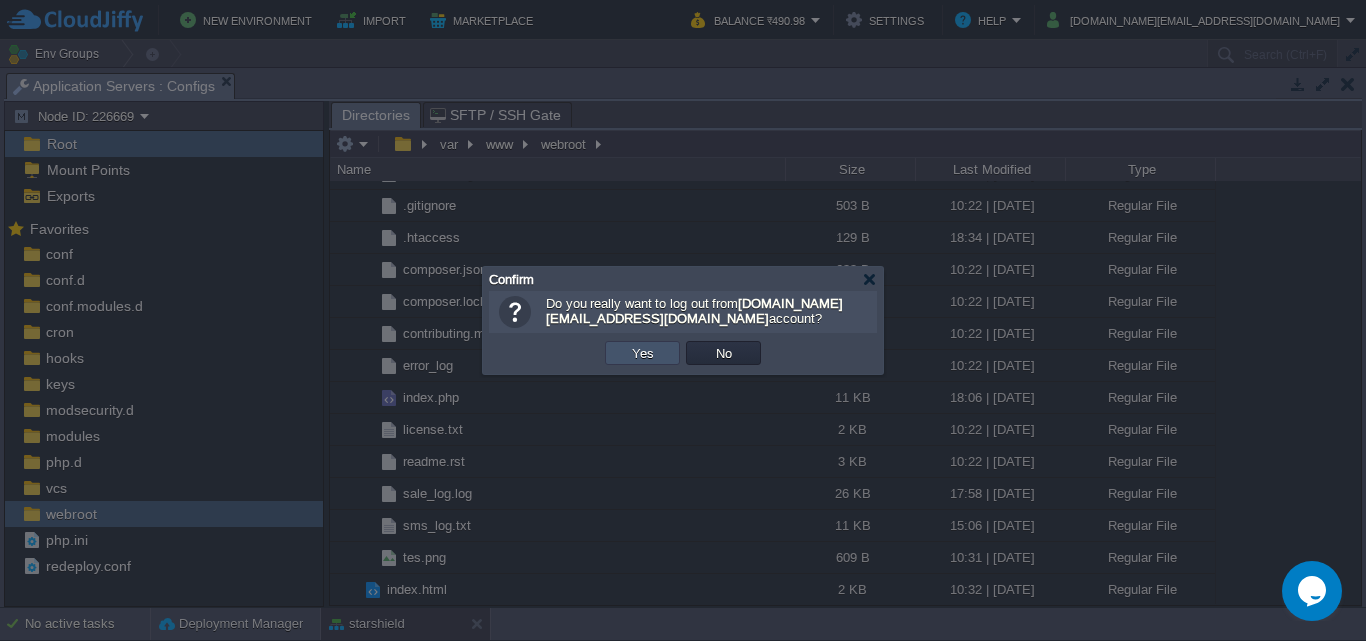 click on "Yes" at bounding box center (643, 353) 